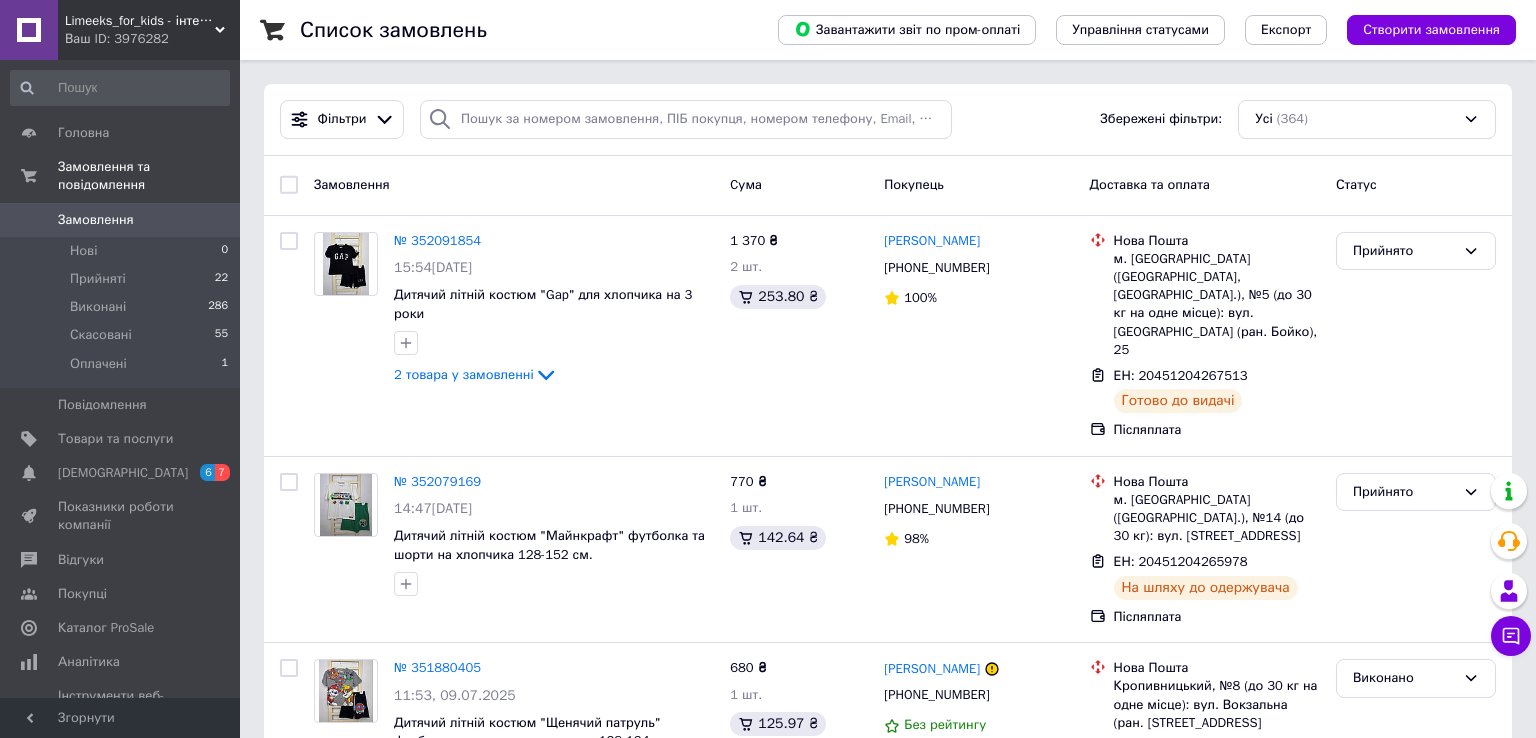 scroll, scrollTop: 0, scrollLeft: 0, axis: both 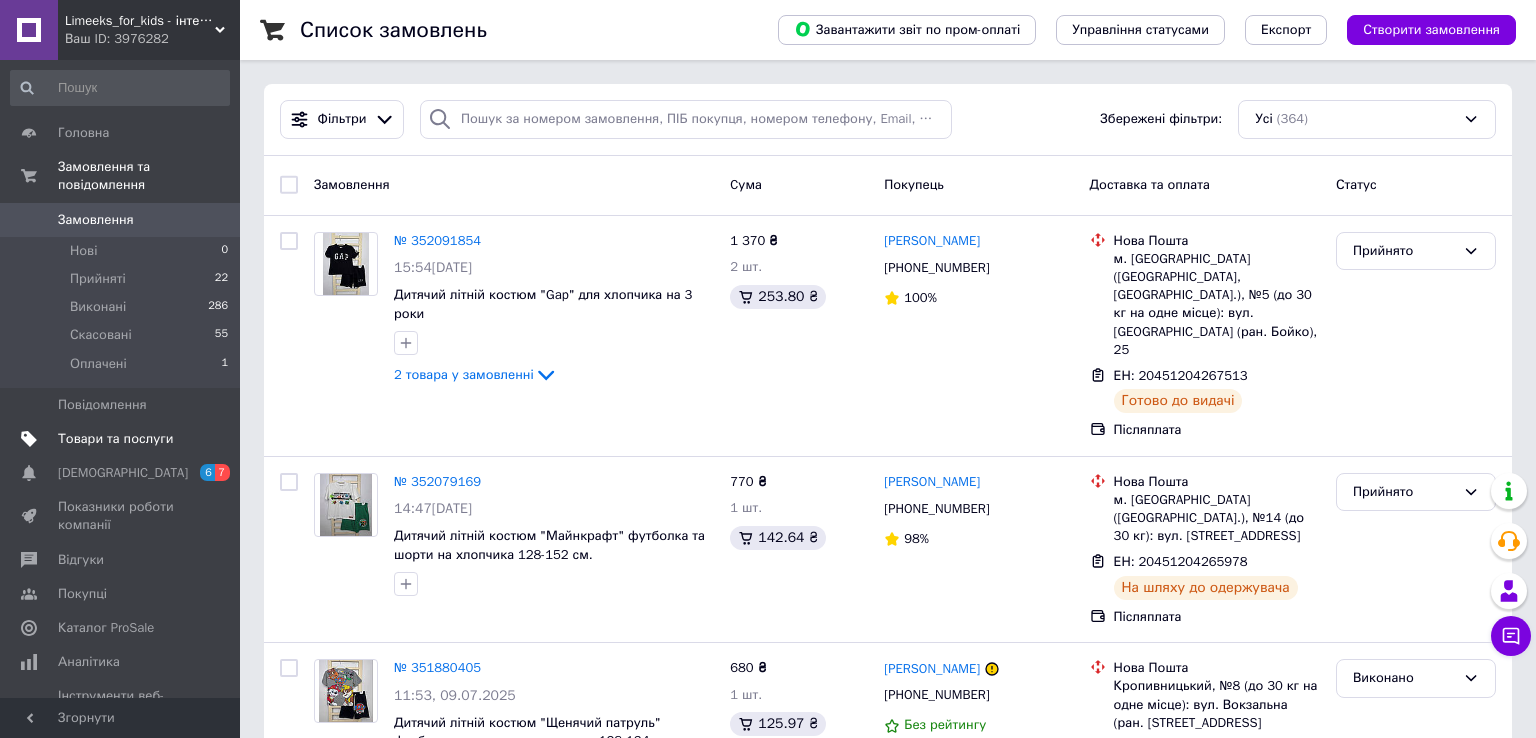 click on "Товари та послуги" at bounding box center (120, 439) 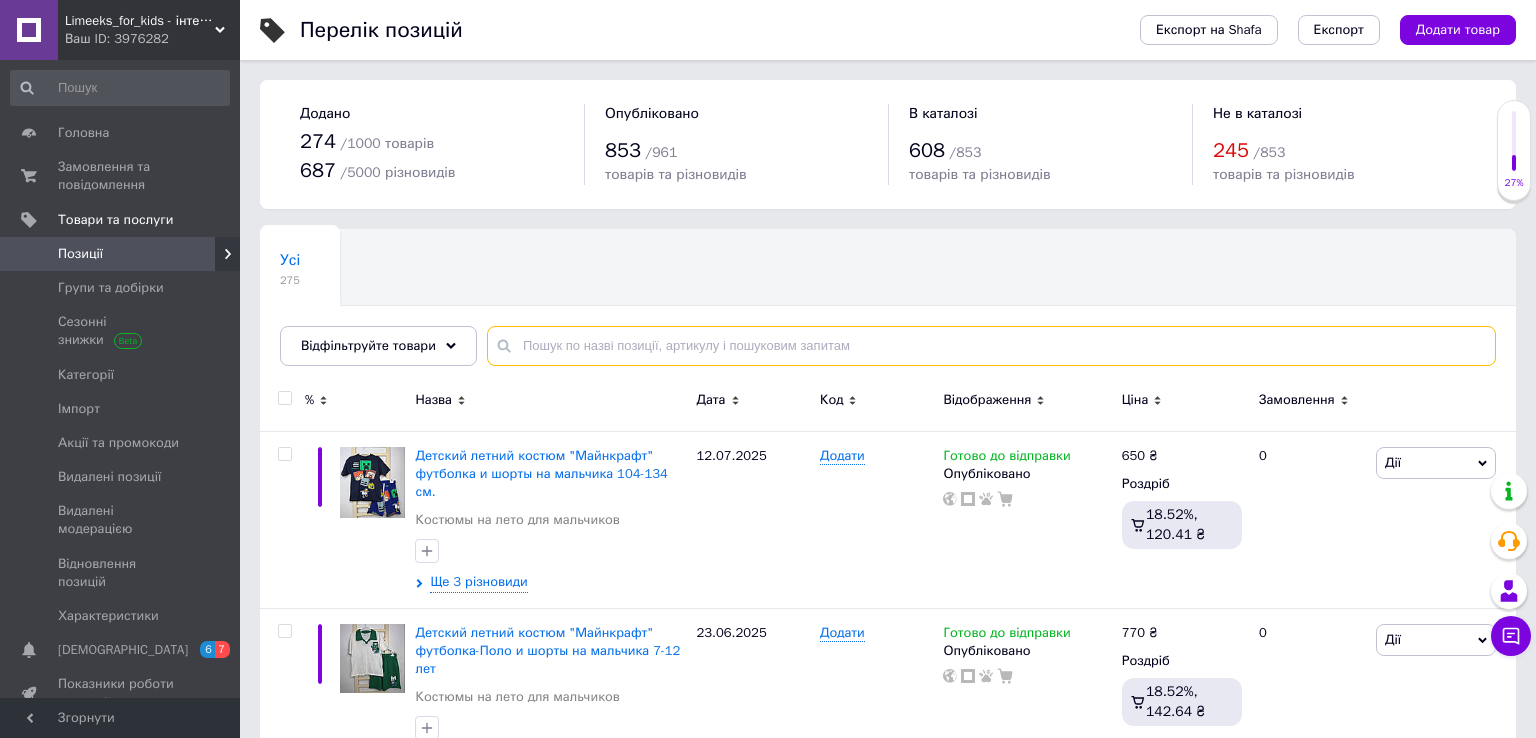 click at bounding box center (991, 346) 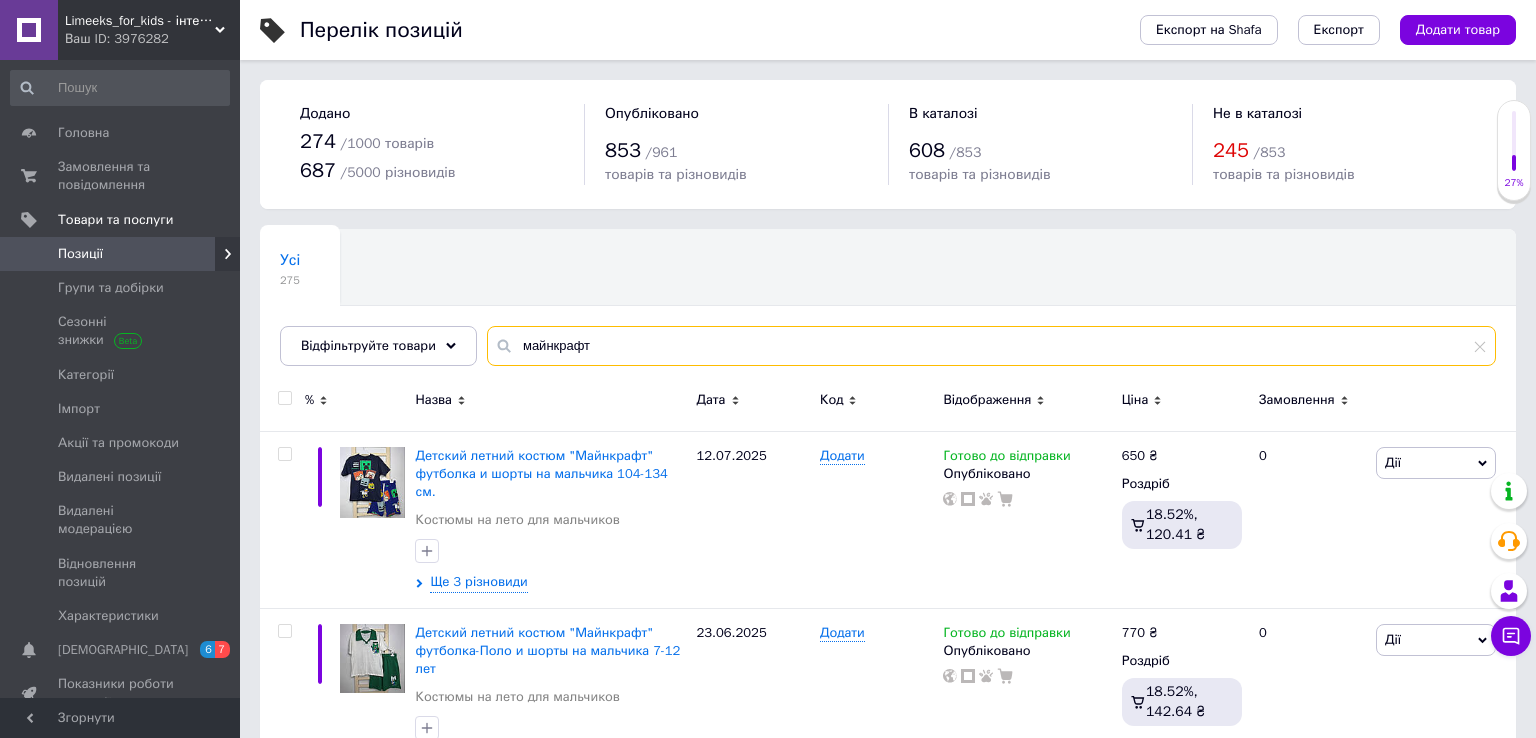 type on "майнкрафт" 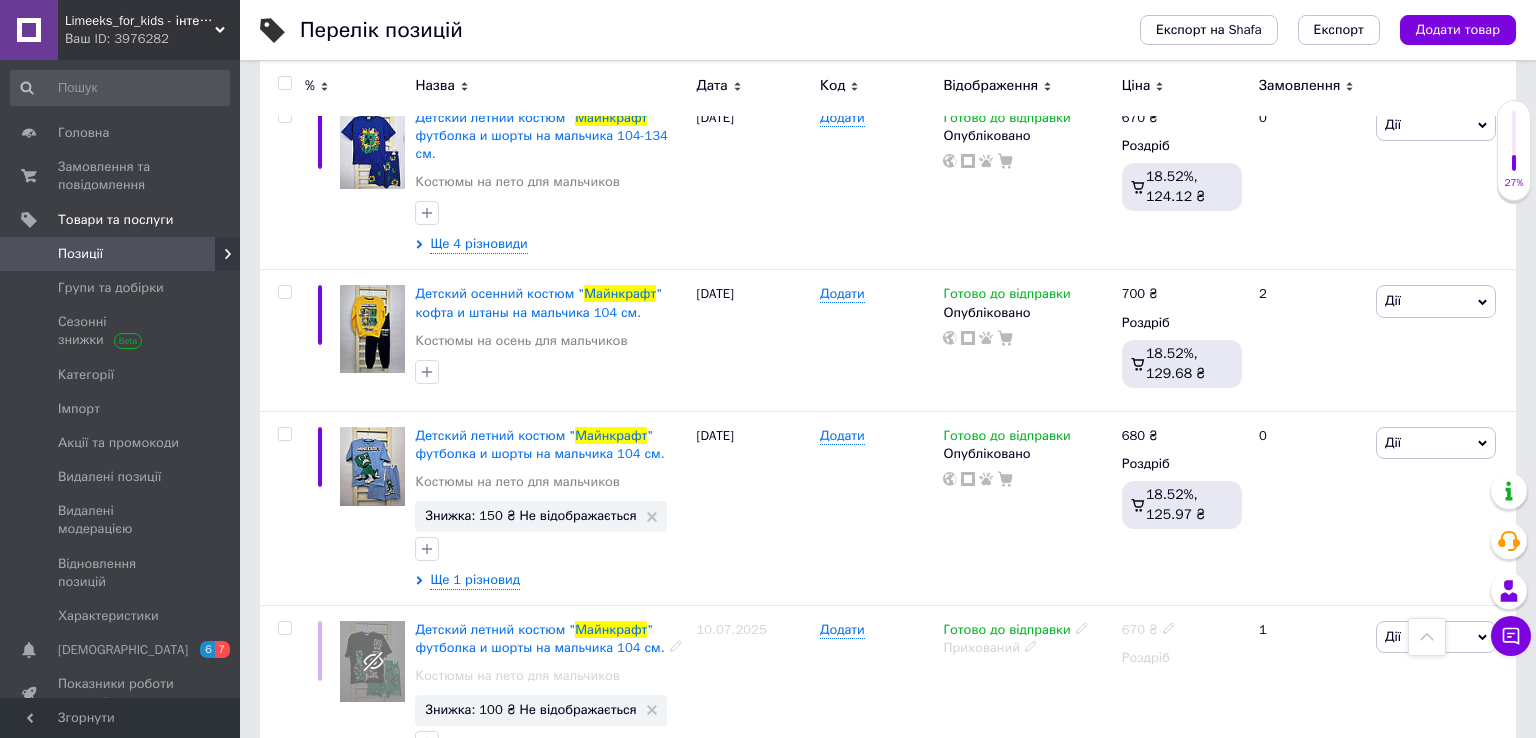 scroll, scrollTop: 3229, scrollLeft: 0, axis: vertical 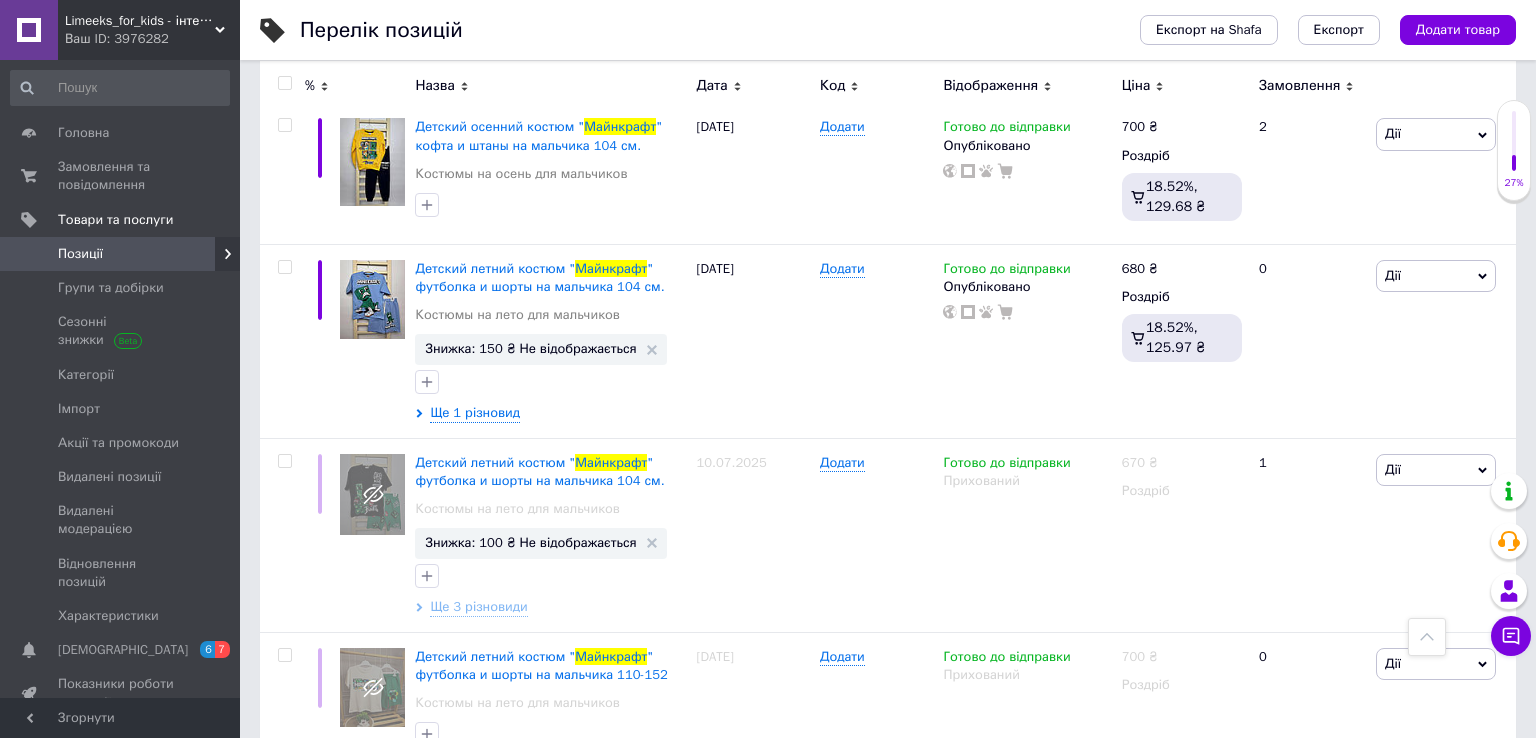 click on "2" at bounding box center [327, 831] 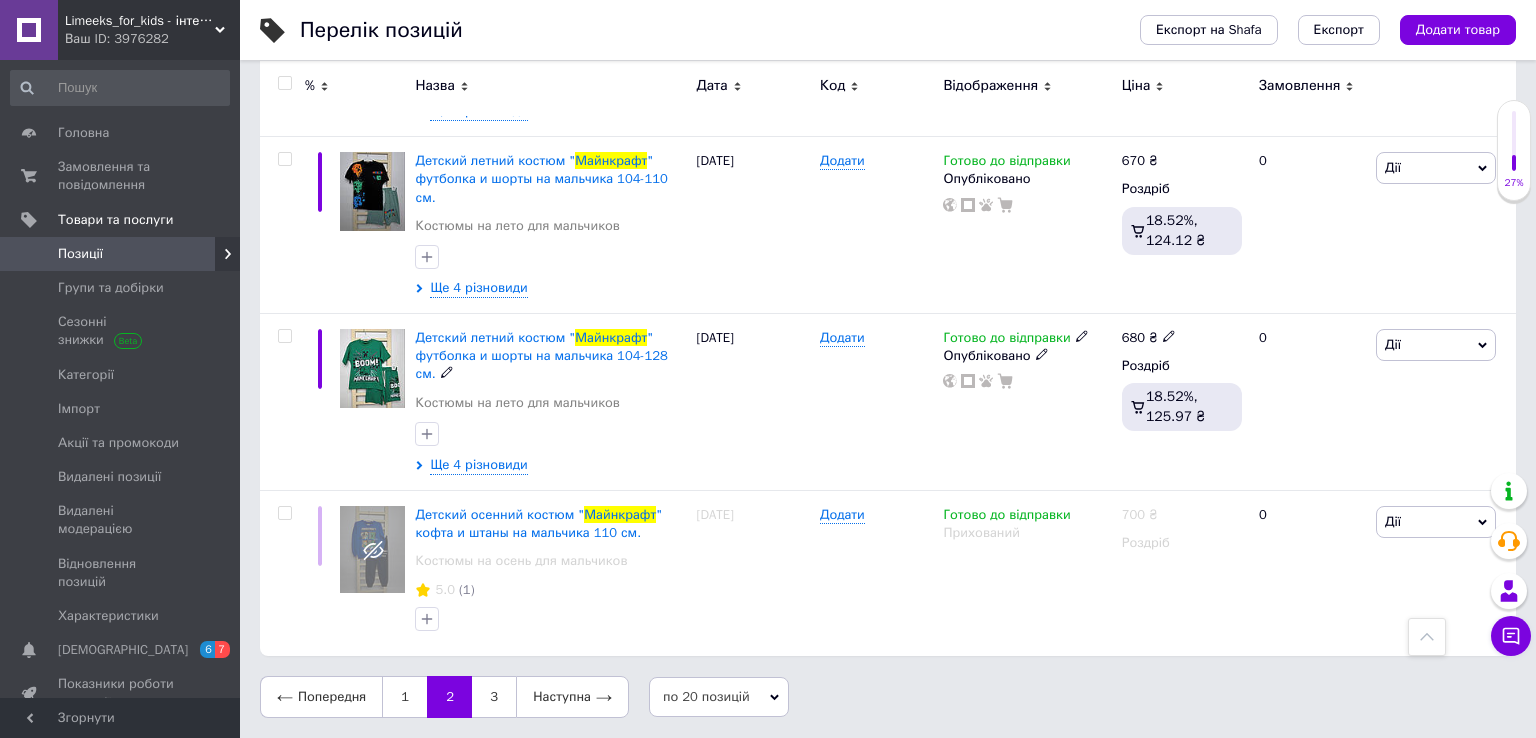 scroll, scrollTop: 3095, scrollLeft: 0, axis: vertical 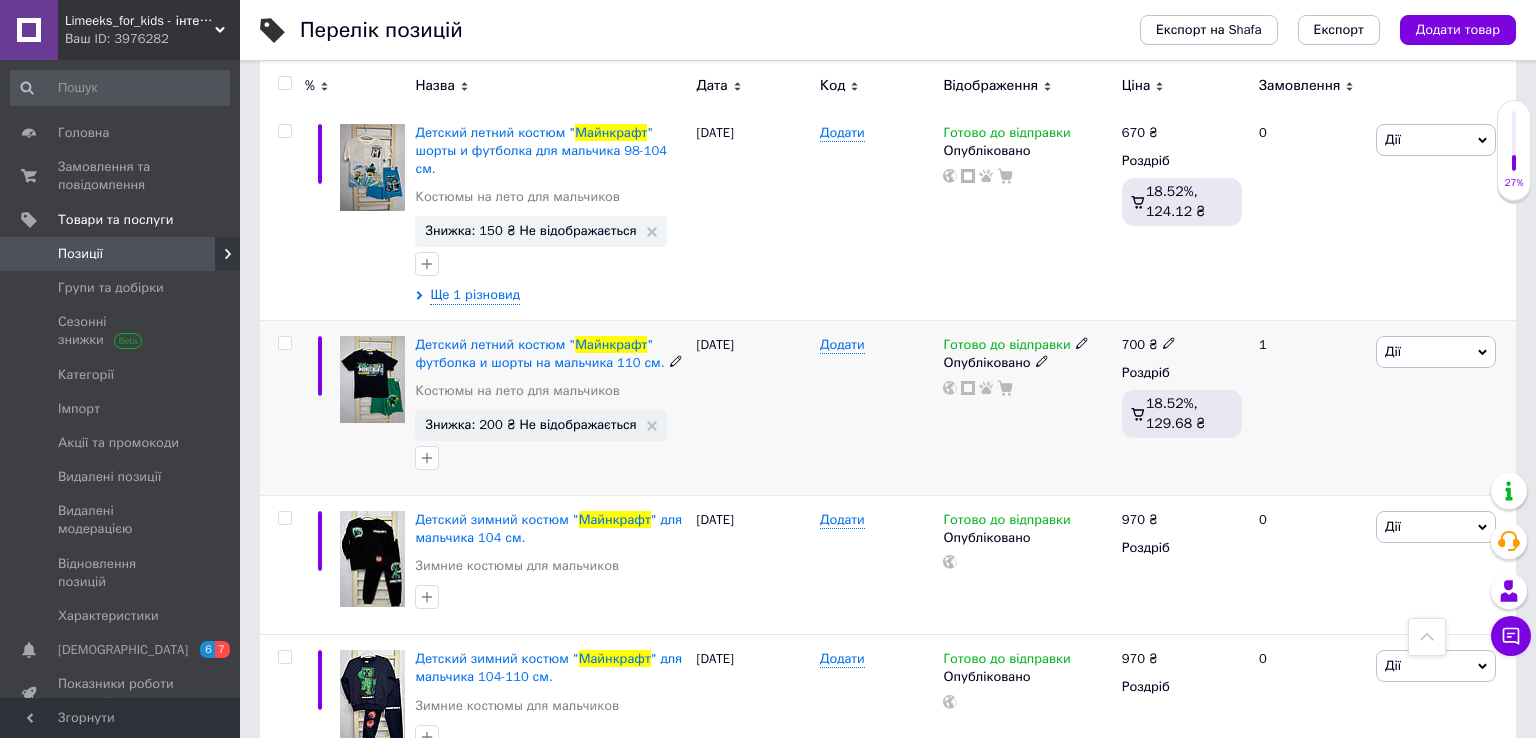 click on "Дії" at bounding box center (1393, 351) 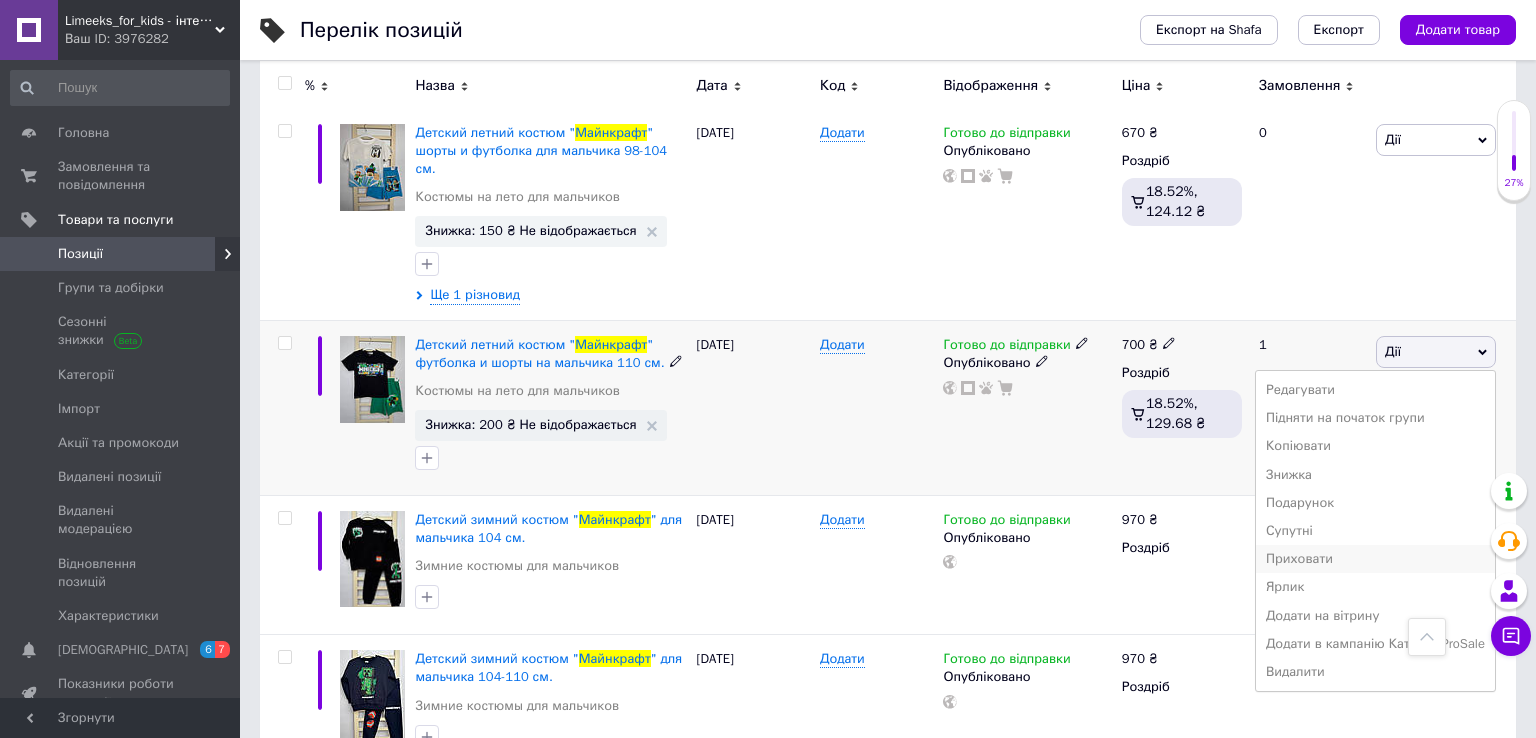 click on "Приховати" at bounding box center [1375, 559] 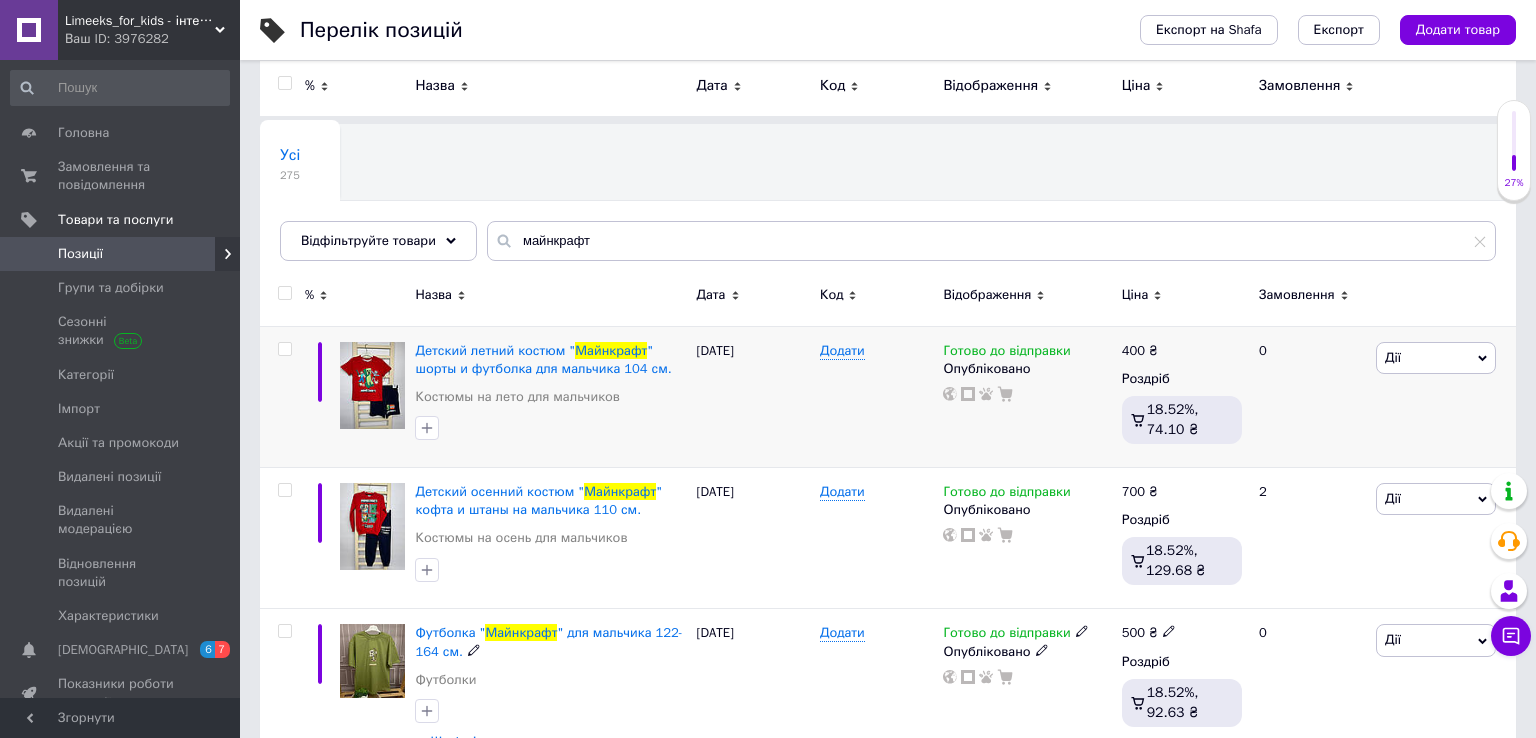 scroll, scrollTop: 0, scrollLeft: 0, axis: both 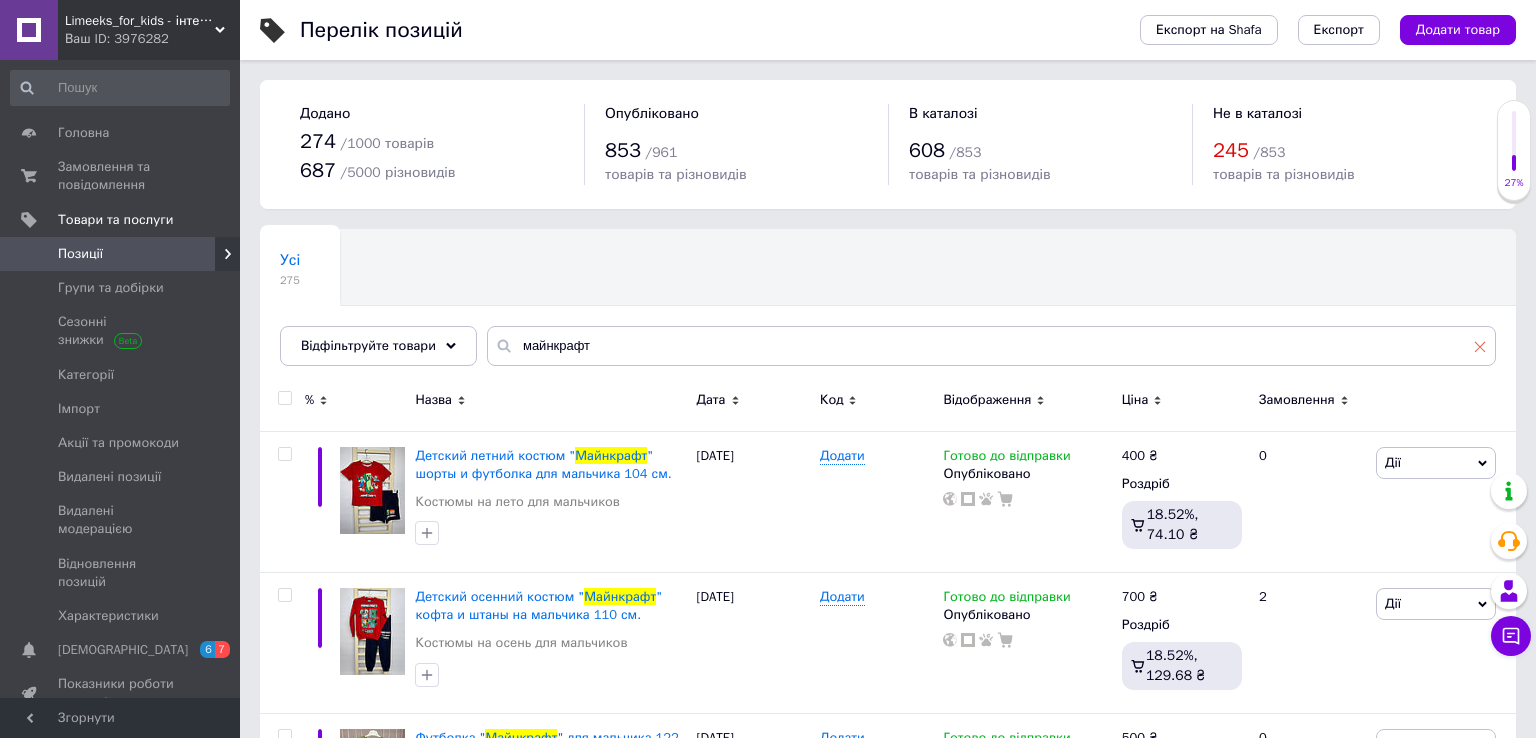 click at bounding box center (1480, 346) 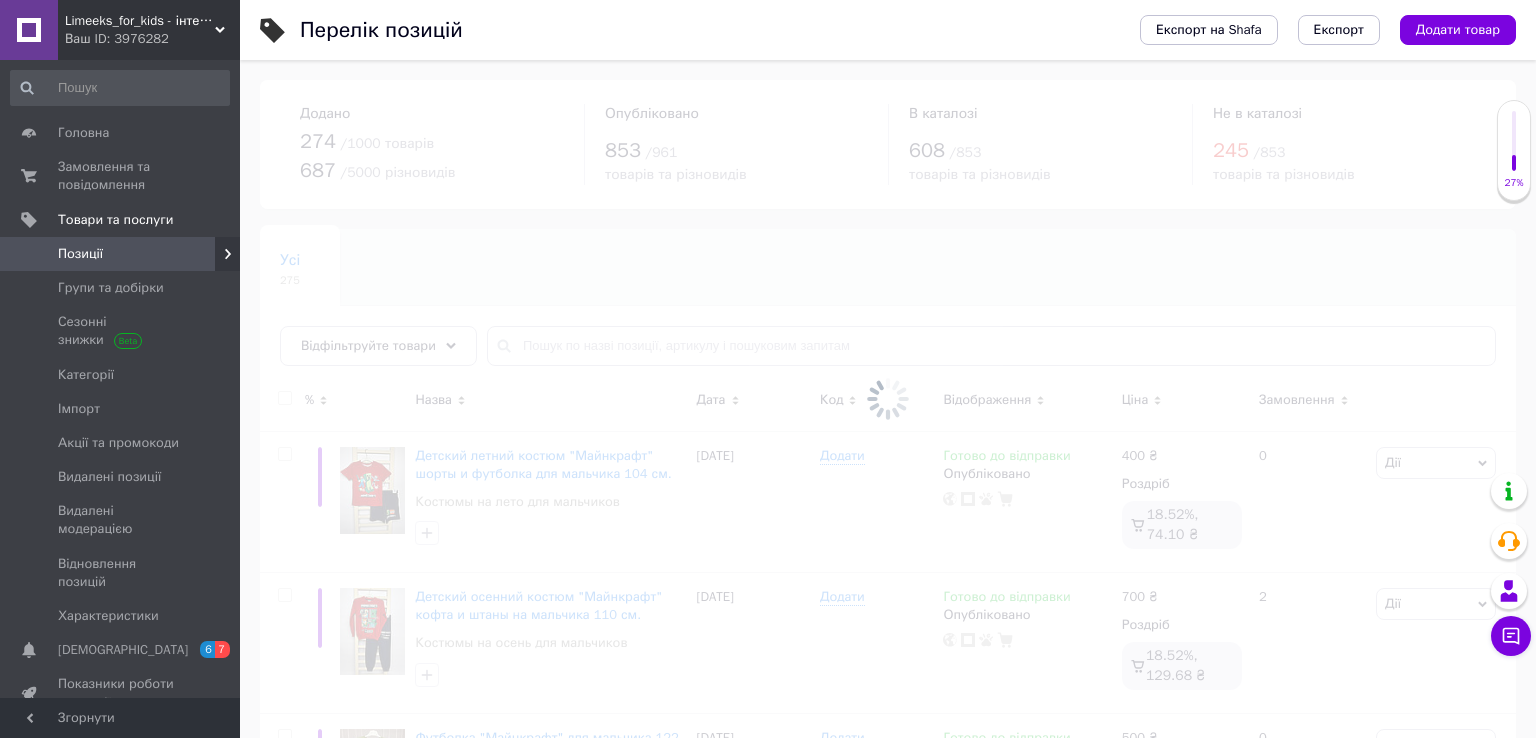 click at bounding box center (888, 399) 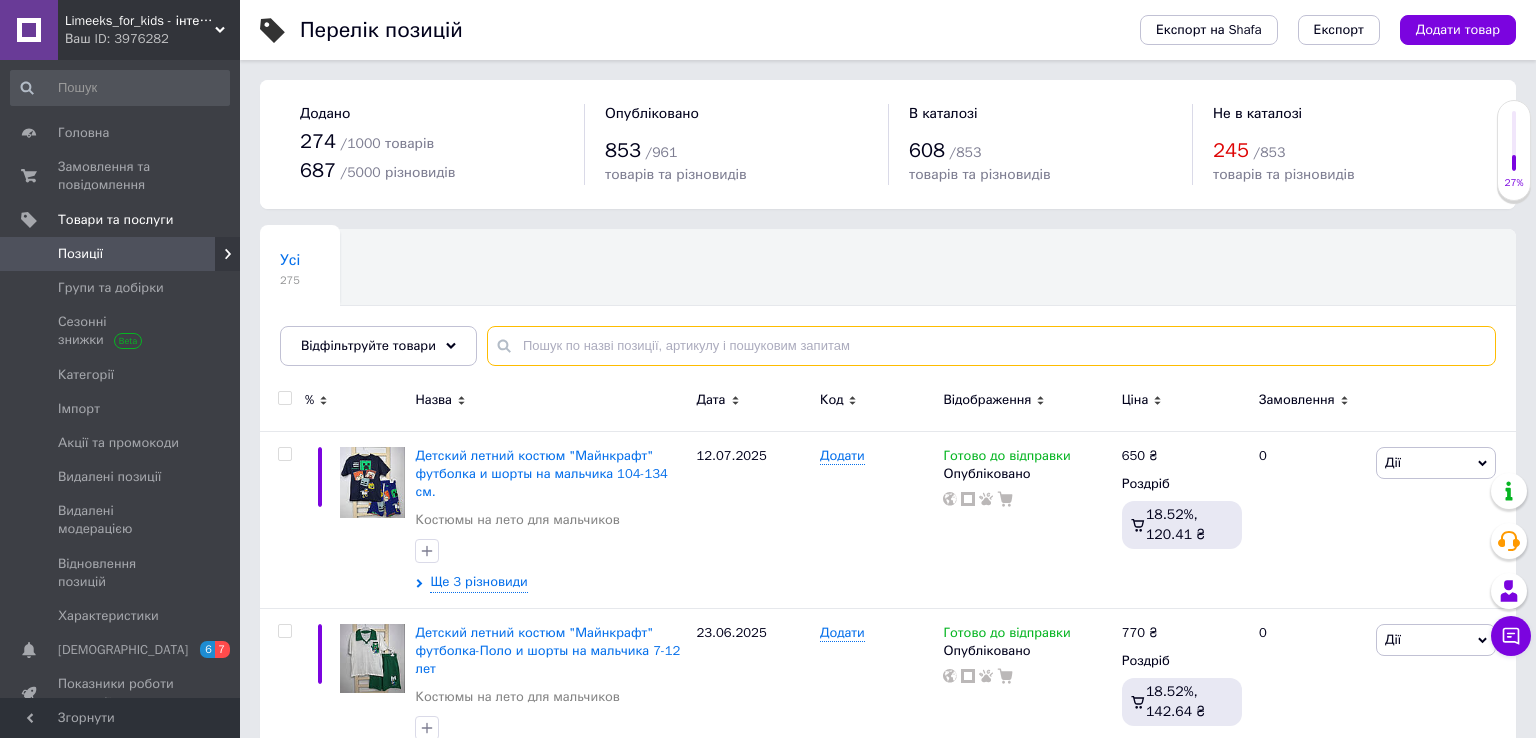 click at bounding box center (991, 346) 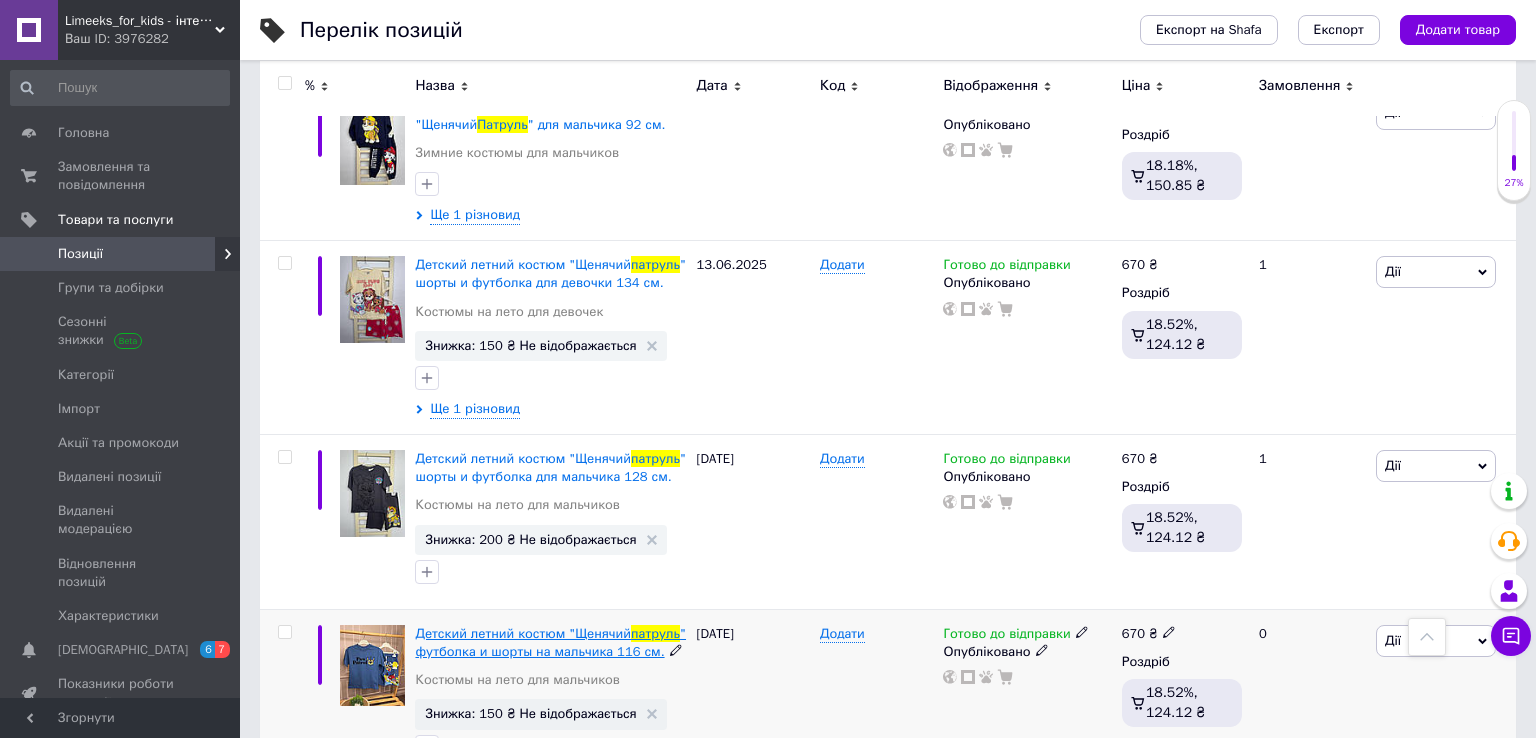scroll, scrollTop: 2428, scrollLeft: 0, axis: vertical 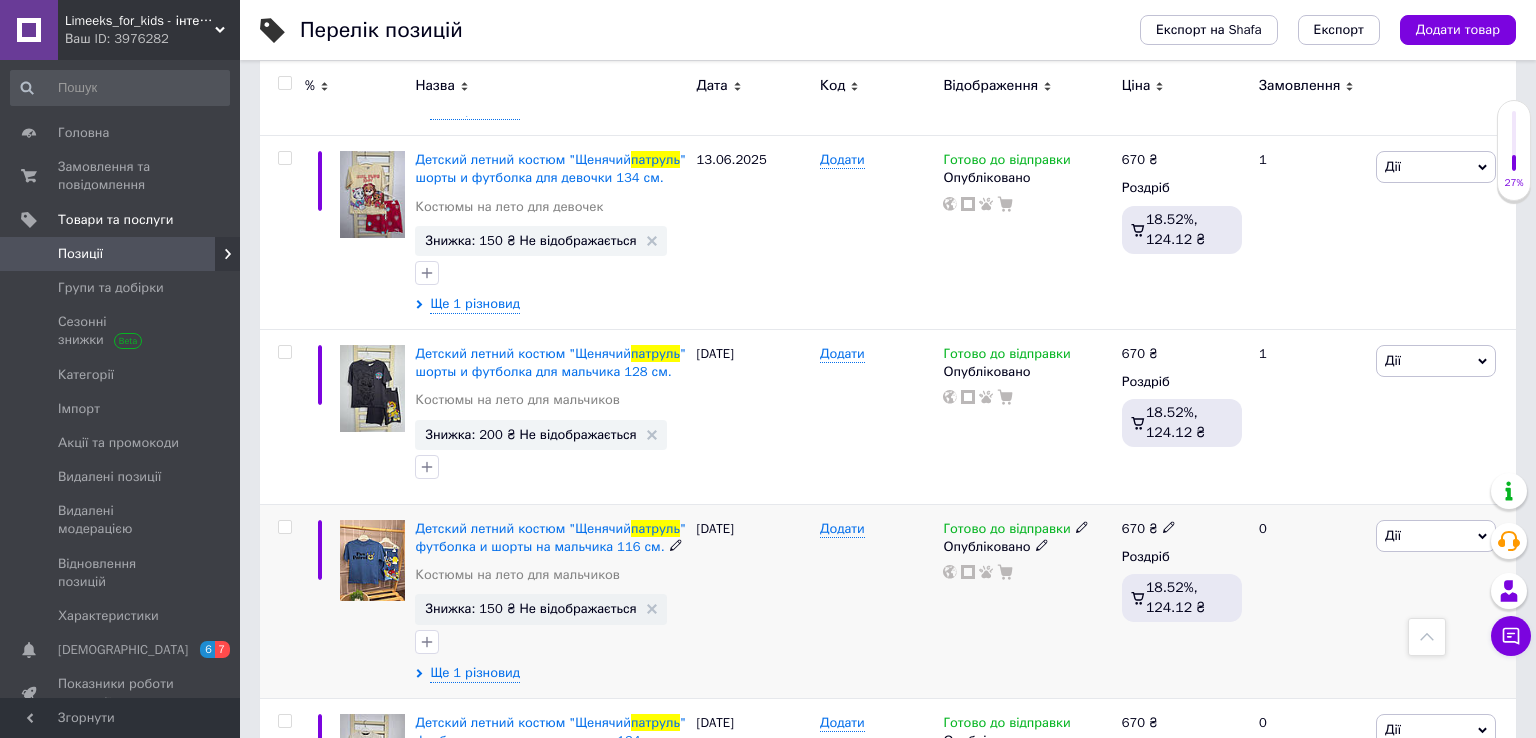 click on "Дії" at bounding box center [1393, 535] 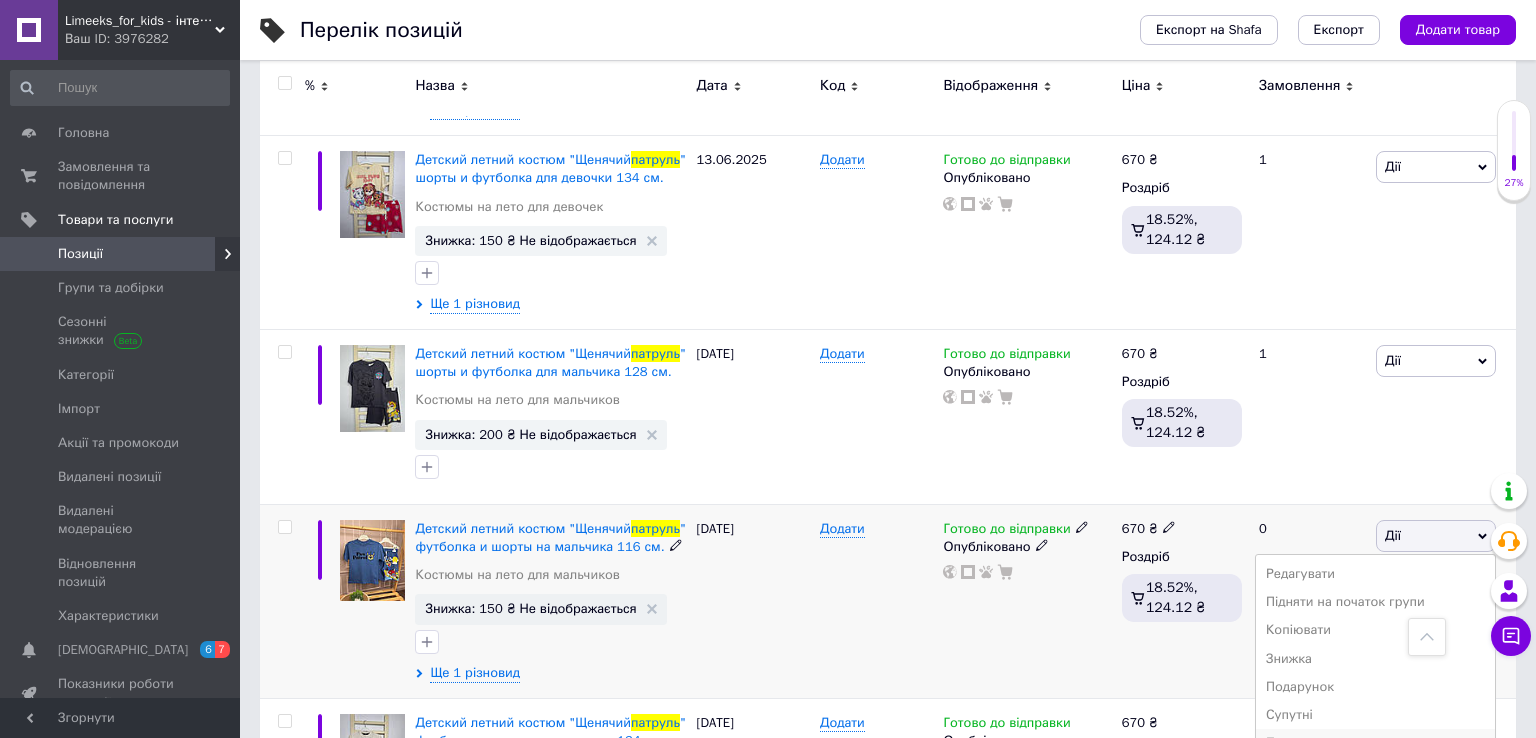 click on "Приховати" at bounding box center (1375, 743) 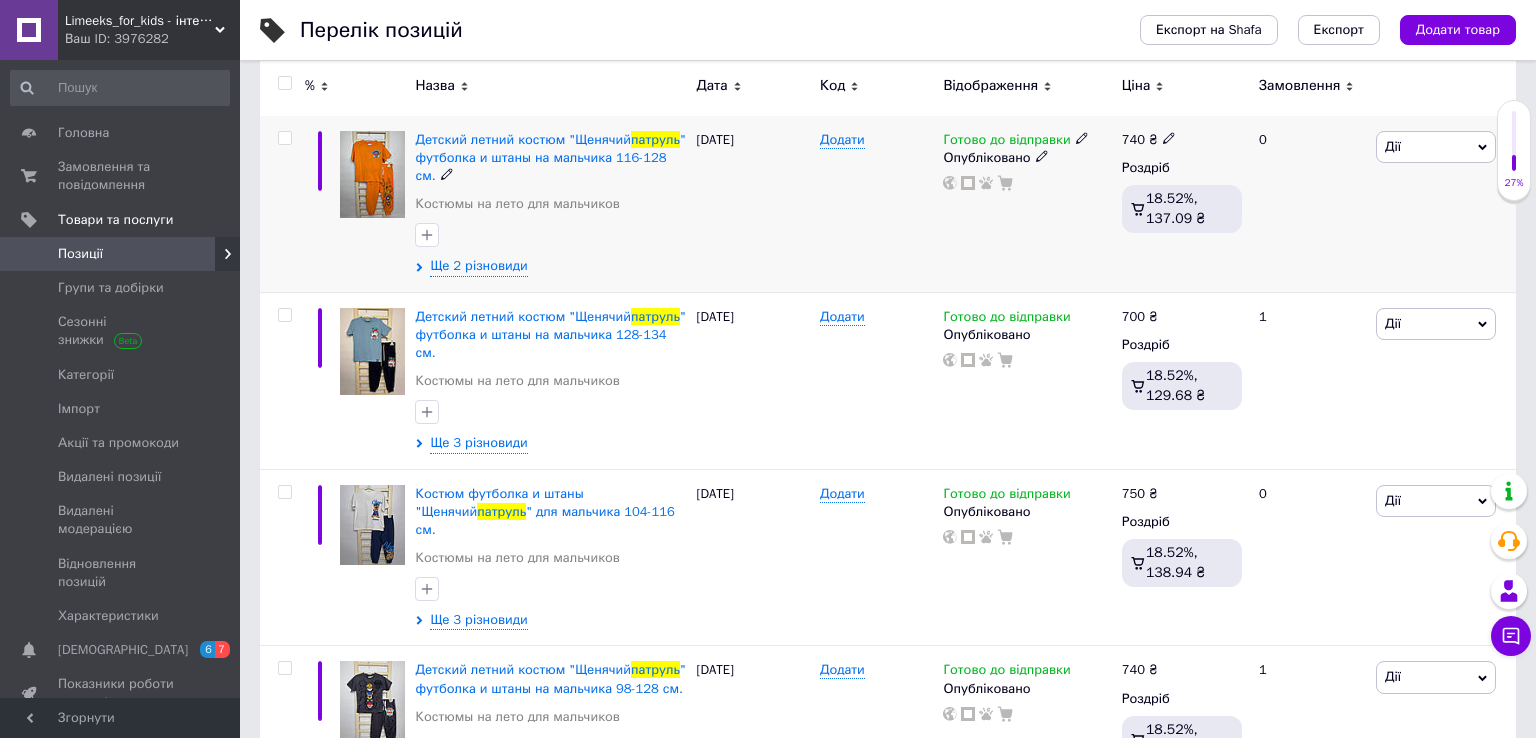 scroll, scrollTop: 0, scrollLeft: 0, axis: both 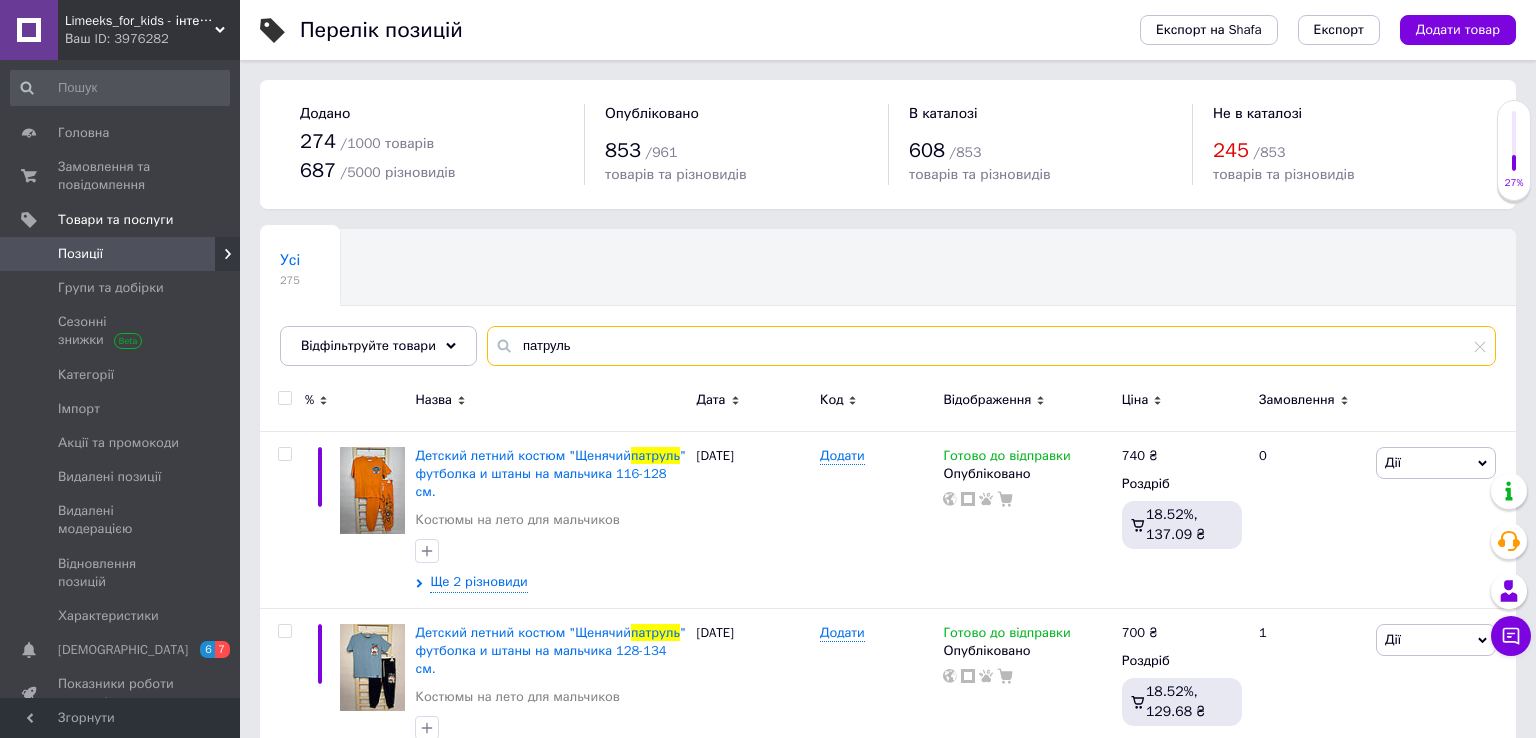 click on "патруль" at bounding box center [991, 346] 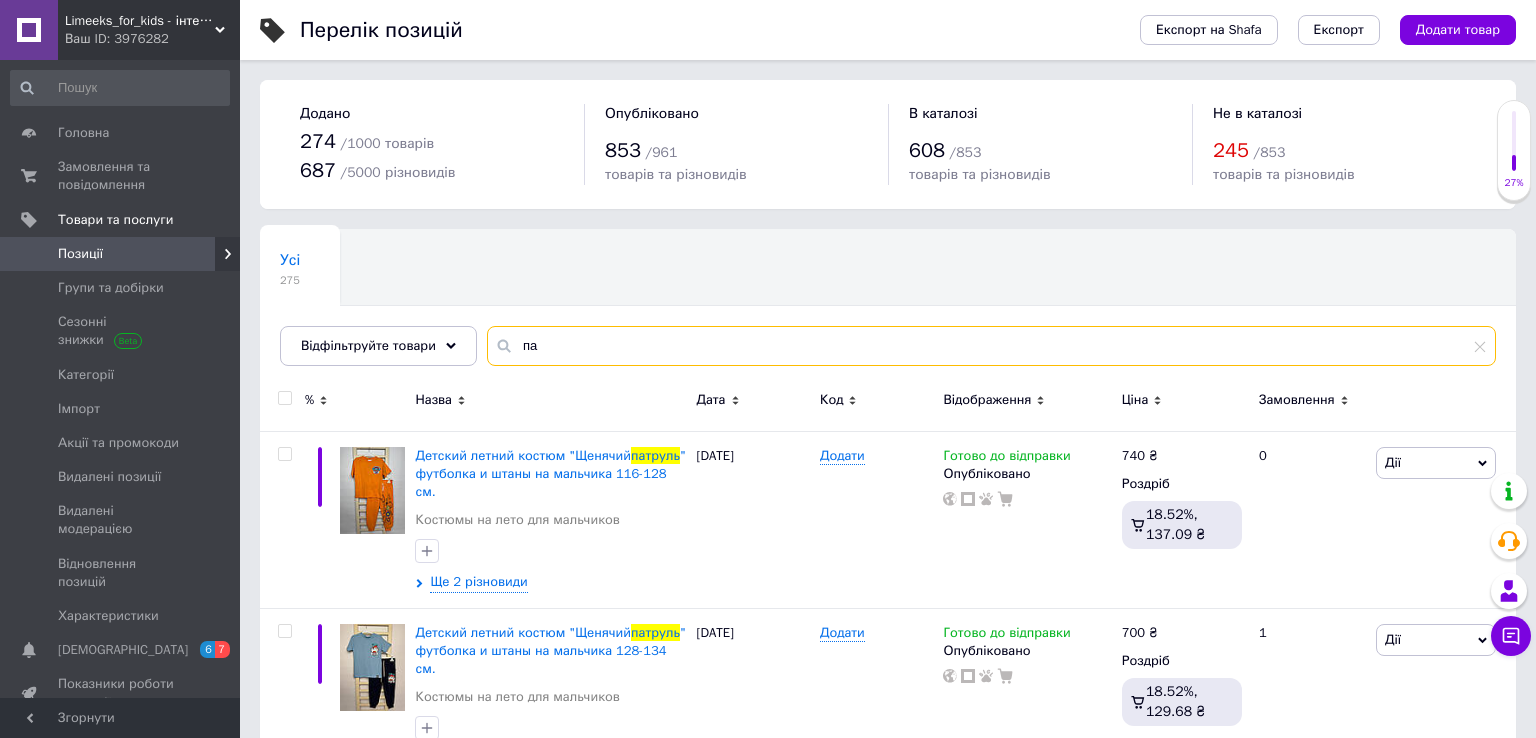 type on "п" 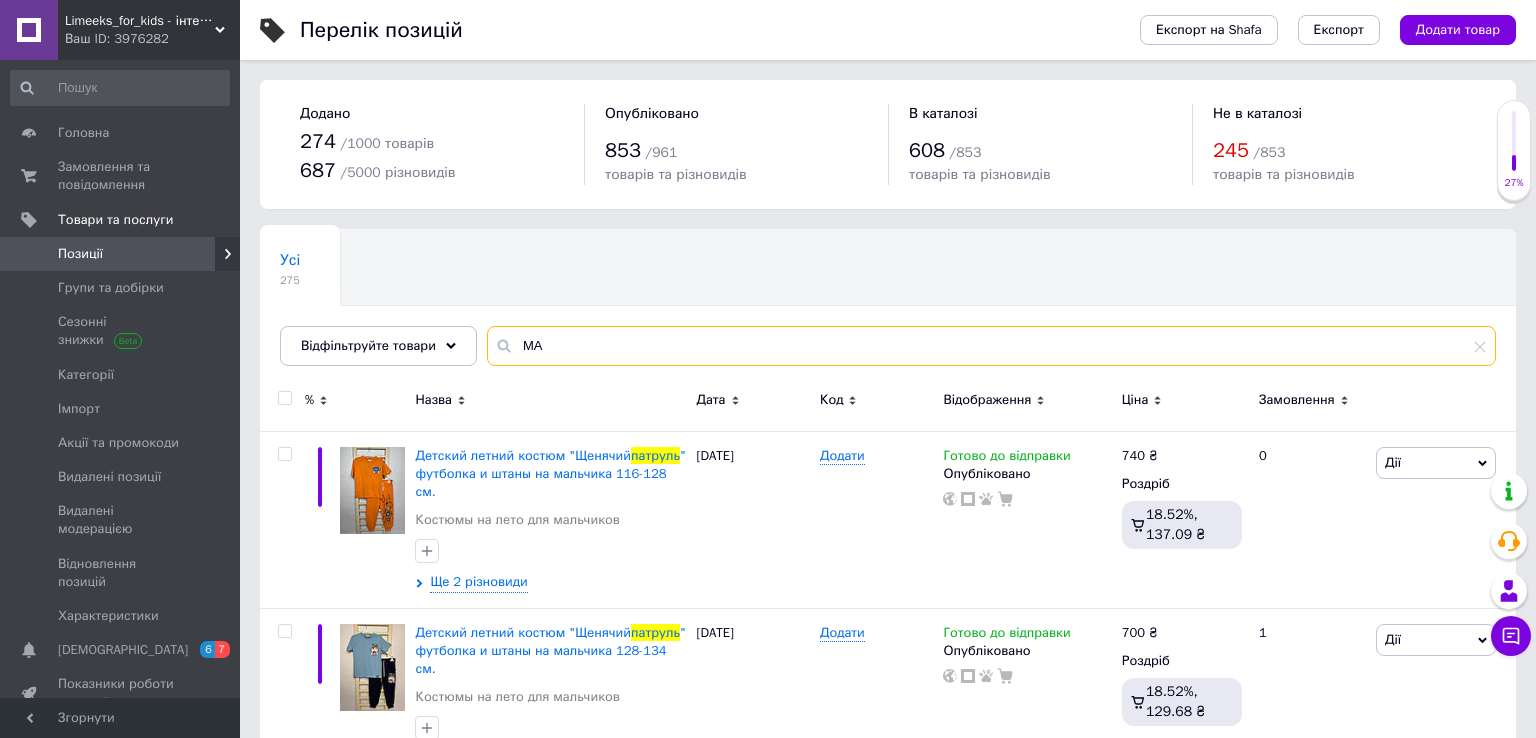 type on "М" 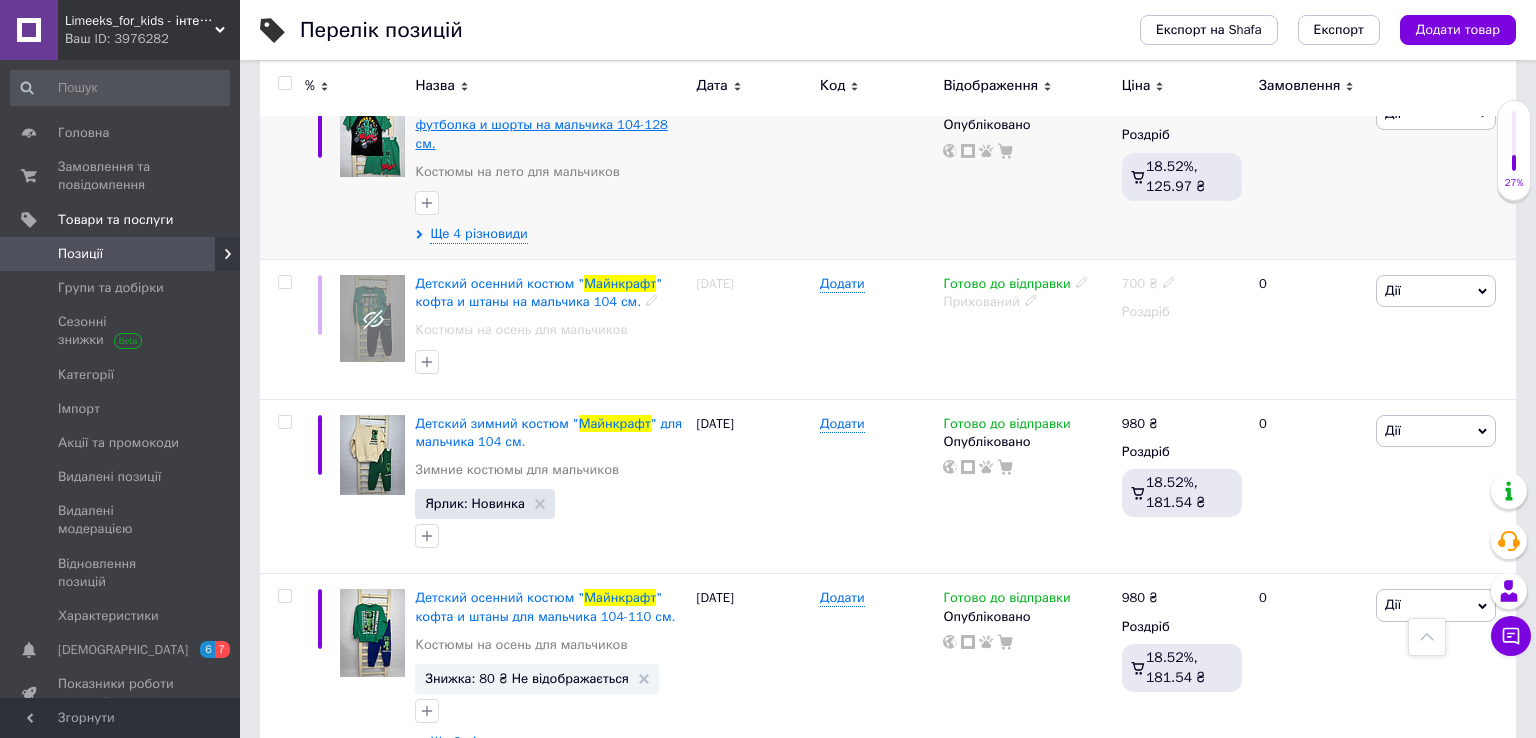 scroll, scrollTop: 1037, scrollLeft: 0, axis: vertical 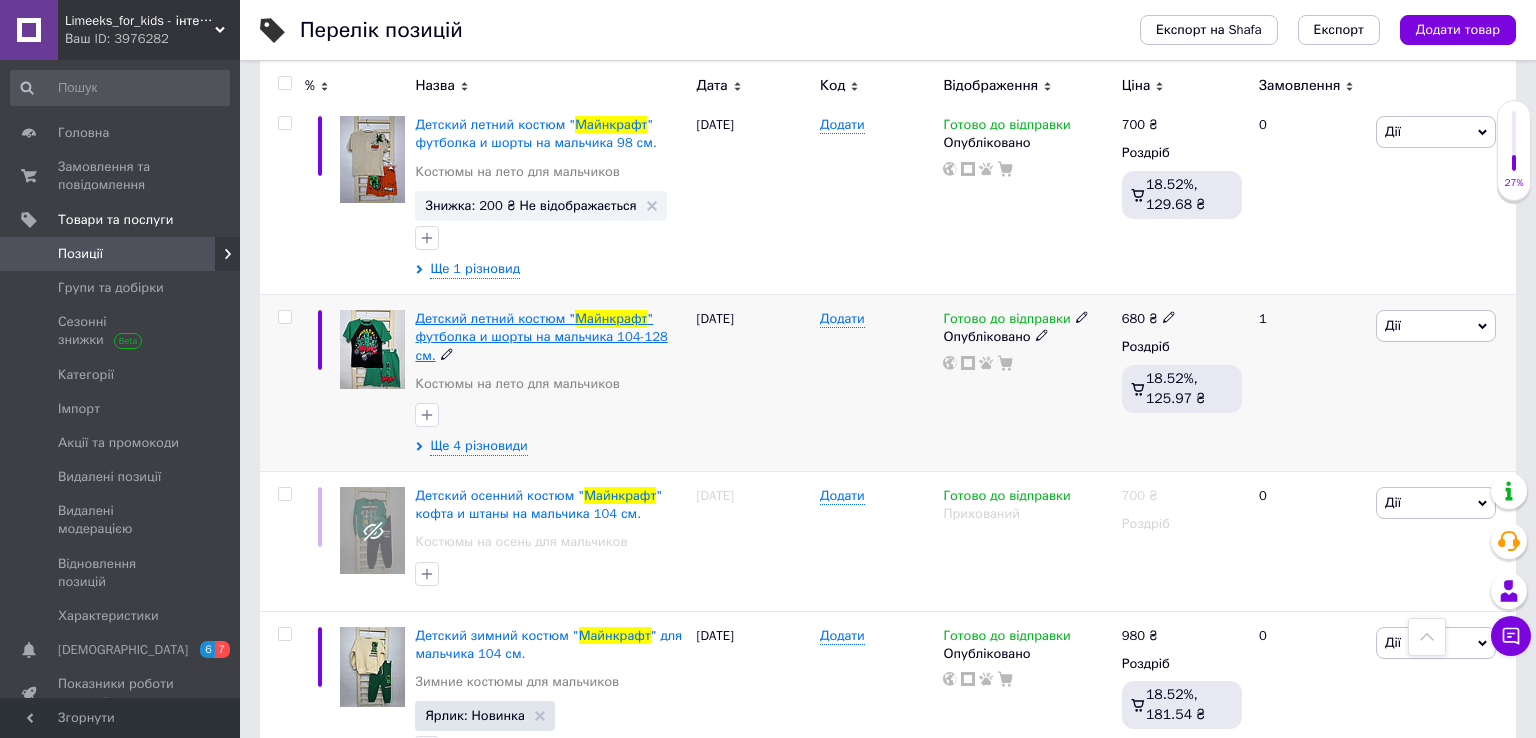 type on "Майнкрафт" 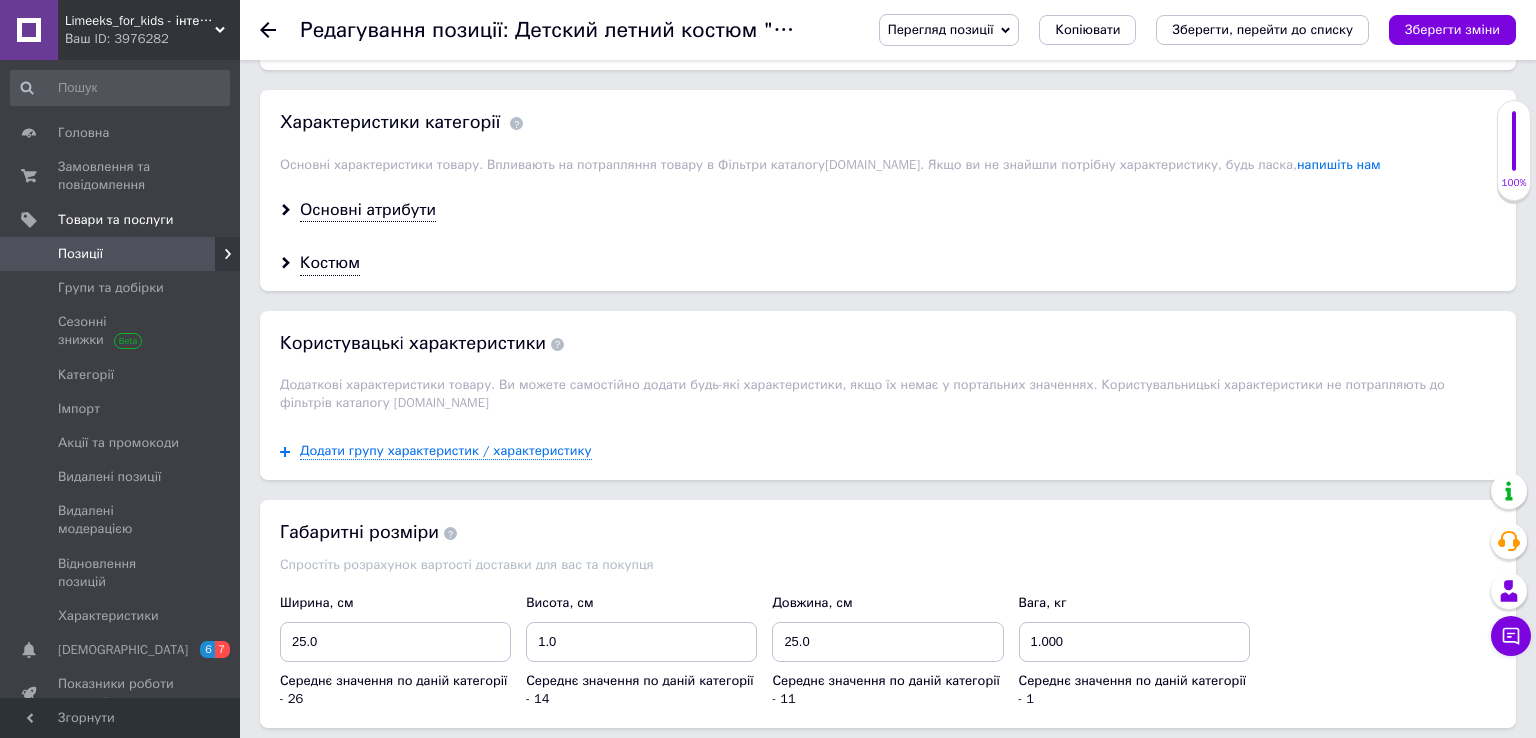 scroll, scrollTop: 2428, scrollLeft: 0, axis: vertical 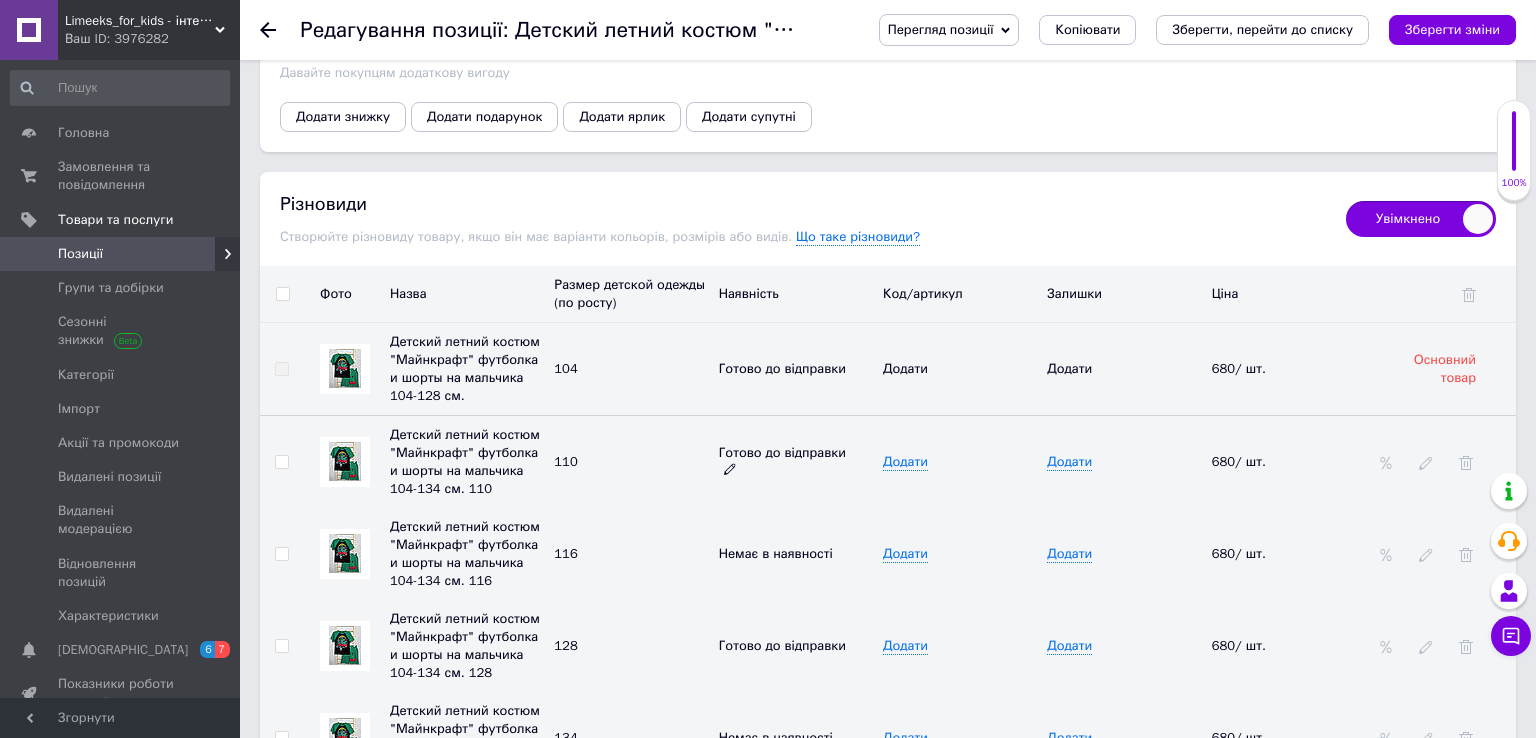 click 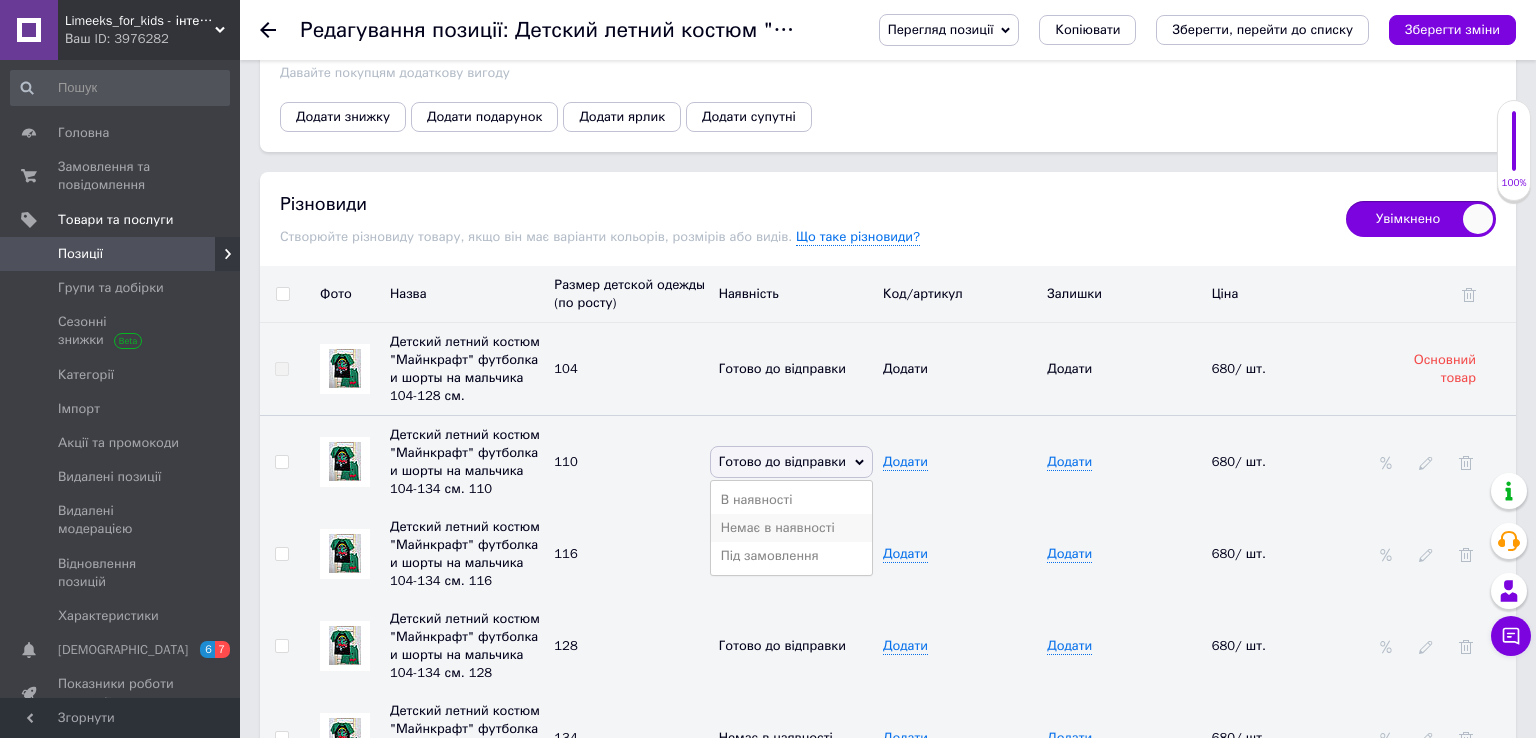 click on "Немає в наявності" at bounding box center (791, 528) 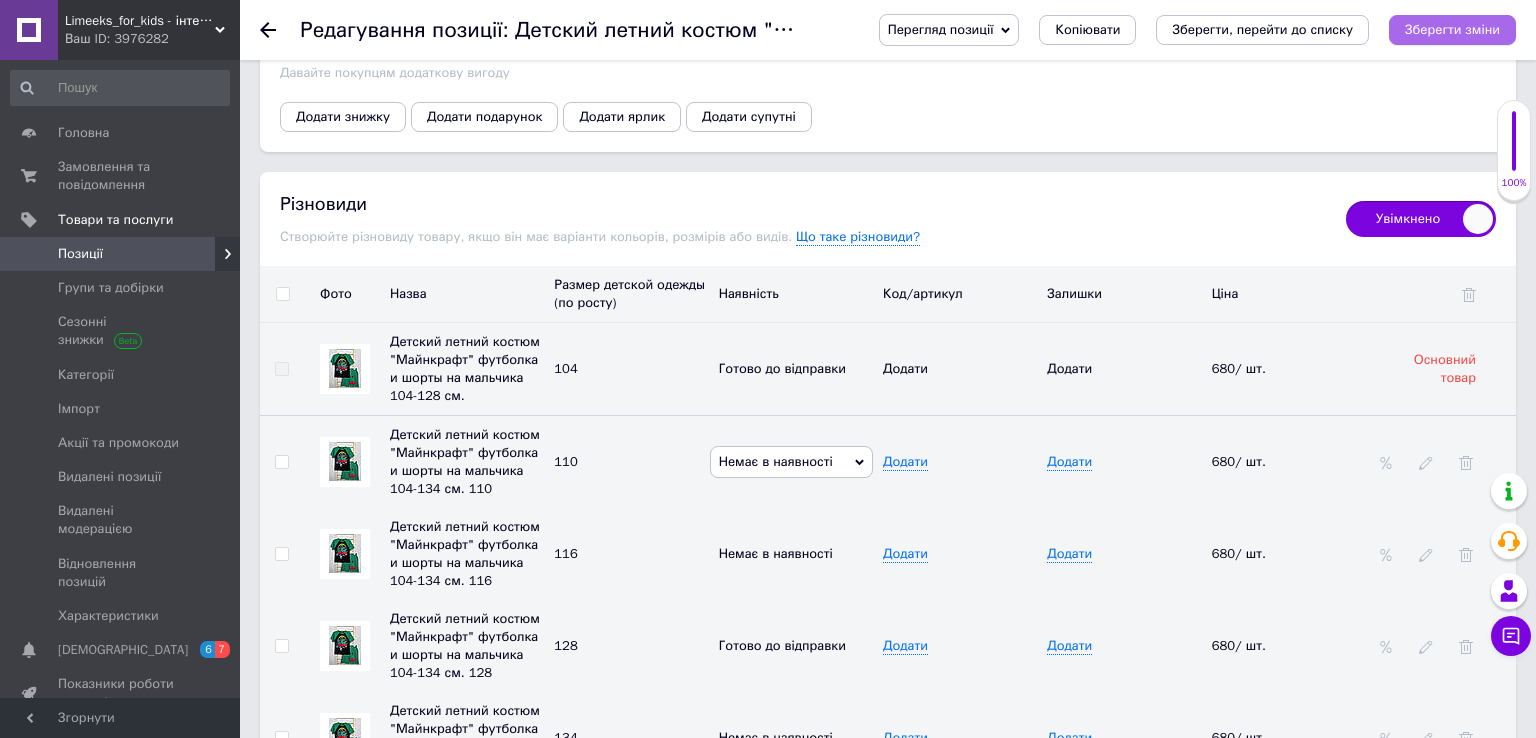 click on "Зберегти зміни" at bounding box center [1452, 29] 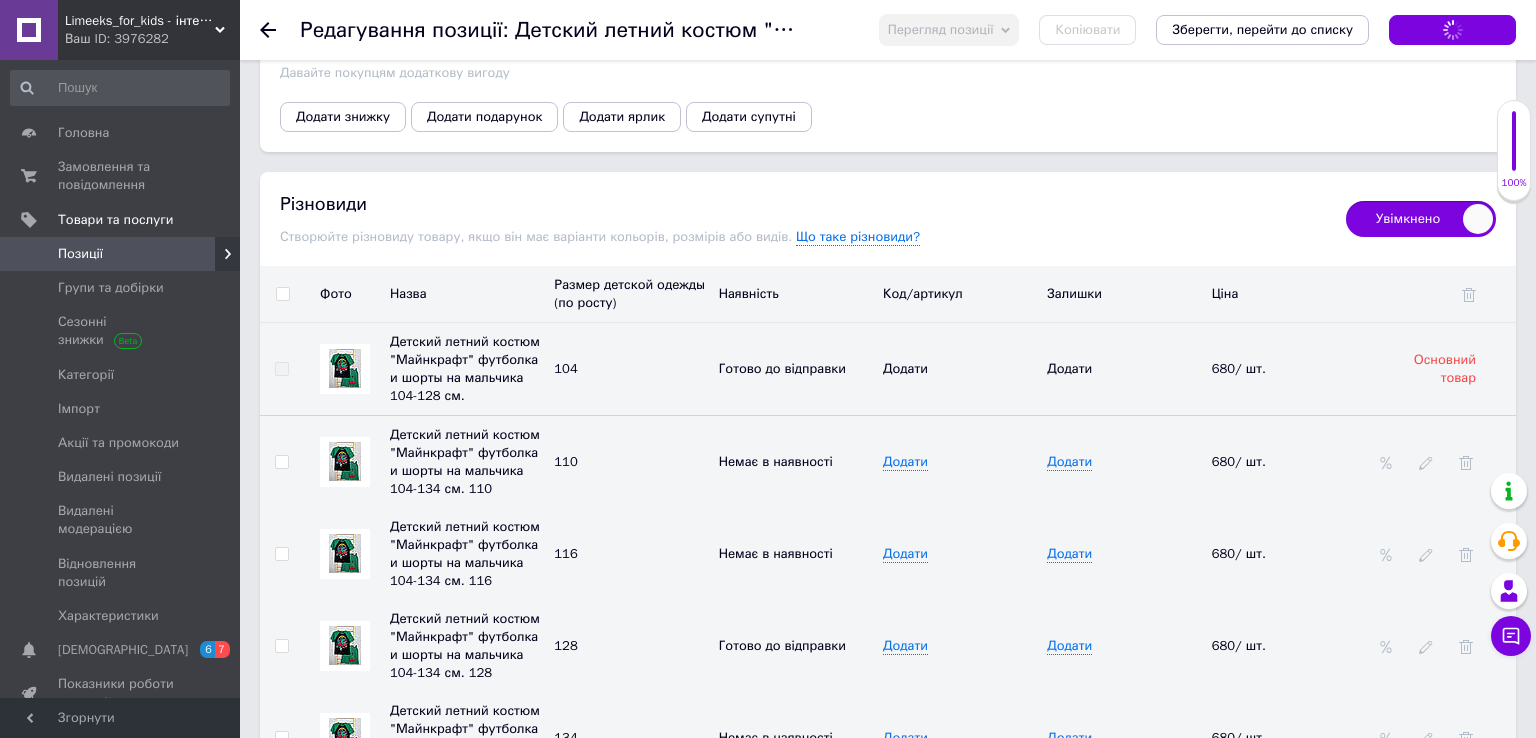 scroll, scrollTop: 2534, scrollLeft: 0, axis: vertical 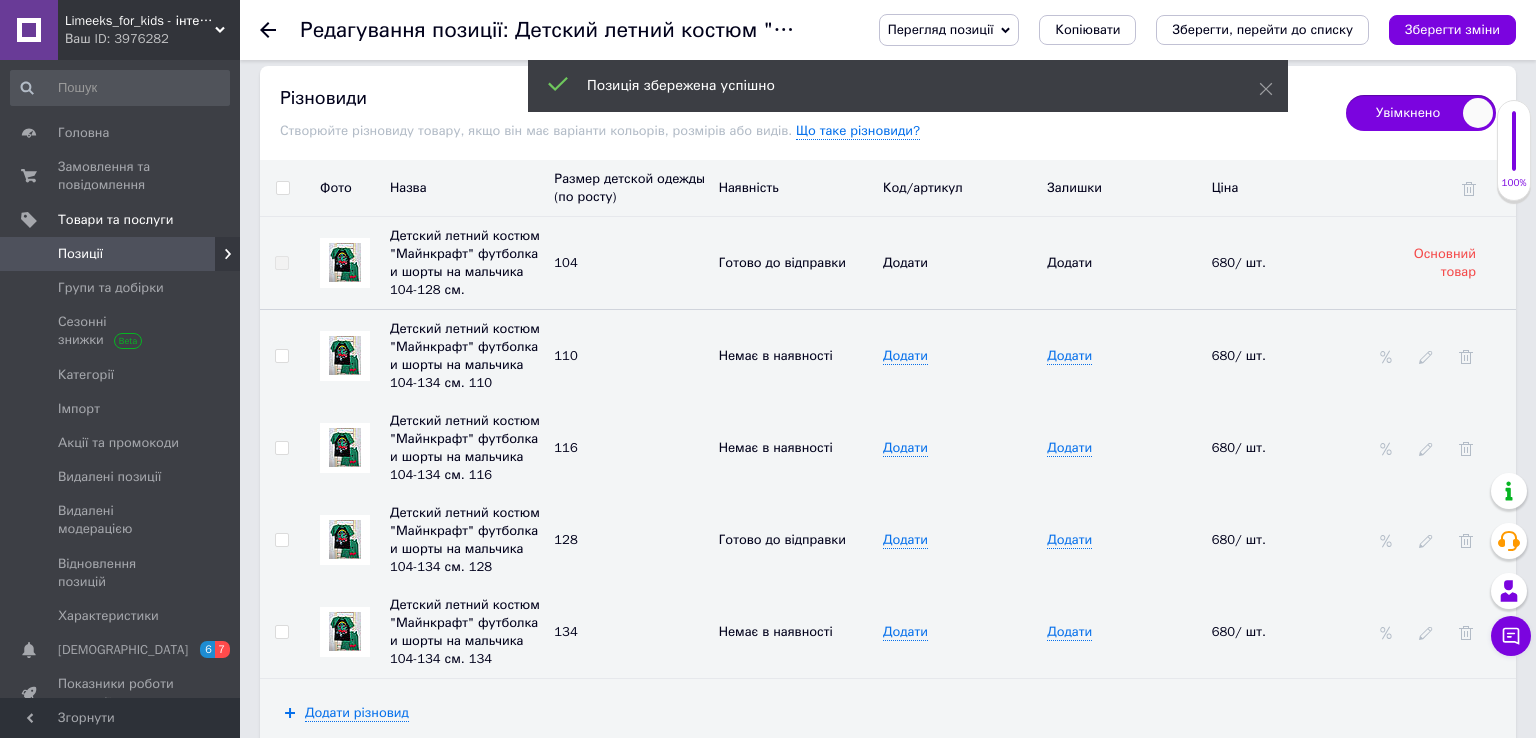 click on "Позиції" at bounding box center [121, 254] 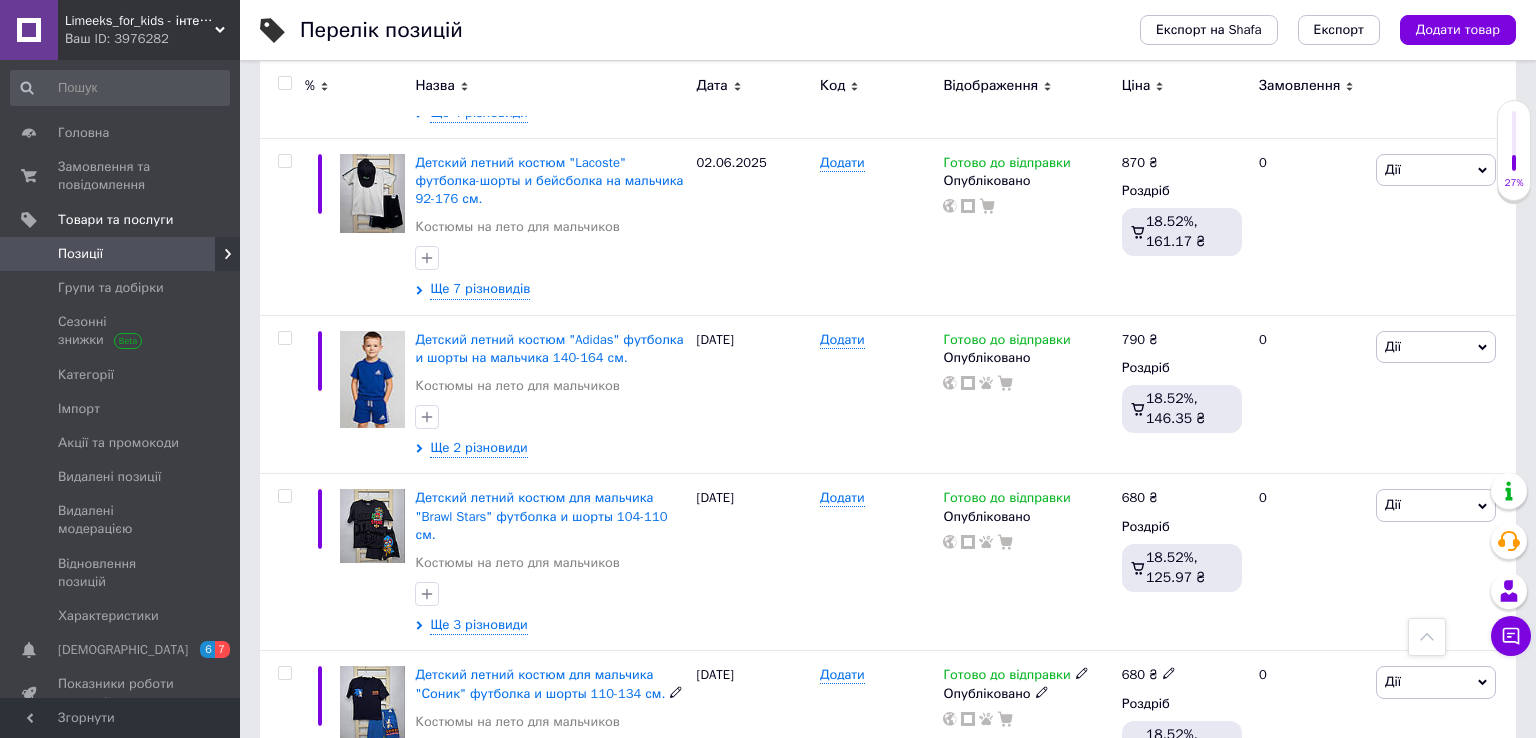 scroll, scrollTop: 3004, scrollLeft: 0, axis: vertical 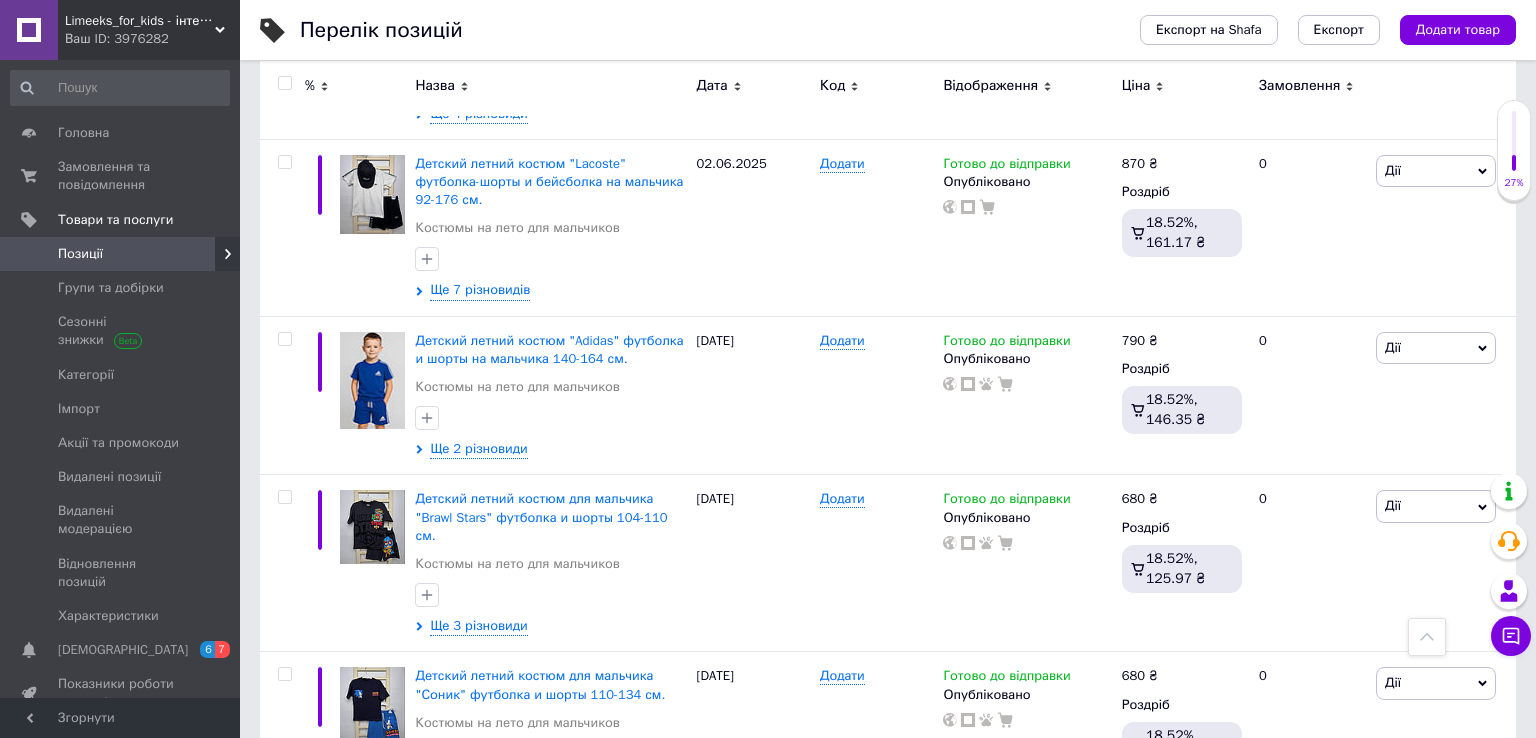 click on "14" at bounding box center (461, 851) 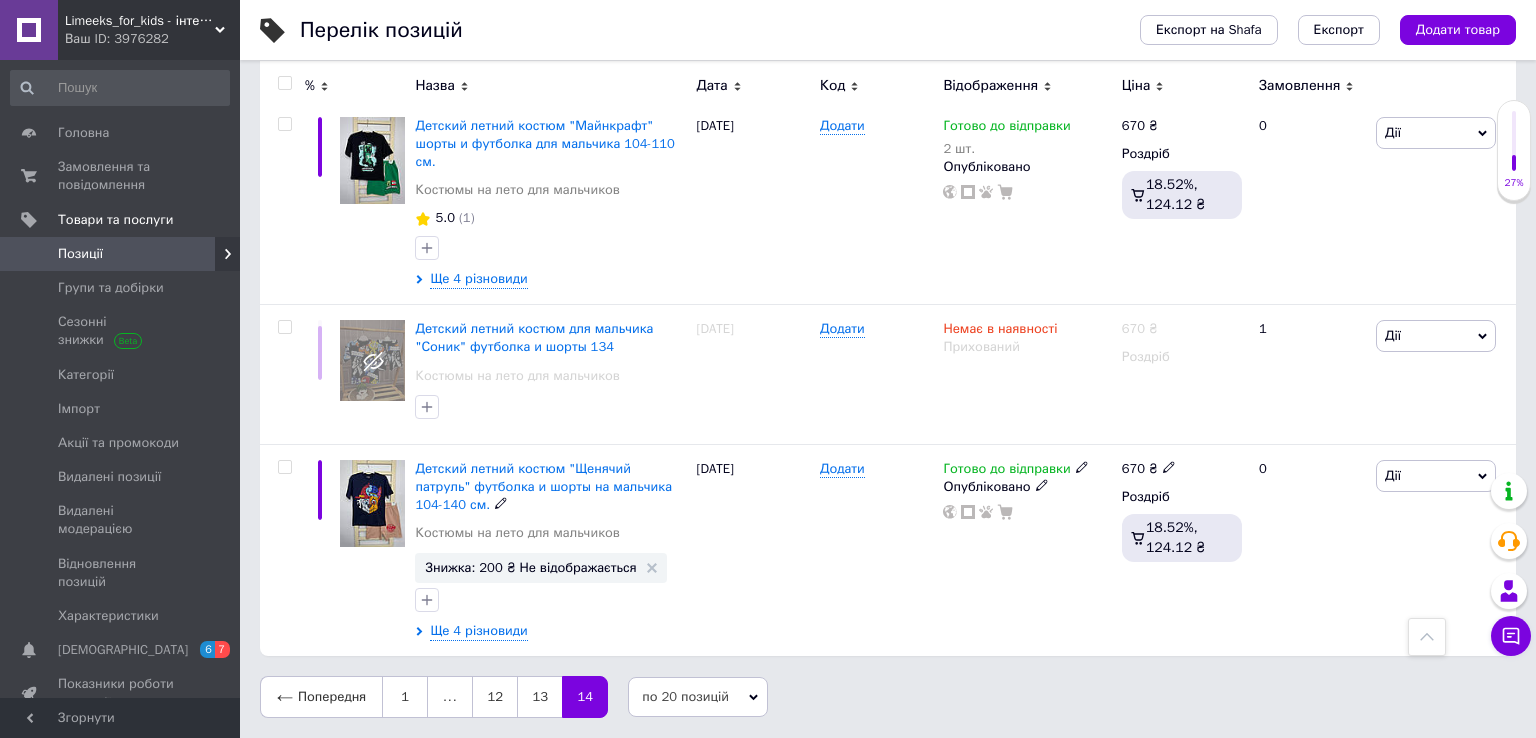 scroll, scrollTop: 2524, scrollLeft: 0, axis: vertical 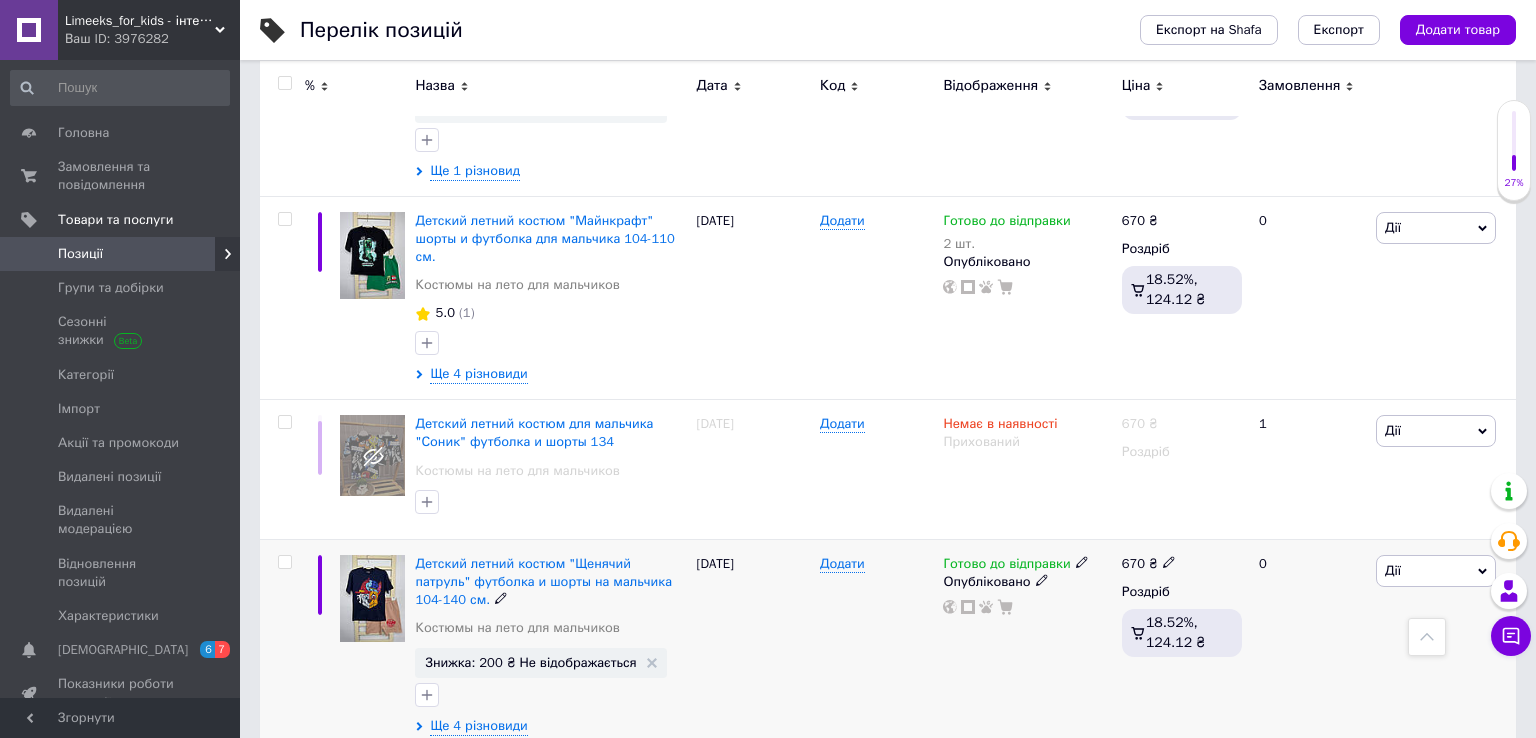 click on "Дії" at bounding box center (1436, 571) 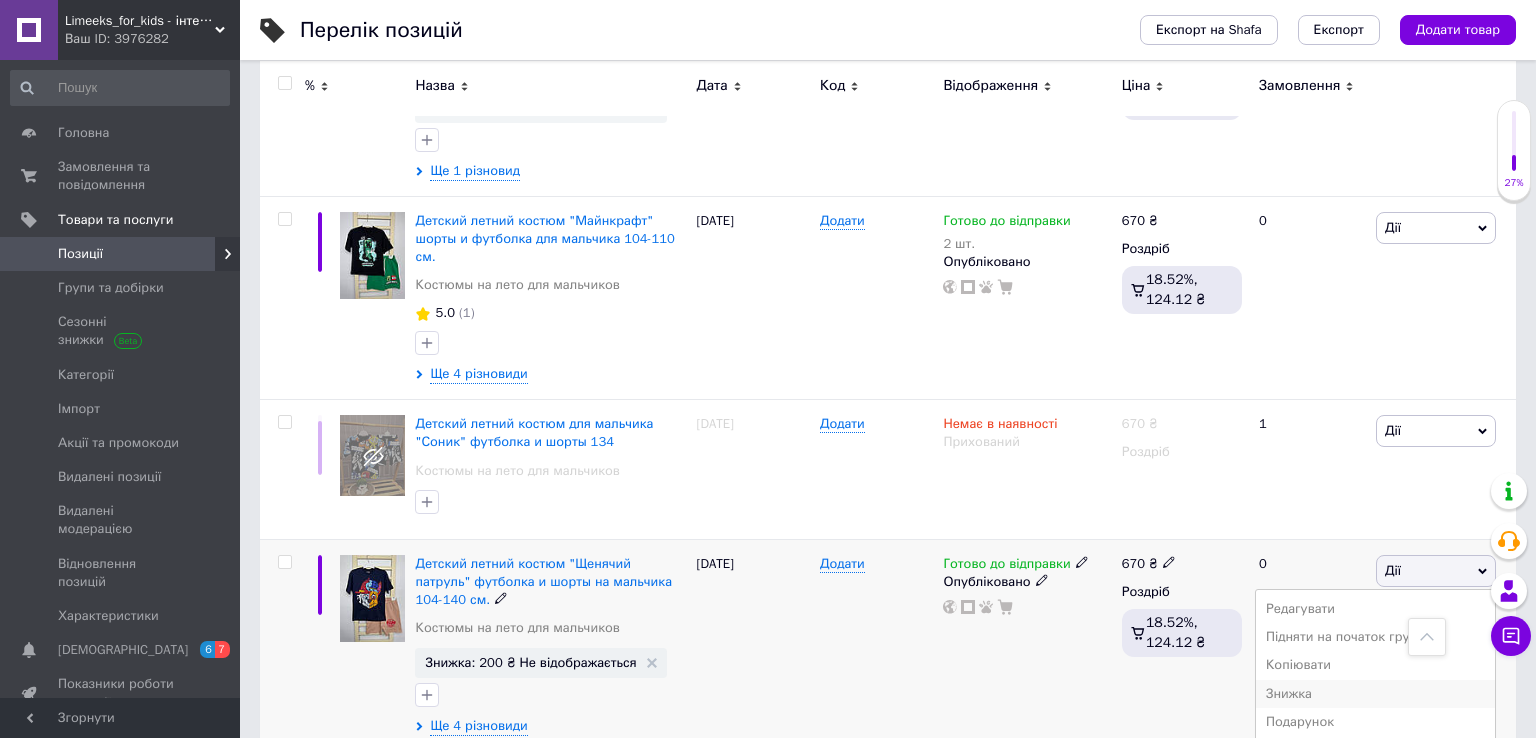 click on "Знижка" at bounding box center (1375, 694) 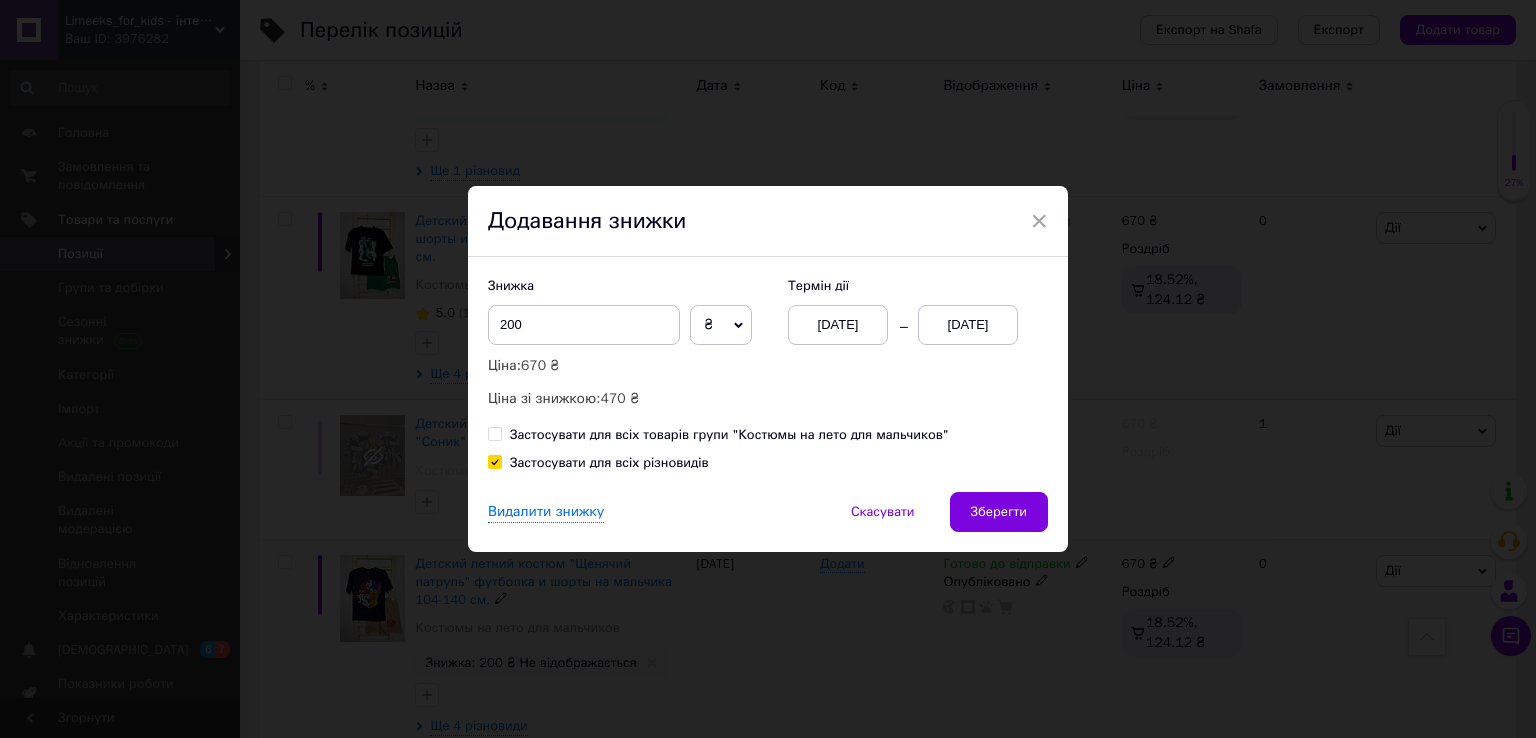 click on "[DATE]" at bounding box center [968, 325] 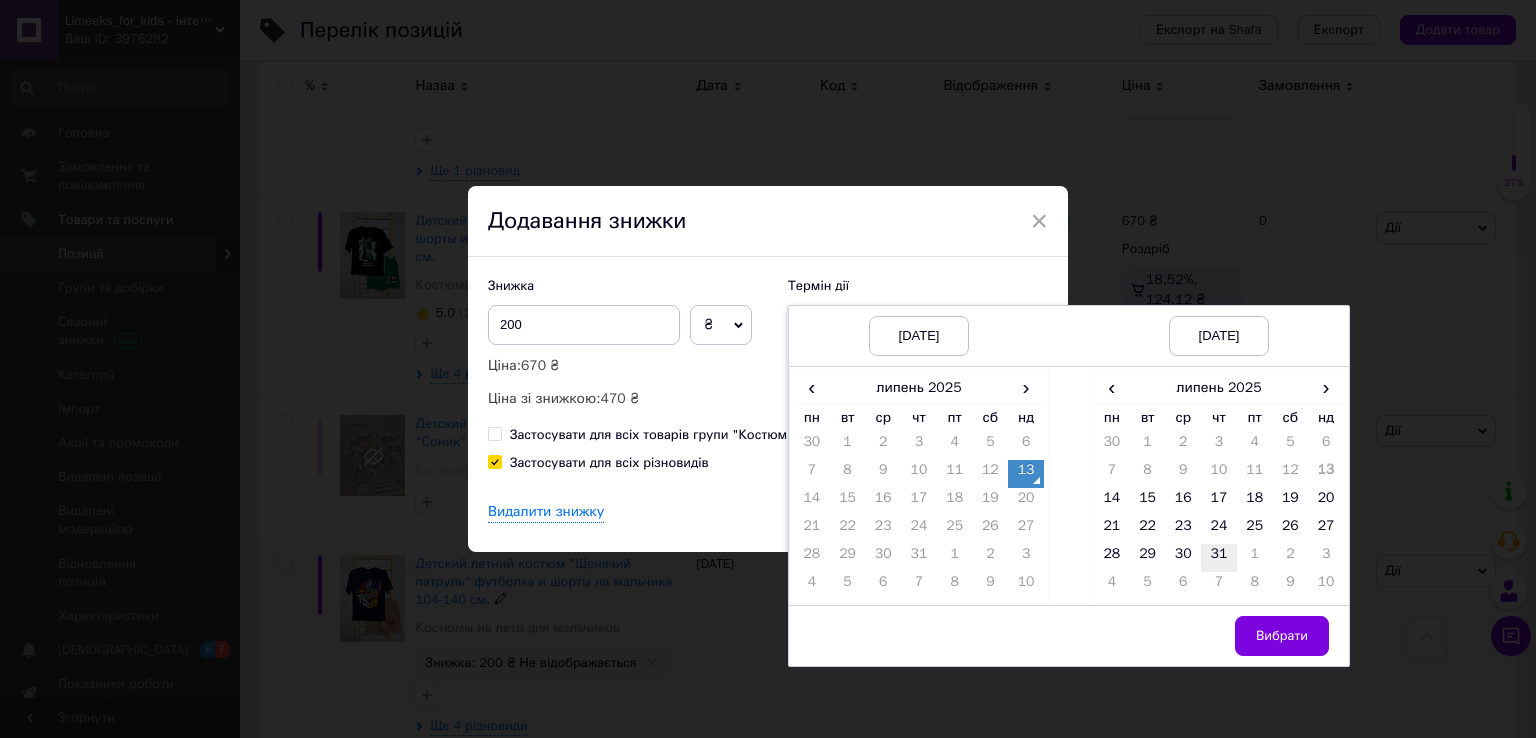 click on "31" at bounding box center (1219, 558) 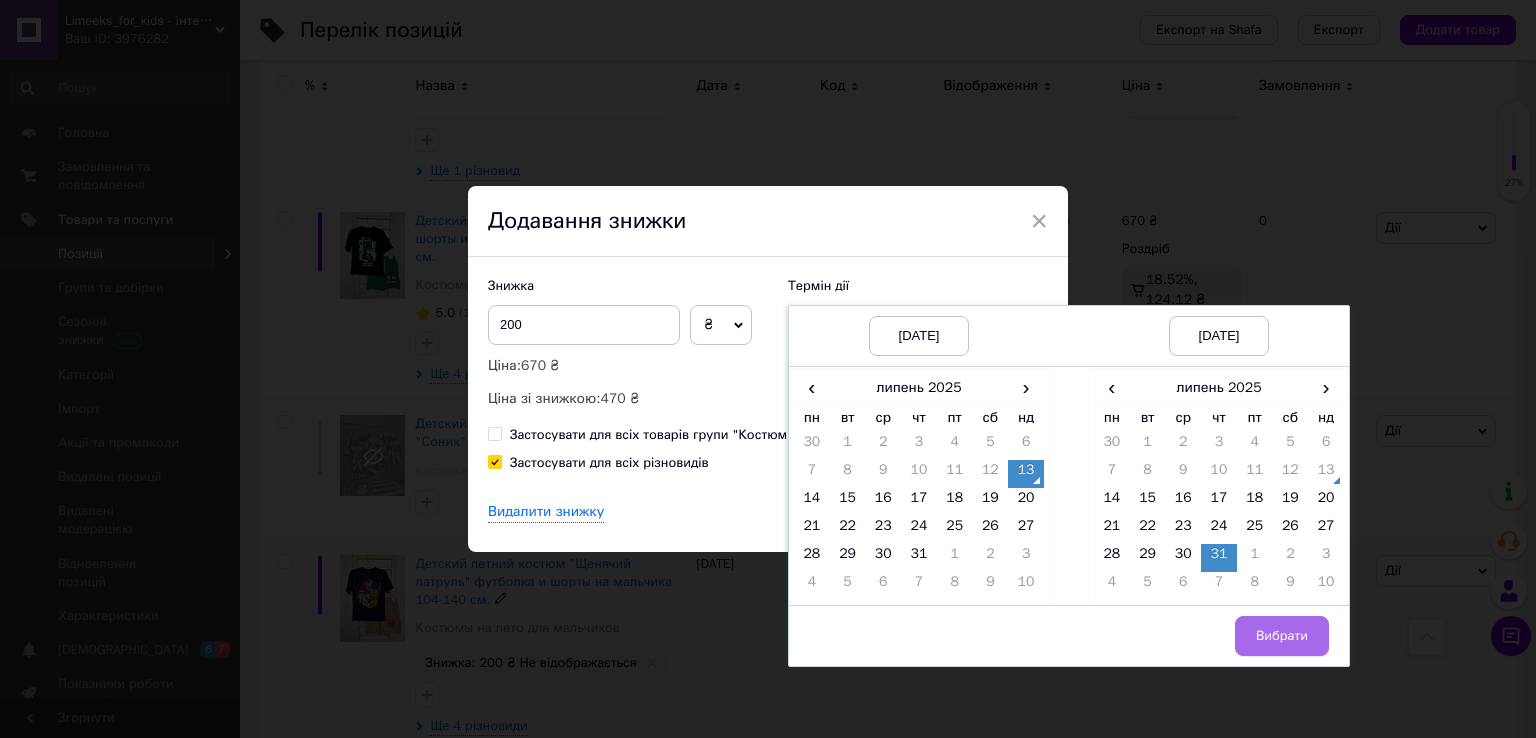 click on "Вибрати" at bounding box center [1282, 636] 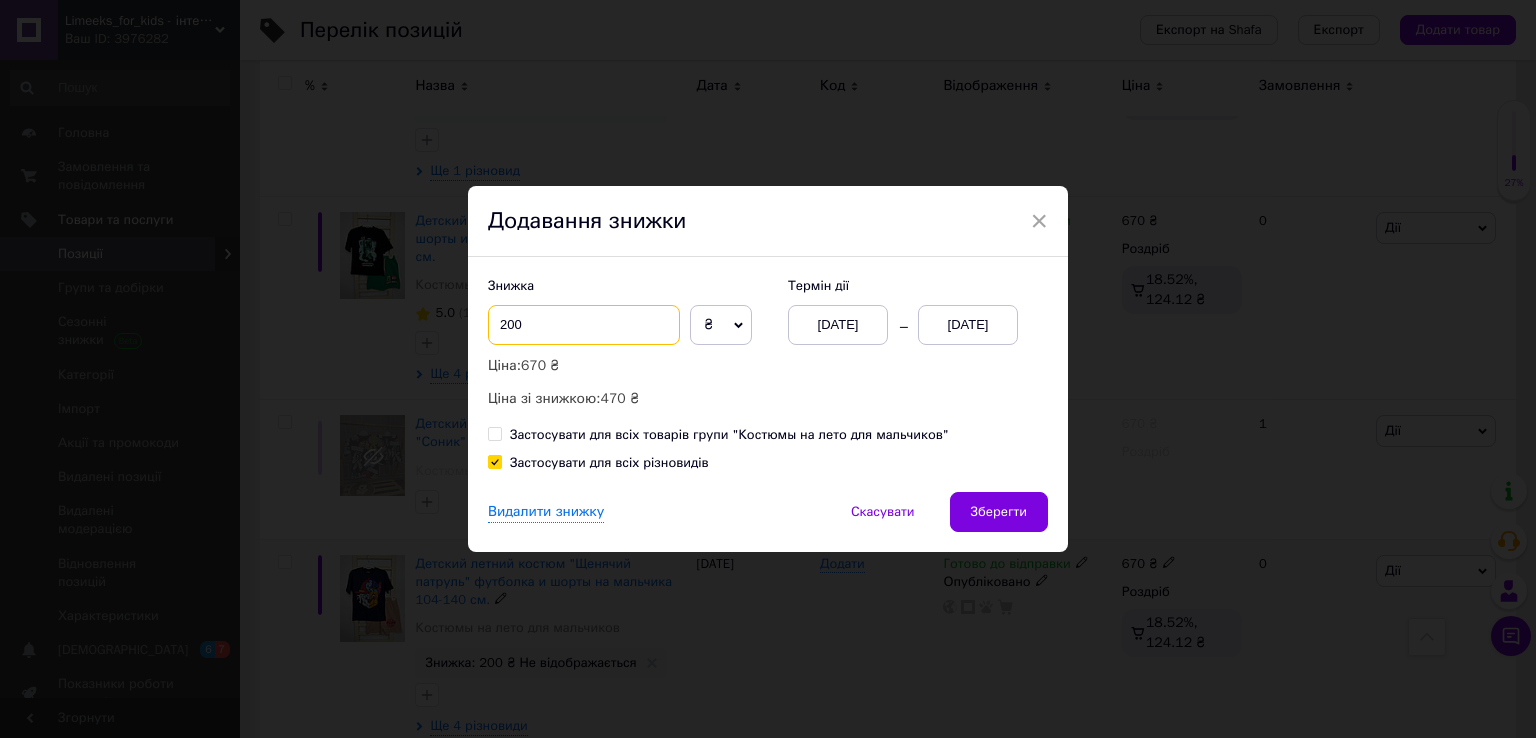 click on "200" at bounding box center [584, 325] 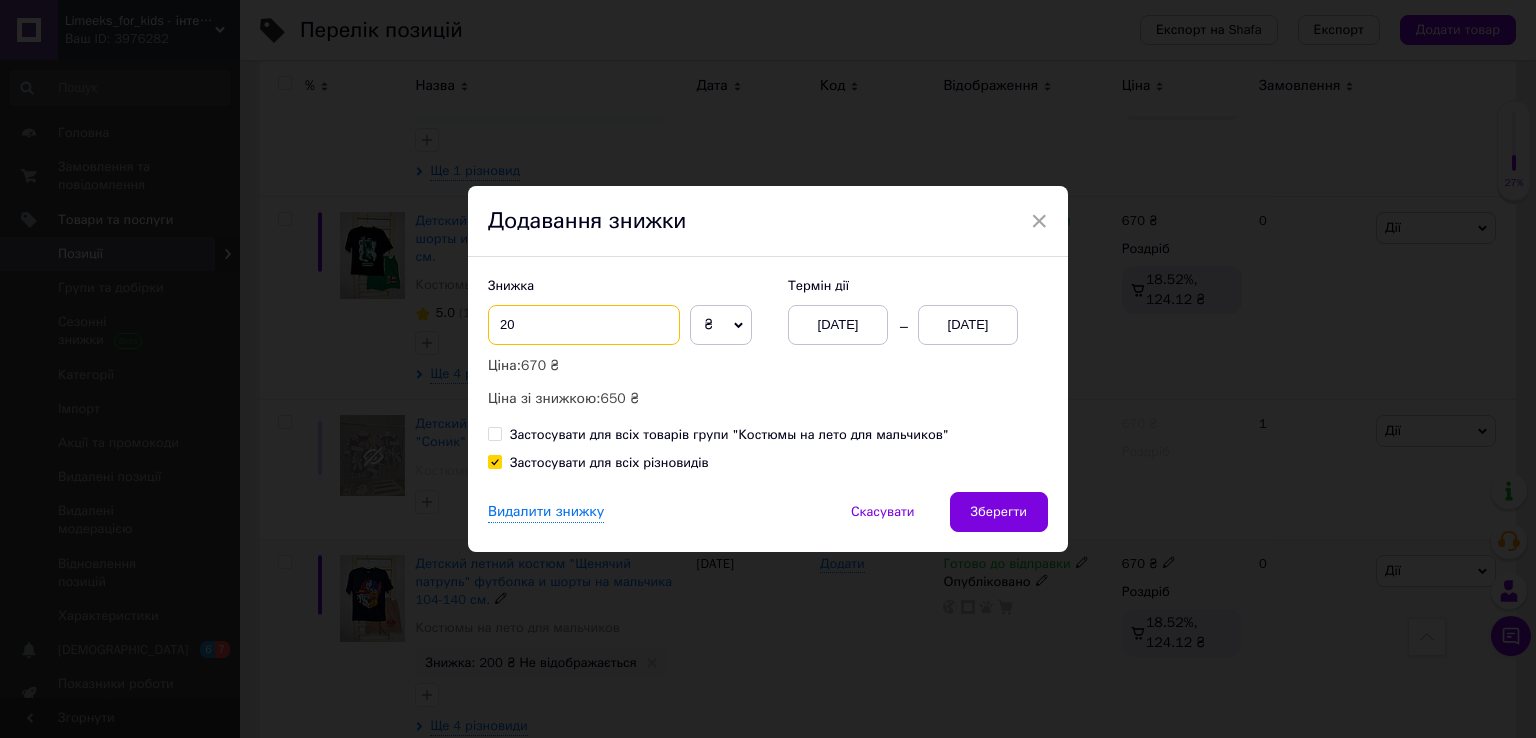 type on "2" 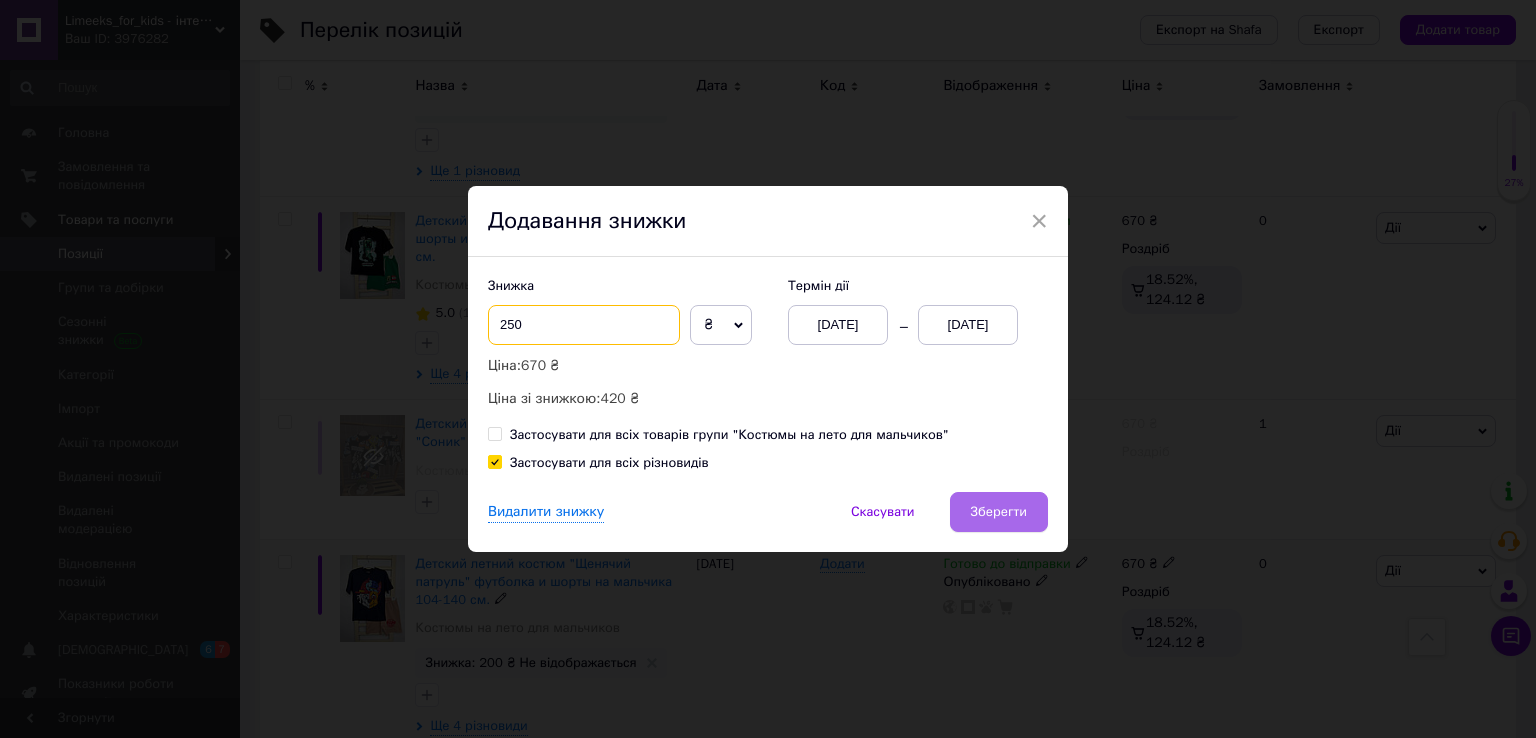 type on "250" 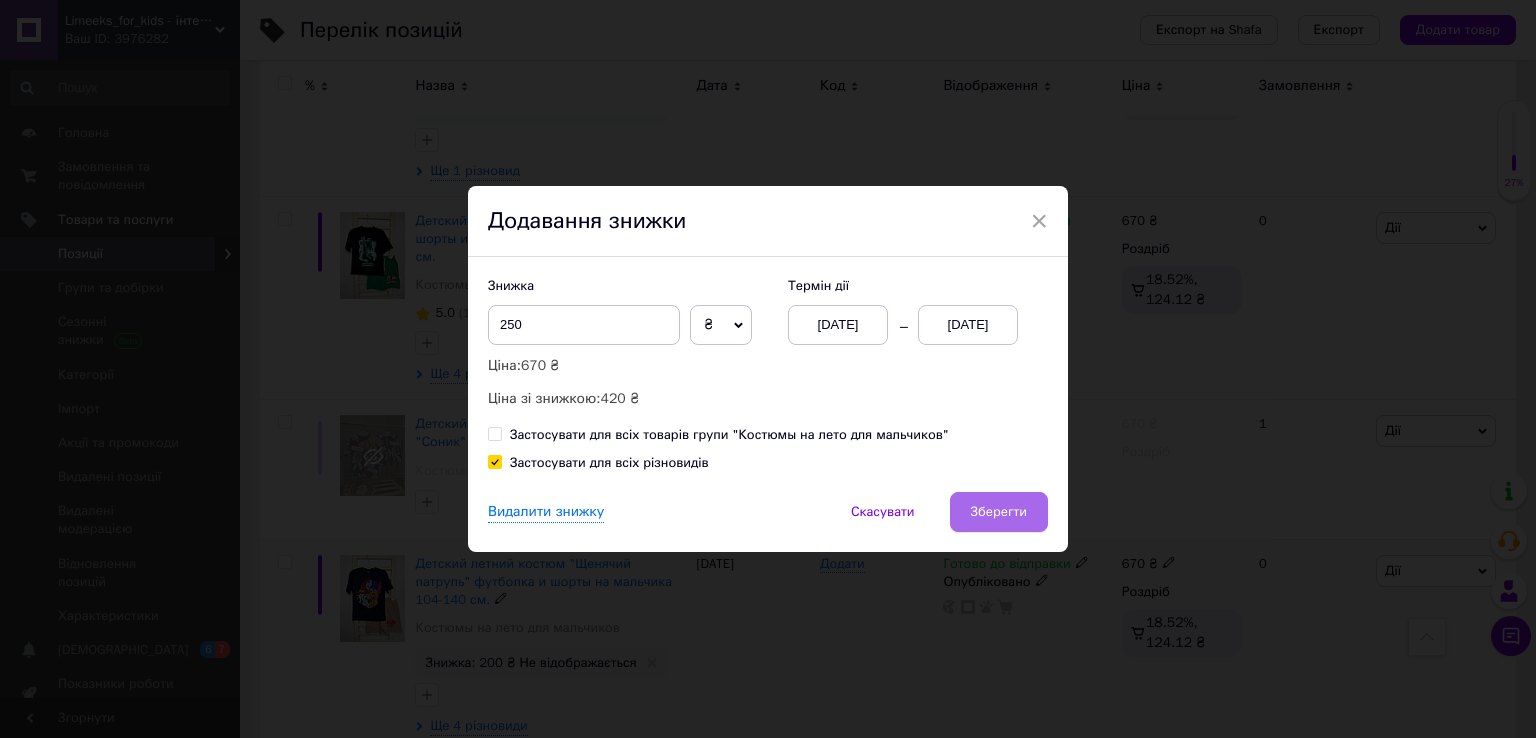 click on "Зберегти" at bounding box center (999, 512) 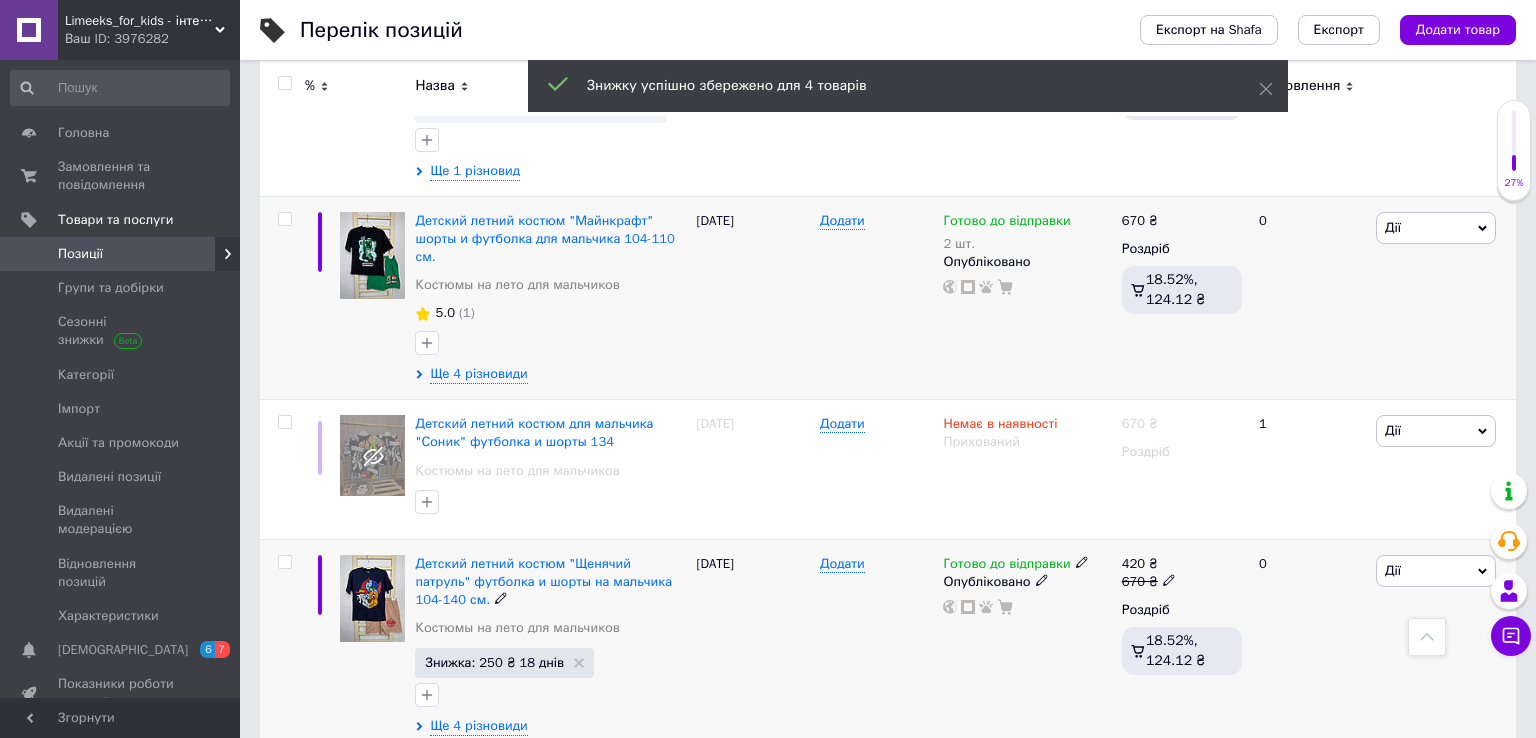 scroll, scrollTop: 2312, scrollLeft: 0, axis: vertical 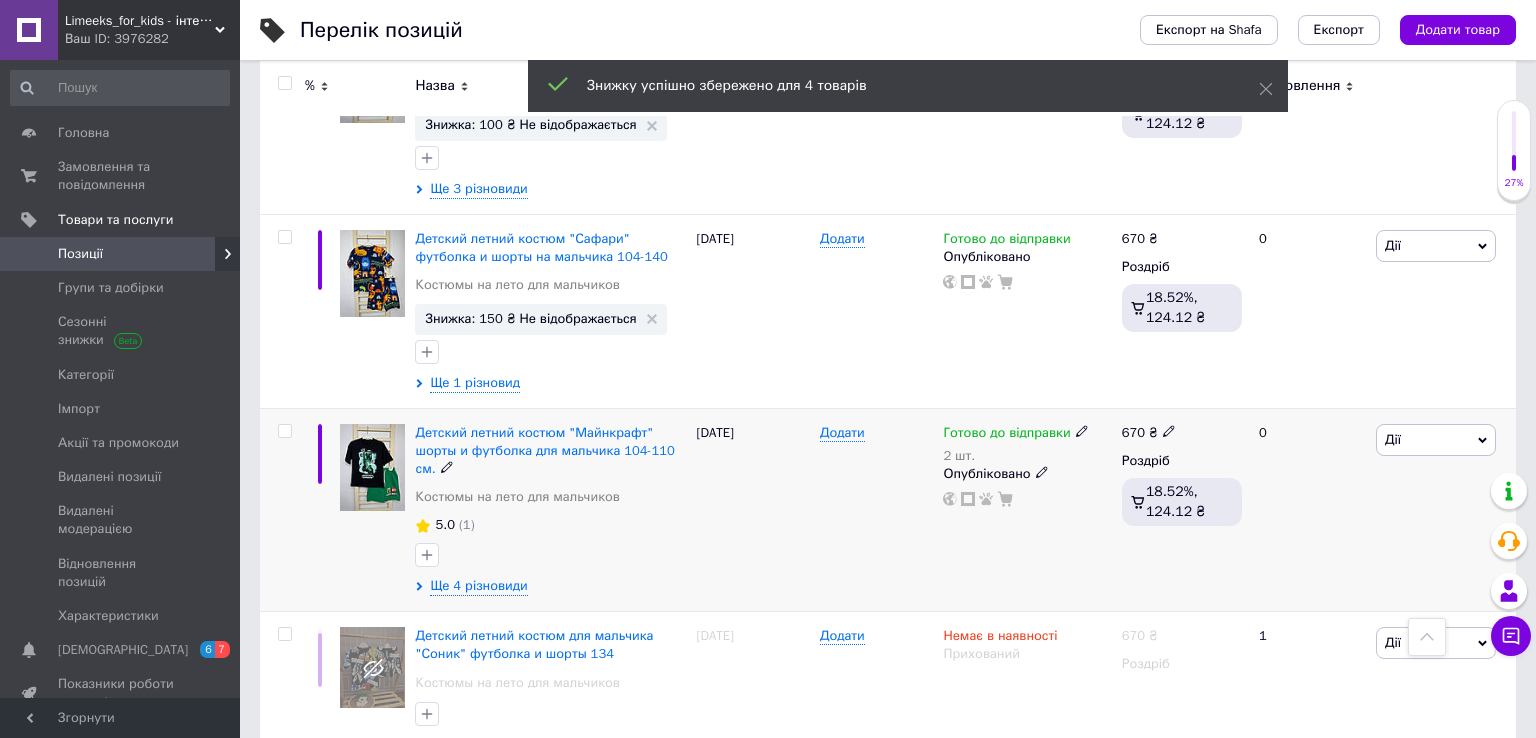 click on "Дії" at bounding box center [1436, 440] 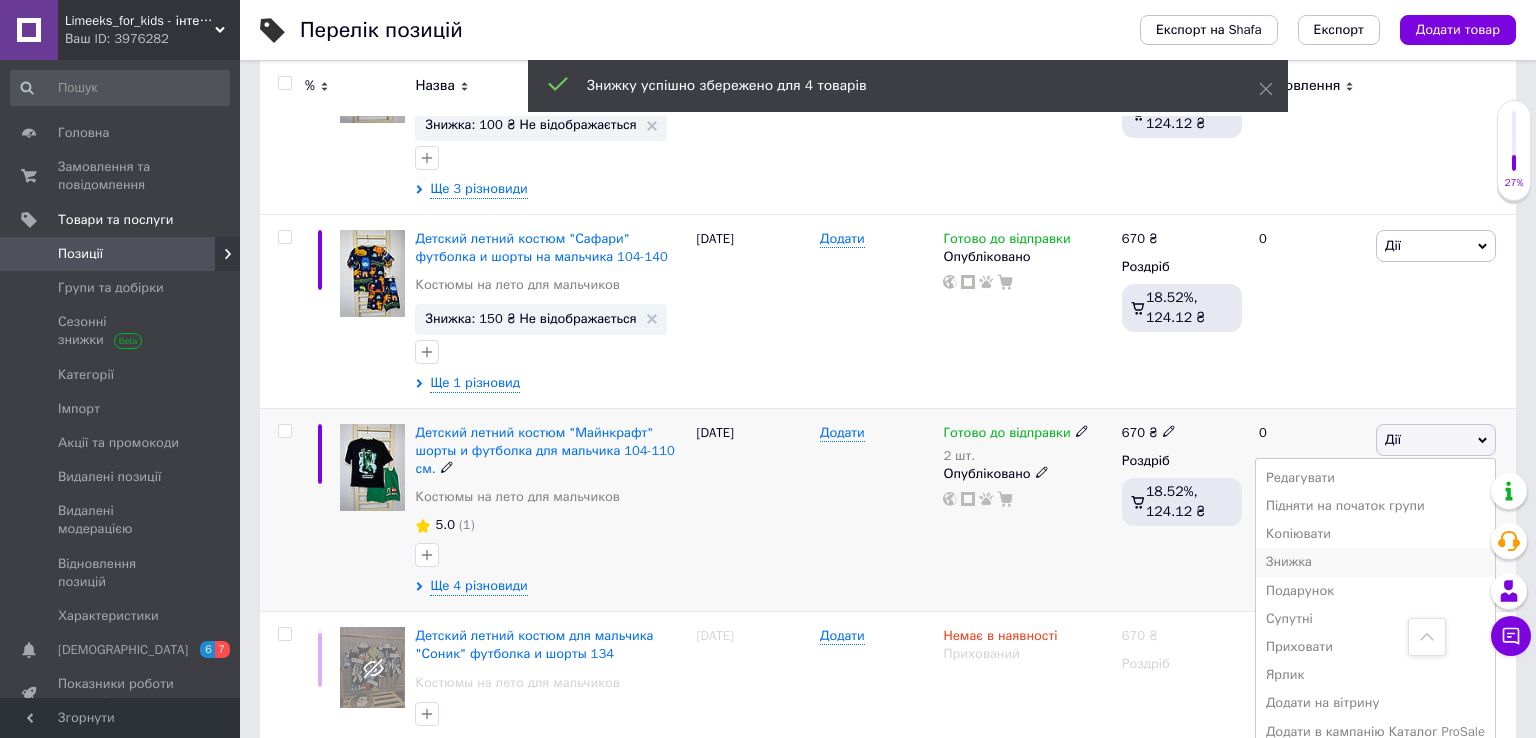 click on "Знижка" at bounding box center (1375, 562) 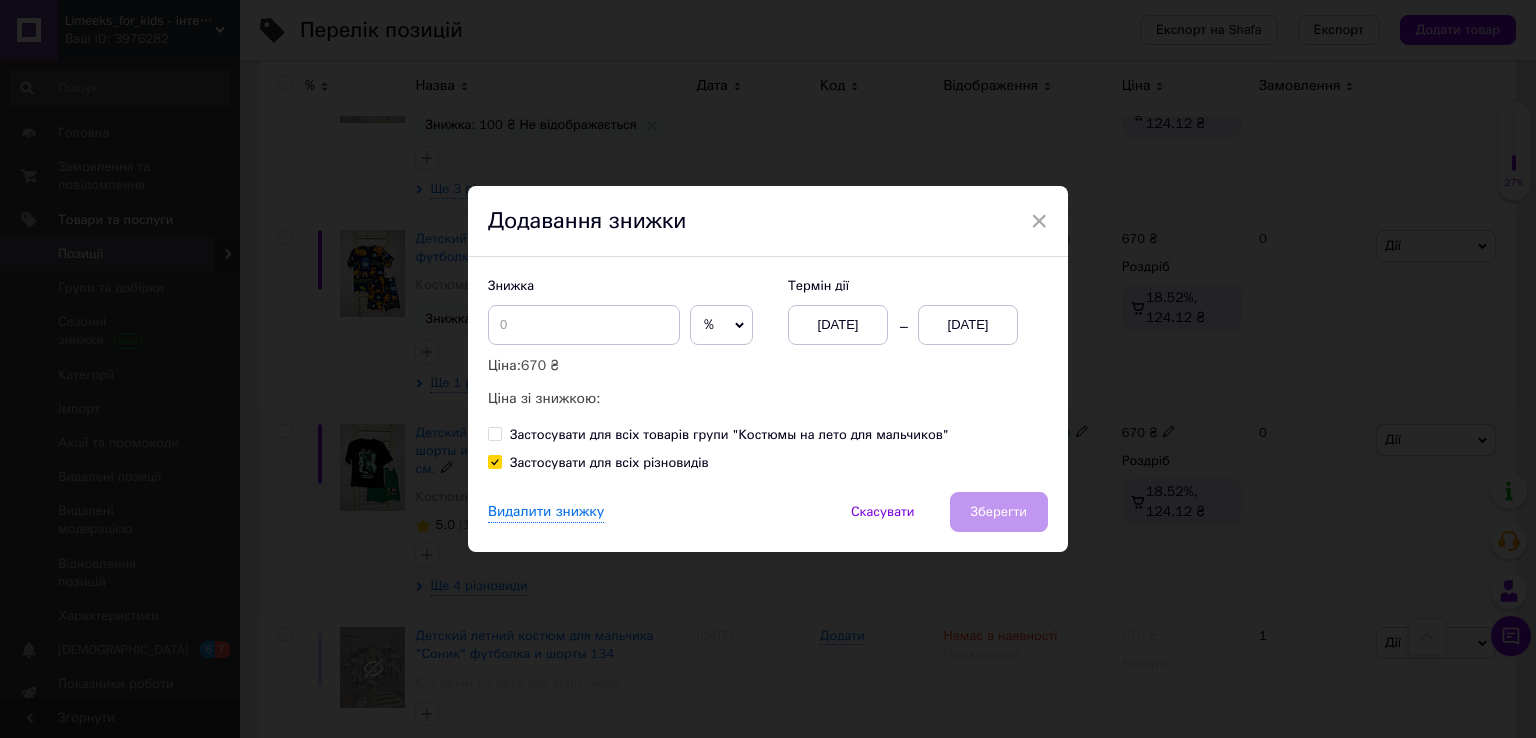click on "[DATE]" at bounding box center [968, 325] 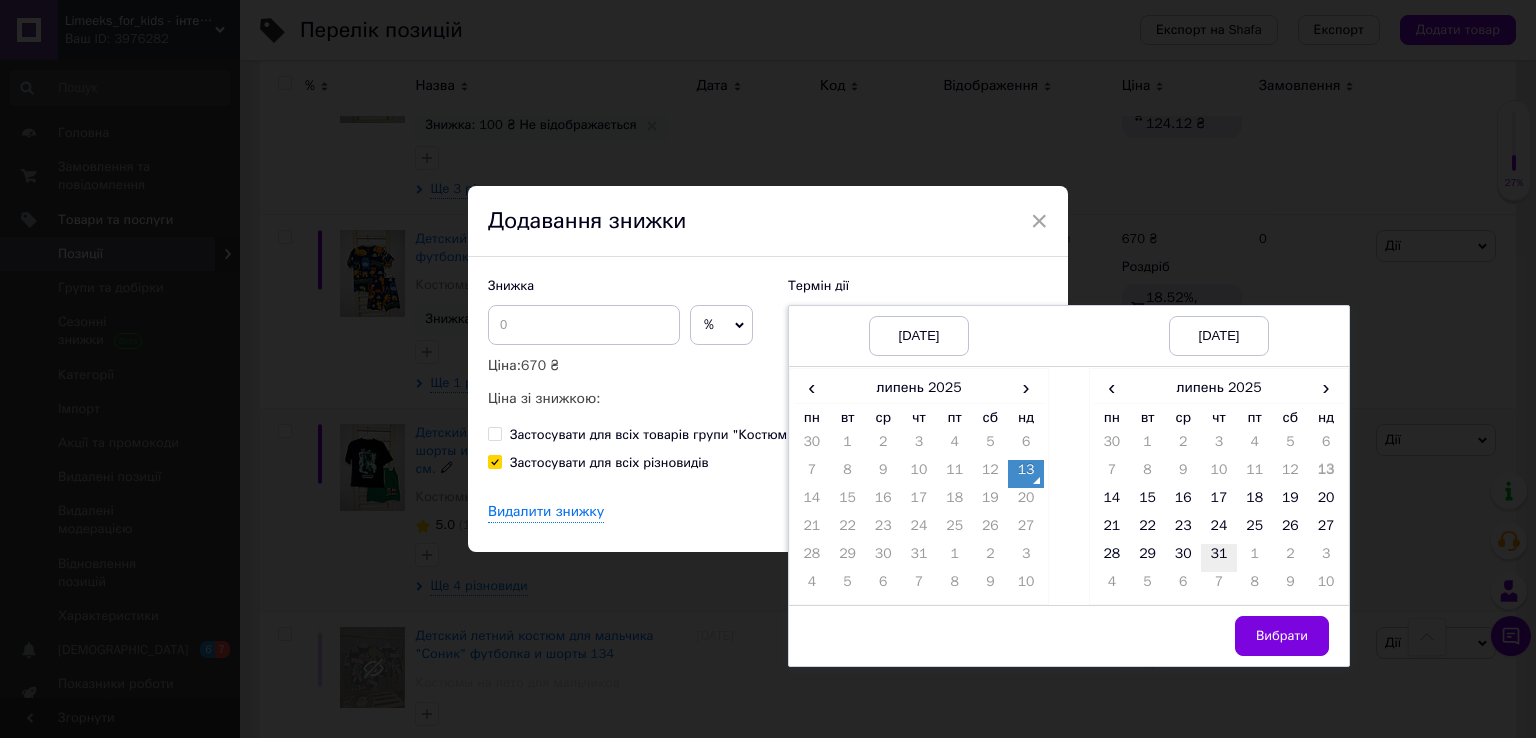 click on "31" at bounding box center [1219, 558] 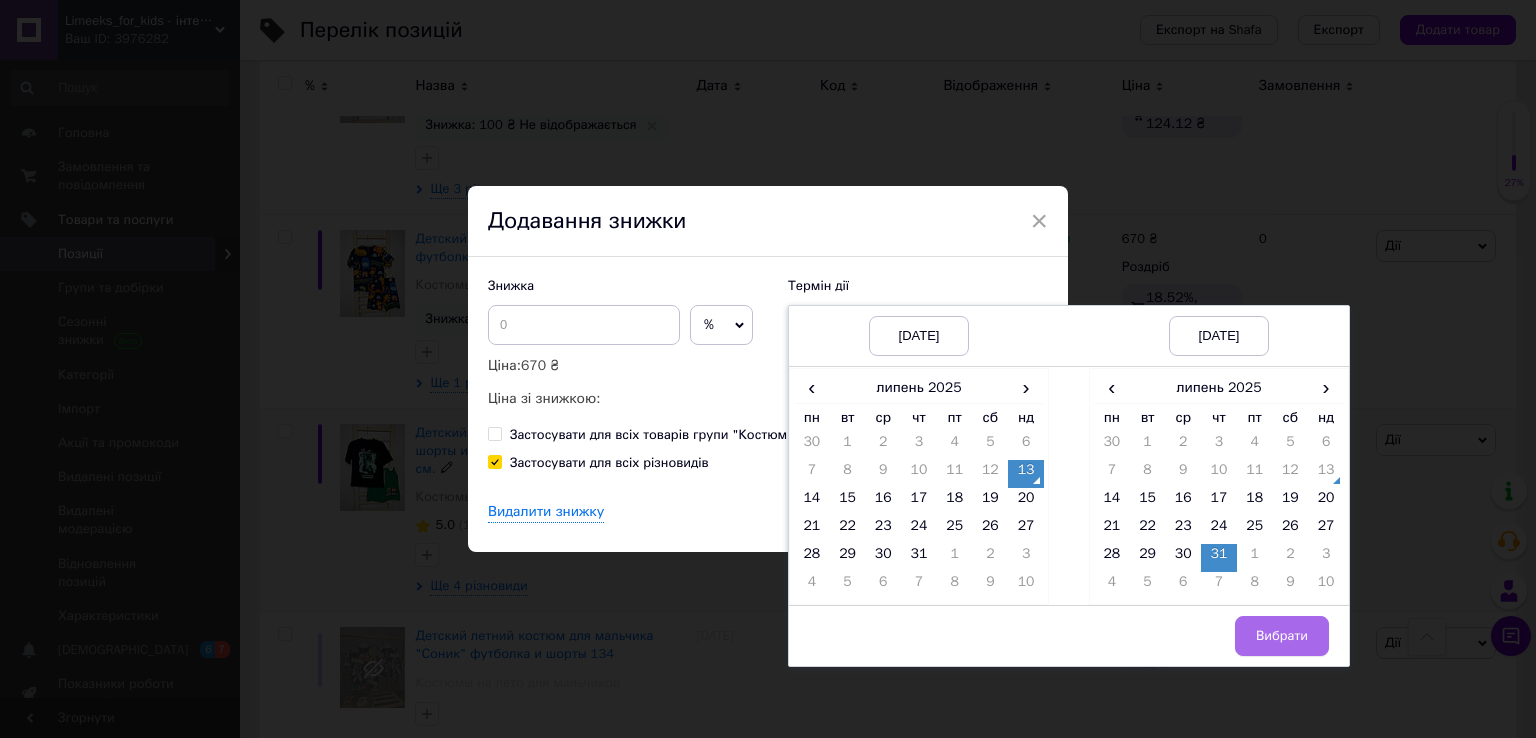 click on "Вибрати" at bounding box center (1282, 636) 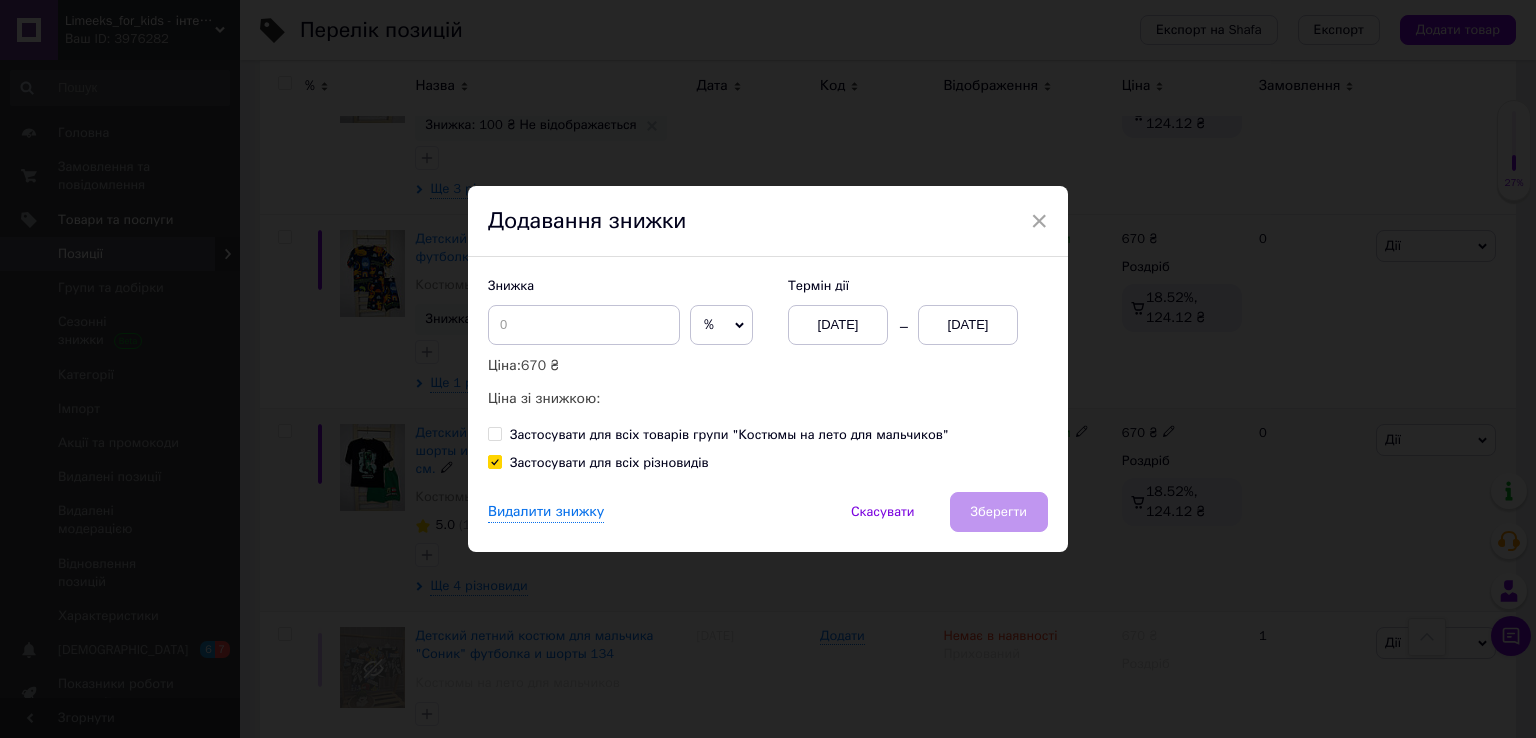 click on "%" at bounding box center [721, 325] 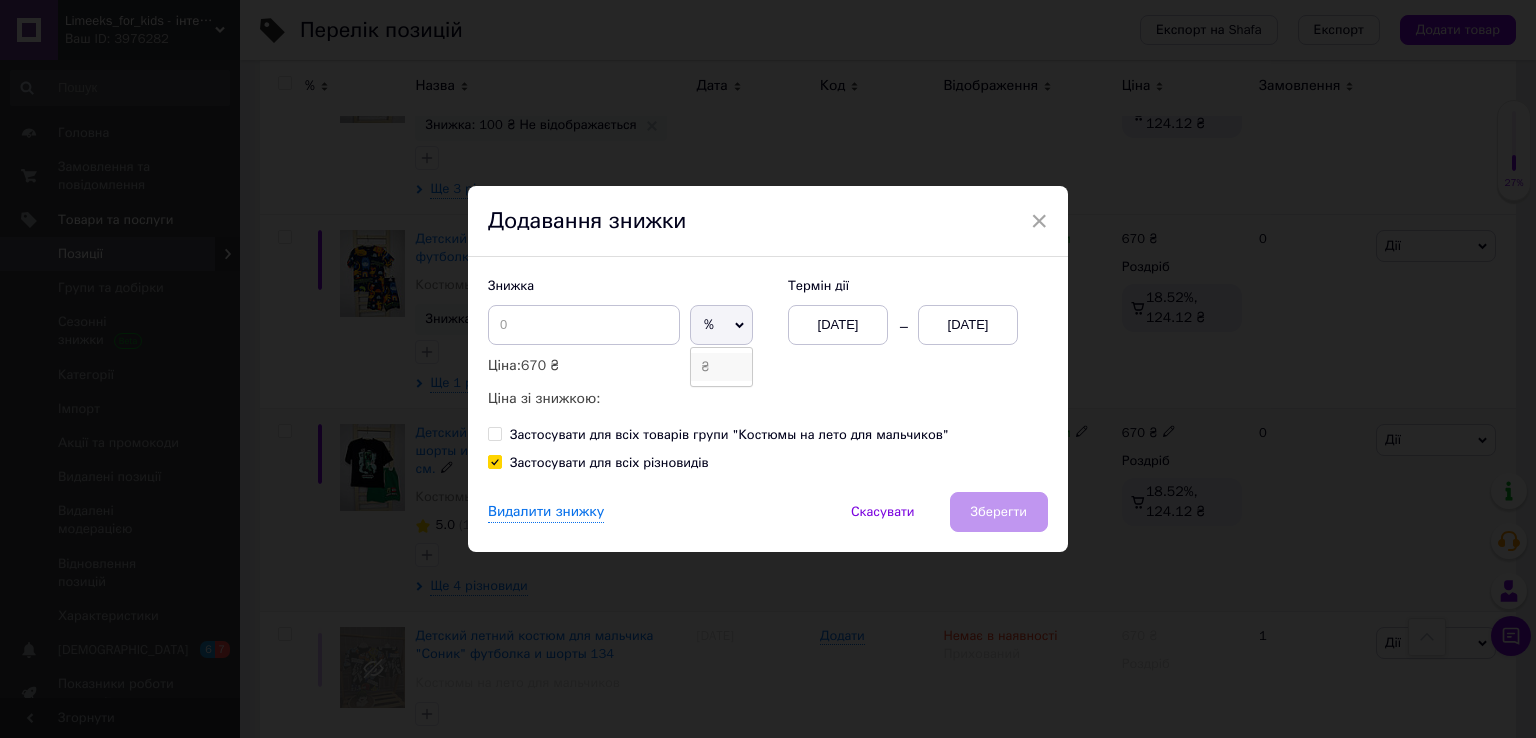 click on "₴" at bounding box center (721, 367) 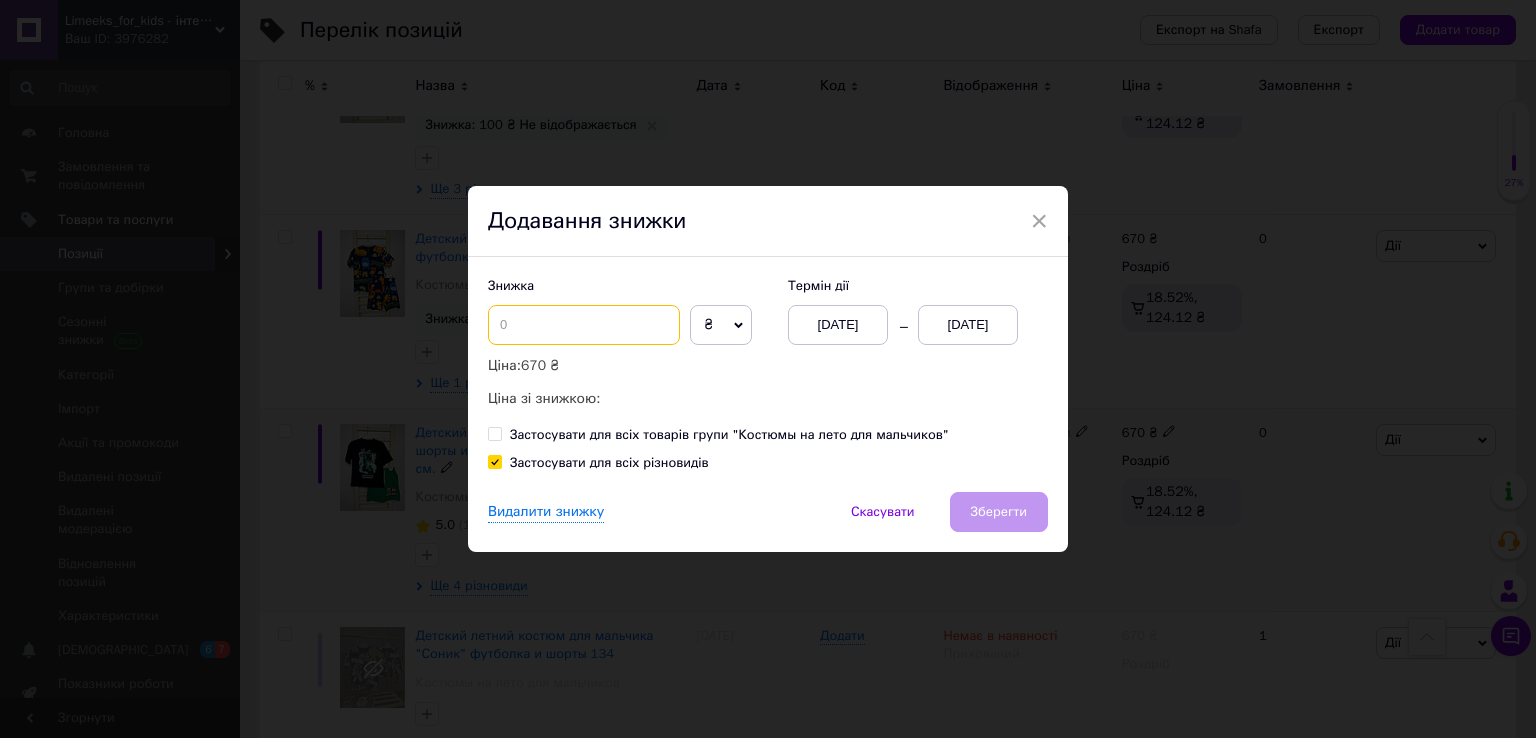 click at bounding box center [584, 325] 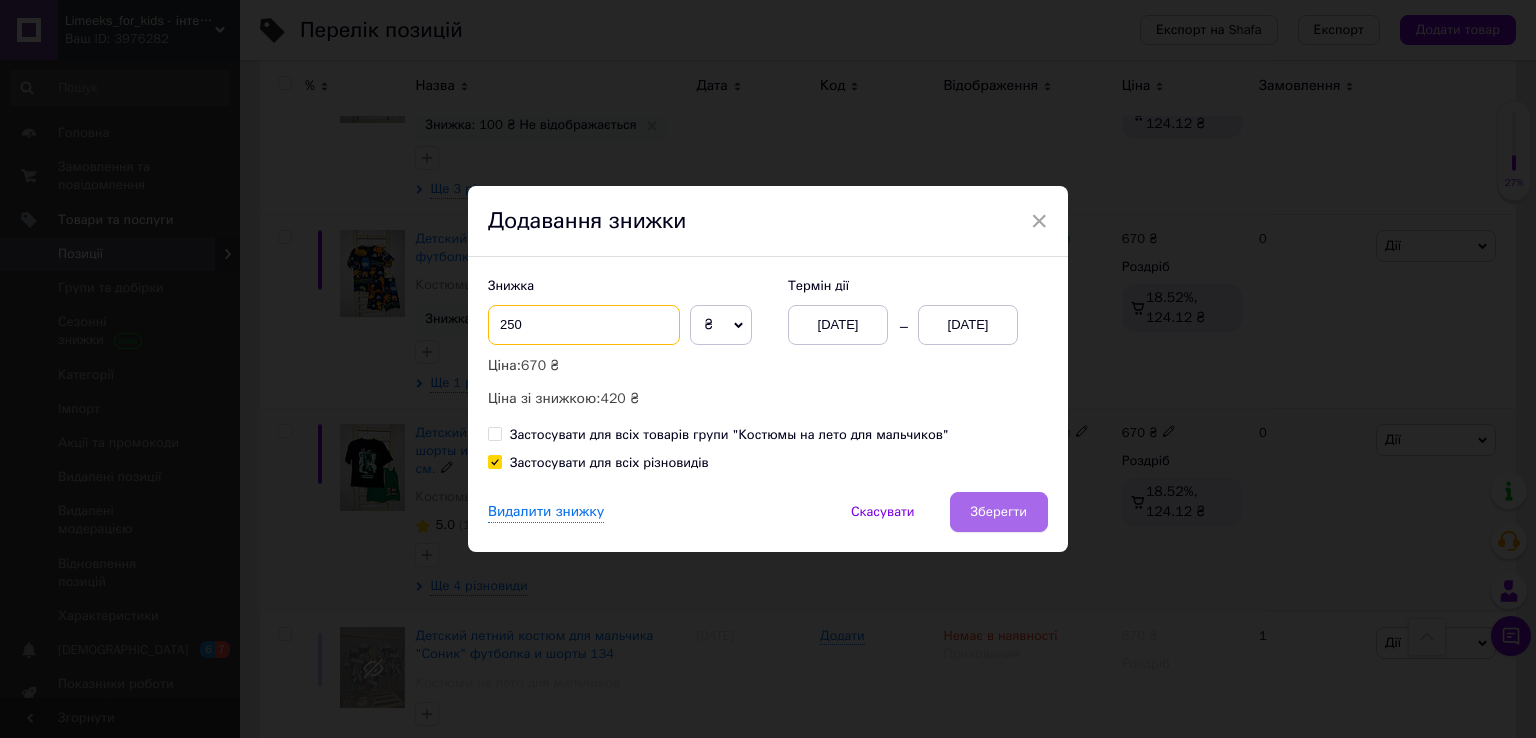 type on "250" 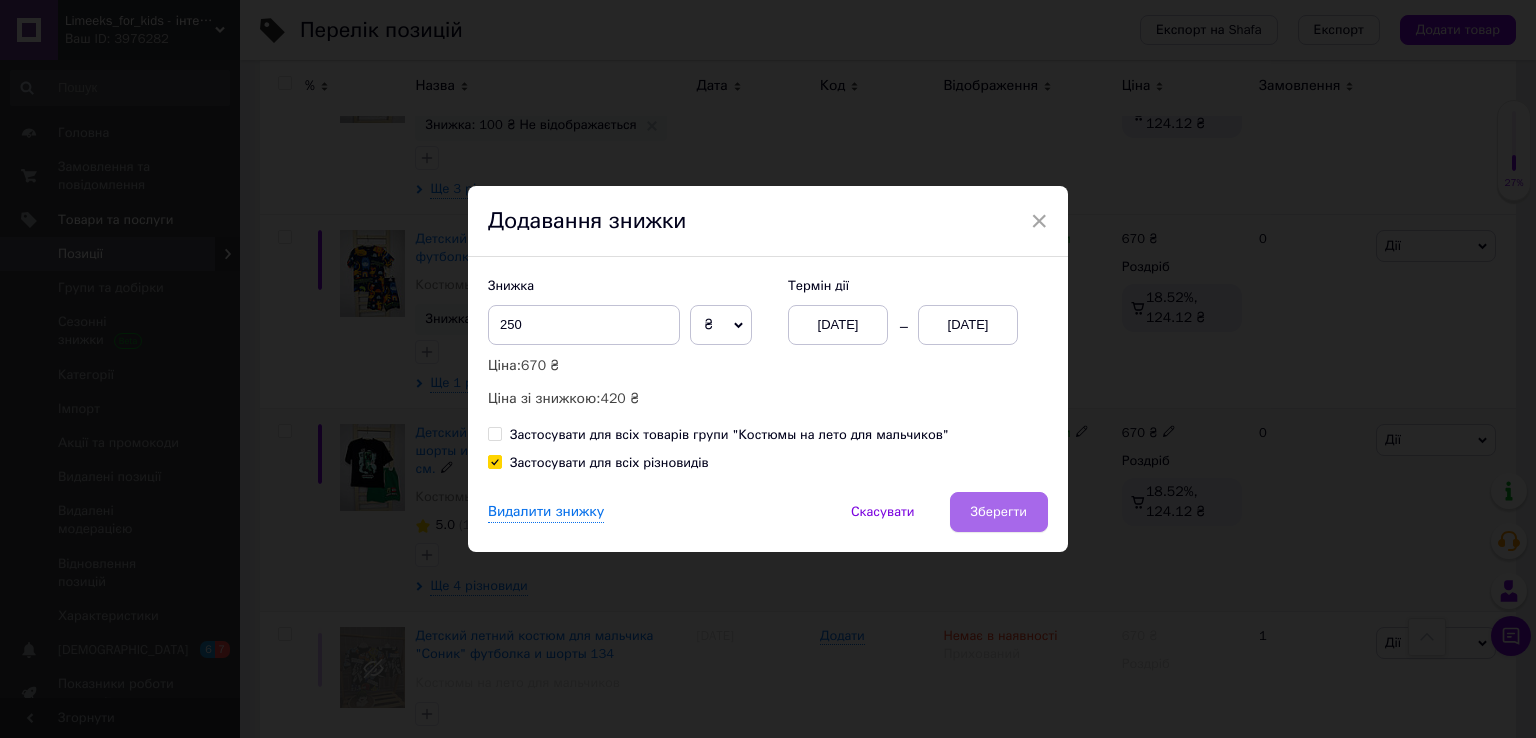 click on "Зберегти" at bounding box center [999, 512] 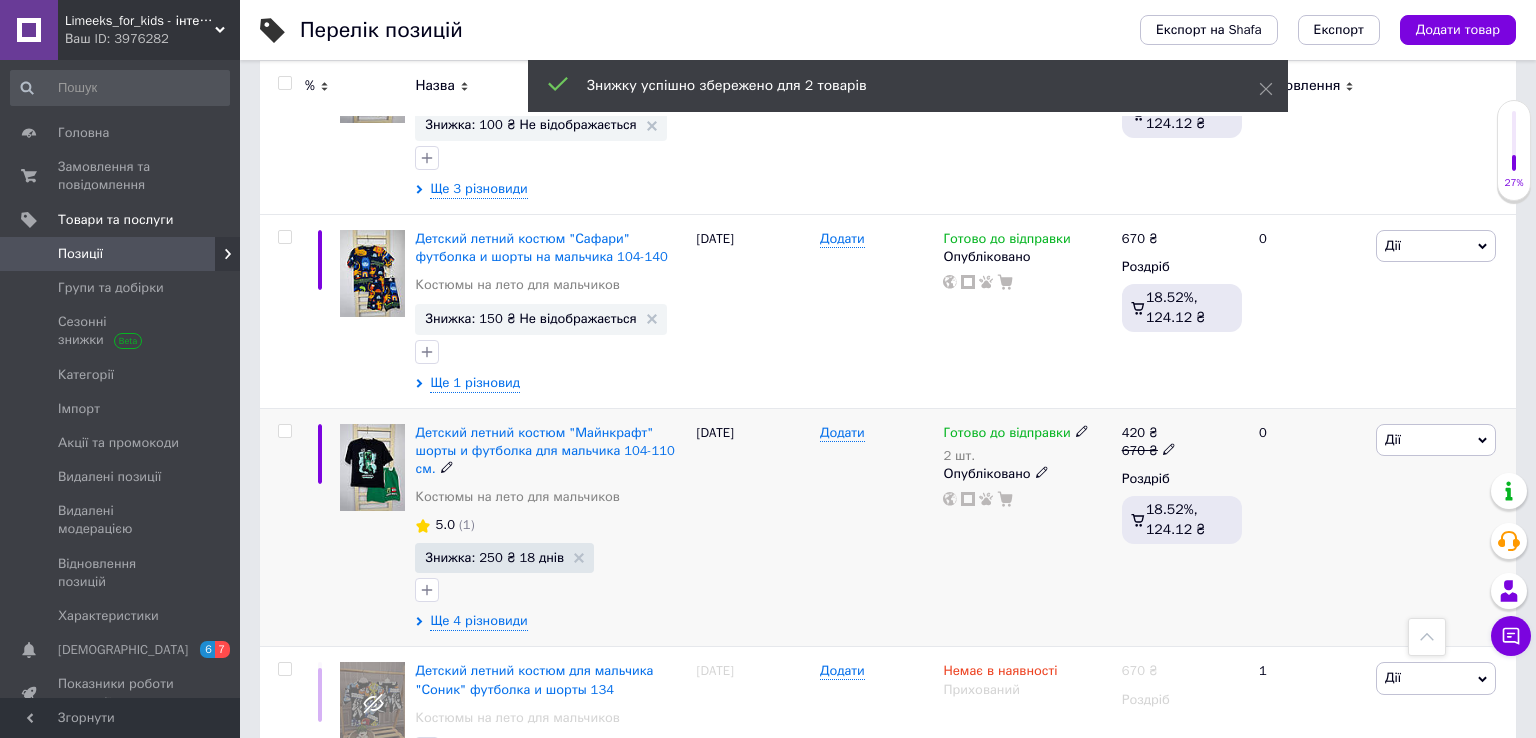 scroll, scrollTop: 2207, scrollLeft: 0, axis: vertical 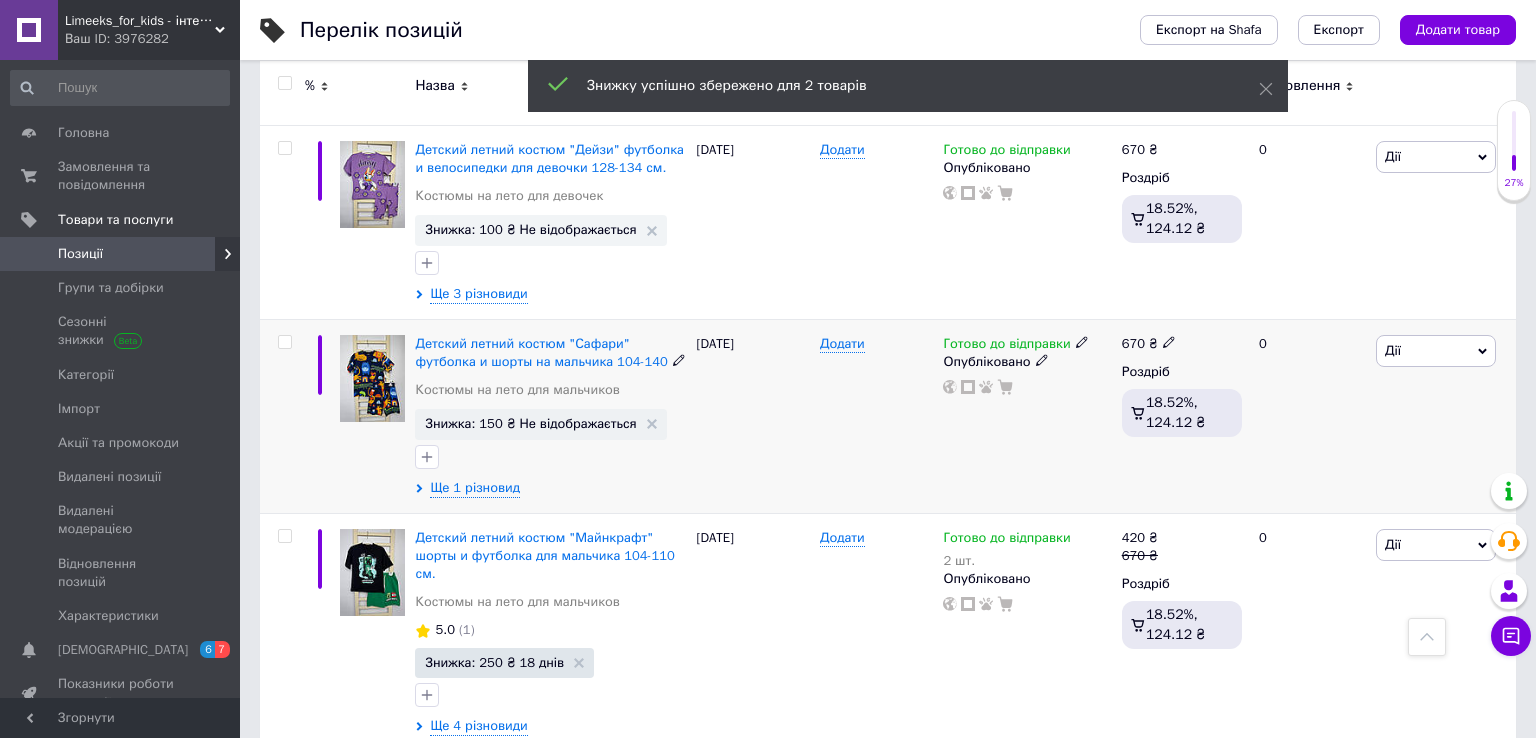 click on "Дії" at bounding box center (1436, 351) 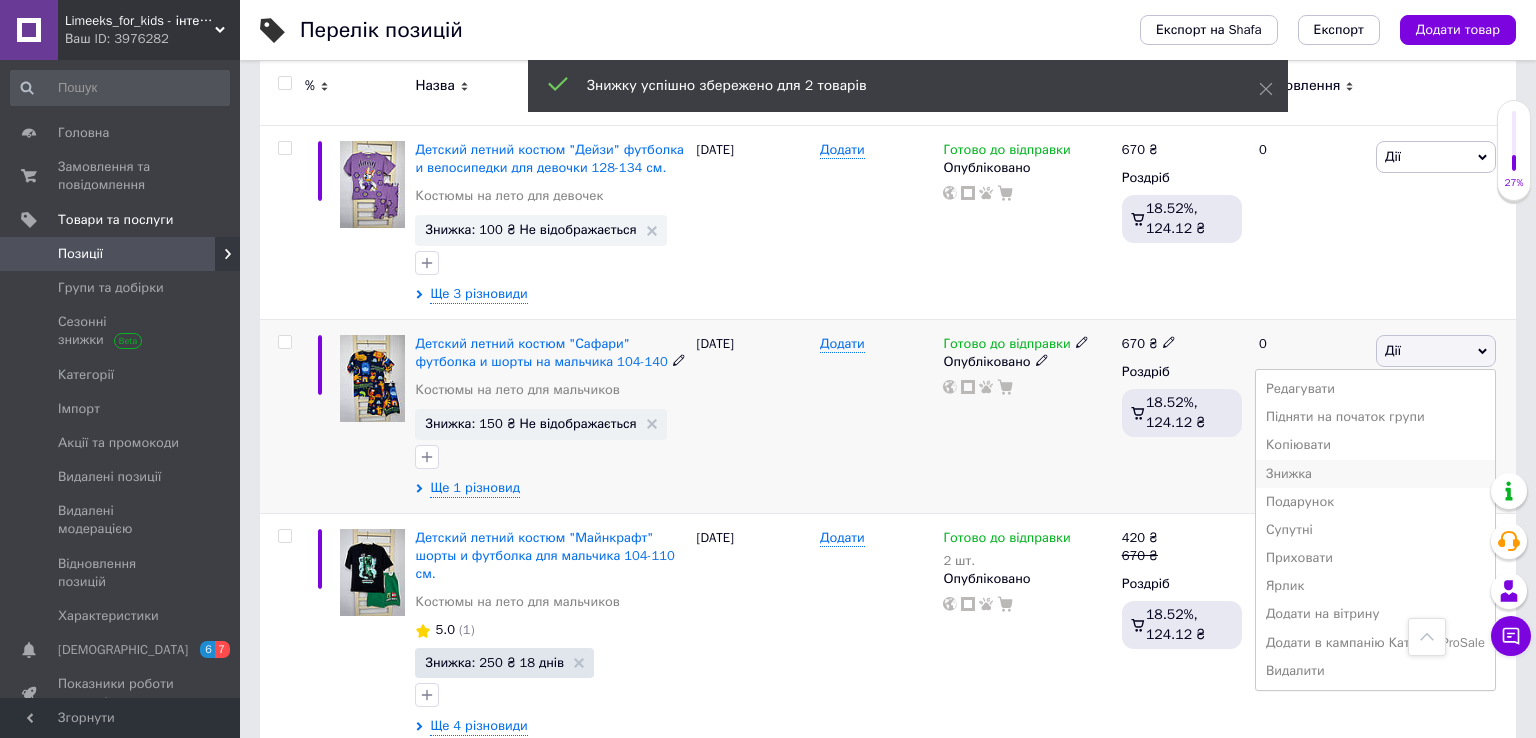click on "Знижка" at bounding box center (1375, 474) 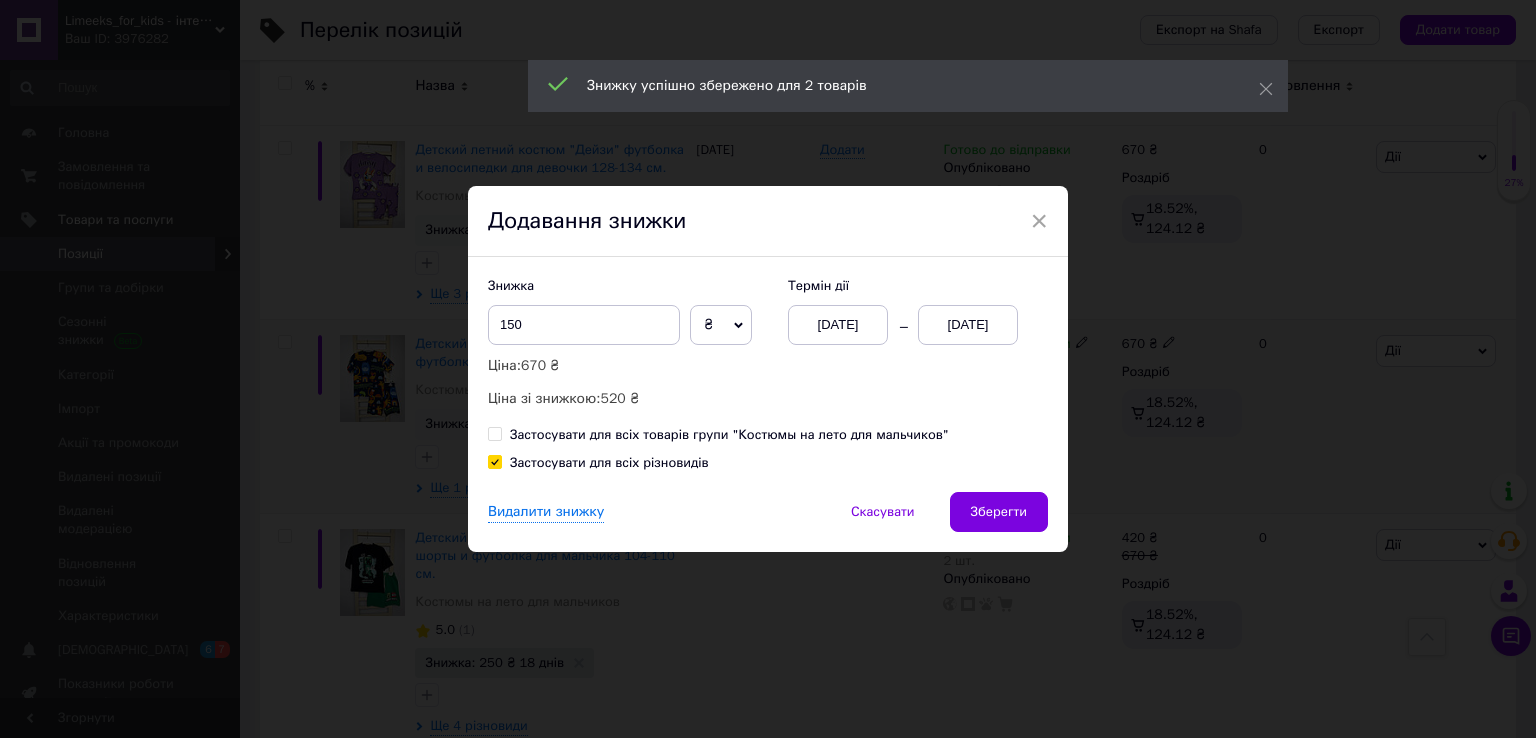 click on "[DATE]" at bounding box center [968, 325] 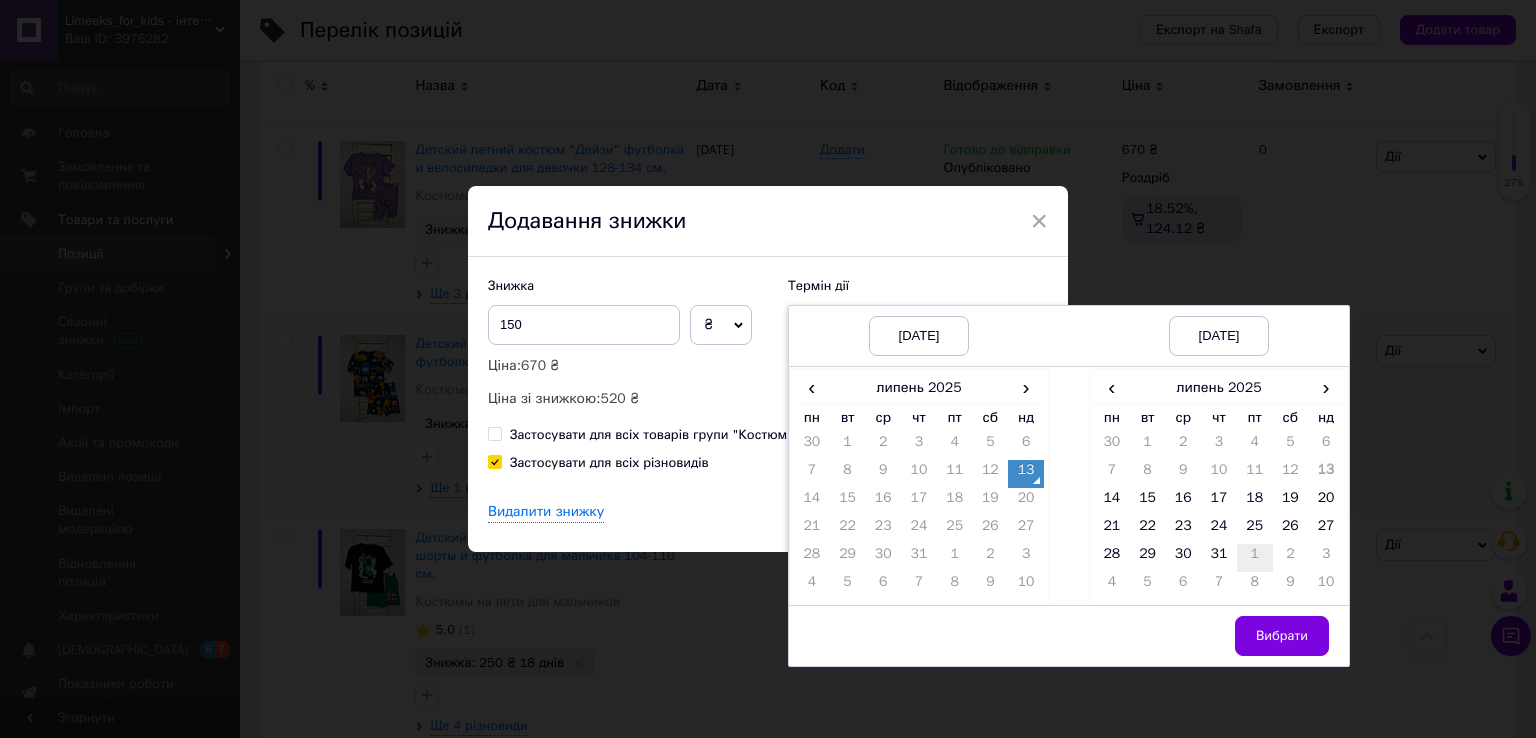 click on "31" at bounding box center (1219, 558) 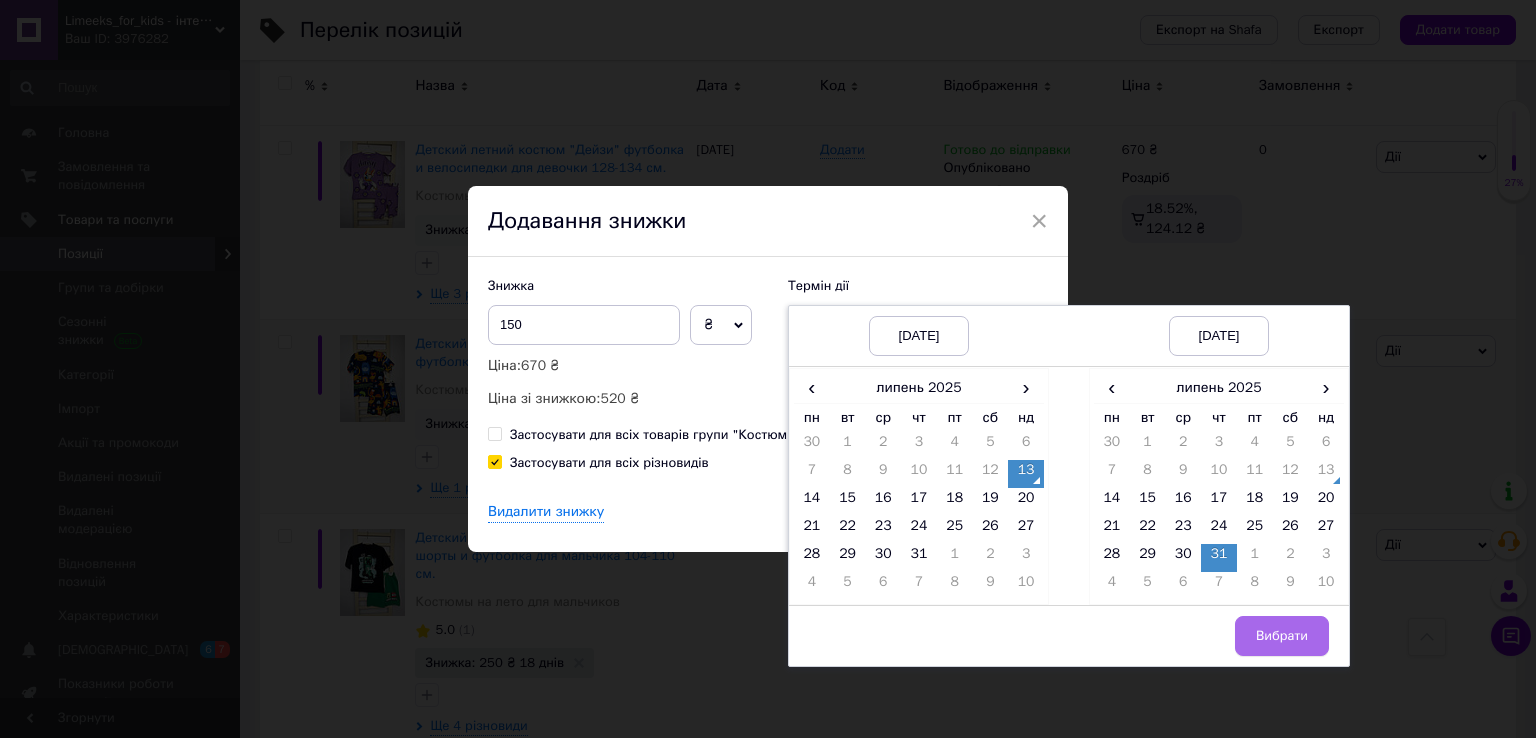 click on "Вибрати" at bounding box center (1282, 636) 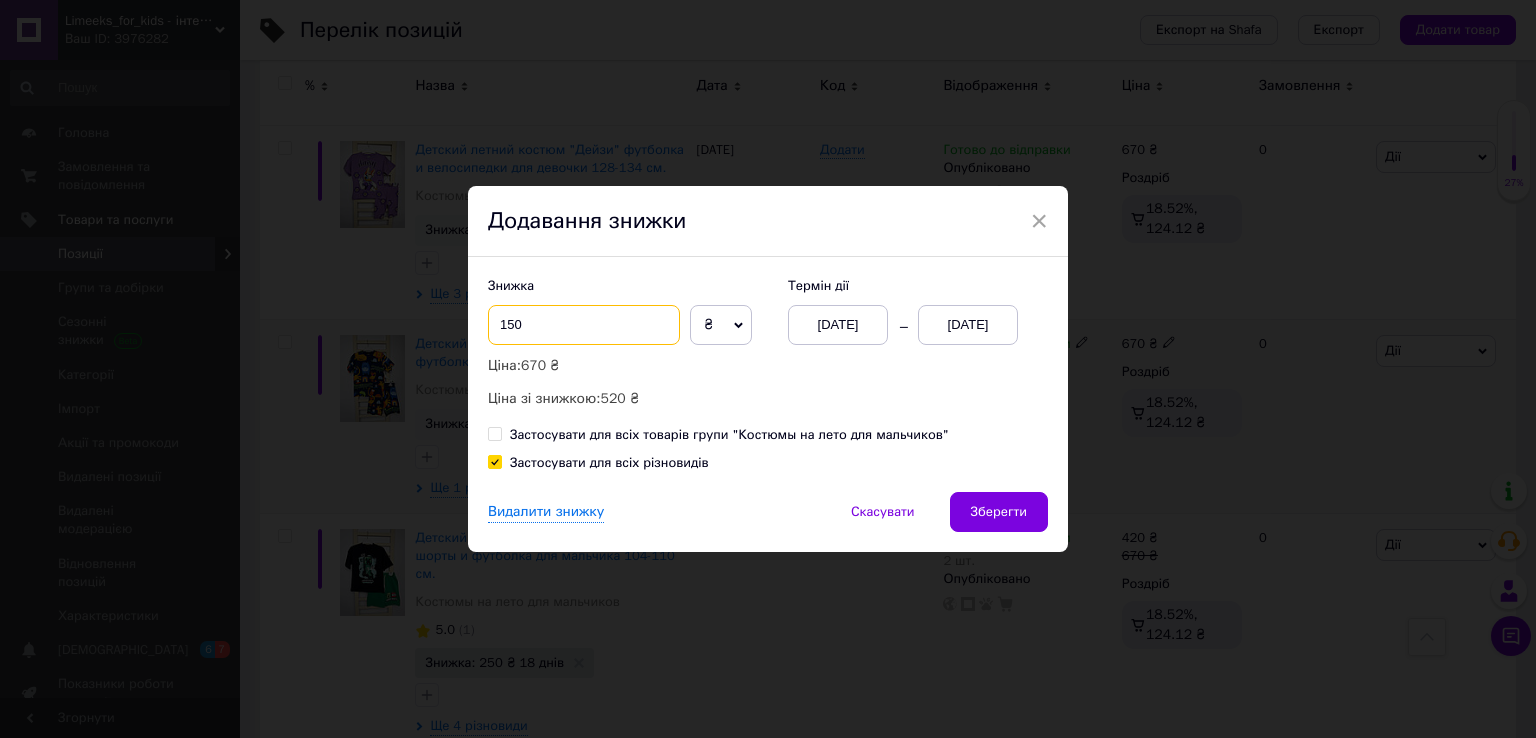 click on "150" at bounding box center [584, 325] 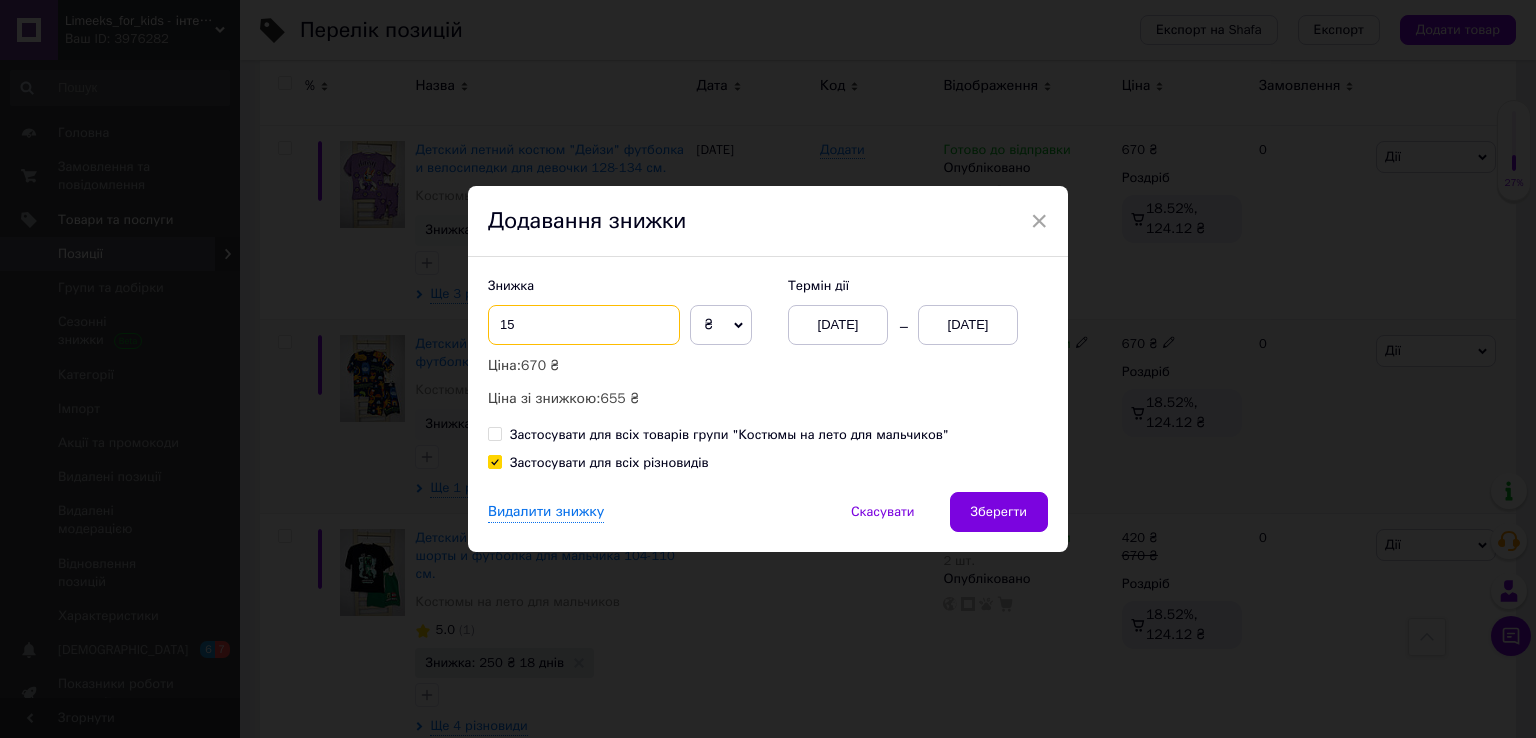 type on "1" 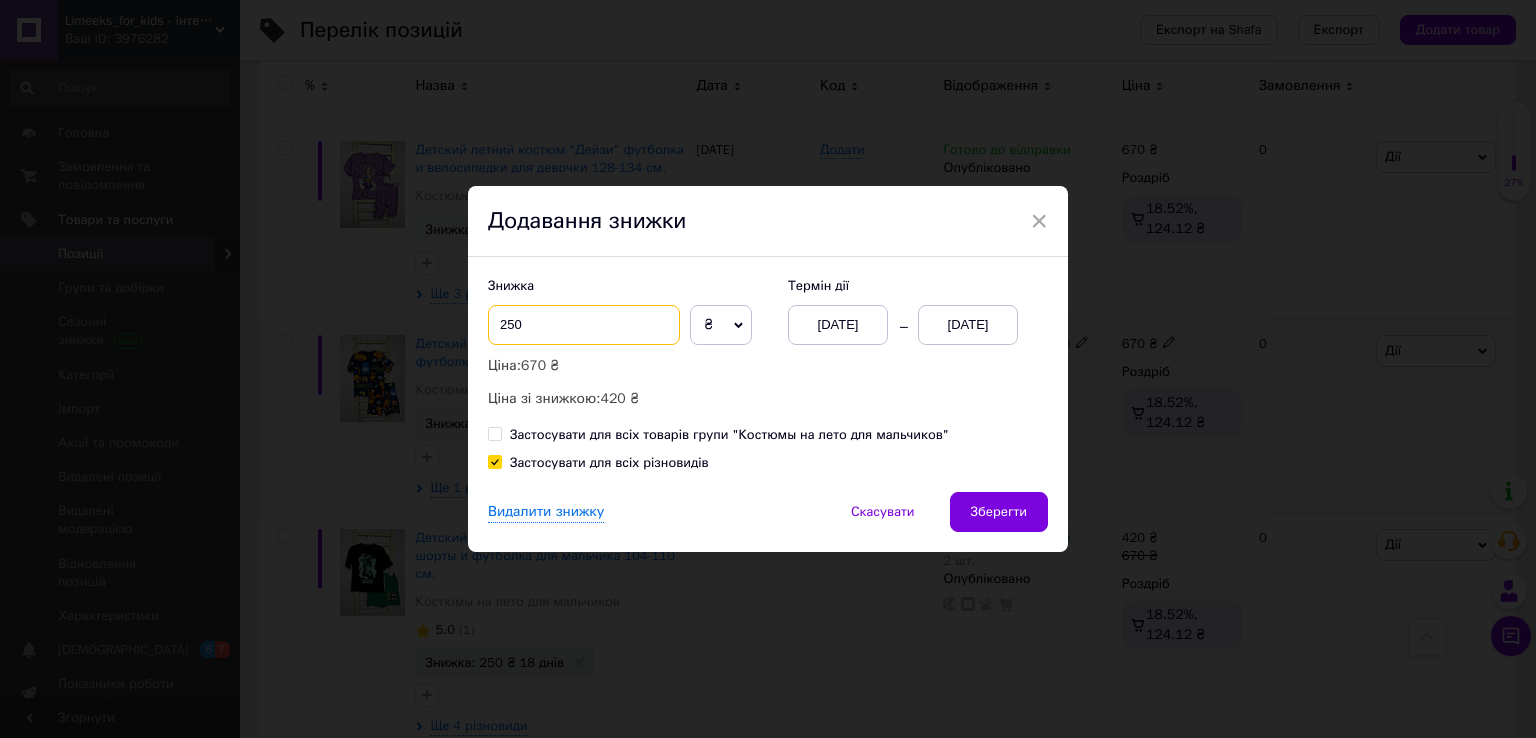 type on "250" 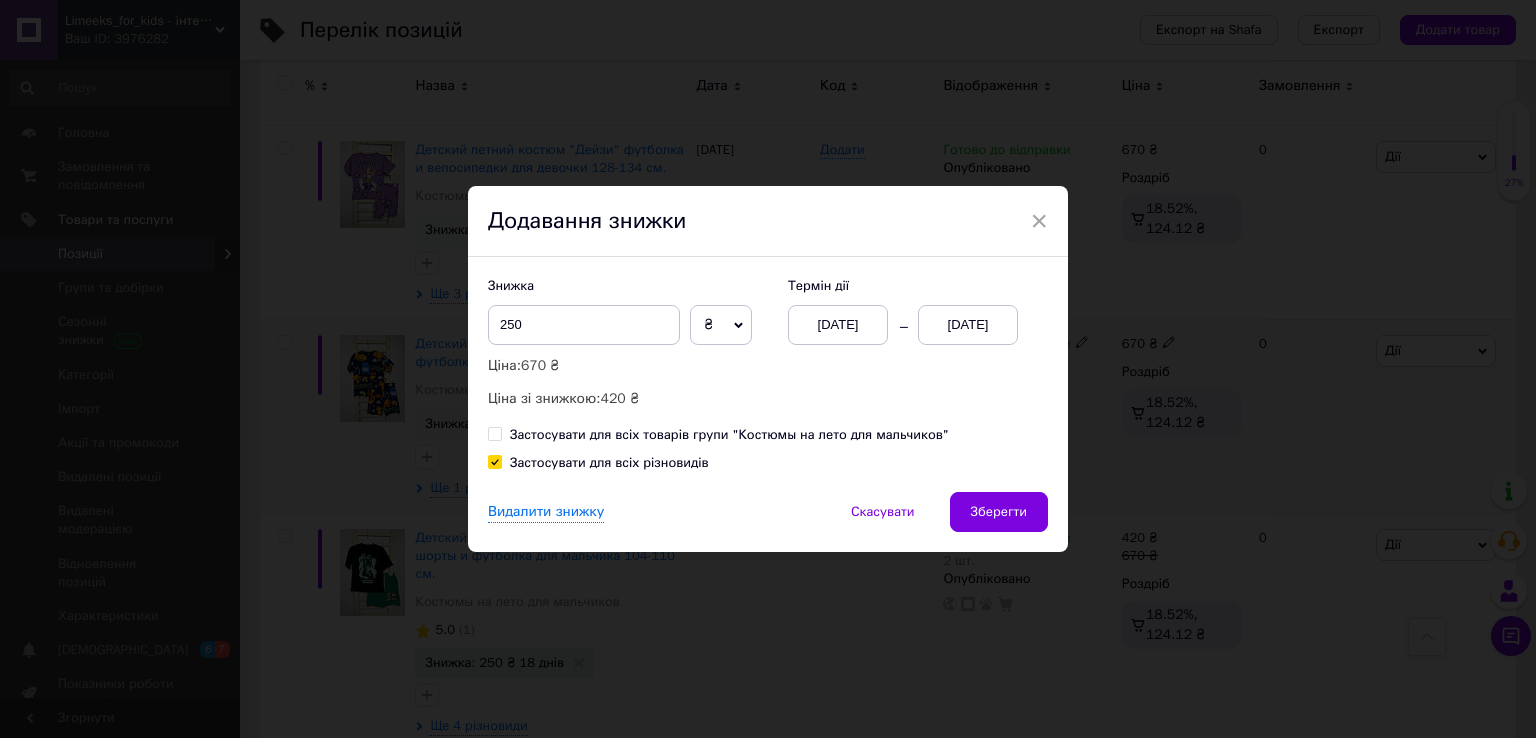 click on "Видалити знижку   Скасувати   Зберегти" at bounding box center (768, 522) 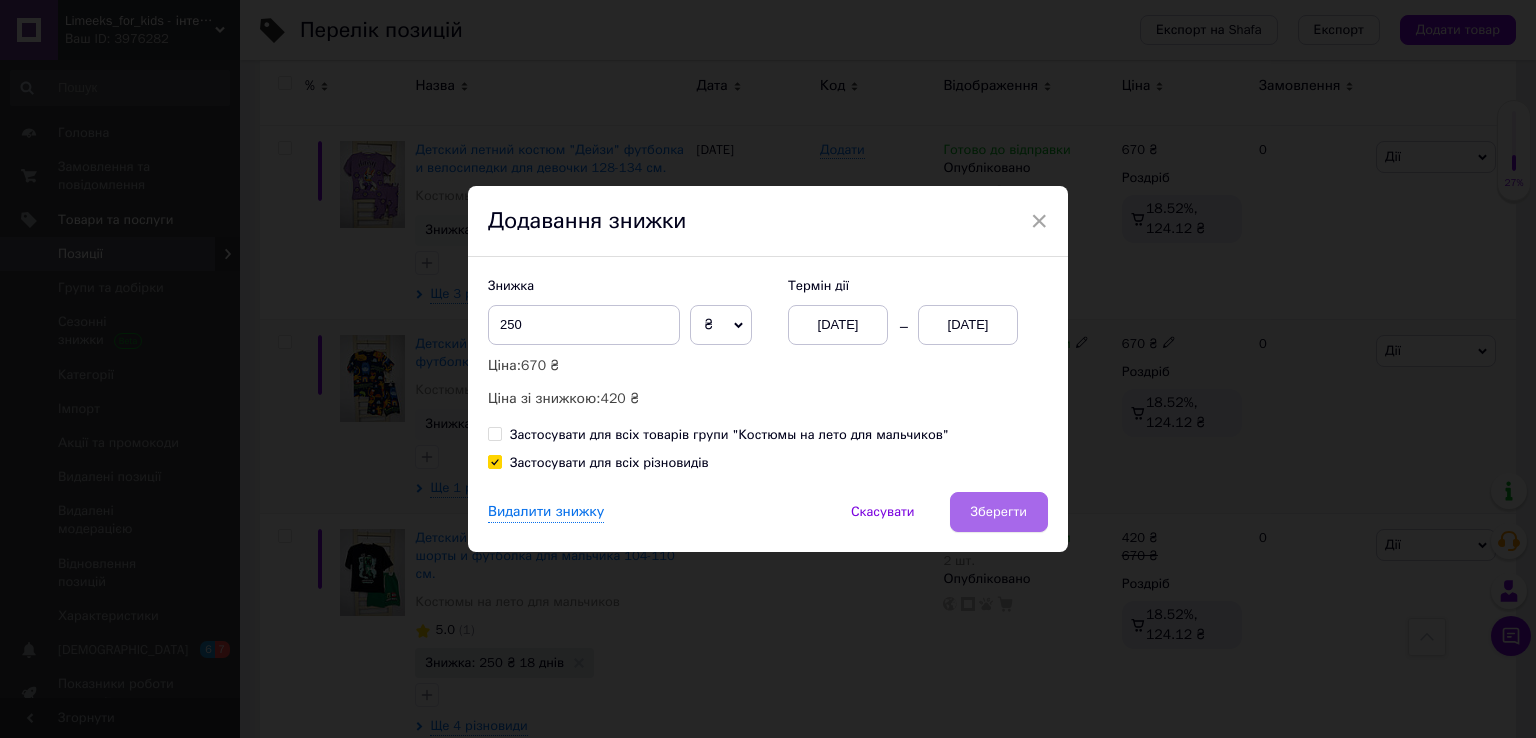 click on "Зберегти" at bounding box center [999, 512] 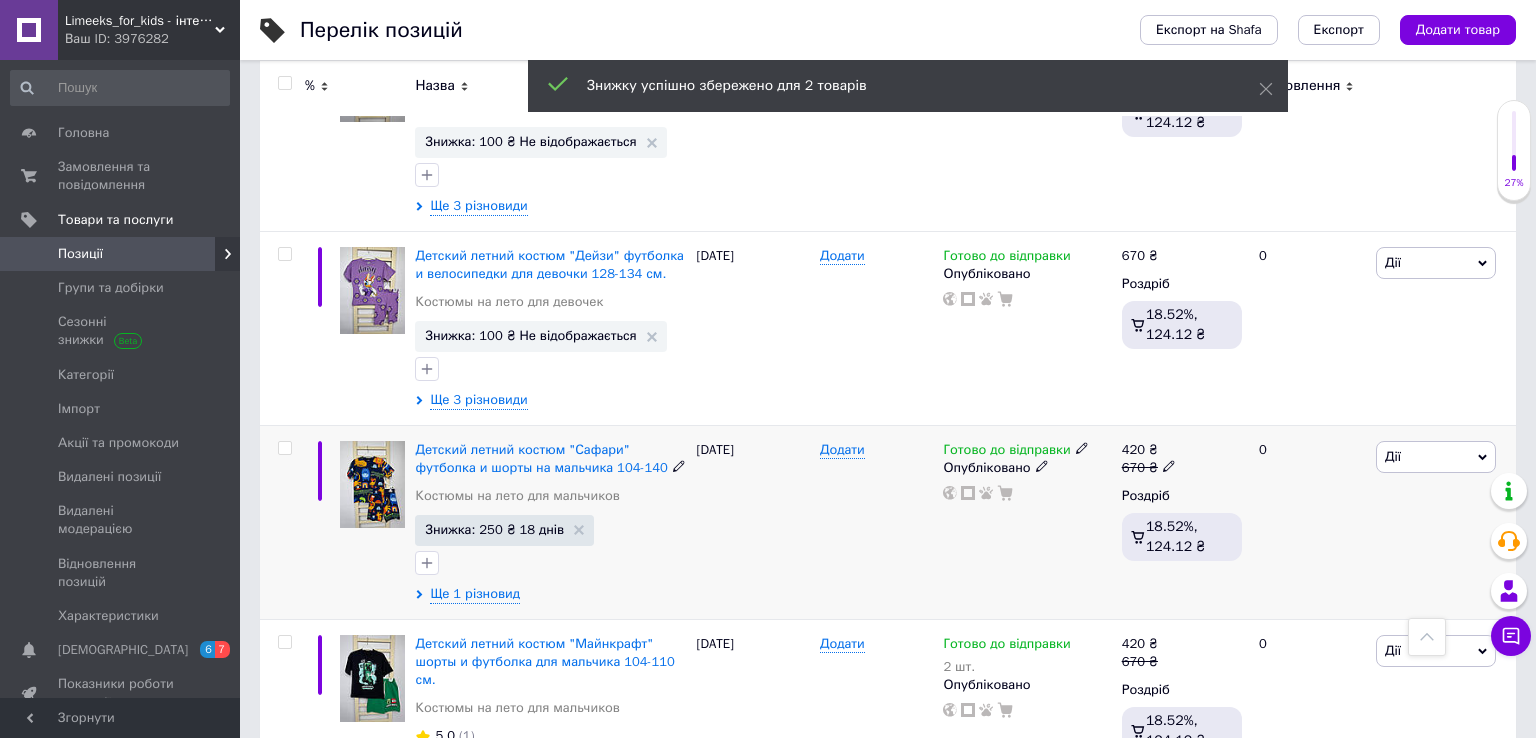 scroll, scrollTop: 1890, scrollLeft: 0, axis: vertical 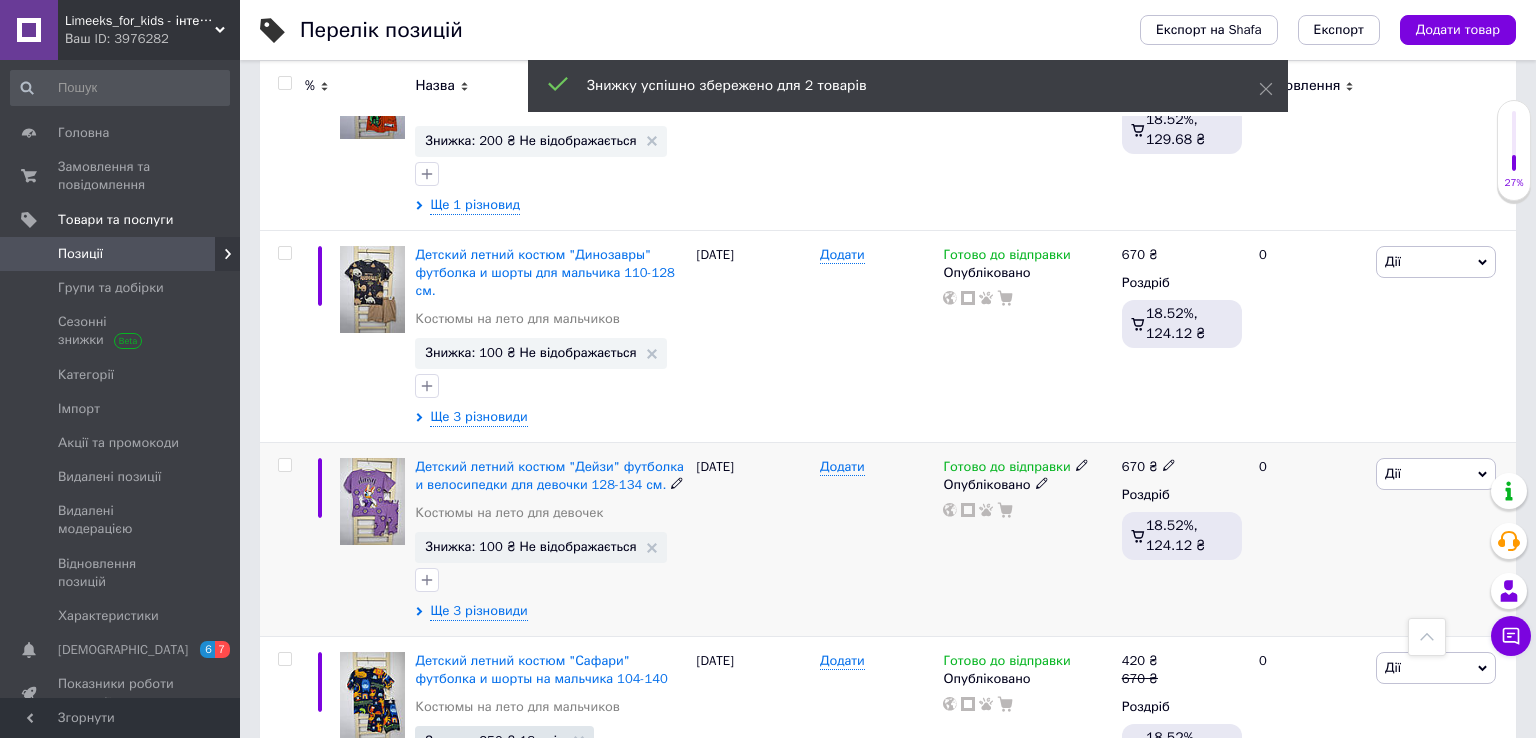 click on "Дії" at bounding box center (1436, 474) 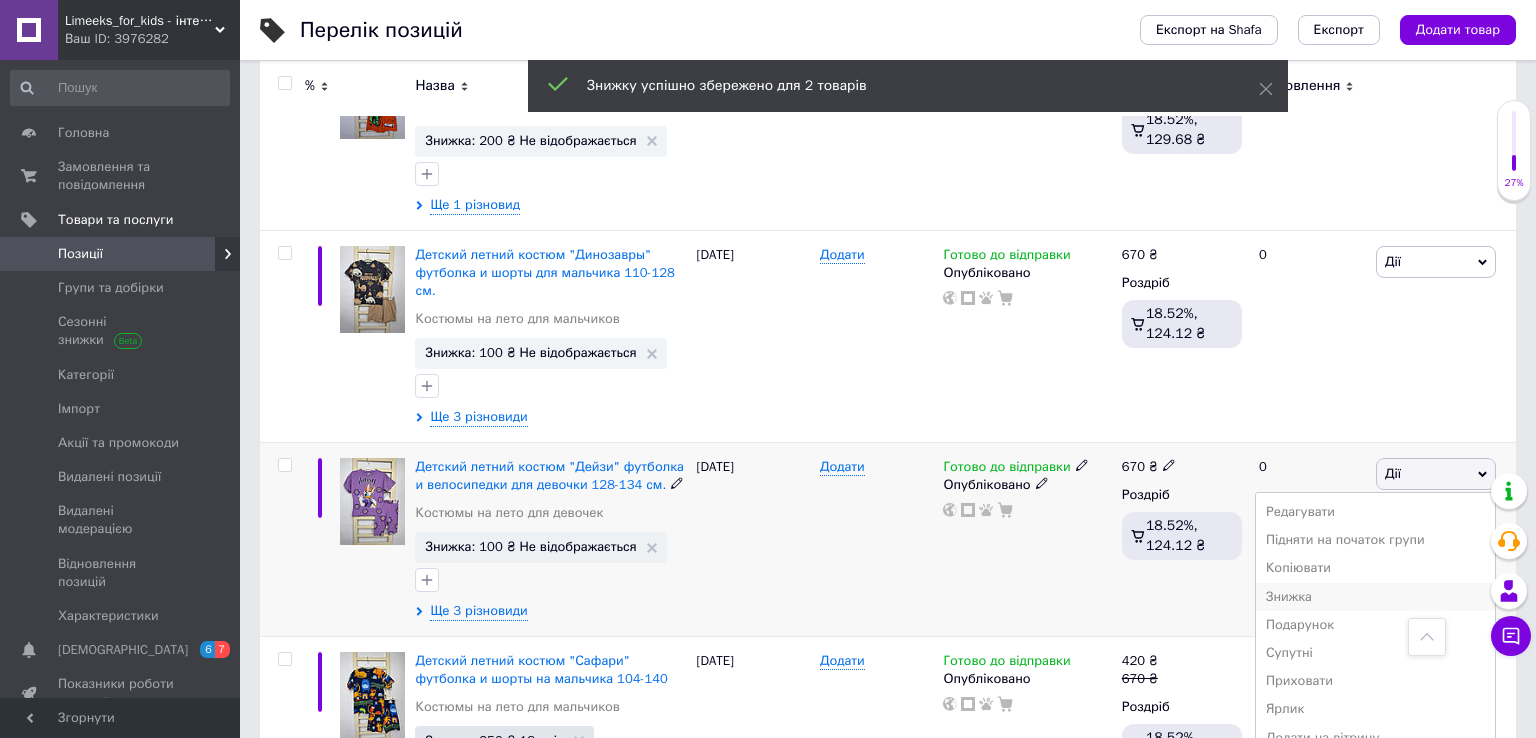 click on "Знижка" at bounding box center (1375, 597) 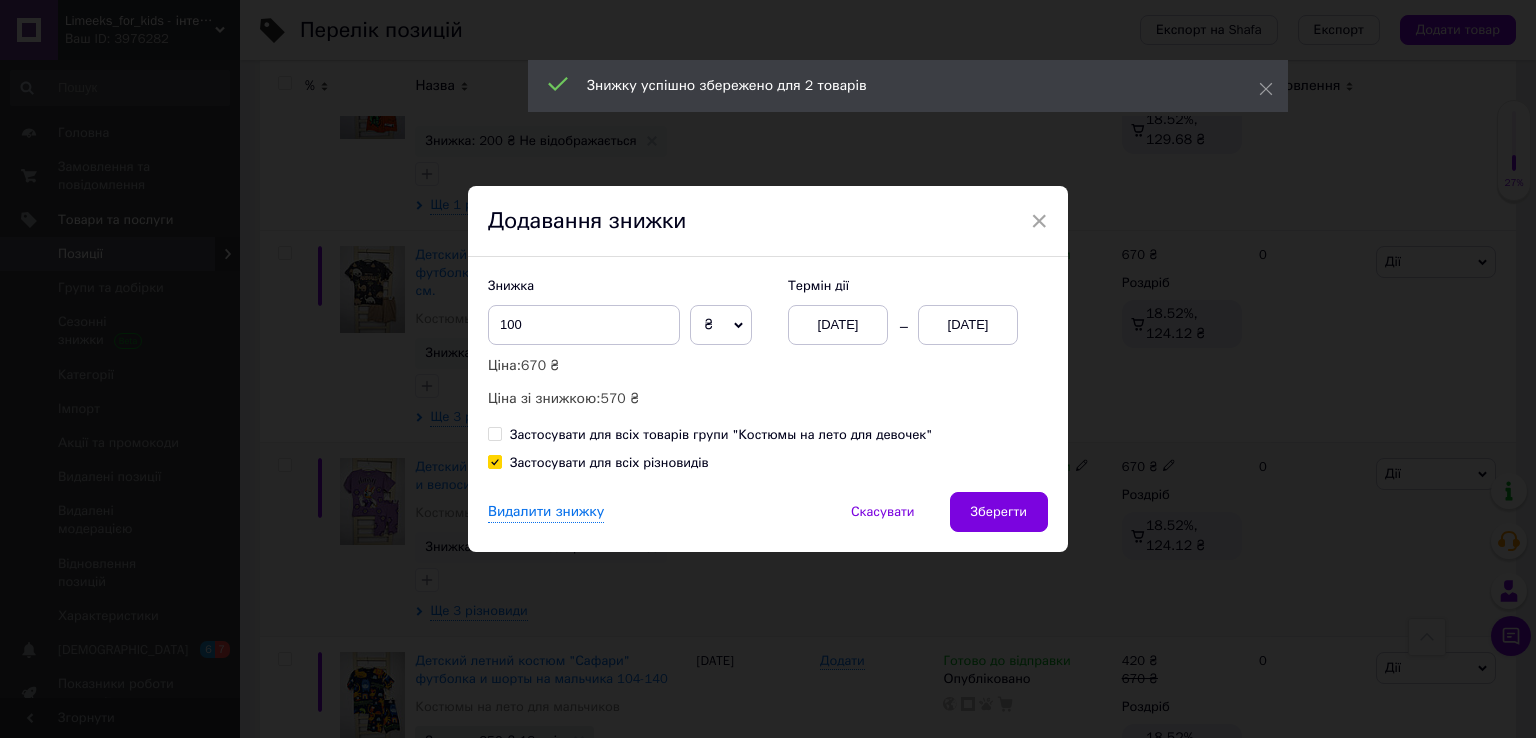 click on "[DATE]" at bounding box center [968, 325] 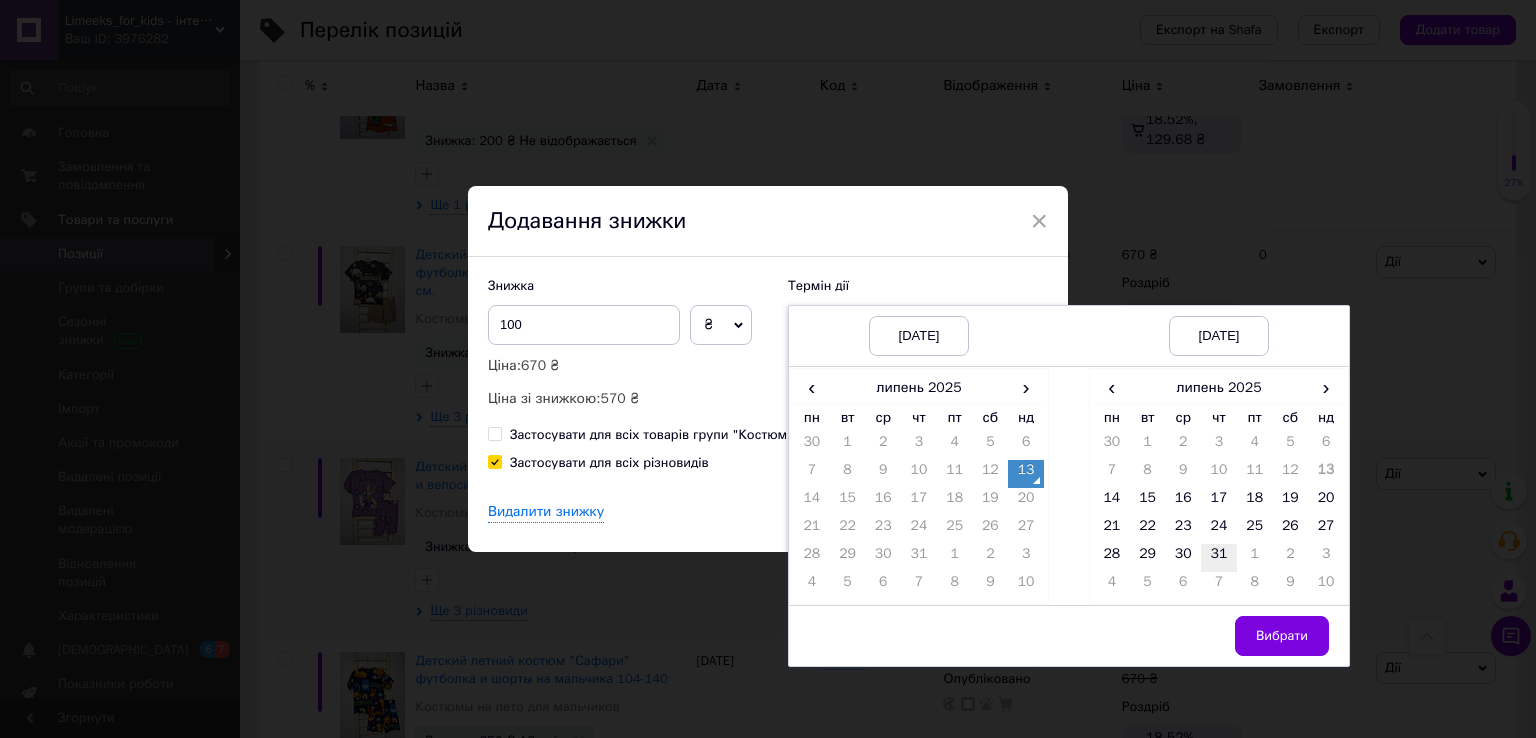 click on "31" at bounding box center (1219, 558) 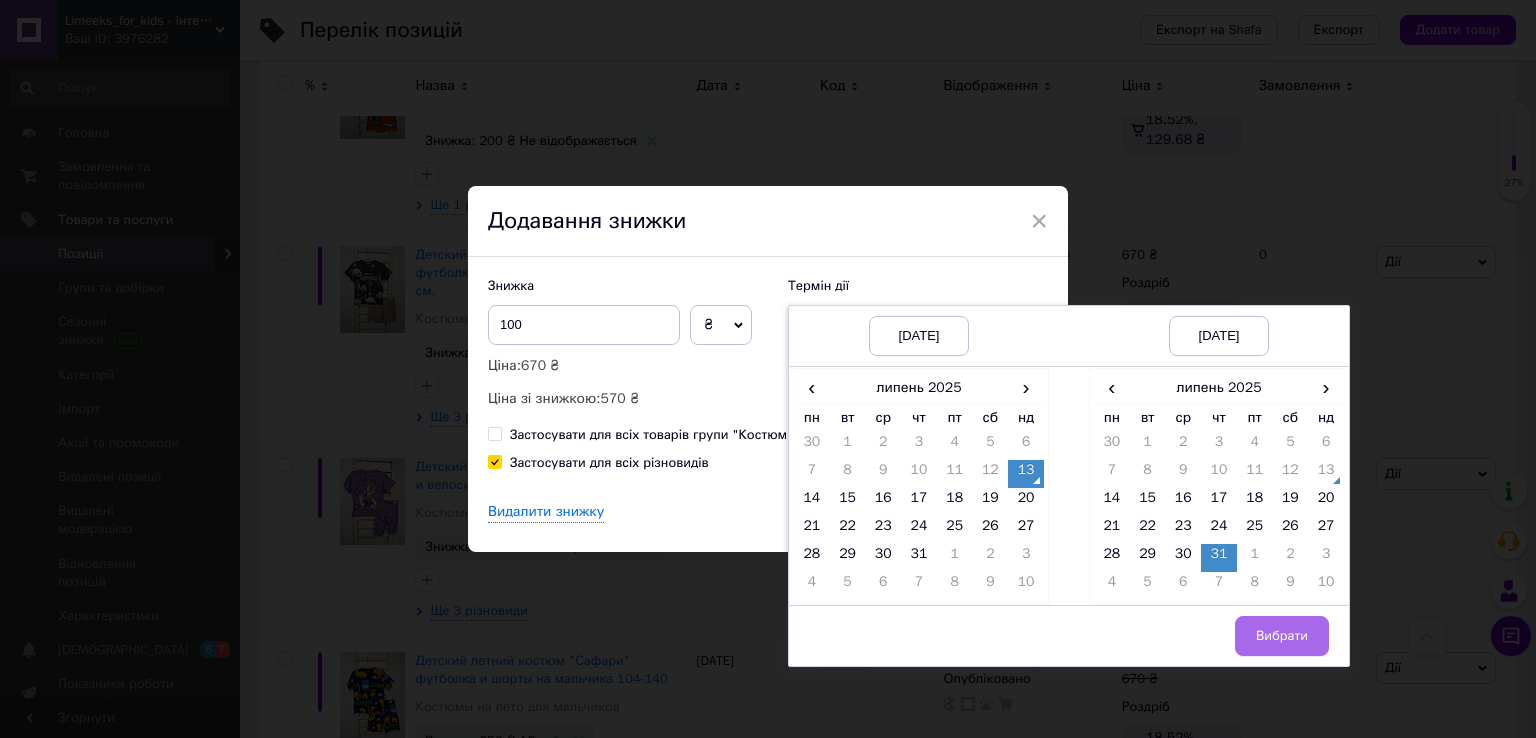 click on "Вибрати" at bounding box center (1282, 636) 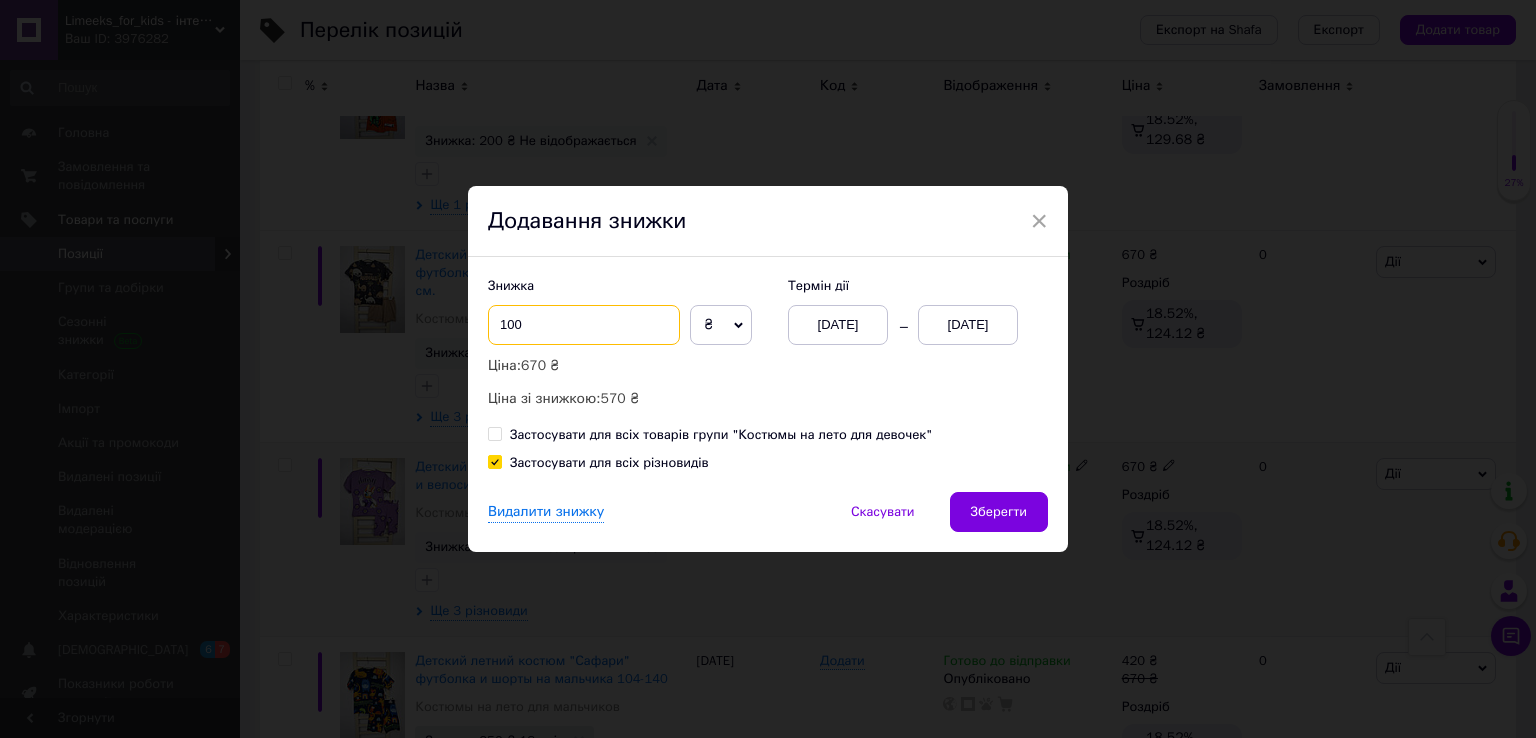 click on "100" at bounding box center [584, 325] 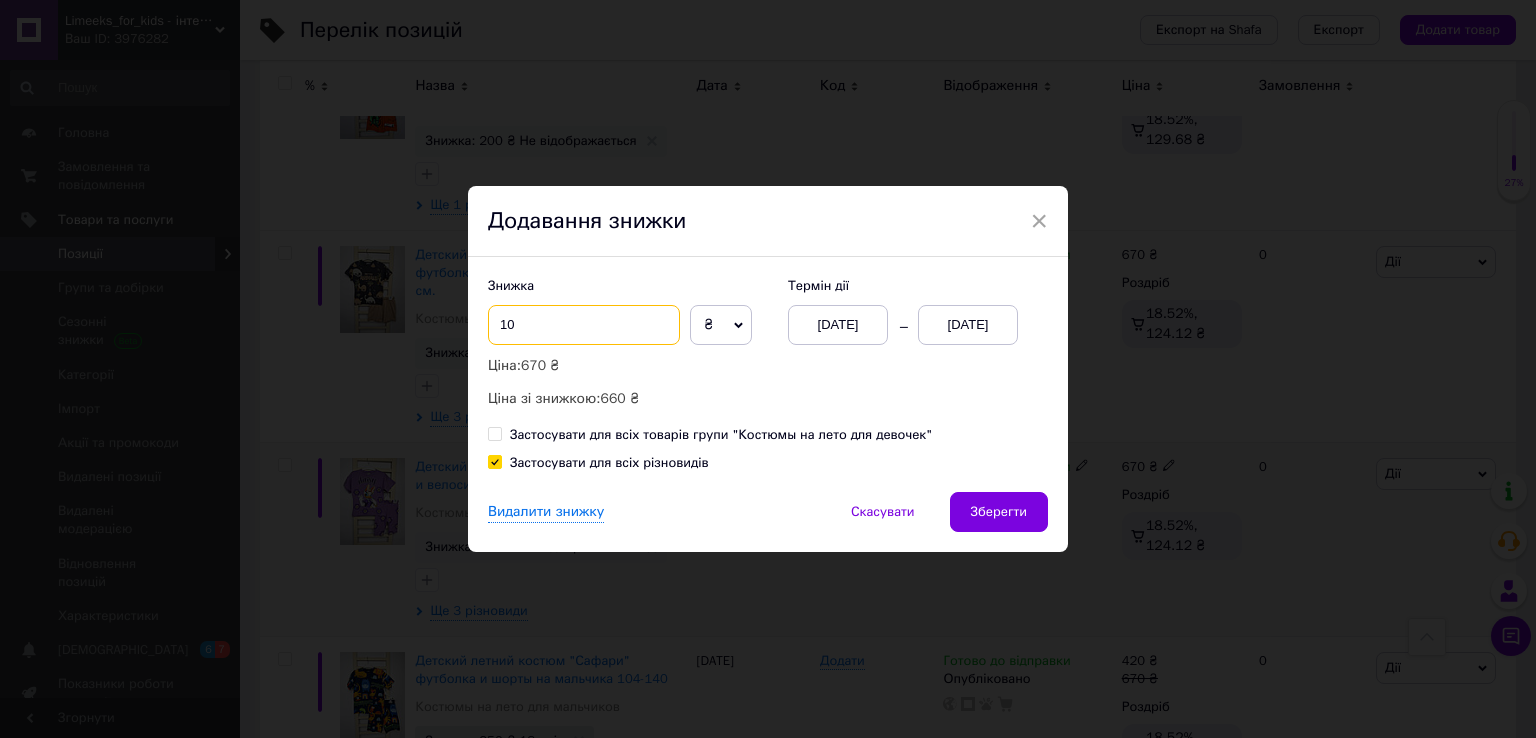 type on "1" 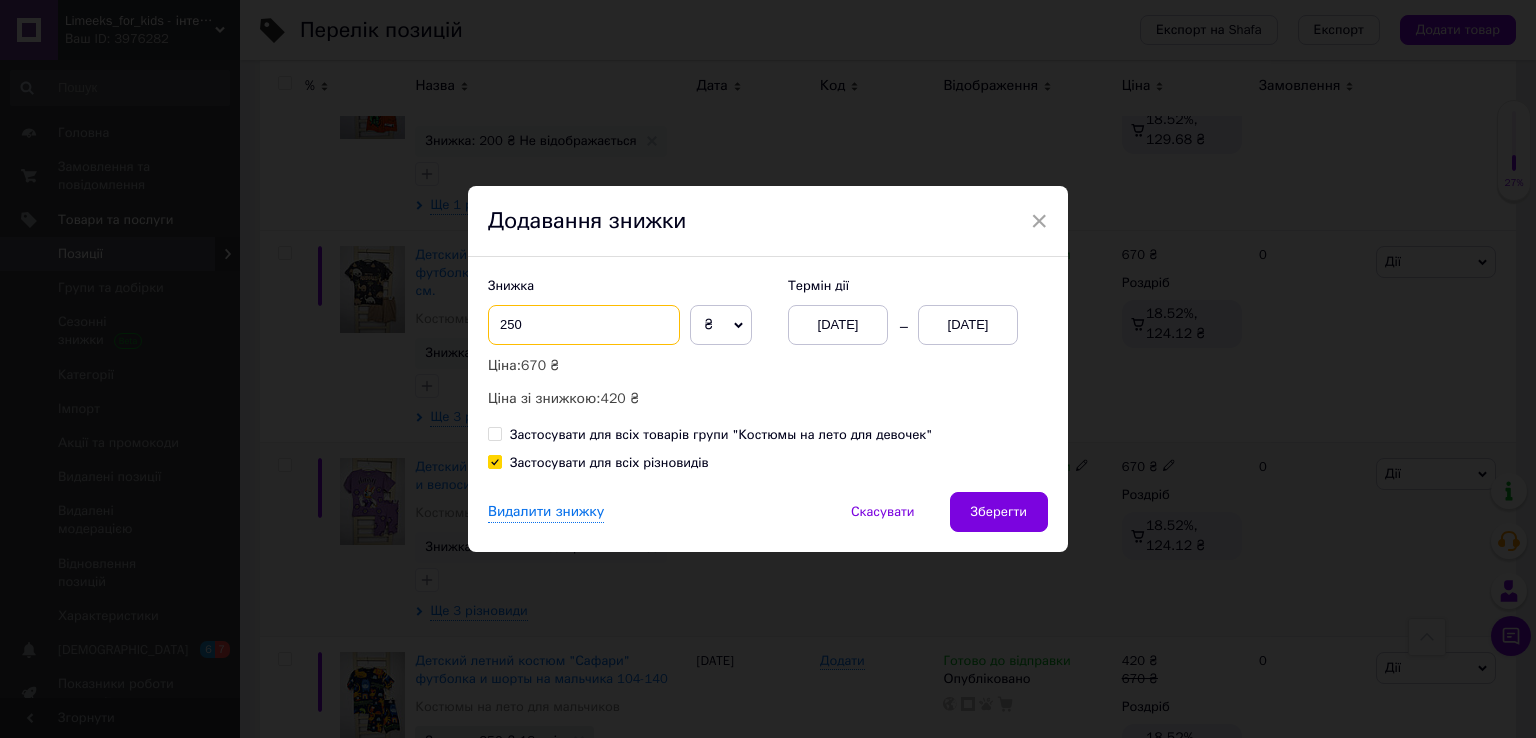 type on "250" 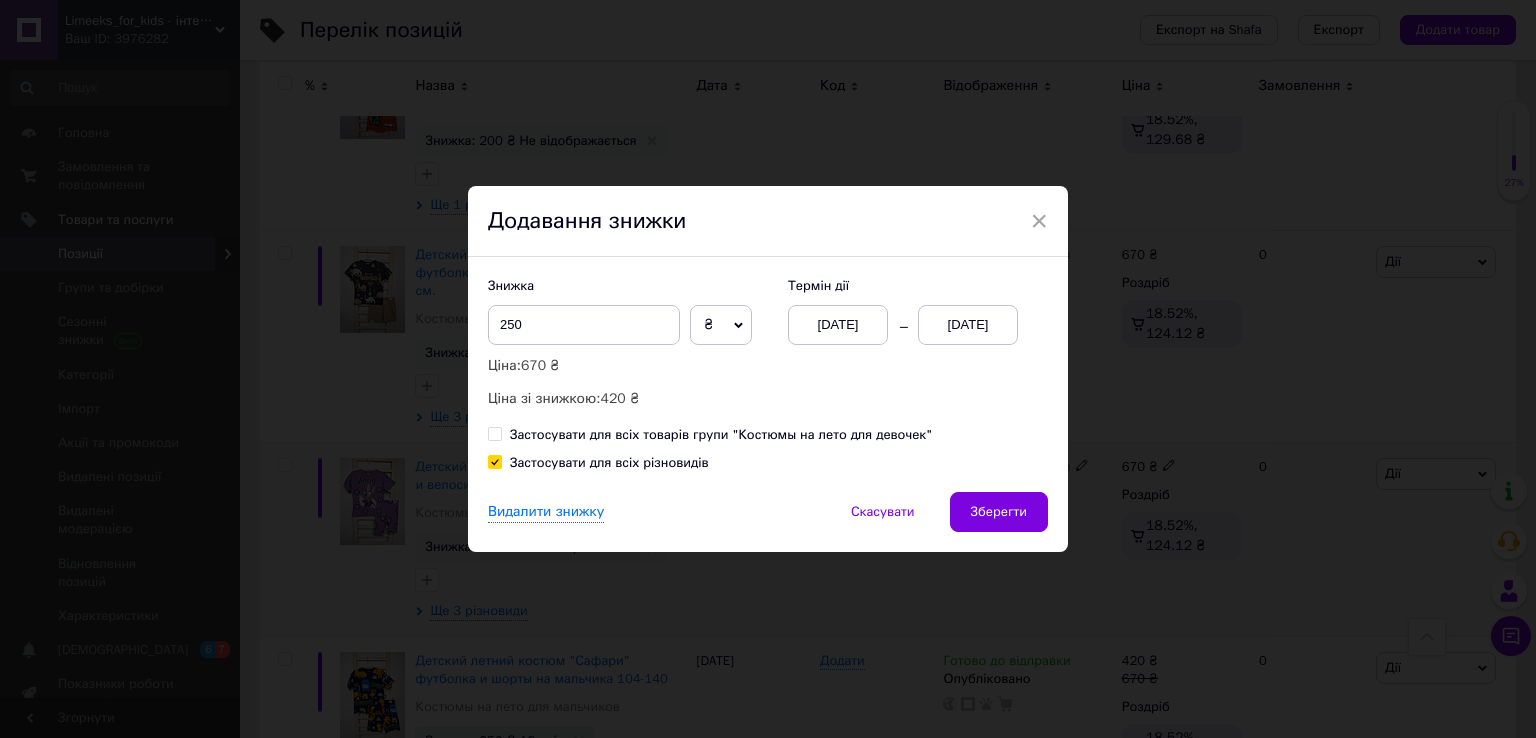 click on "Видалити знижку   Скасувати   Зберегти" at bounding box center (768, 522) 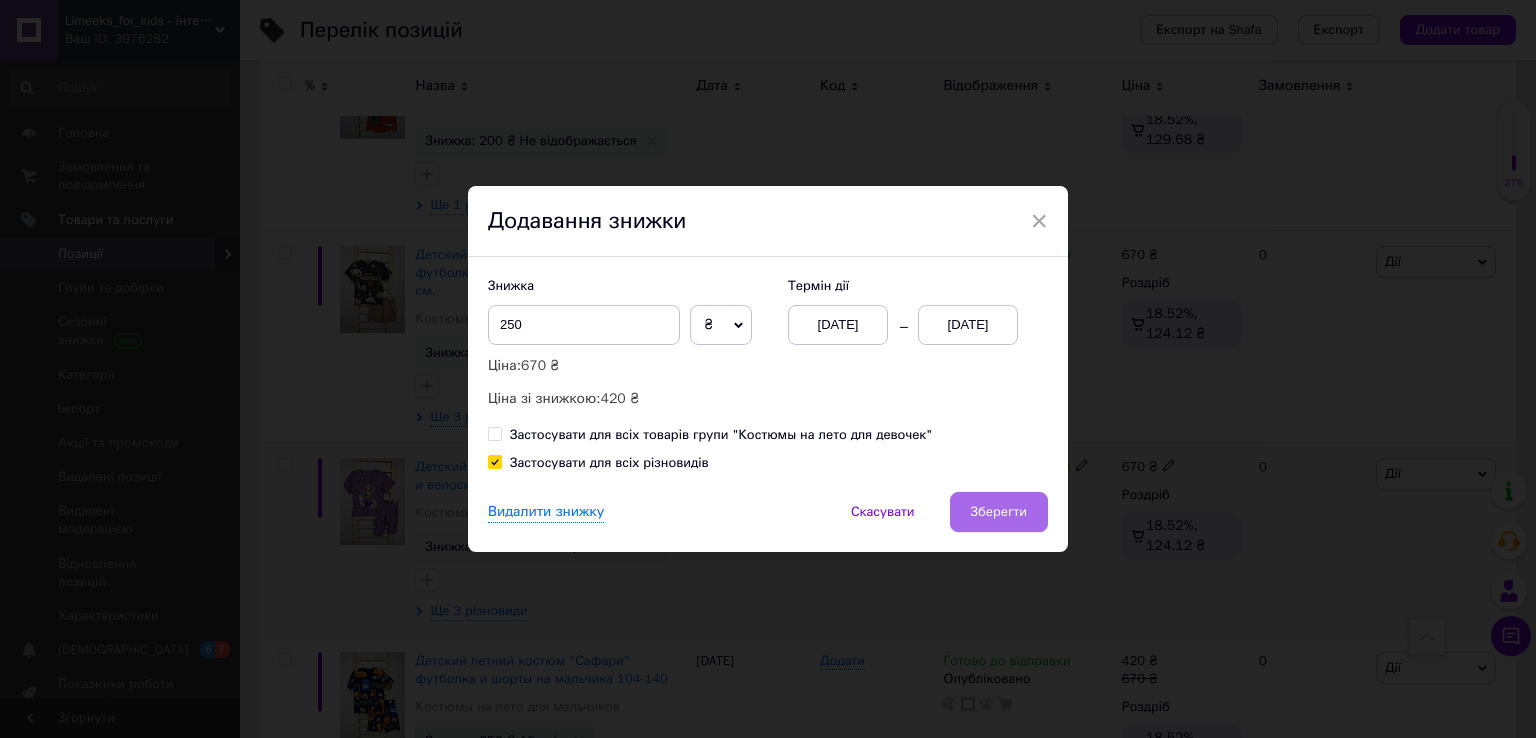 click on "Зберегти" at bounding box center (999, 512) 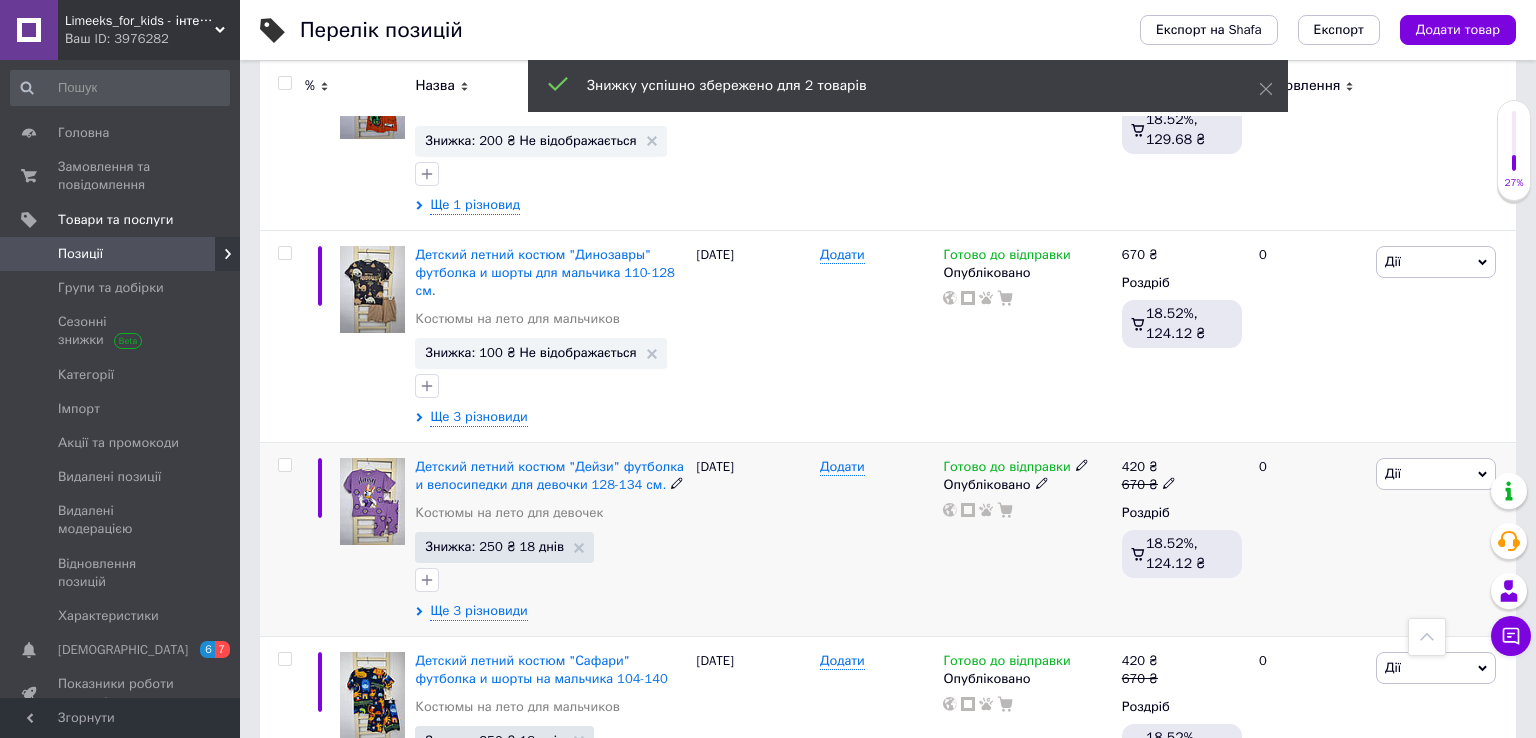 scroll, scrollTop: 1784, scrollLeft: 0, axis: vertical 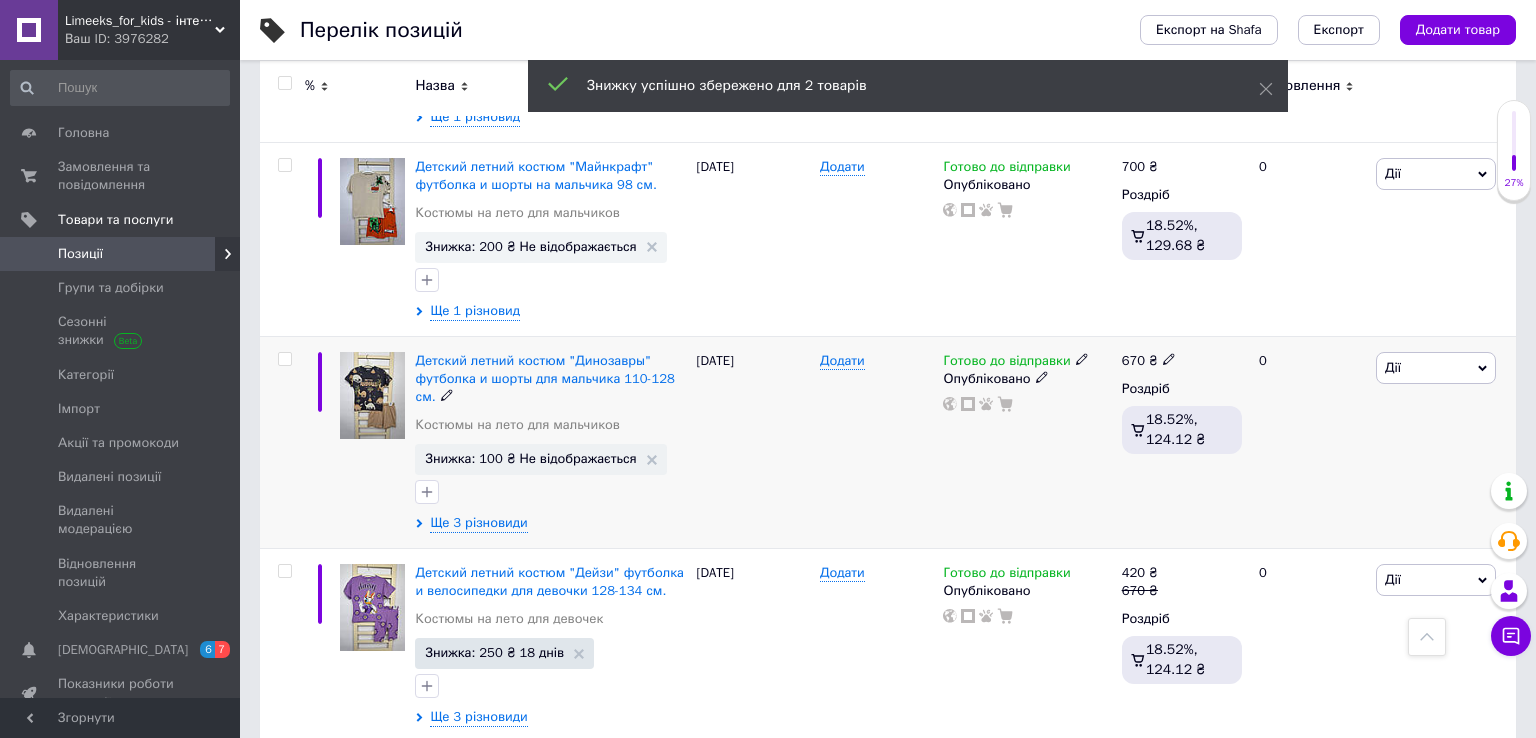 click on "Дії" at bounding box center [1393, 367] 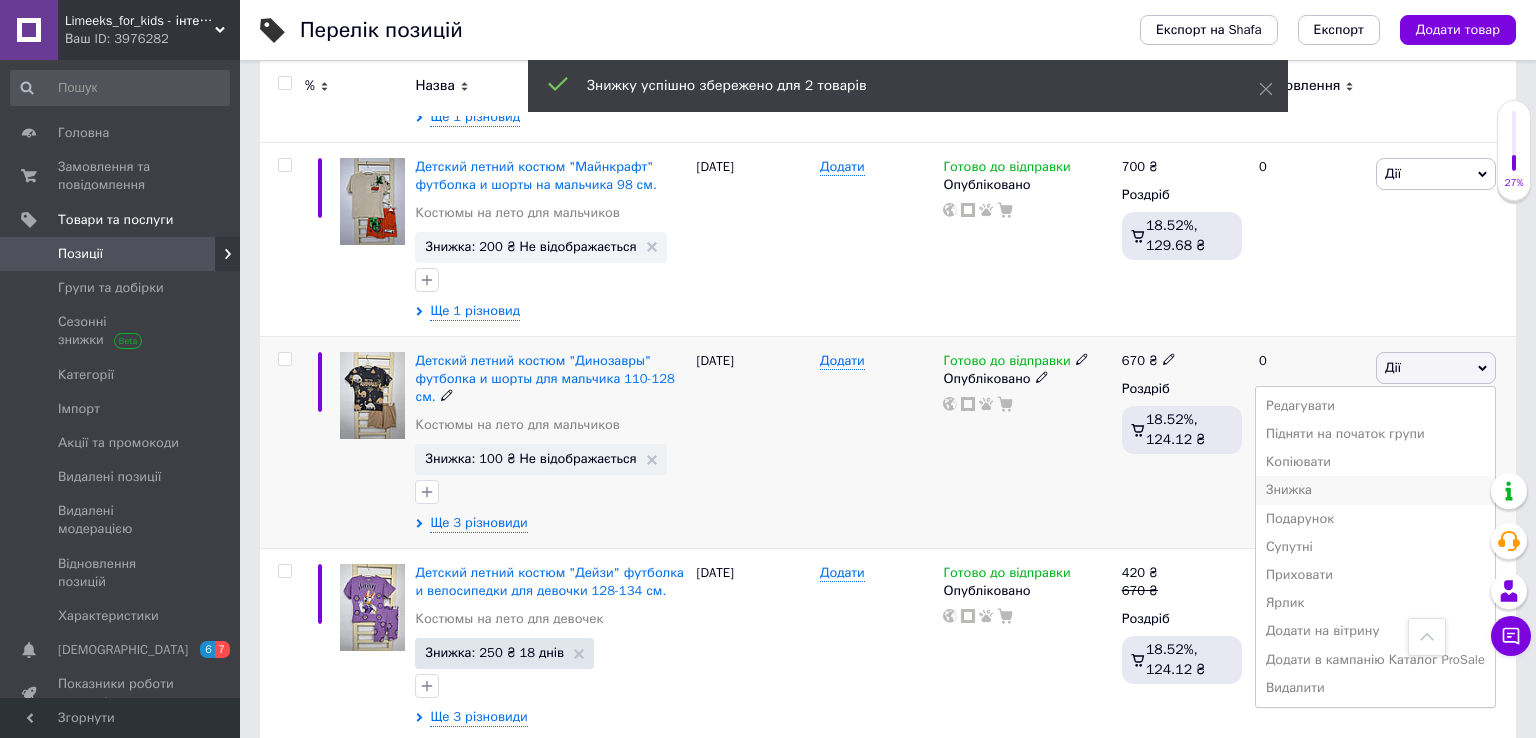 click on "Знижка" at bounding box center [1375, 490] 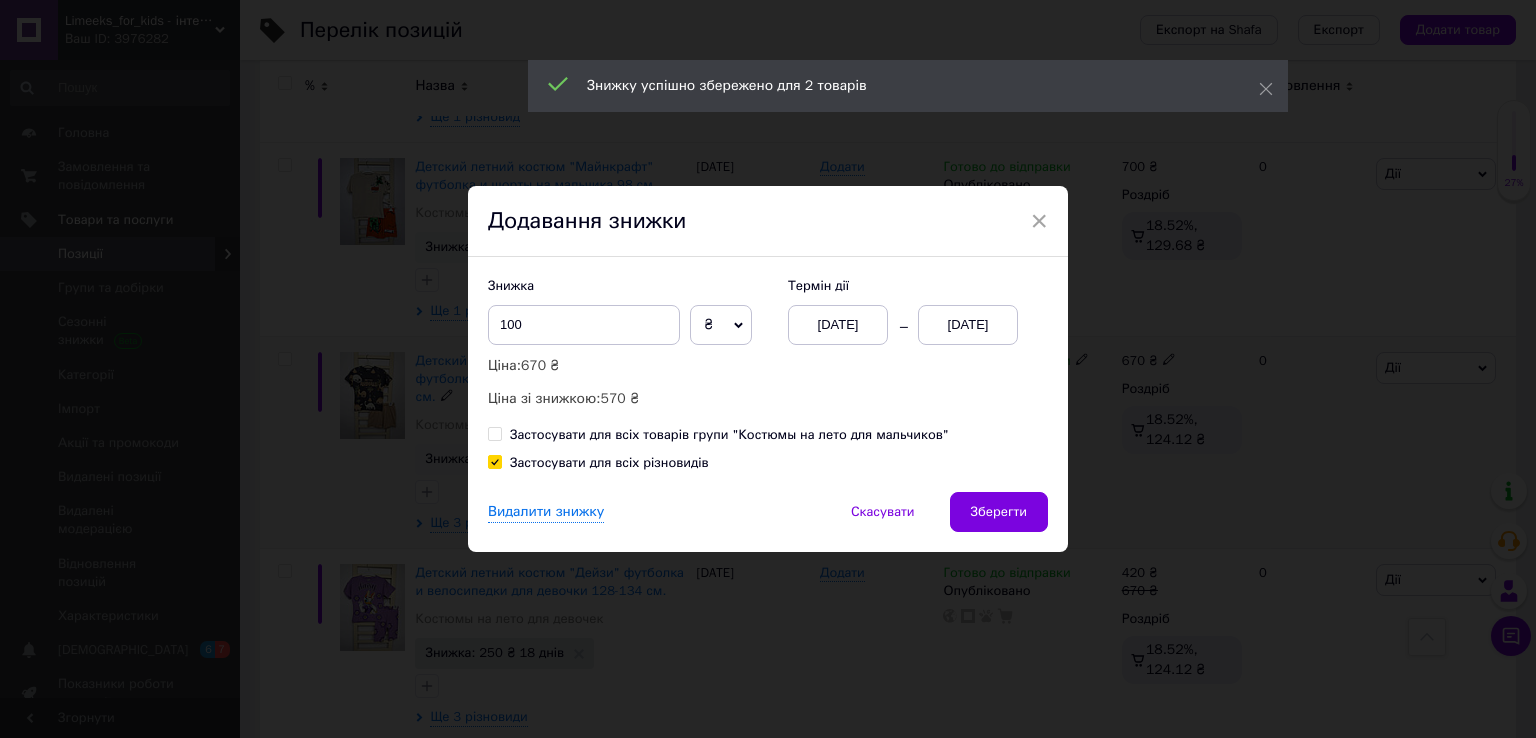 click on "[DATE]" at bounding box center [968, 325] 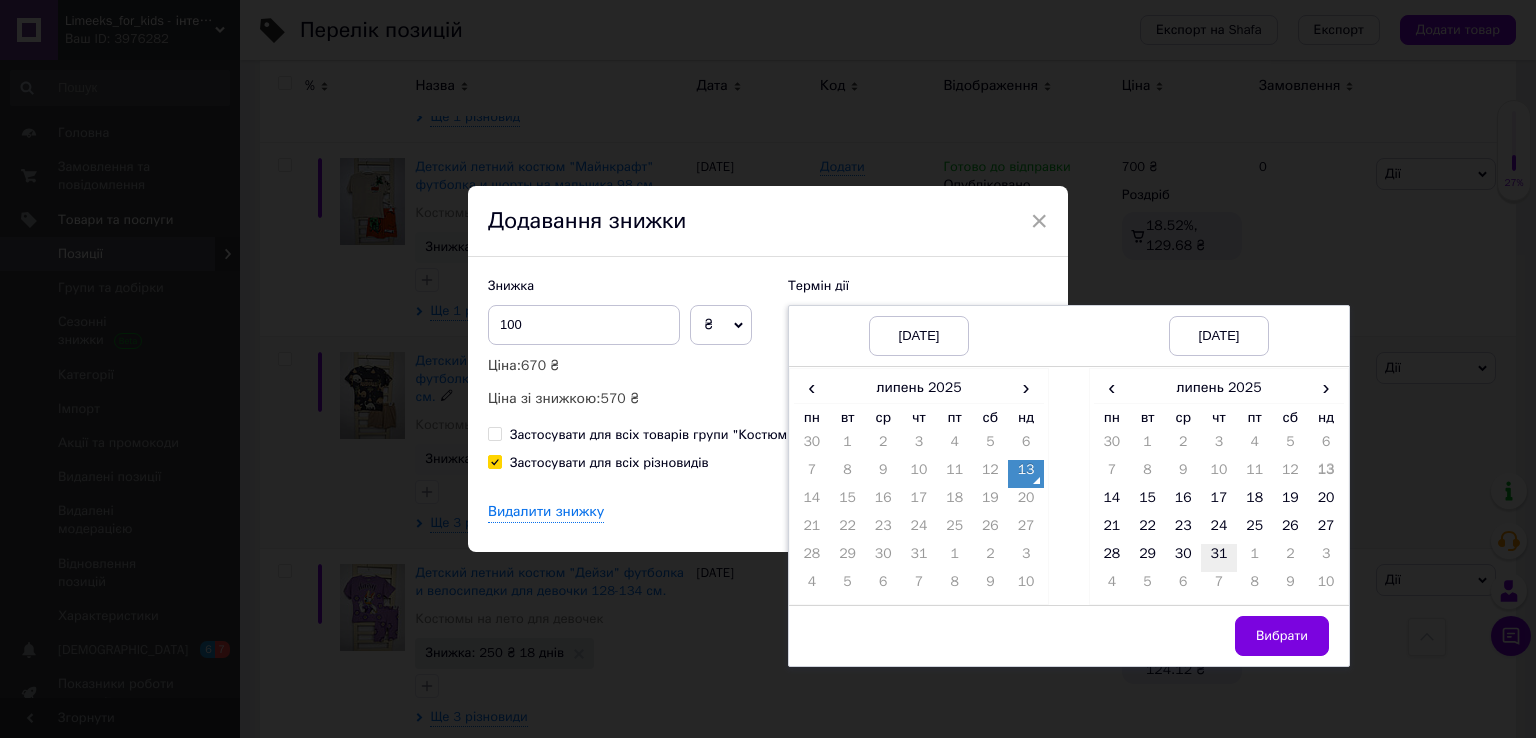 click on "31" at bounding box center (1219, 558) 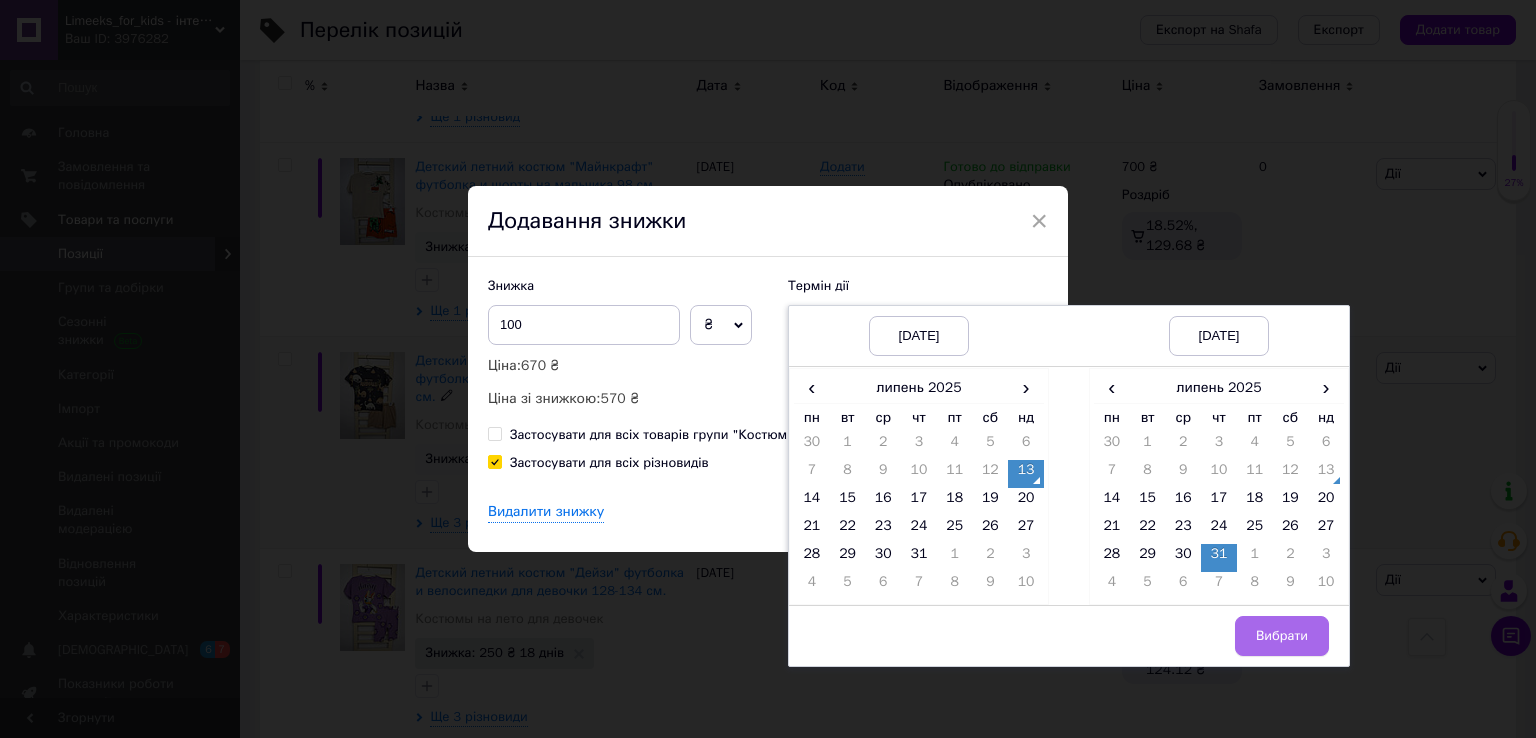 click on "Вибрати" at bounding box center [1282, 636] 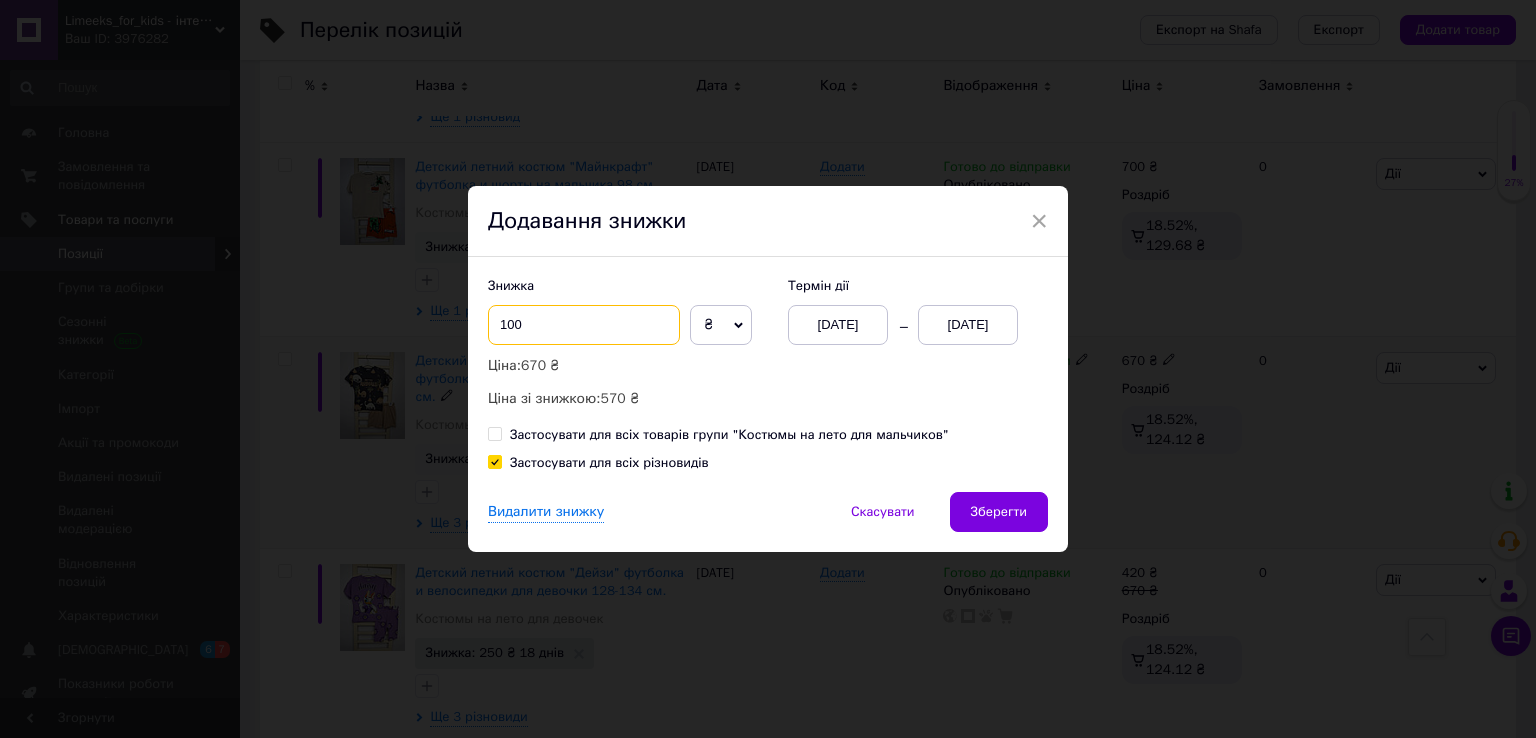click on "100" at bounding box center (584, 325) 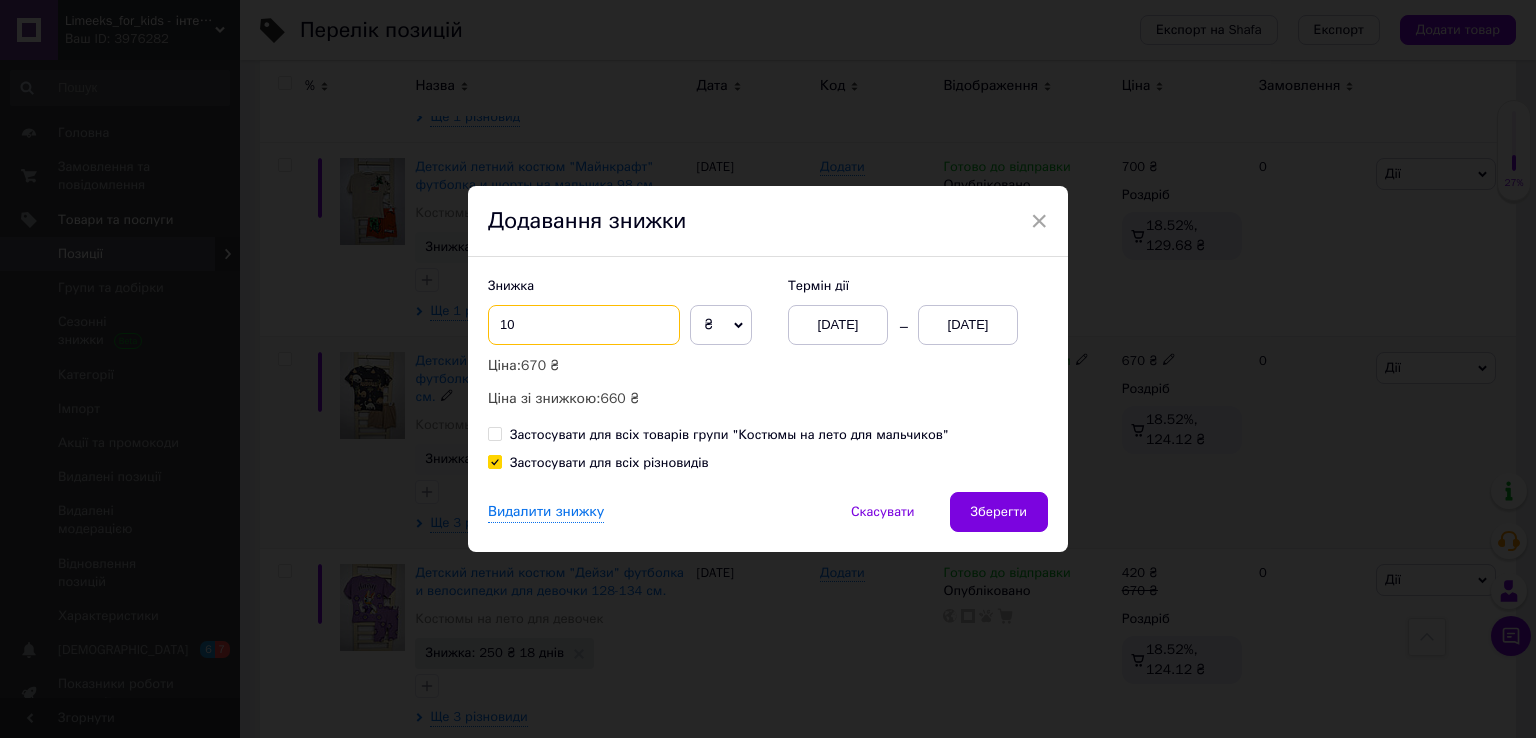 type on "1" 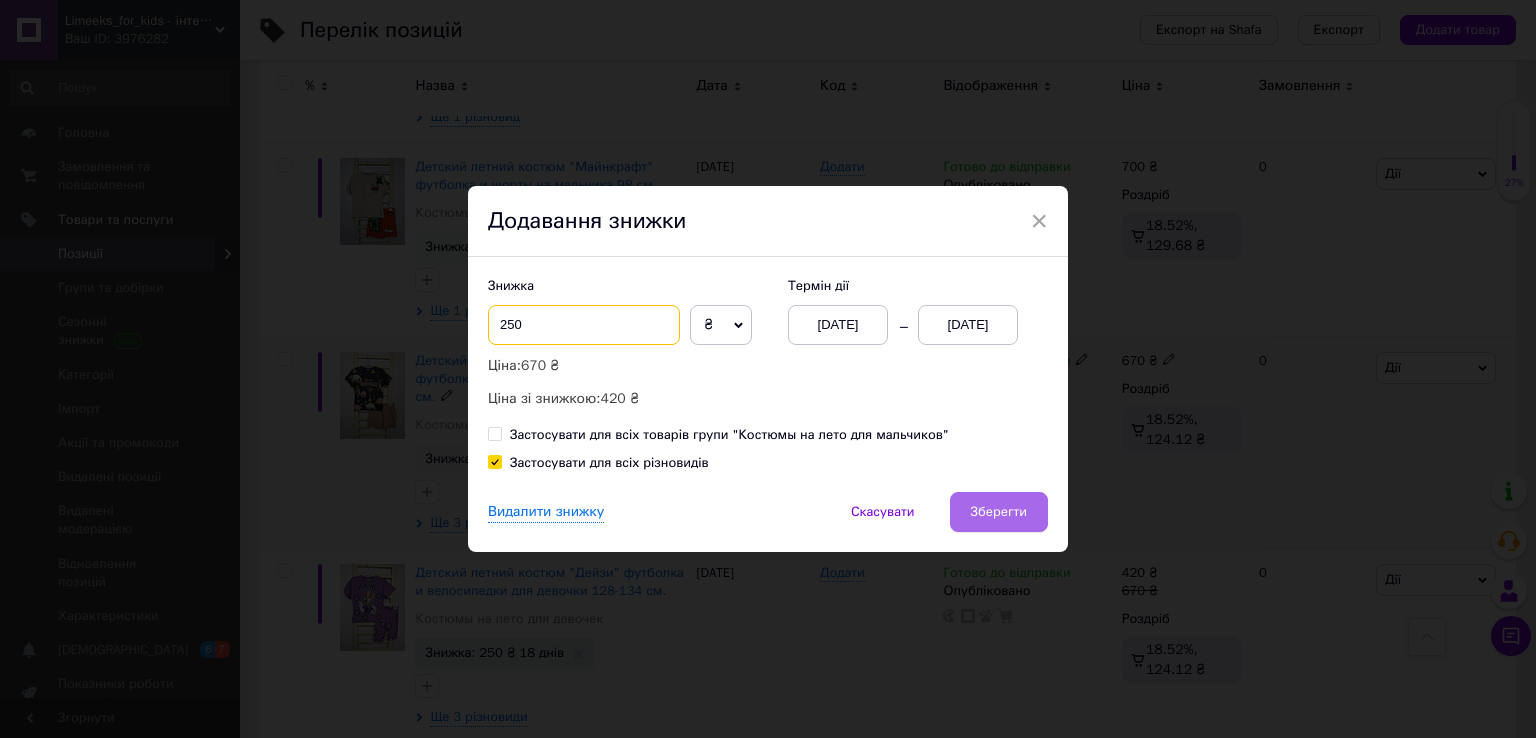 type on "250" 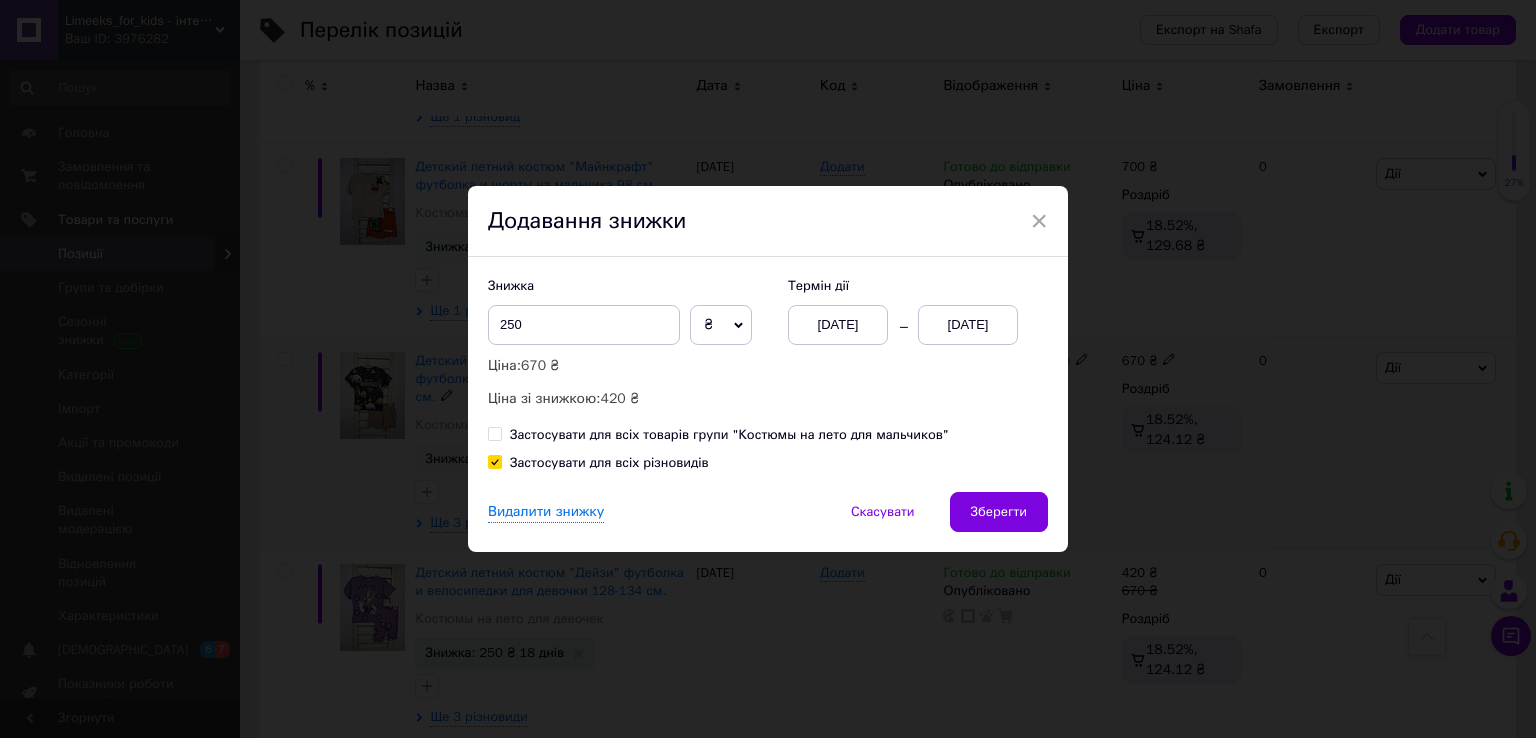 click on "Зберегти" at bounding box center (999, 512) 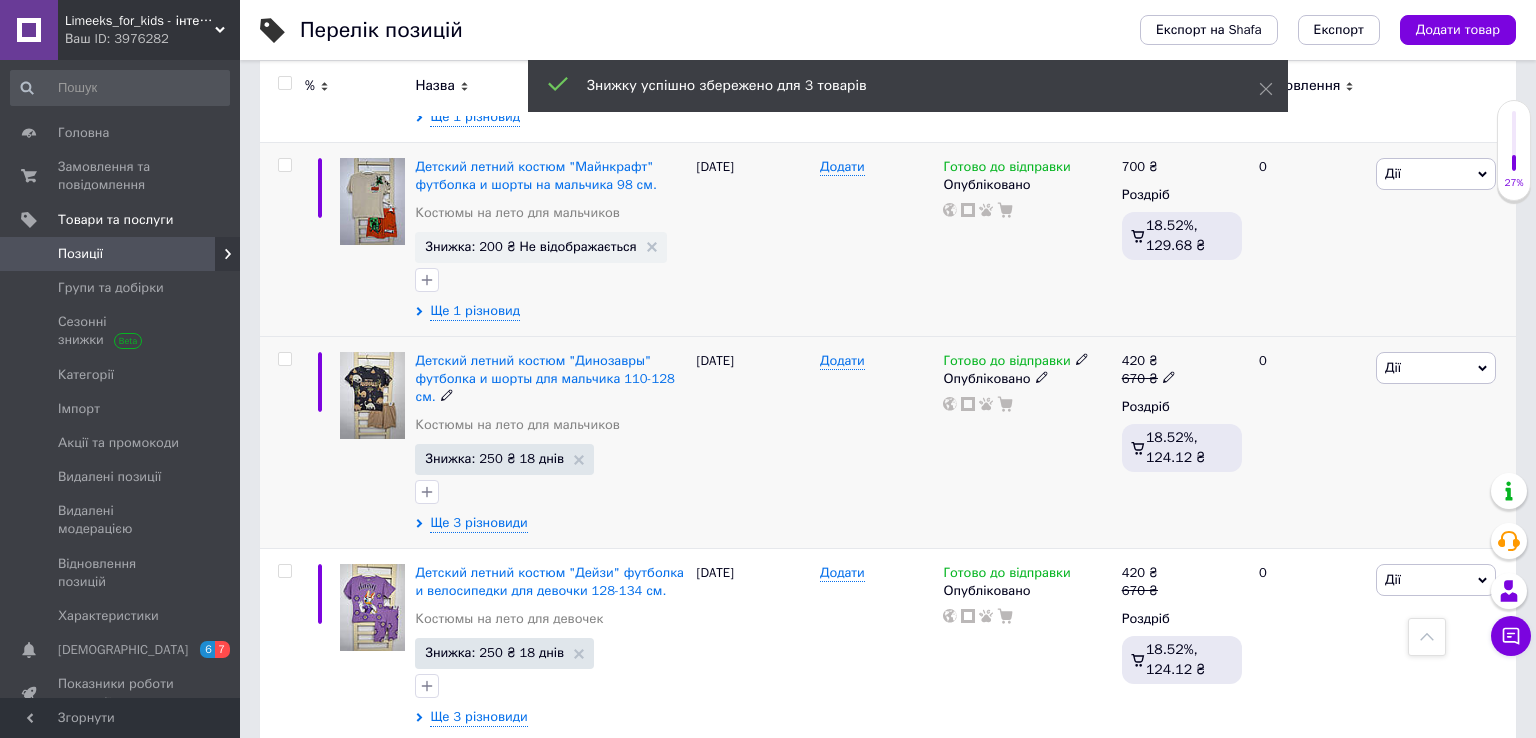 scroll, scrollTop: 1573, scrollLeft: 0, axis: vertical 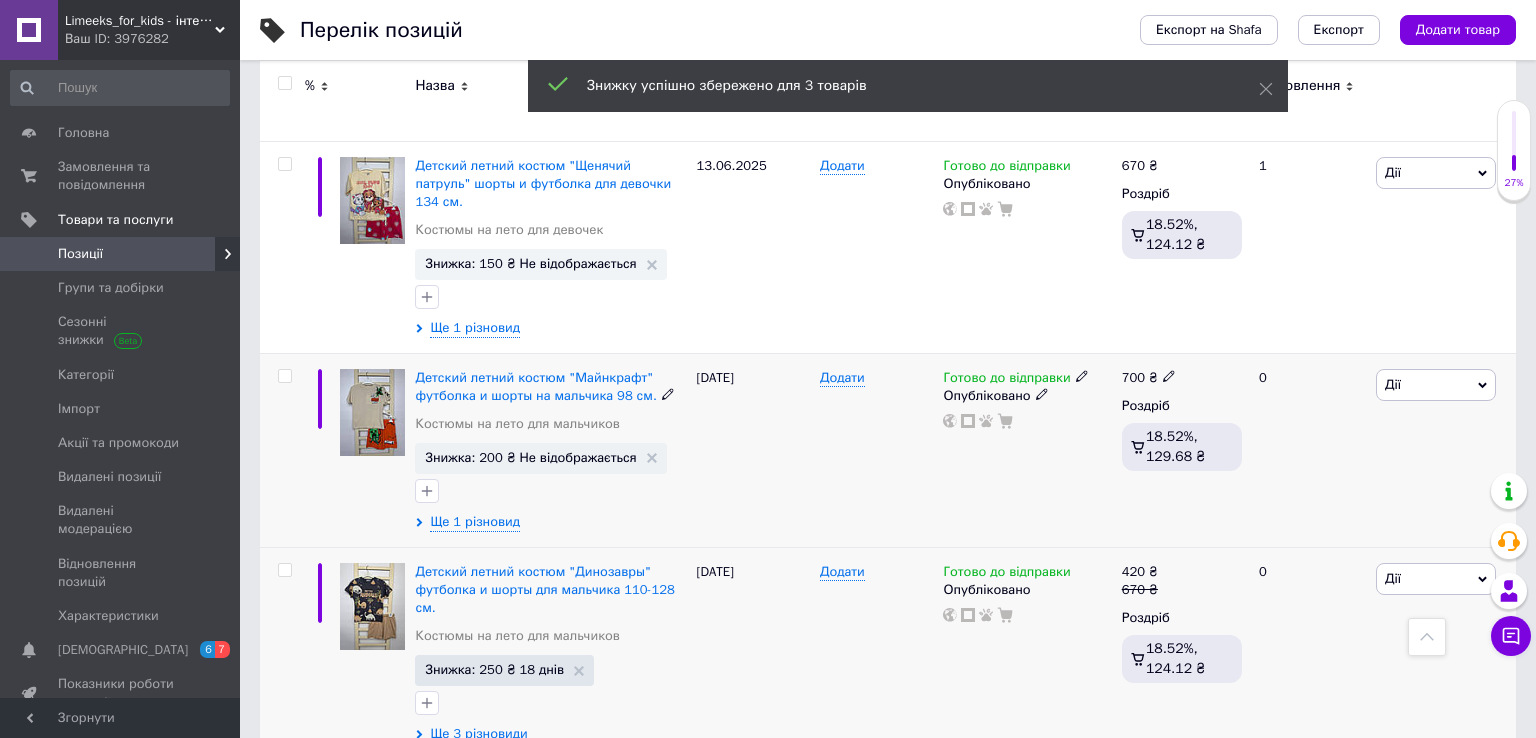 click on "Дії" at bounding box center (1436, 385) 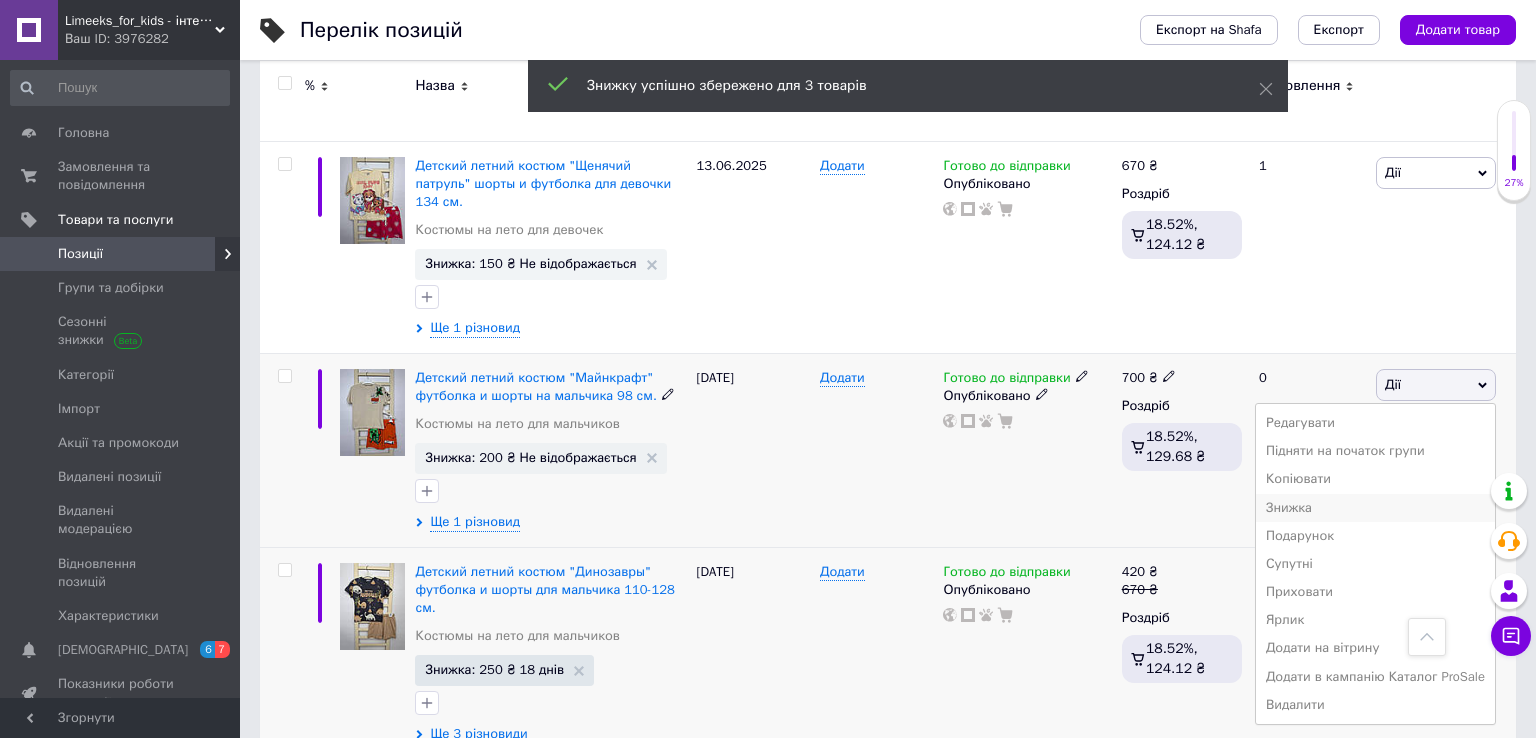 click on "Знижка" at bounding box center [1375, 508] 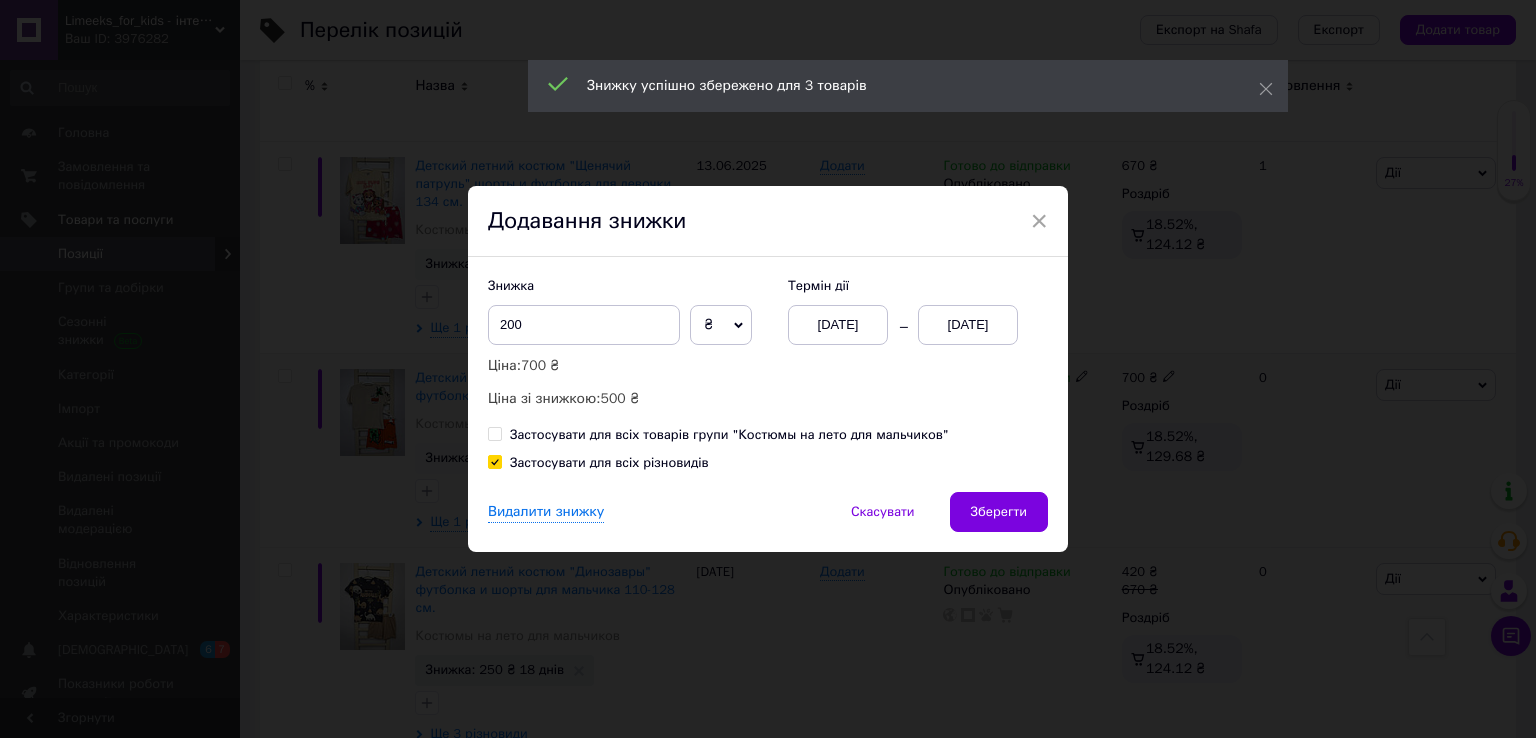 click on "[DATE]" at bounding box center (968, 325) 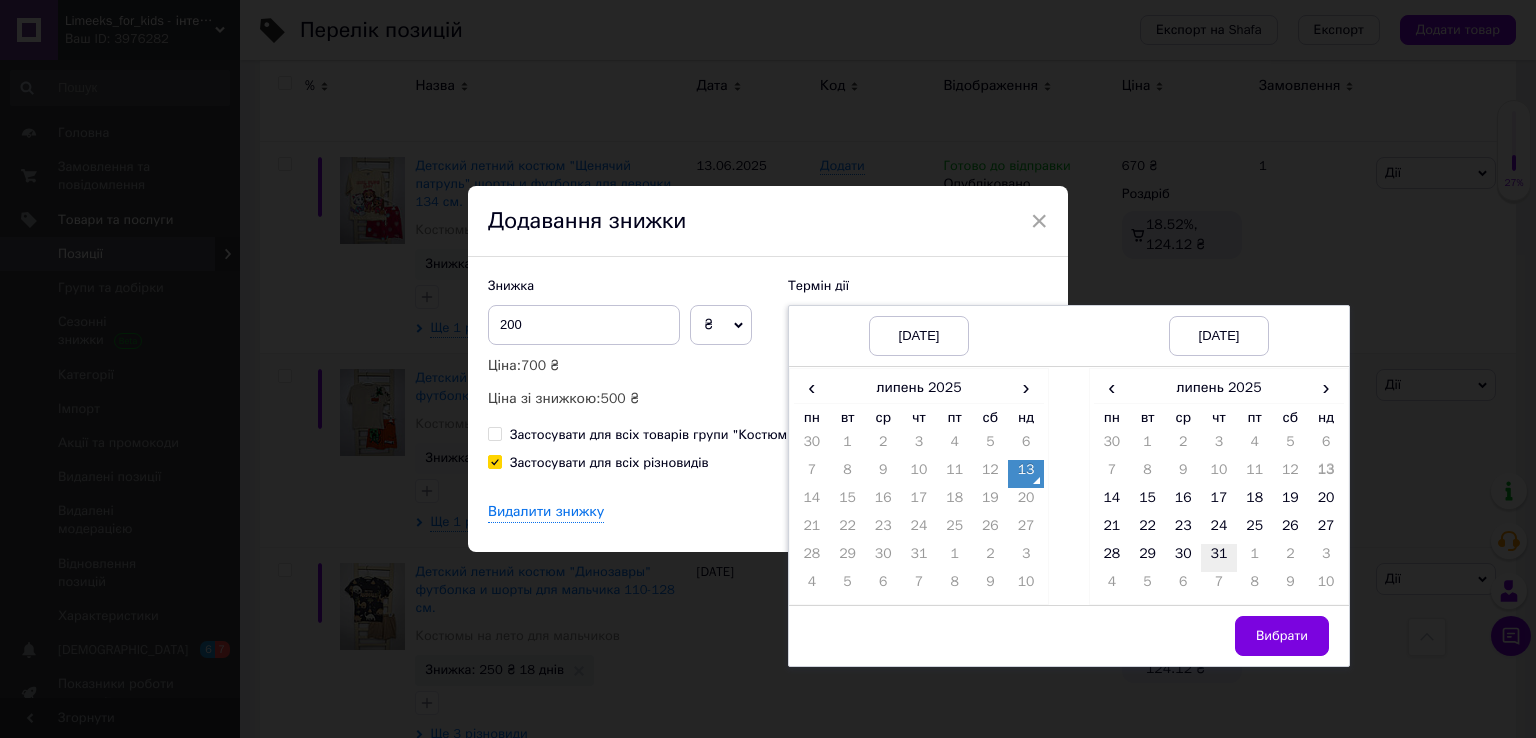 click on "31" at bounding box center (1219, 558) 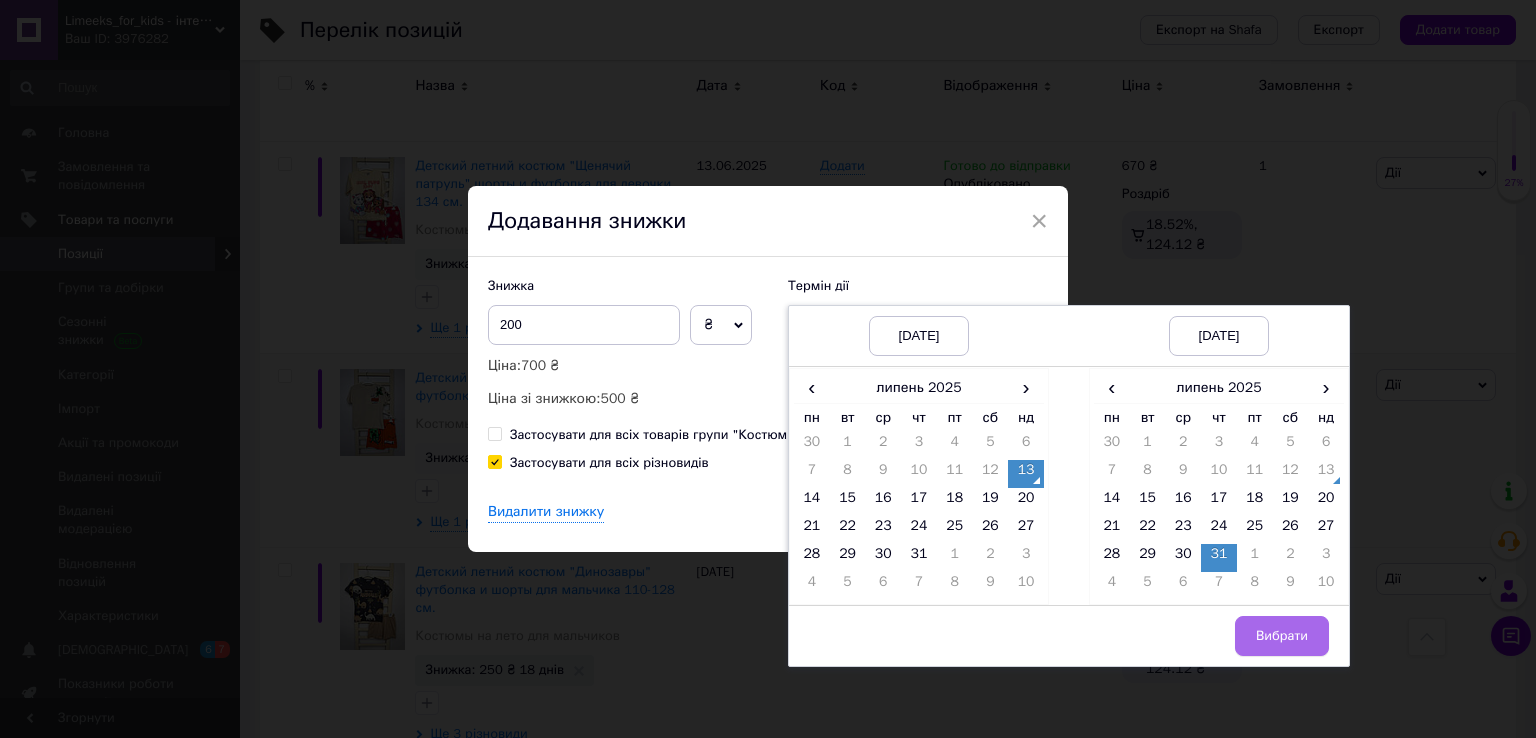 click on "Вибрати" at bounding box center [1282, 636] 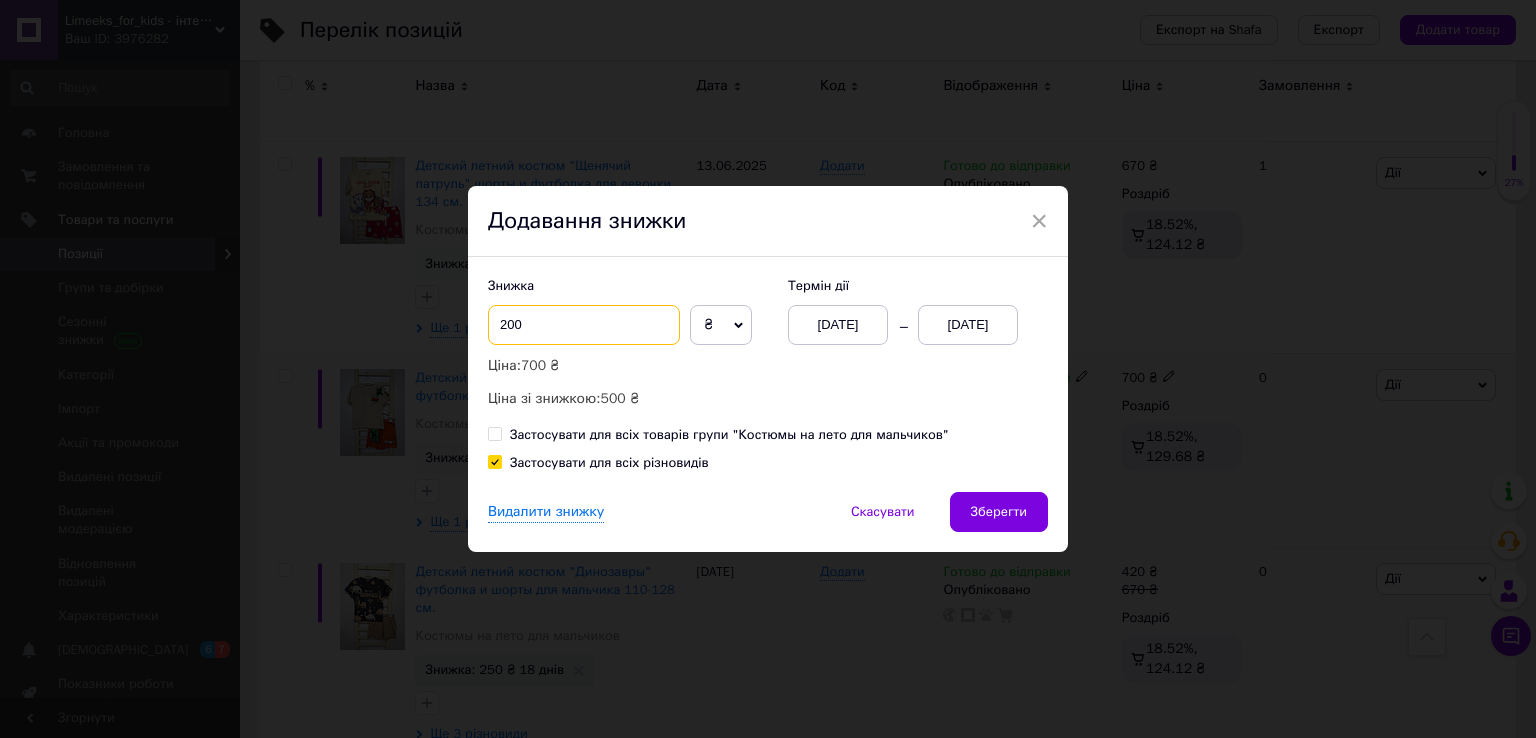click on "200" at bounding box center [584, 325] 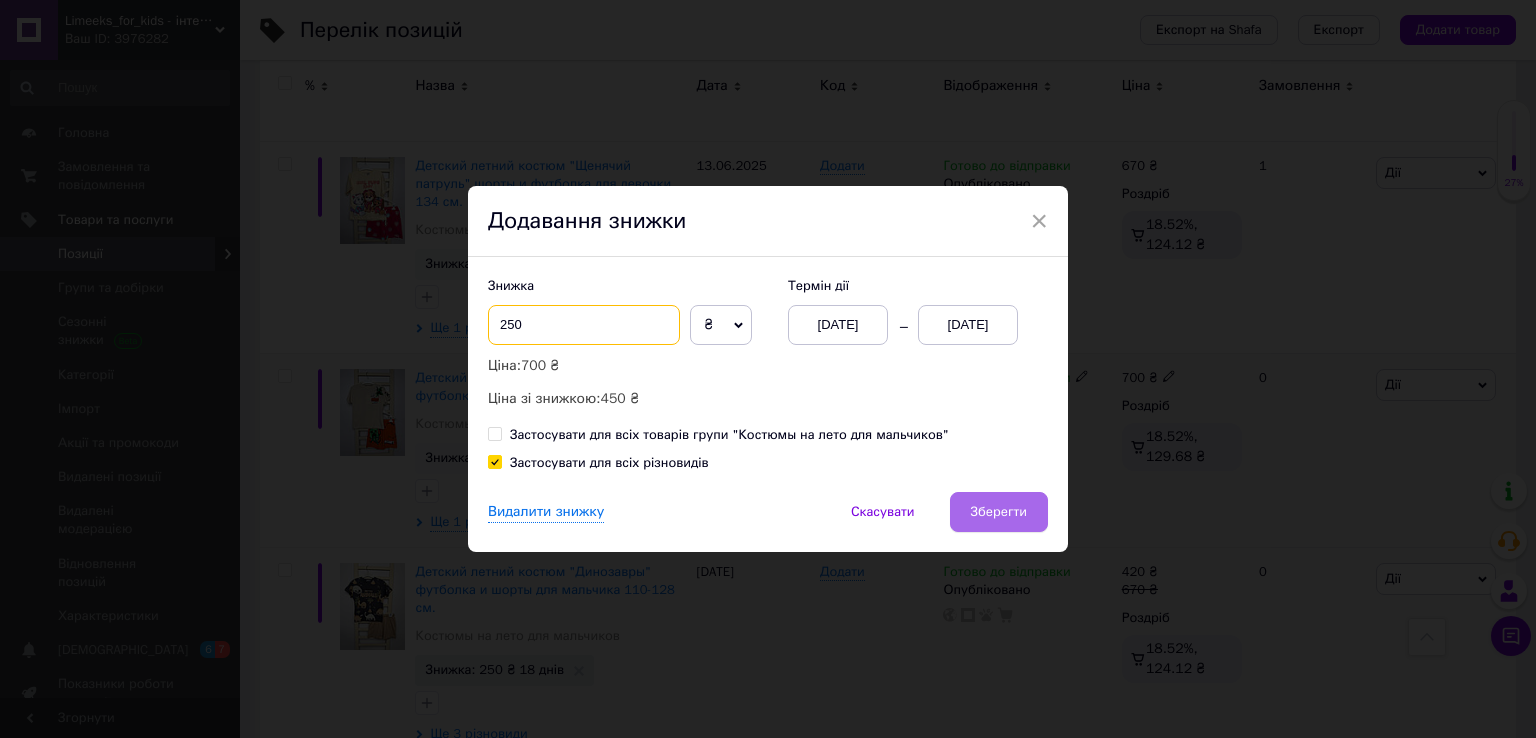 type on "250" 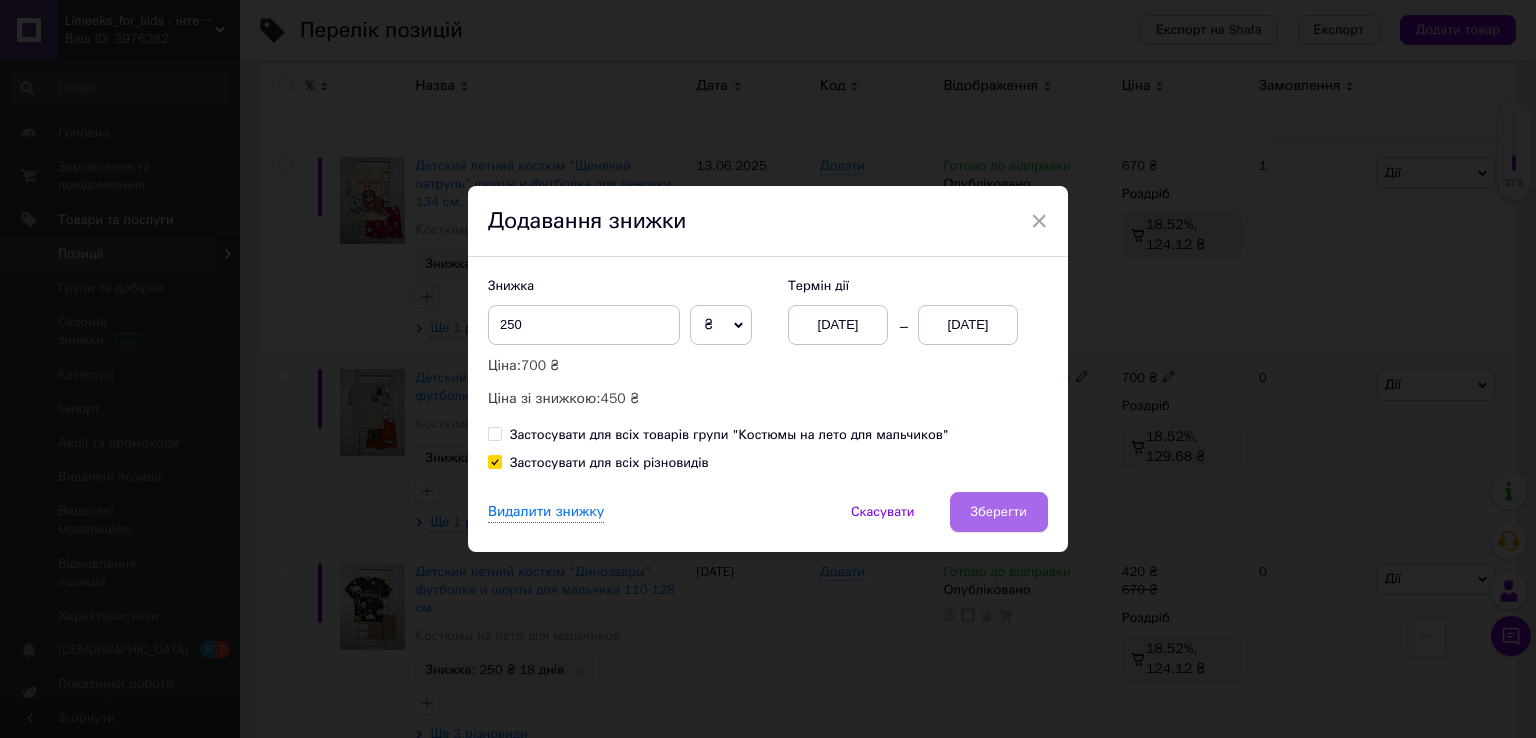 click on "Зберегти" at bounding box center [999, 512] 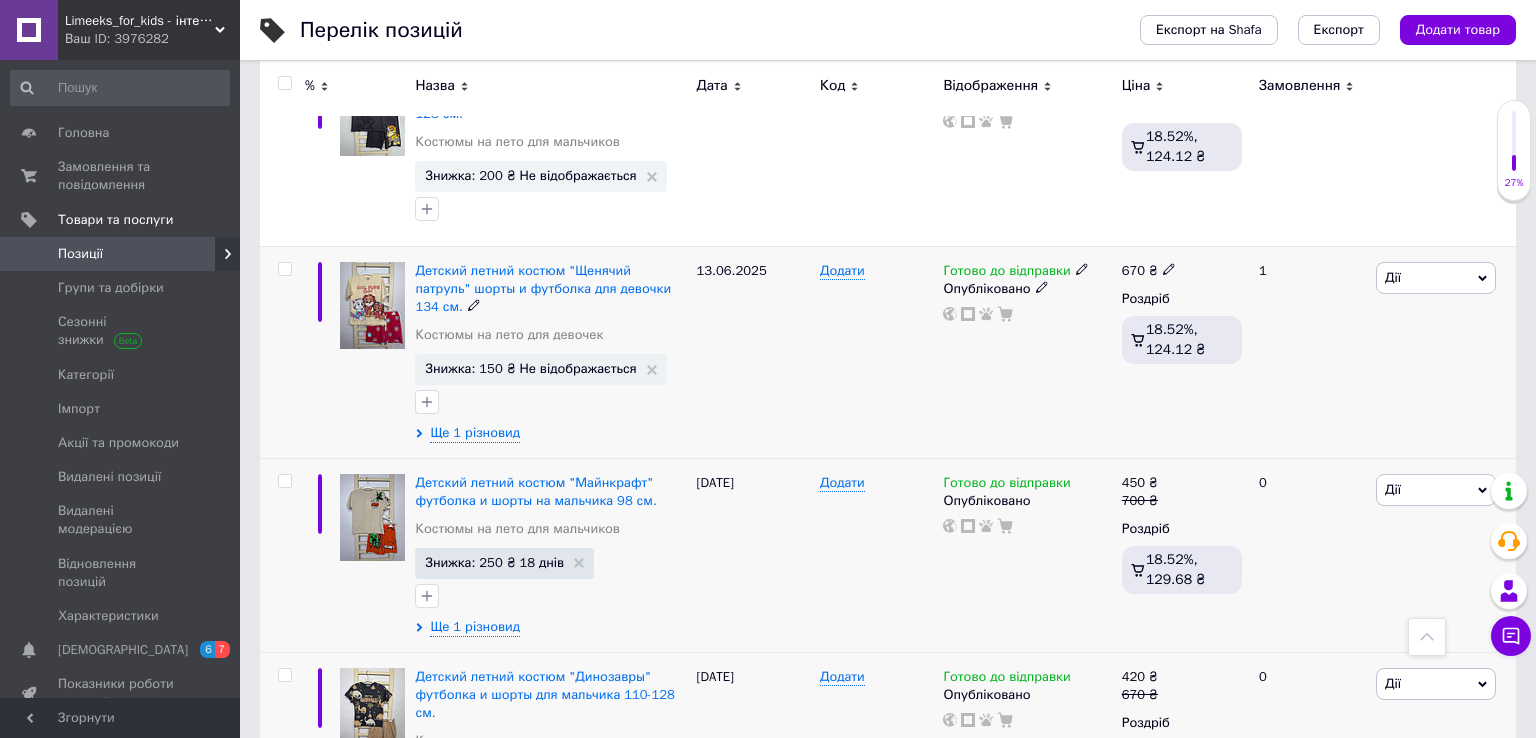 scroll, scrollTop: 1362, scrollLeft: 0, axis: vertical 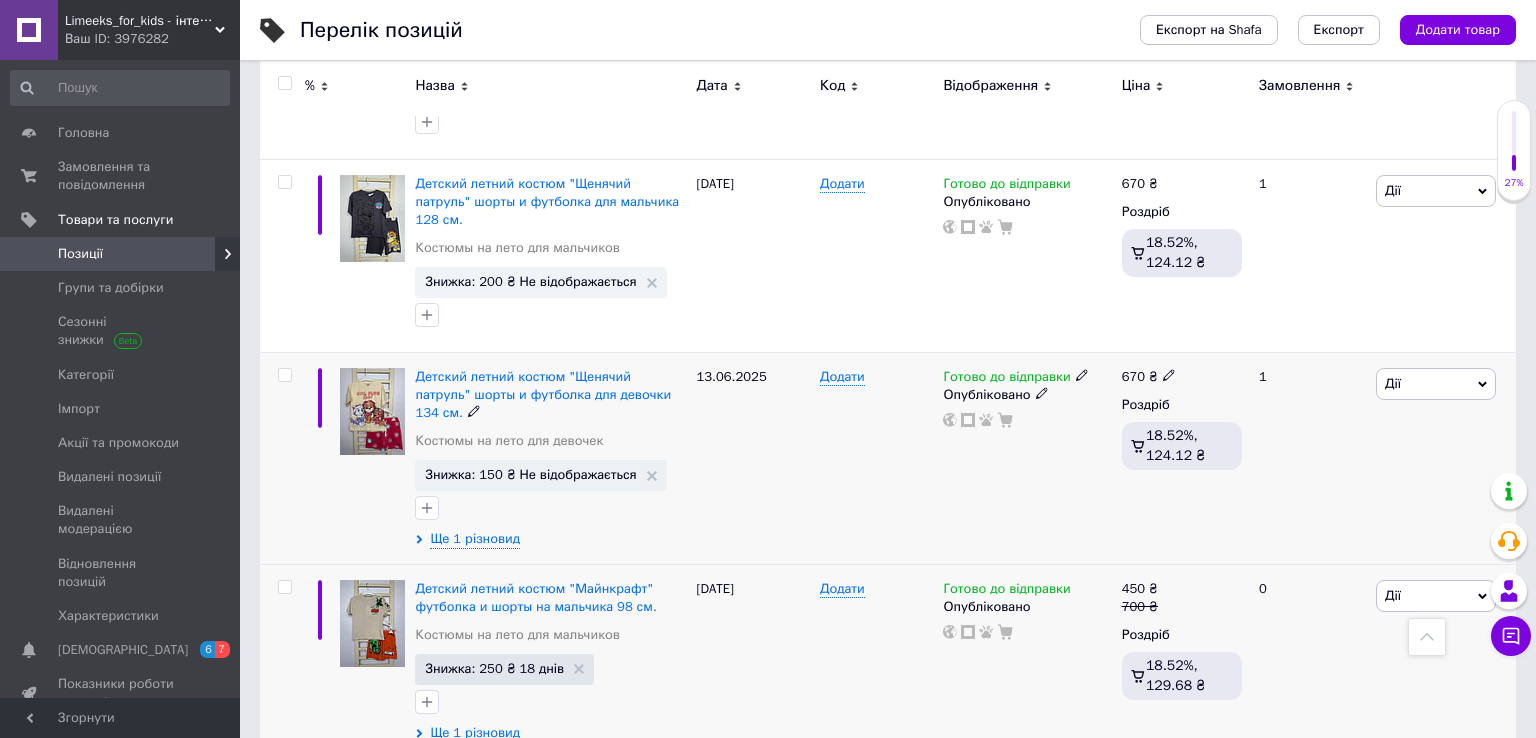 click on "Дії" at bounding box center [1393, 383] 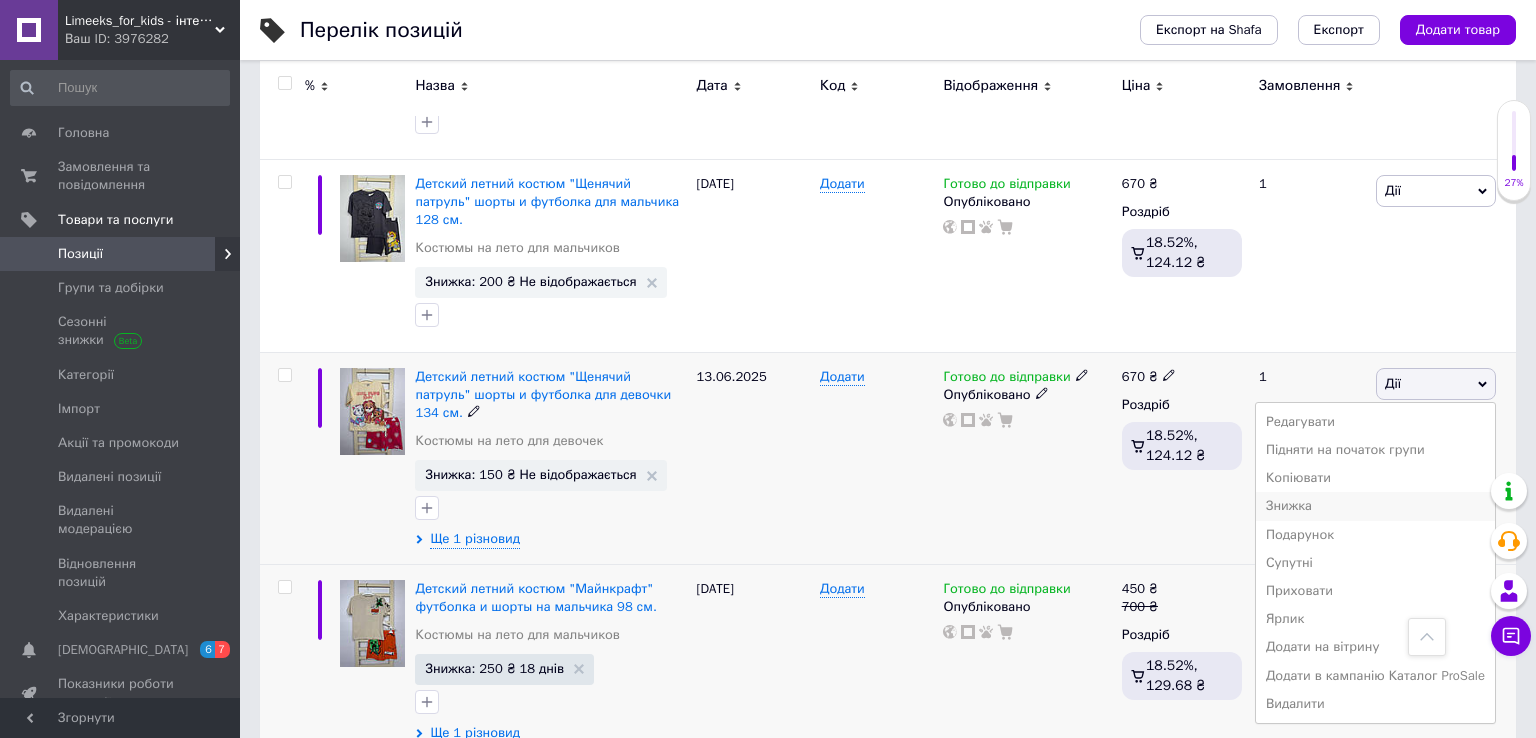 click on "Знижка" at bounding box center (1375, 506) 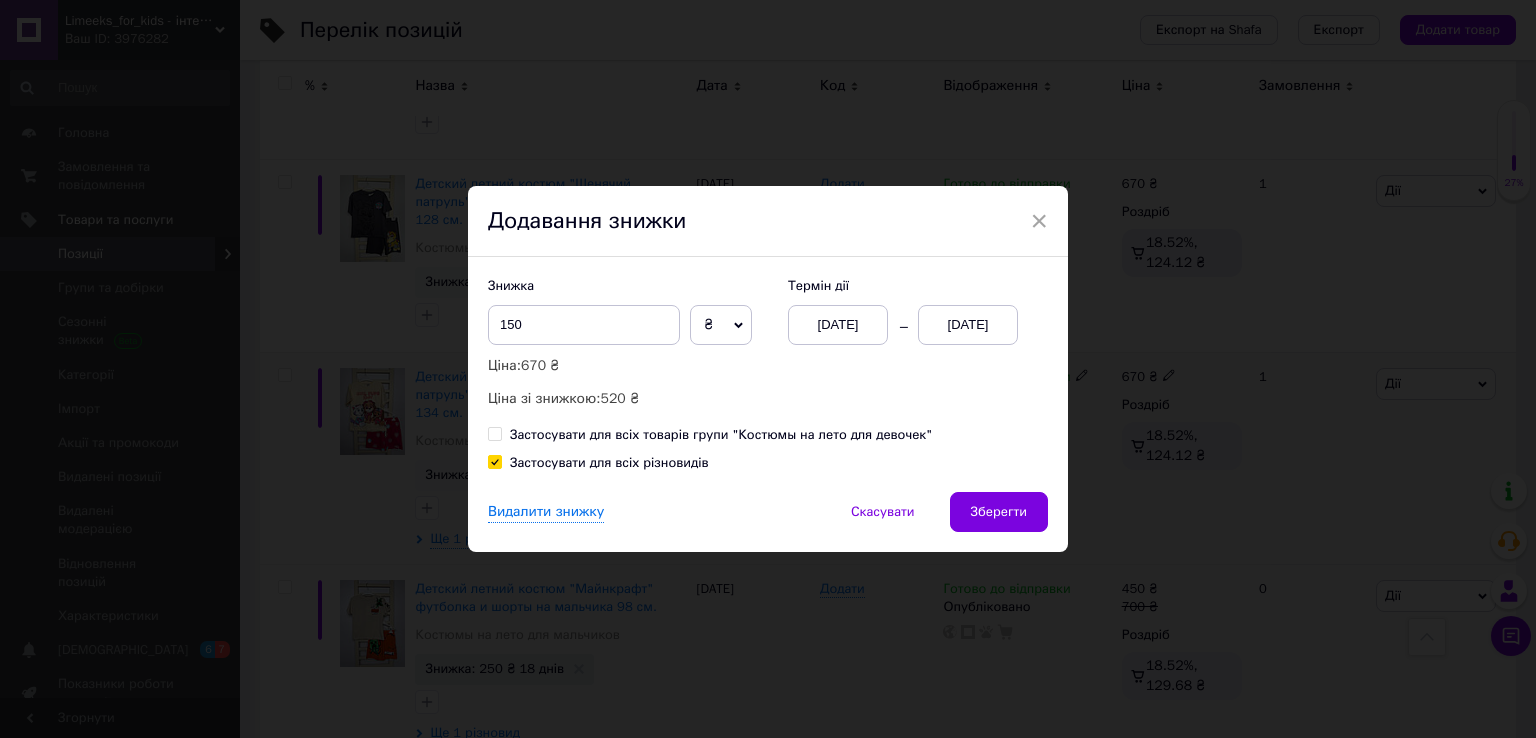 click on "[DATE]" at bounding box center (968, 325) 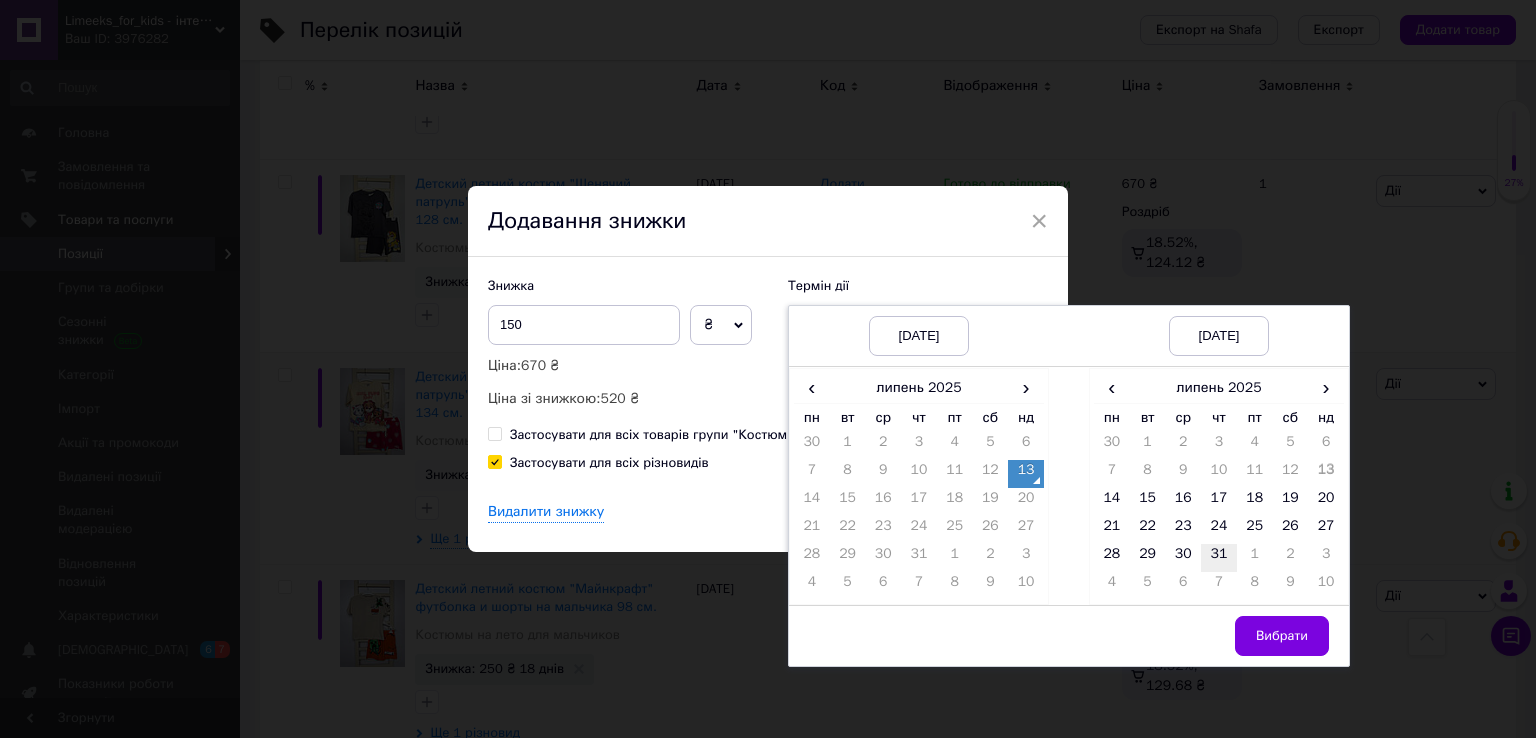 click on "31" at bounding box center [1219, 558] 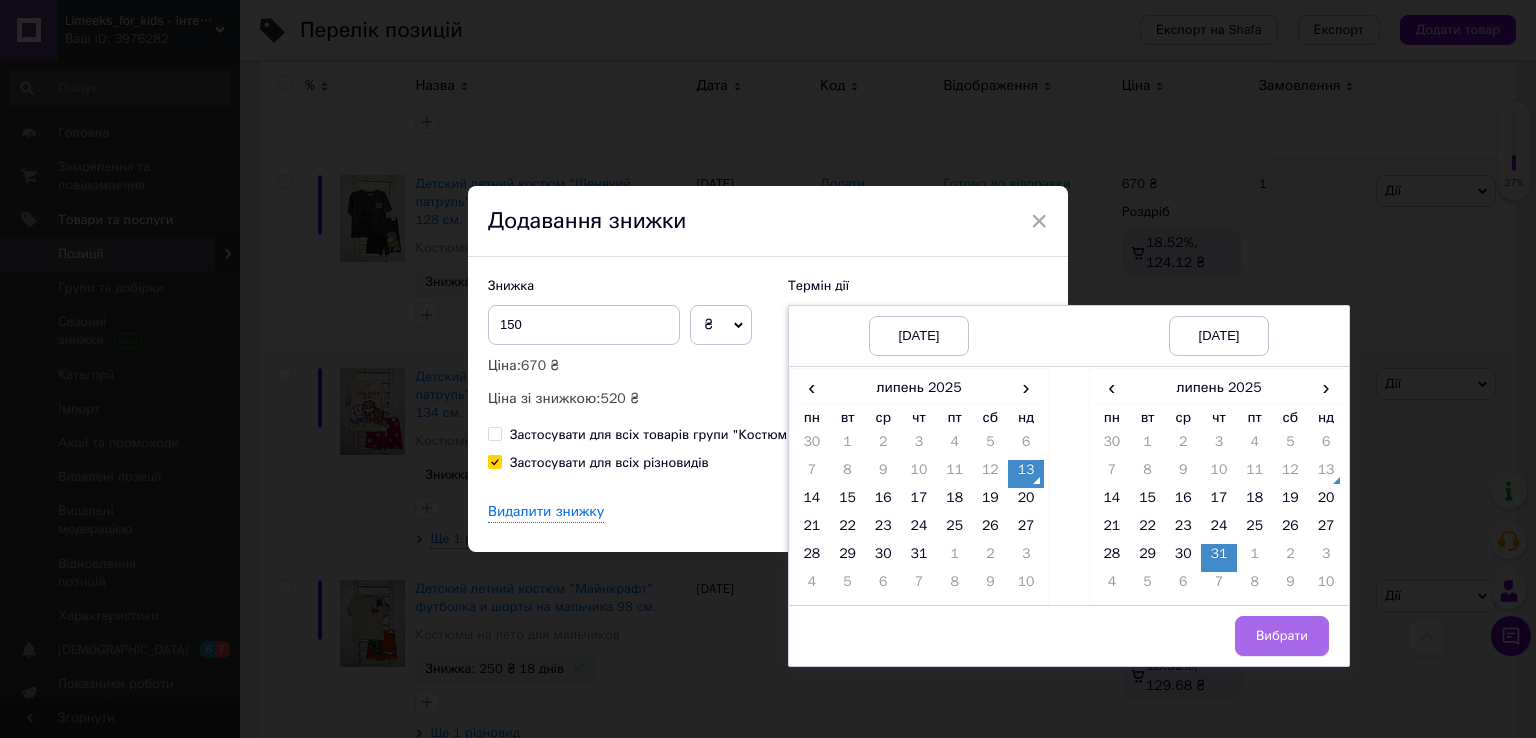 click on "Вибрати" at bounding box center (1282, 636) 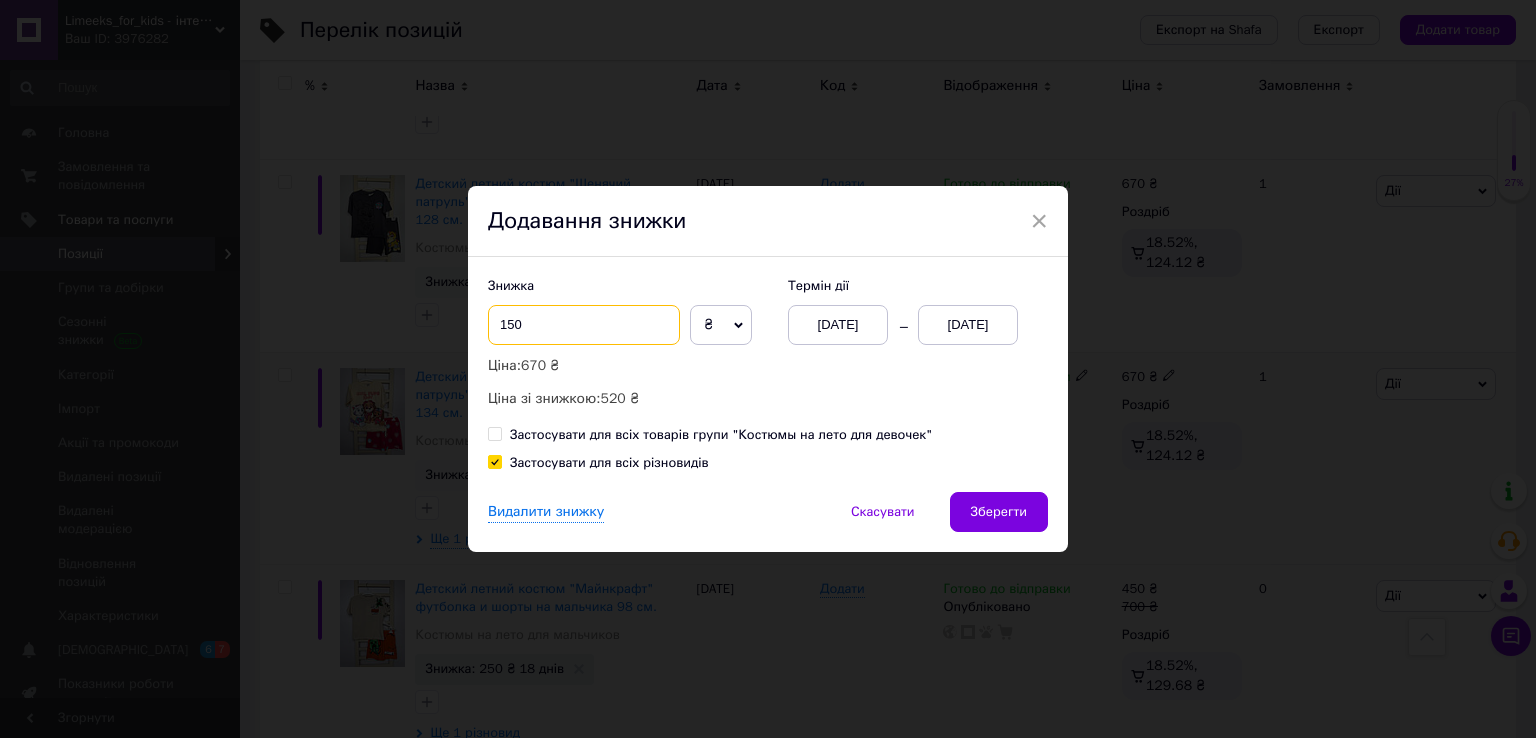 click on "150" at bounding box center [584, 325] 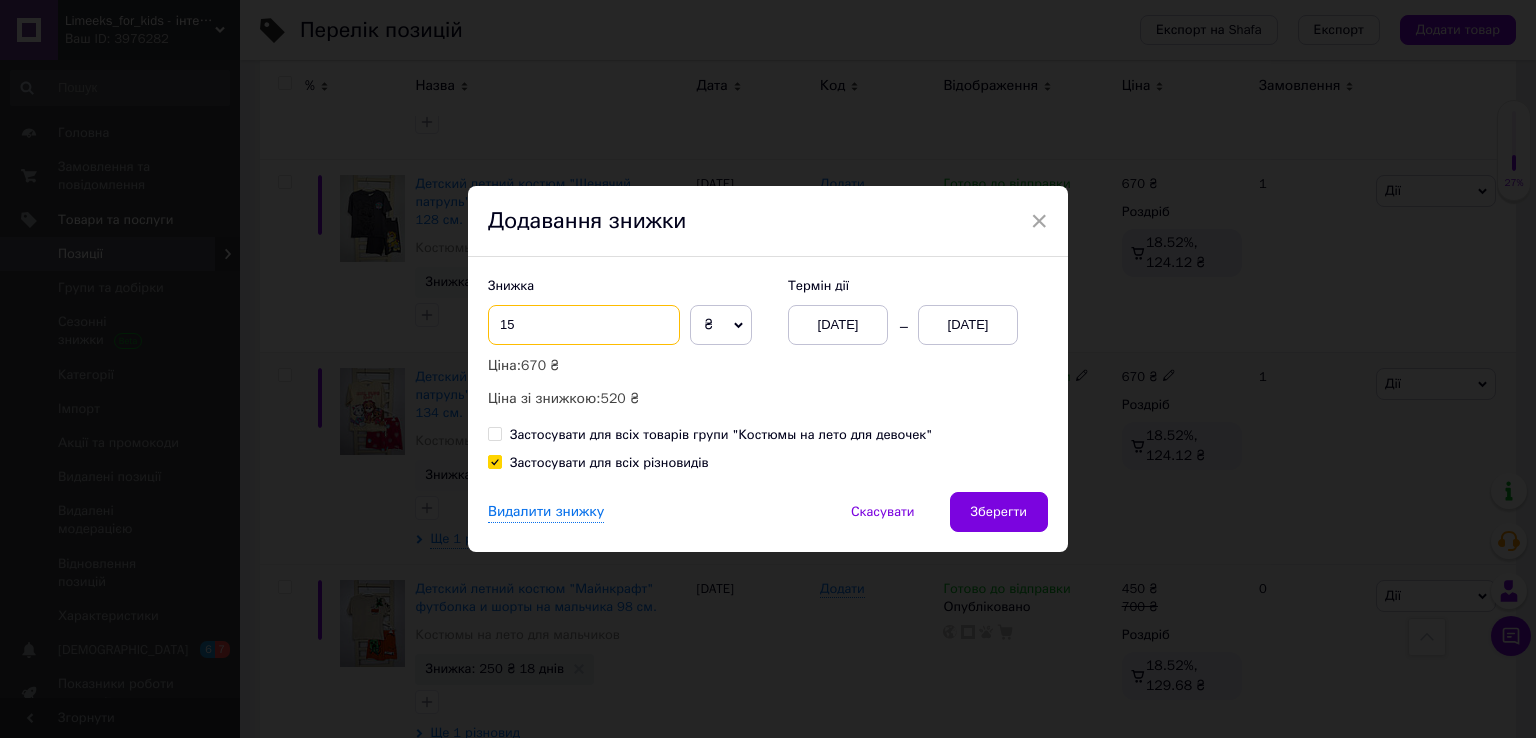 type on "1" 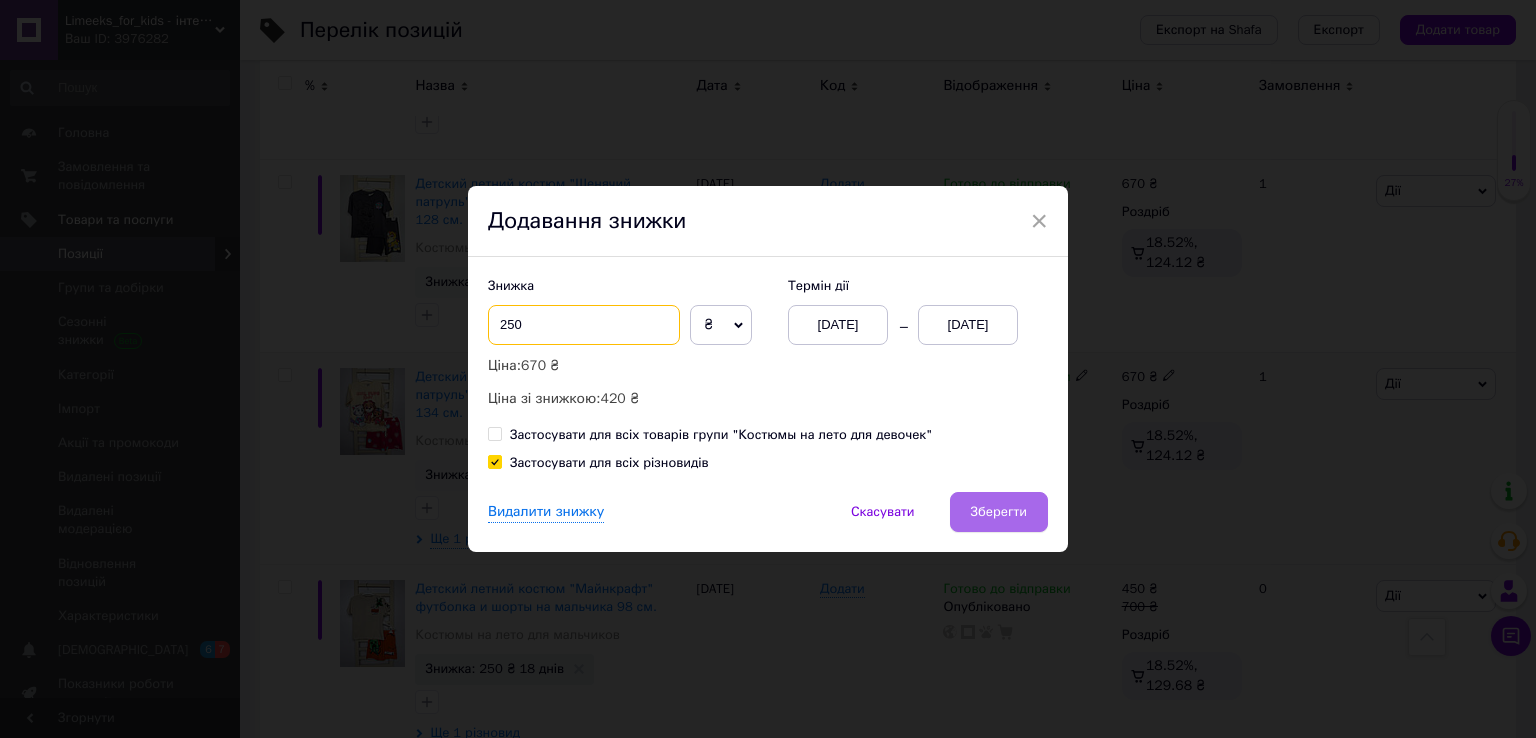 type on "250" 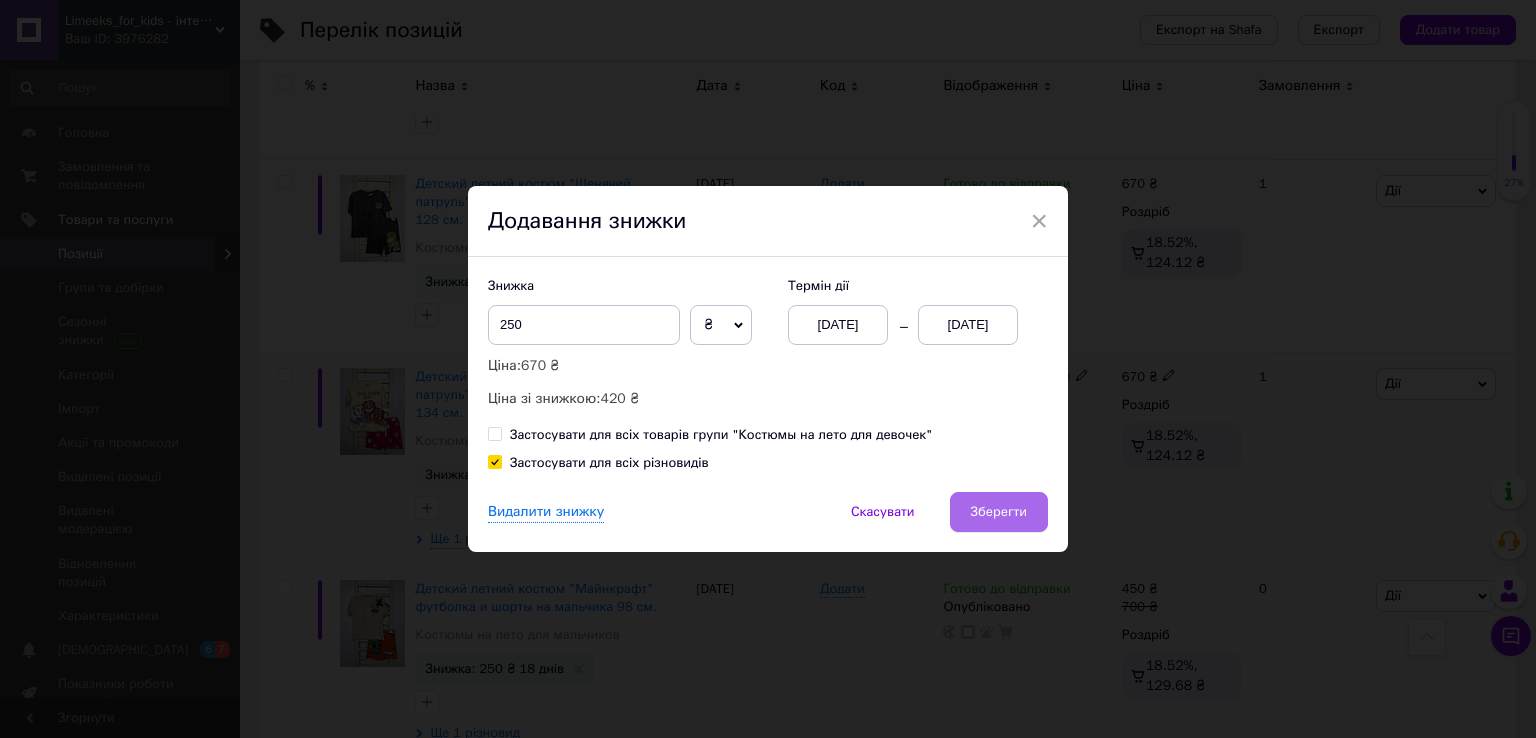 click on "Зберегти" at bounding box center (999, 512) 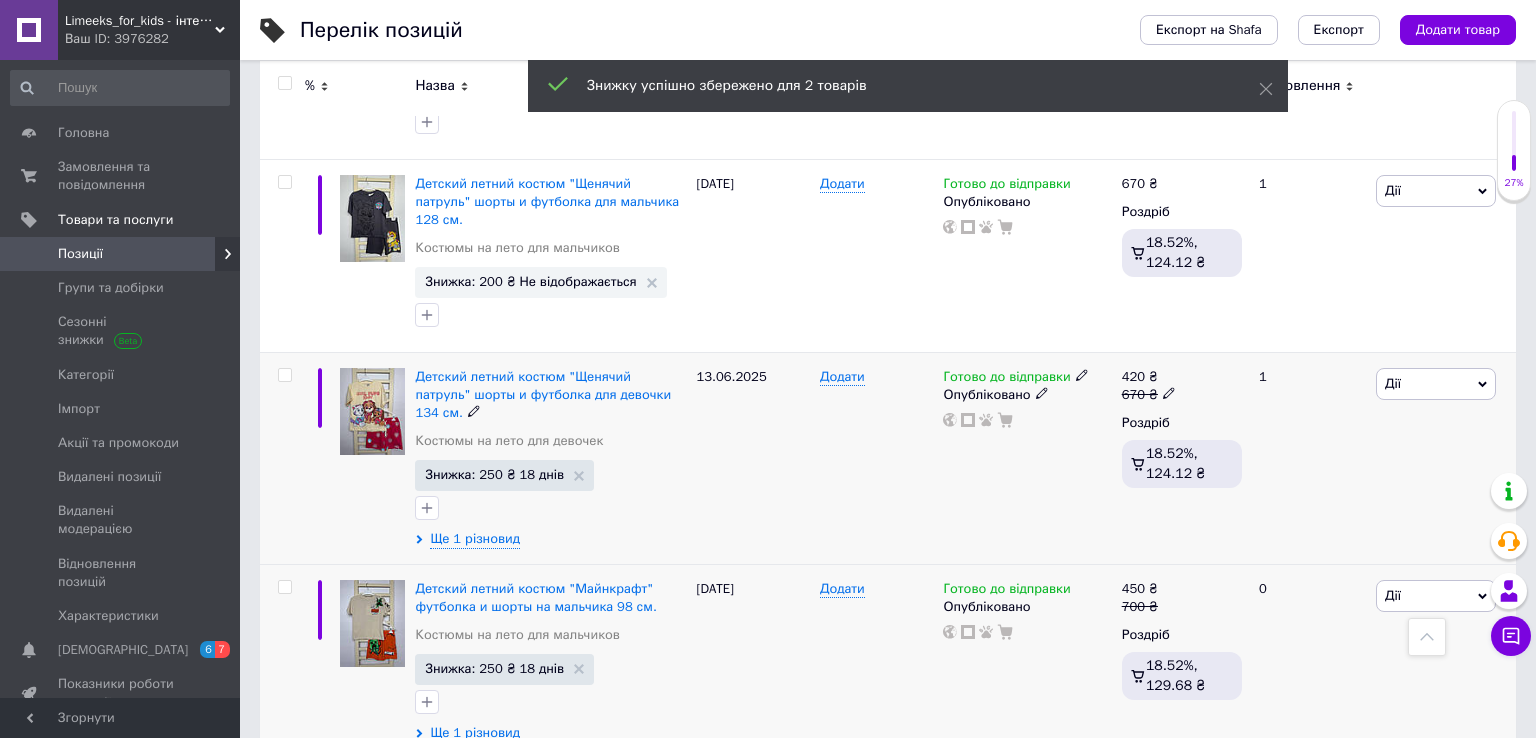 scroll, scrollTop: 1256, scrollLeft: 0, axis: vertical 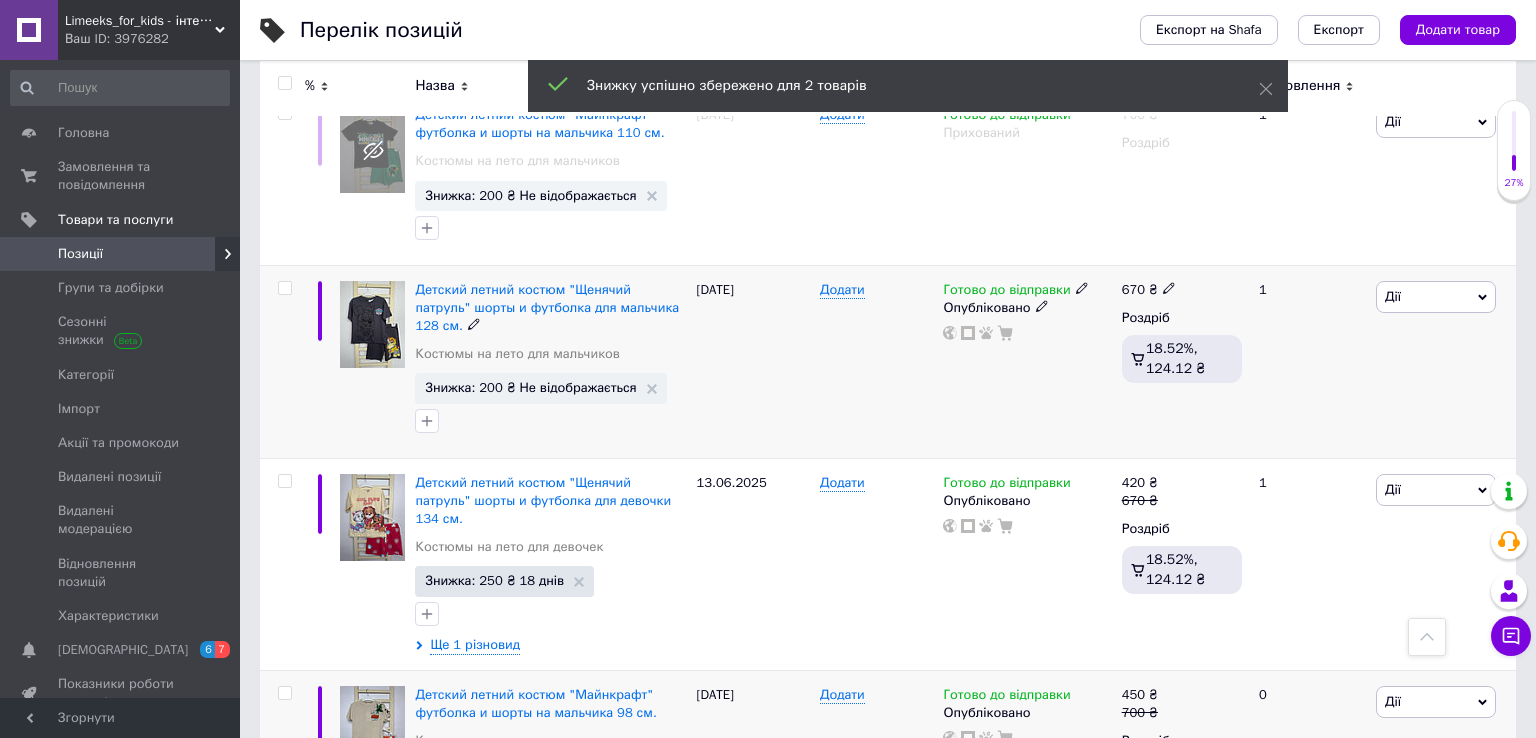 click on "[PERSON_NAME] Підняти на початок групи Копіювати Знижка Подарунок Супутні Приховати Ярлик Додати на вітрину Додати в кампанію Каталог ProSale Видалити" at bounding box center (1443, 361) 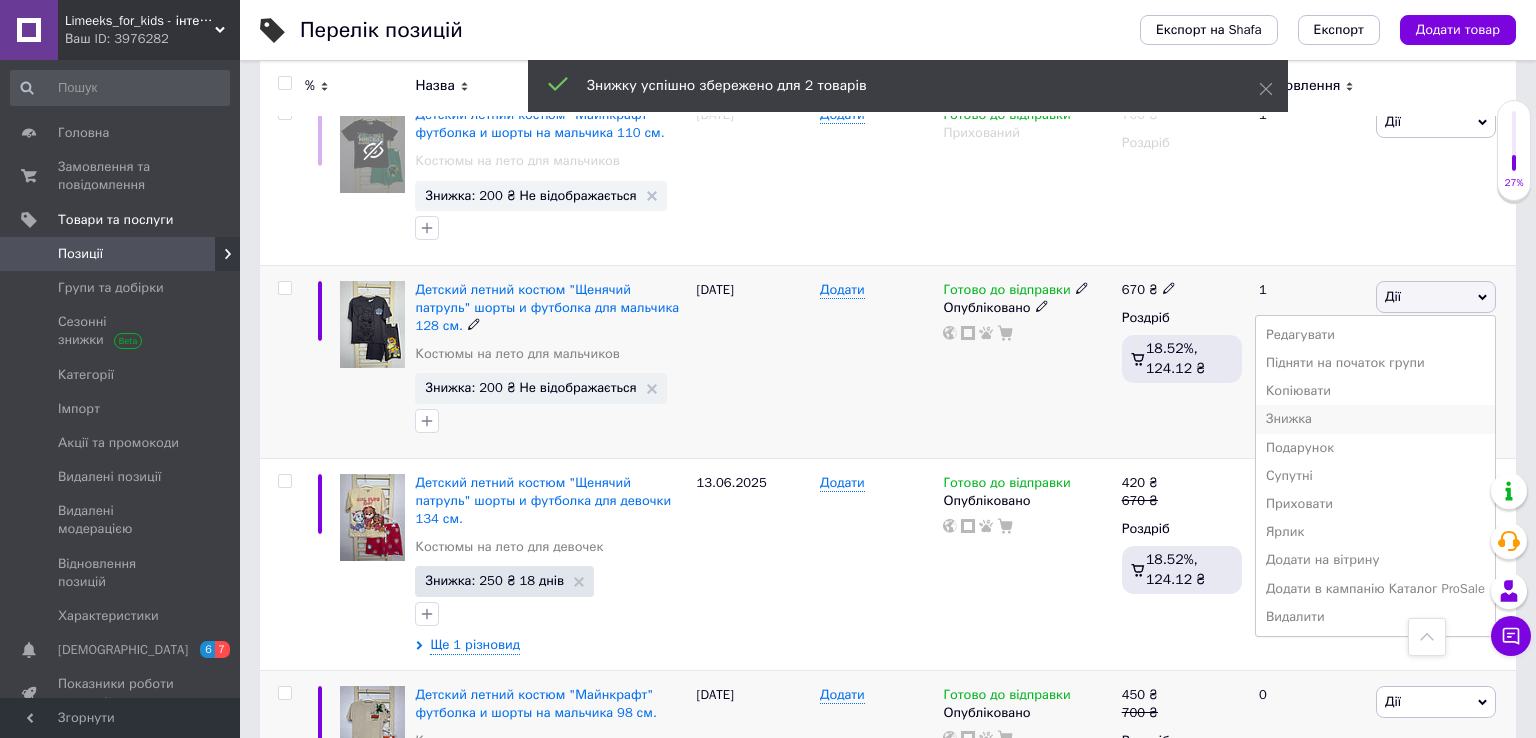 click on "Знижка" at bounding box center [1375, 419] 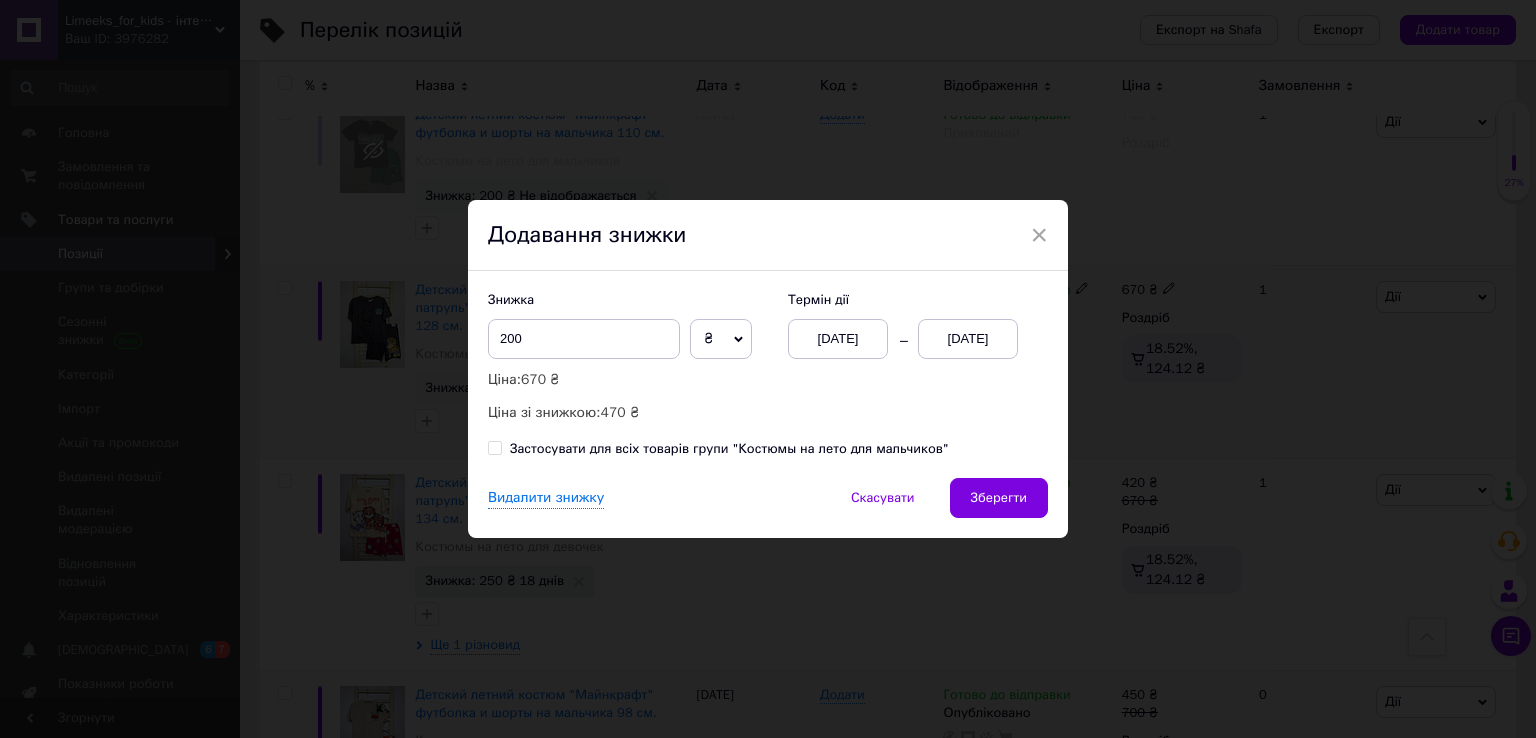 click on "[DATE]" at bounding box center [968, 339] 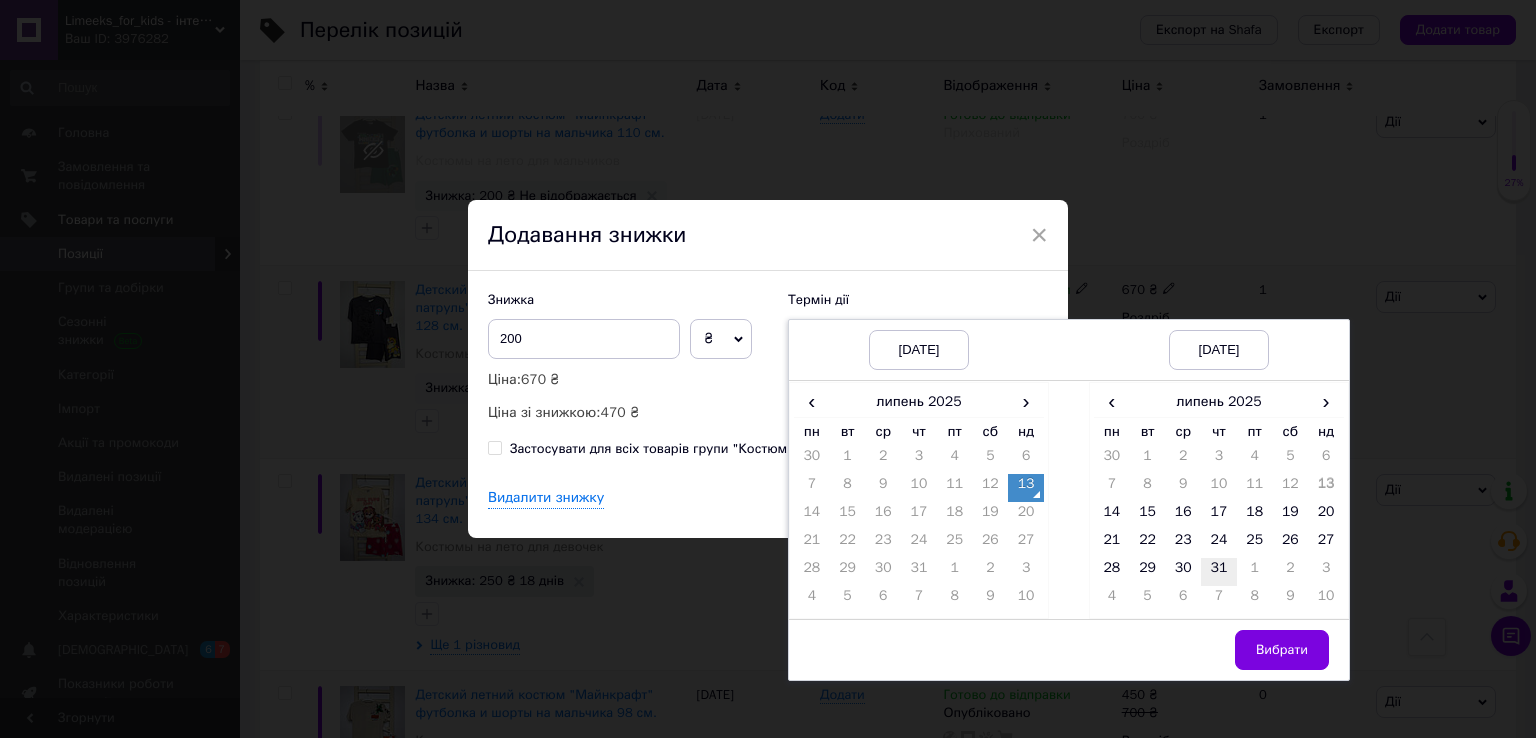 click on "31" at bounding box center (1219, 572) 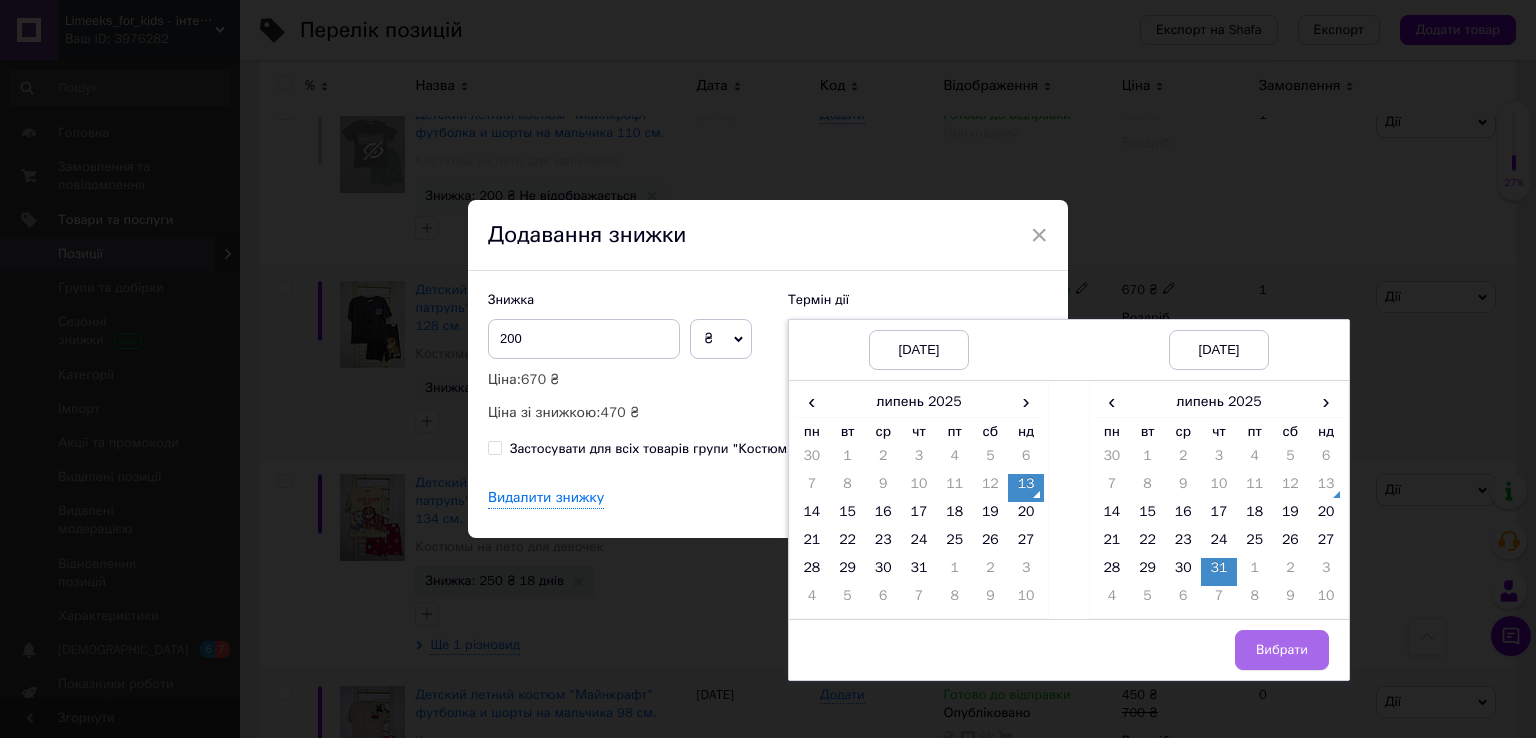 click on "Вибрати" at bounding box center (1282, 650) 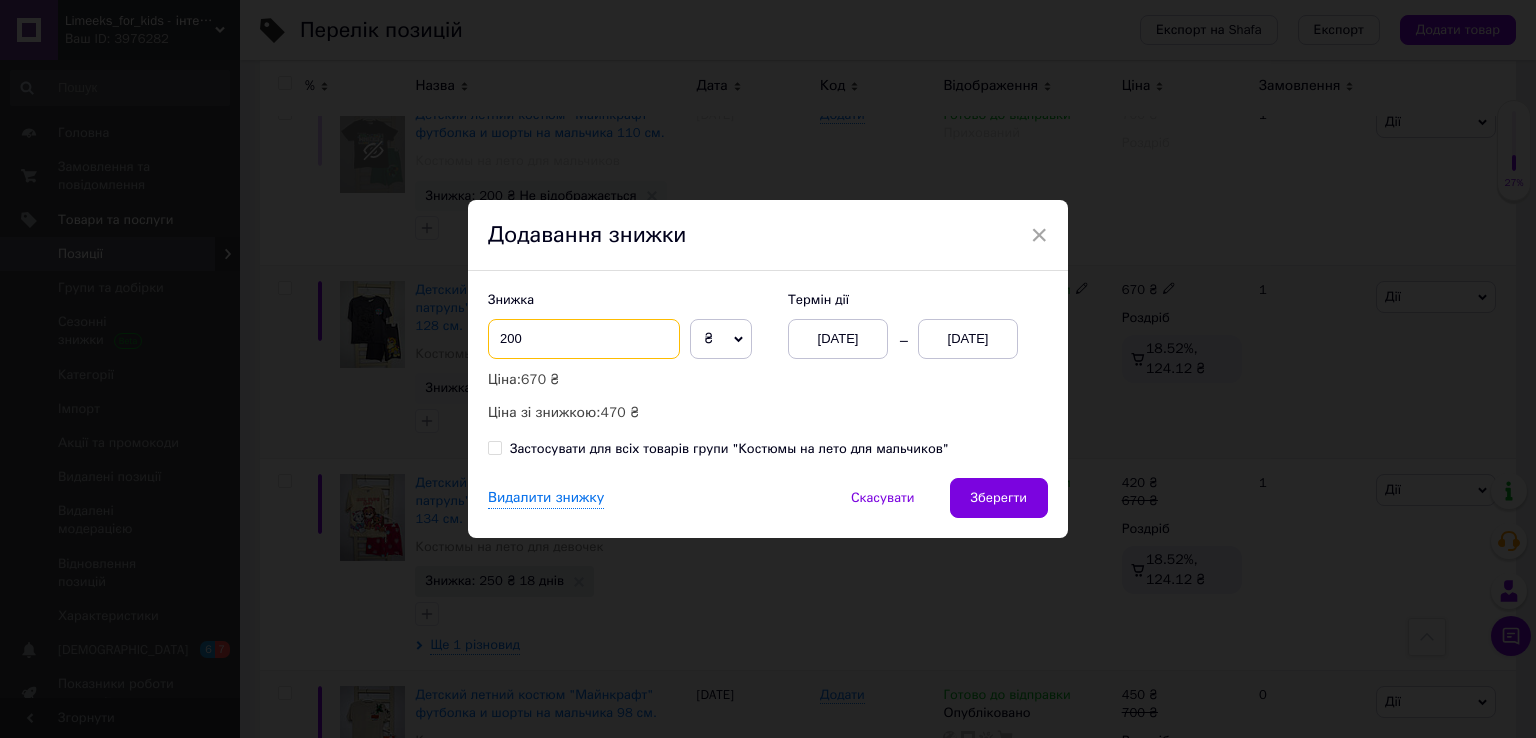 click on "200" at bounding box center (584, 339) 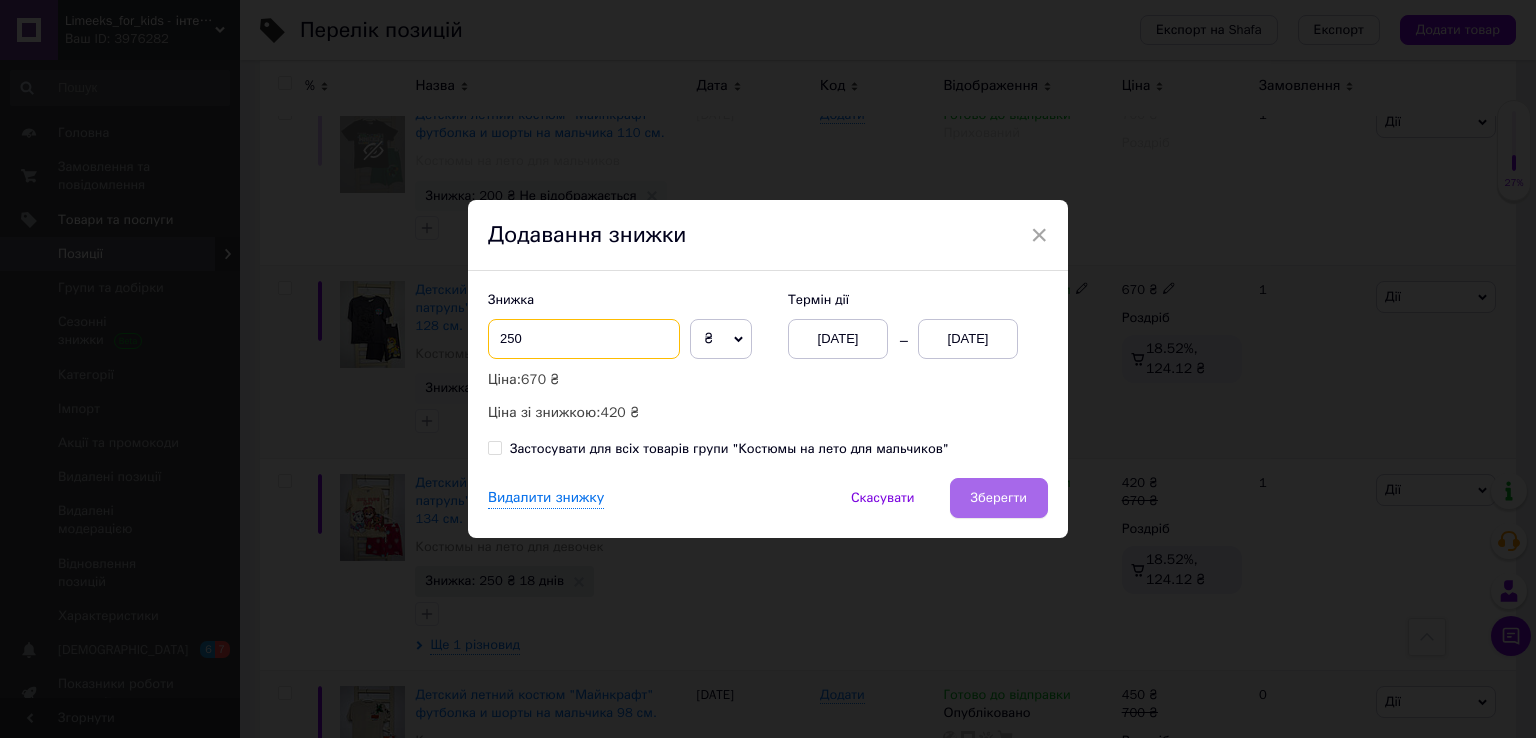 type on "250" 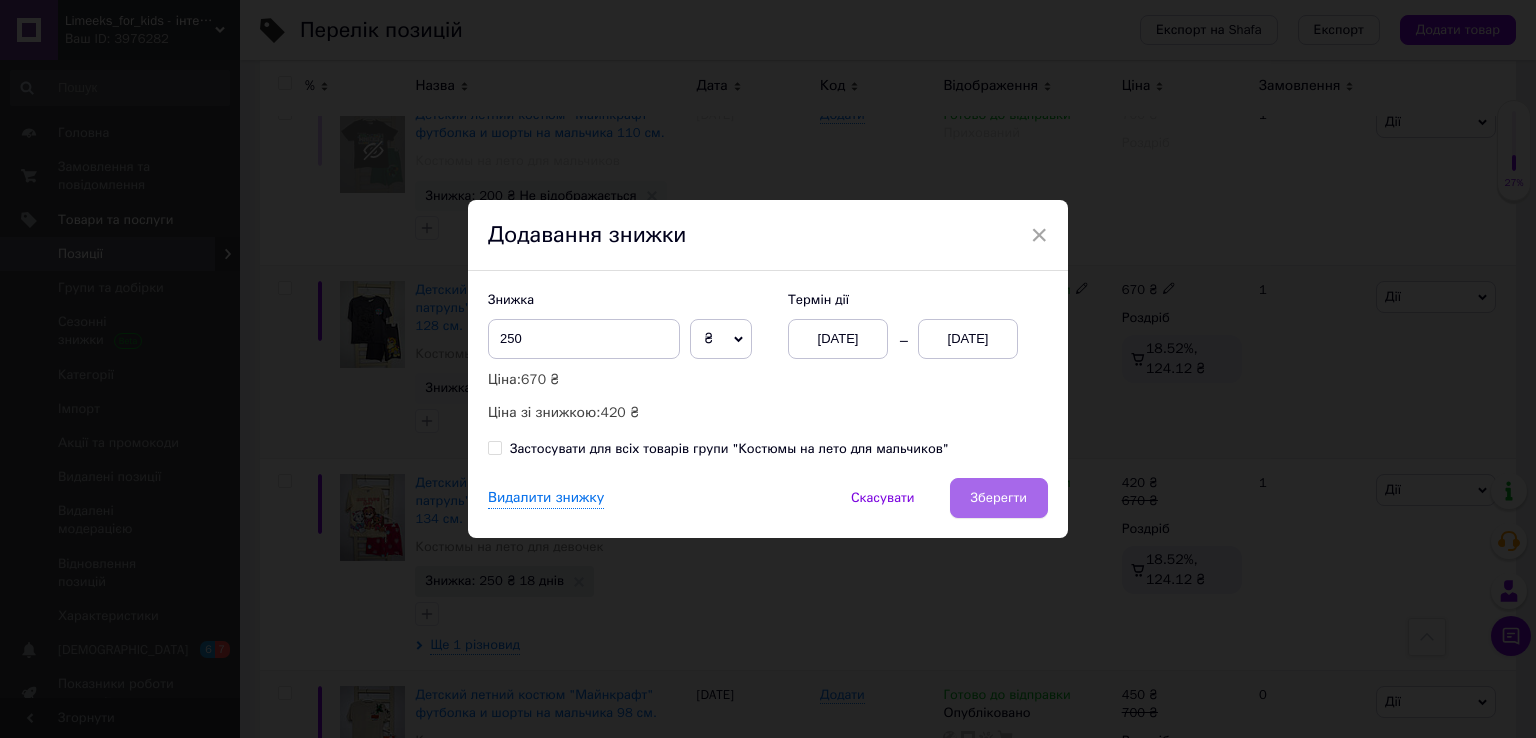 click on "Зберегти" at bounding box center (999, 498) 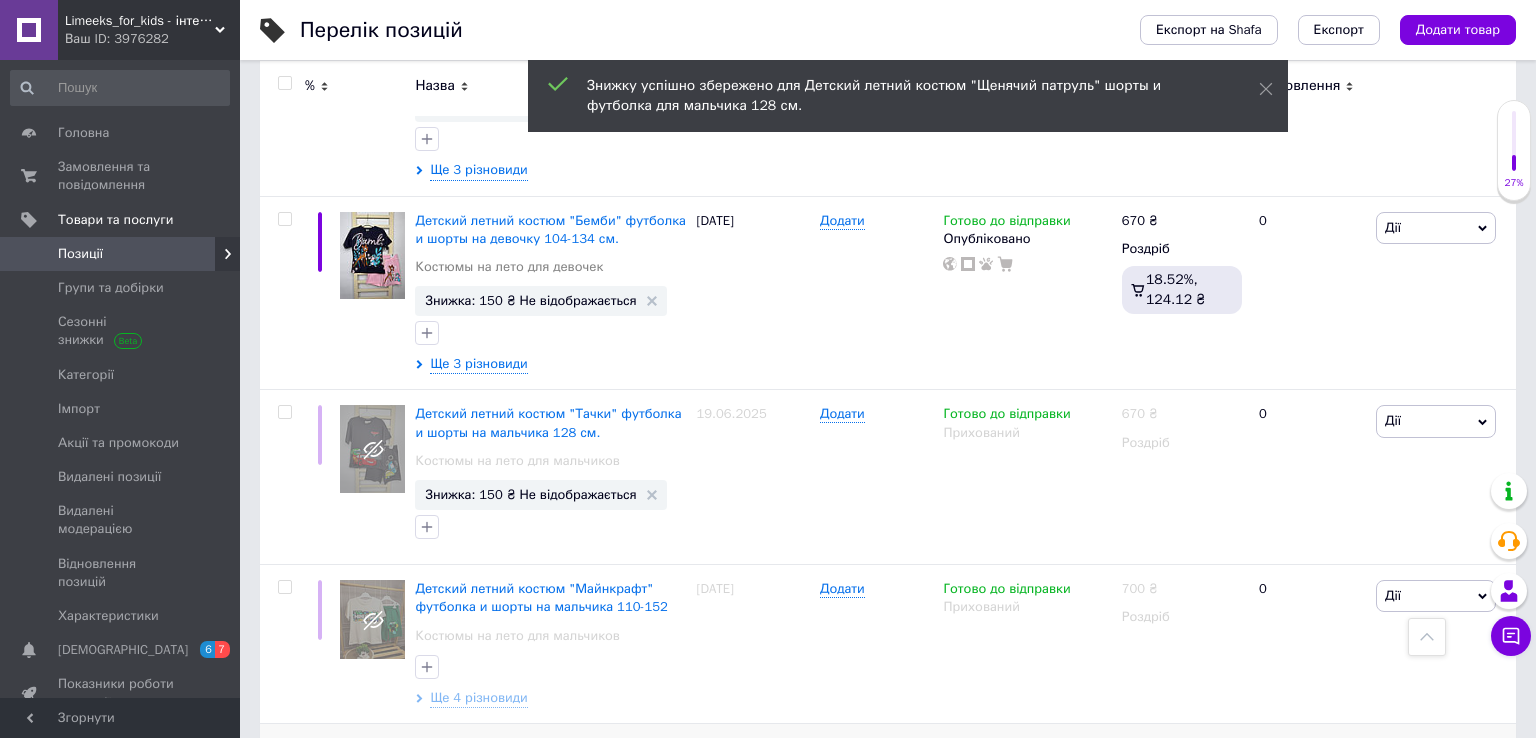 scroll, scrollTop: 517, scrollLeft: 0, axis: vertical 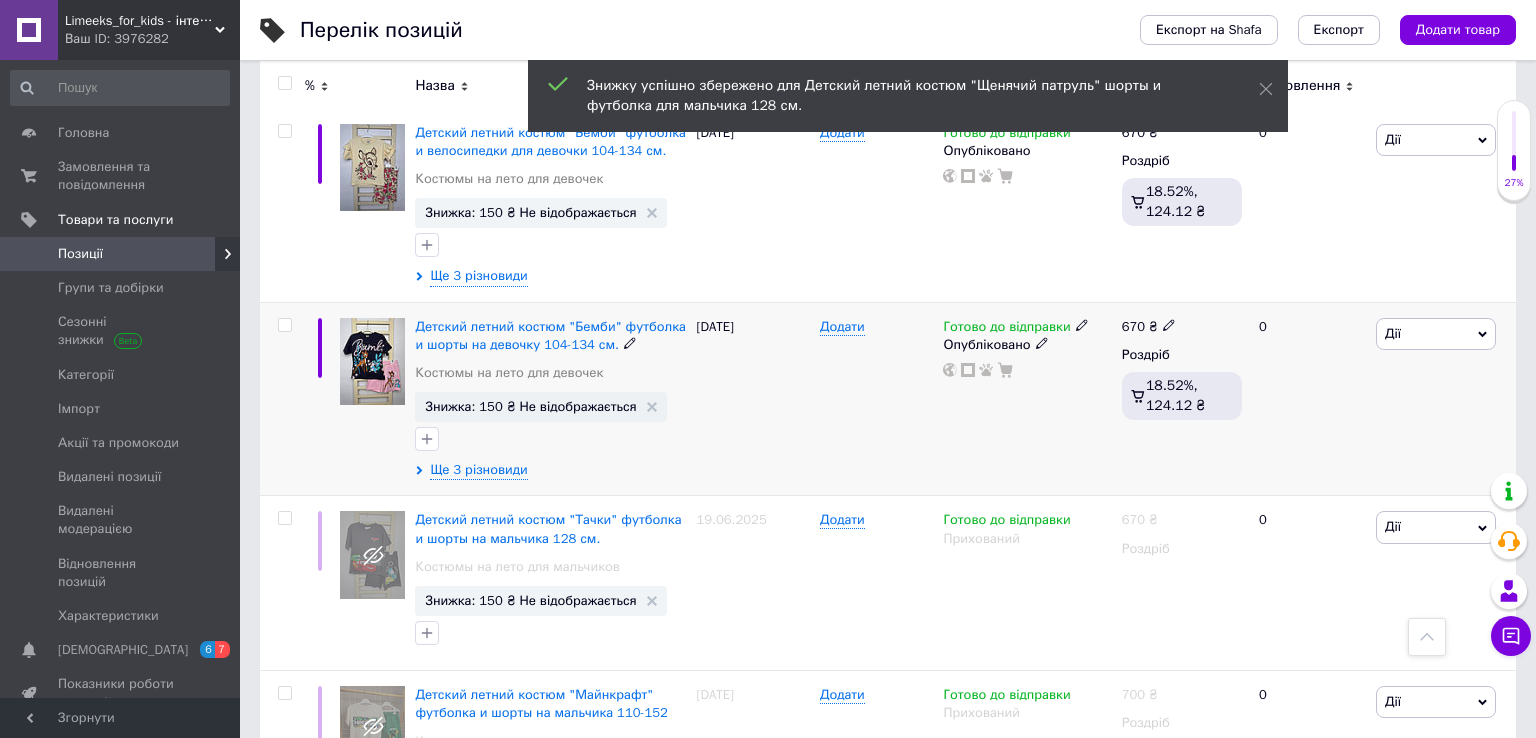 click on "Дії" at bounding box center [1436, 334] 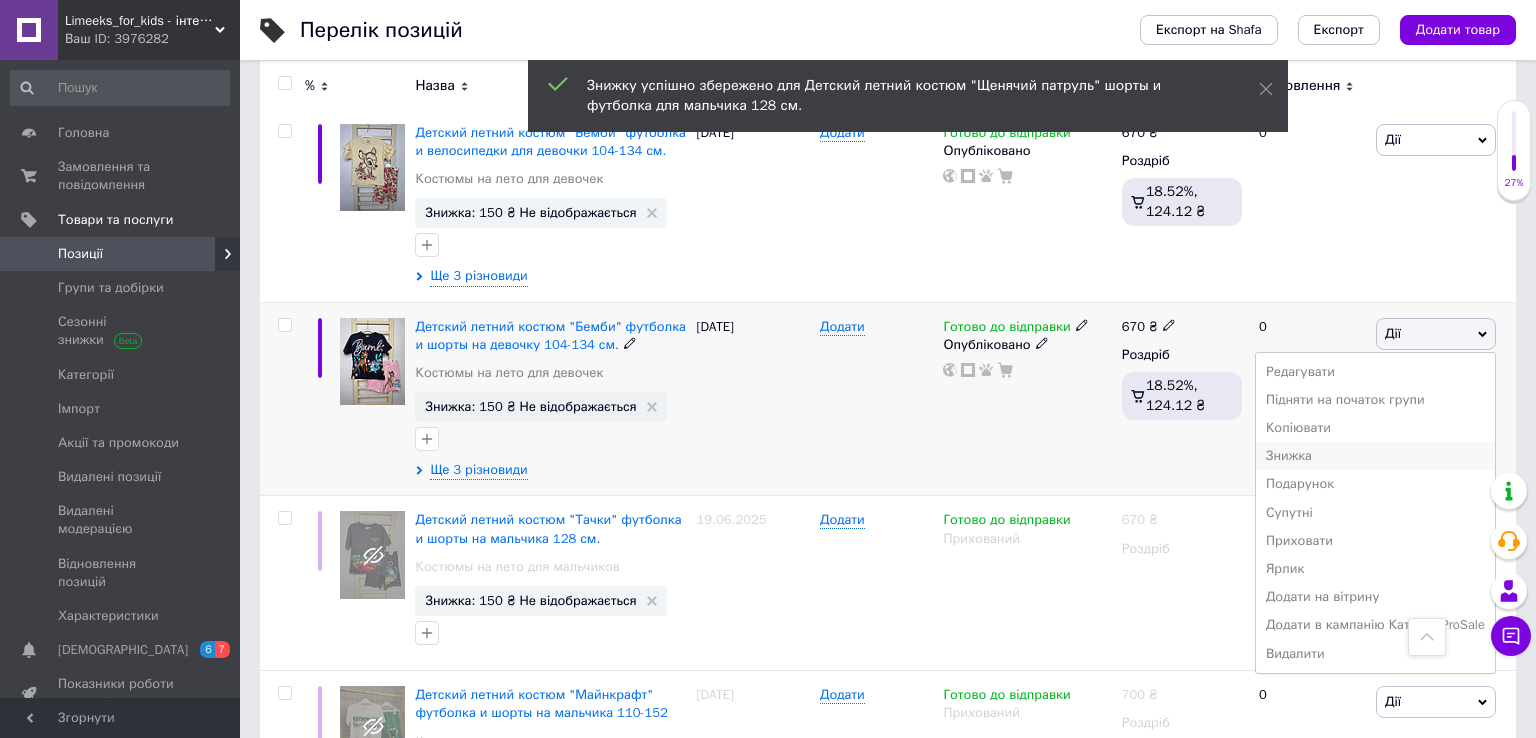 click on "Знижка" at bounding box center (1375, 456) 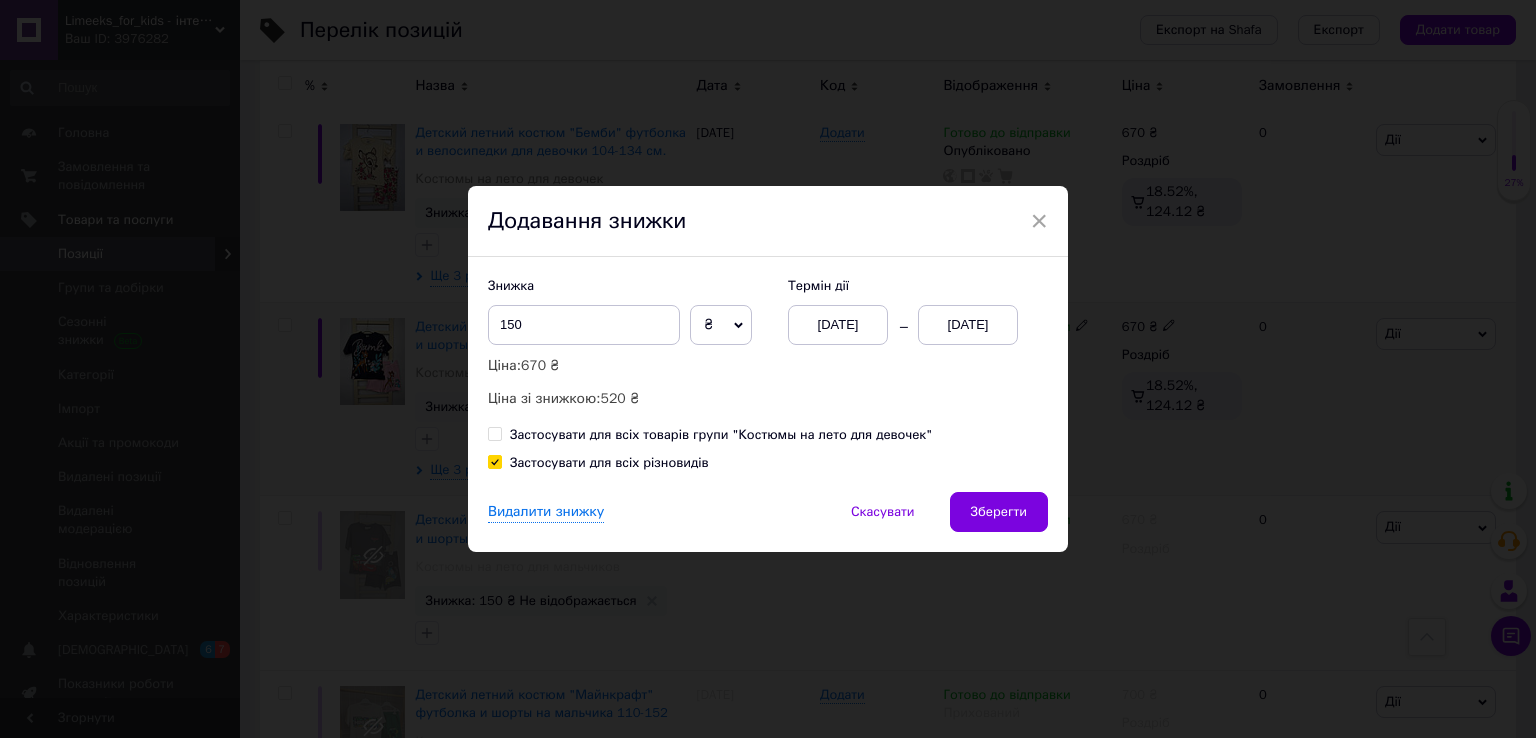 click on "[DATE]" at bounding box center [968, 325] 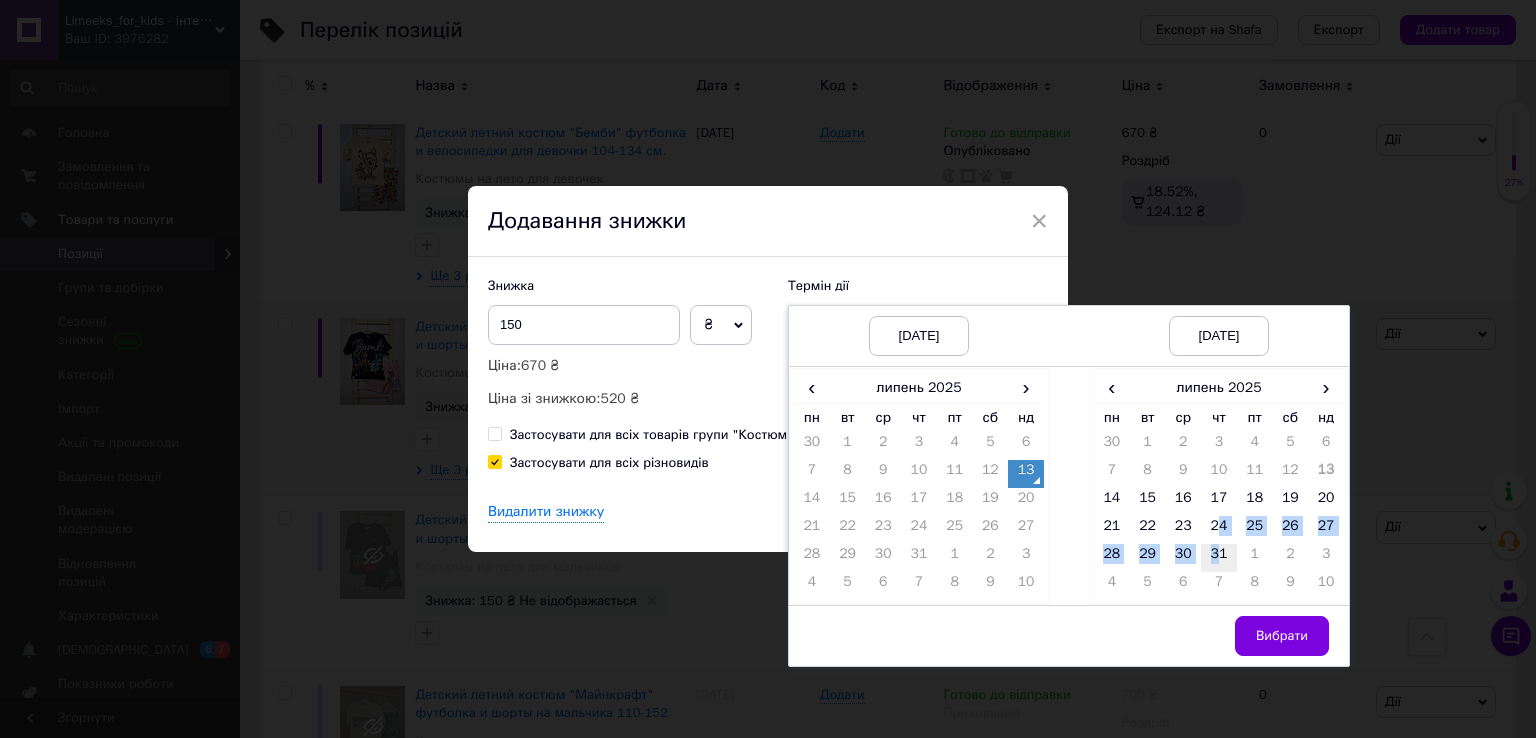 click on "30 1 2 3 4 5 6 7 8 9 10 11 12 13 14 15 16 17 18 19 20 21 22 23 24 25 26 27 28 29 30 31 1 2 3 4 5 6 7 8 9 10" at bounding box center [1219, 516] 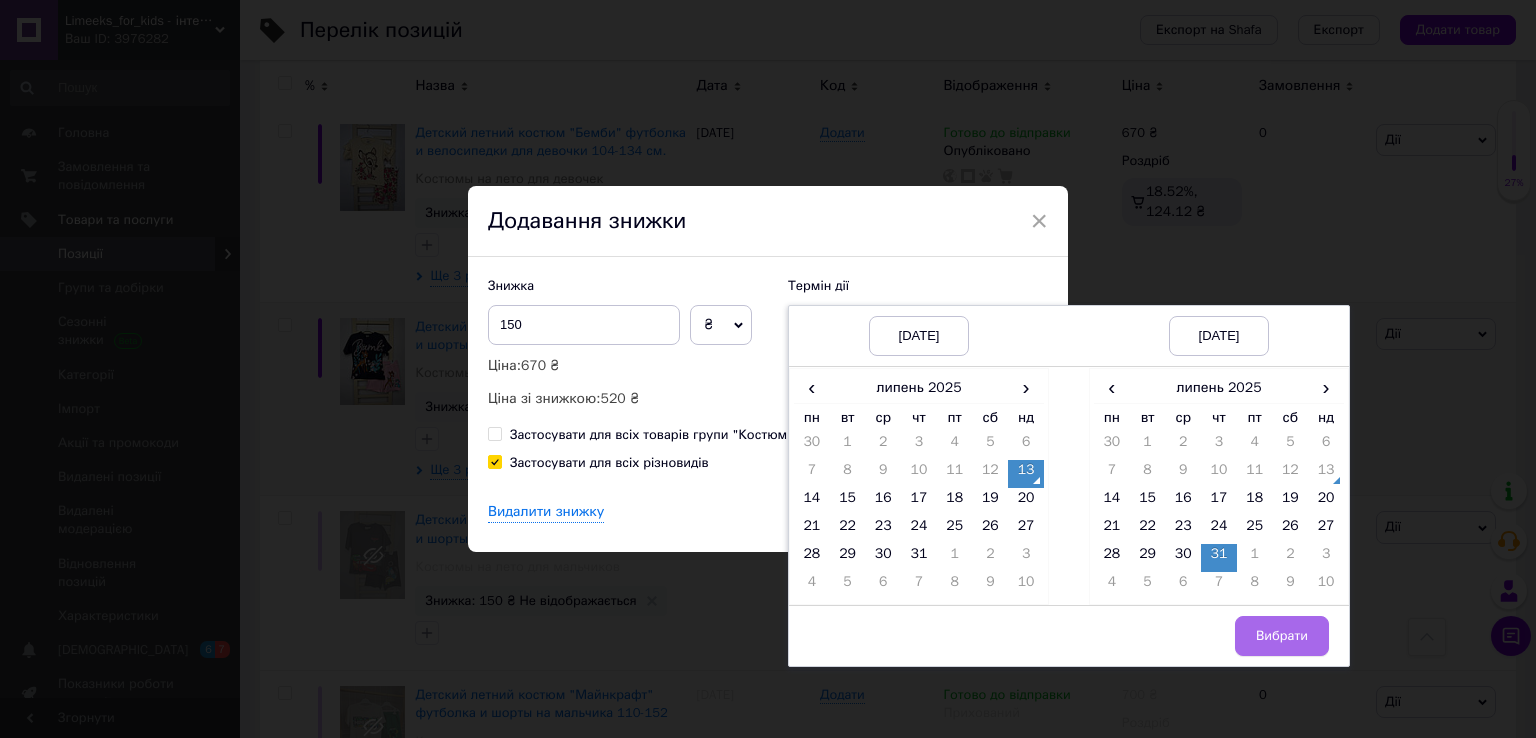 click on "Вибрати" at bounding box center (1282, 636) 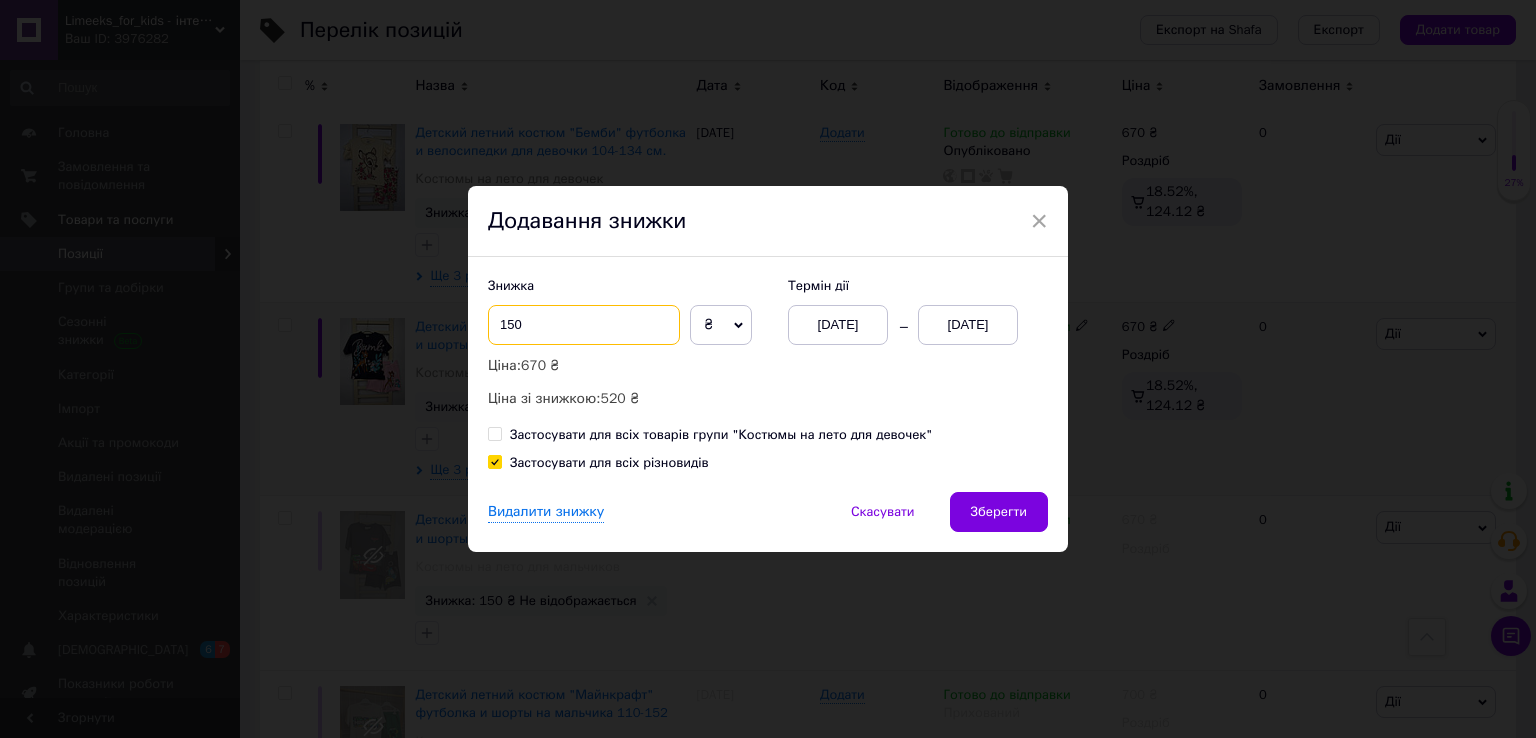 click on "150" at bounding box center [584, 325] 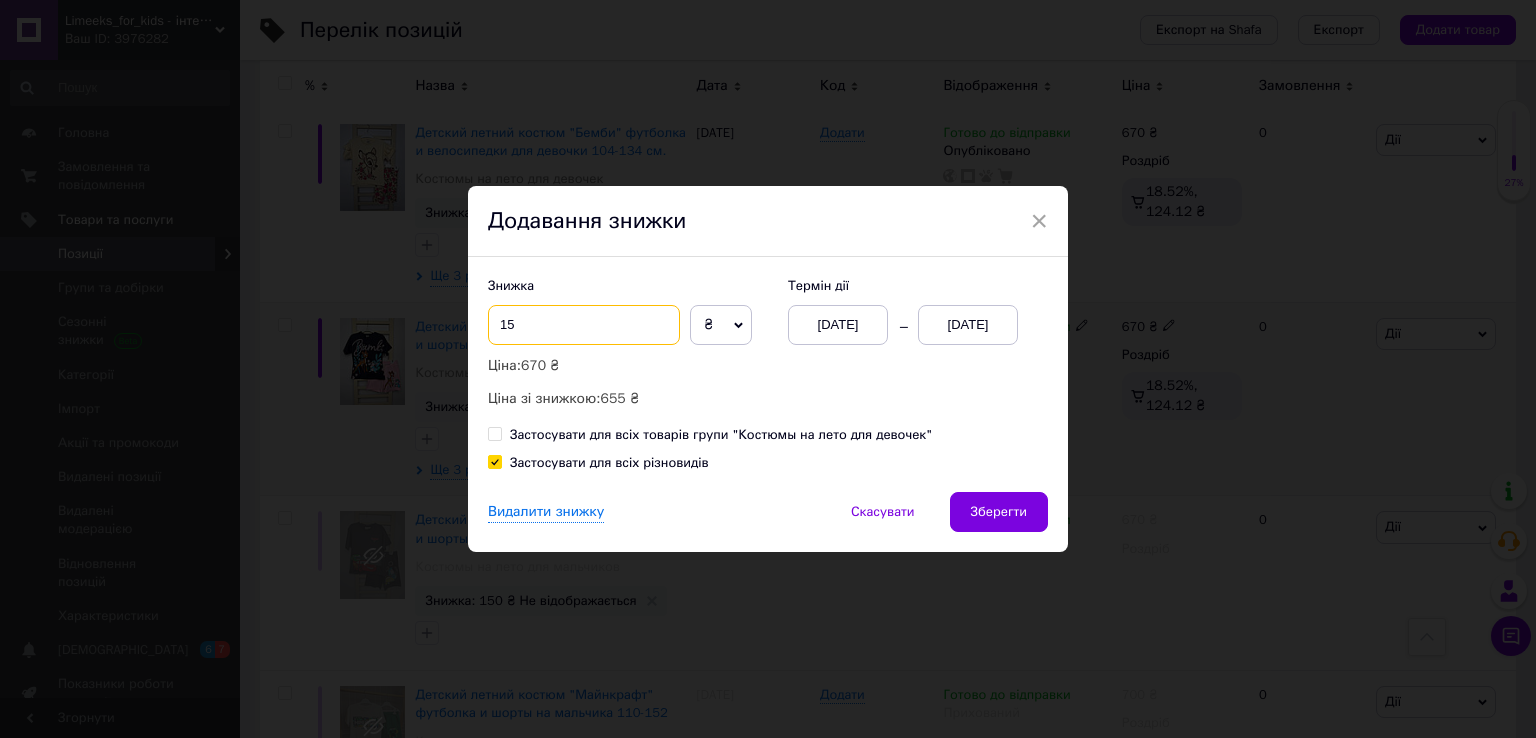 type on "1" 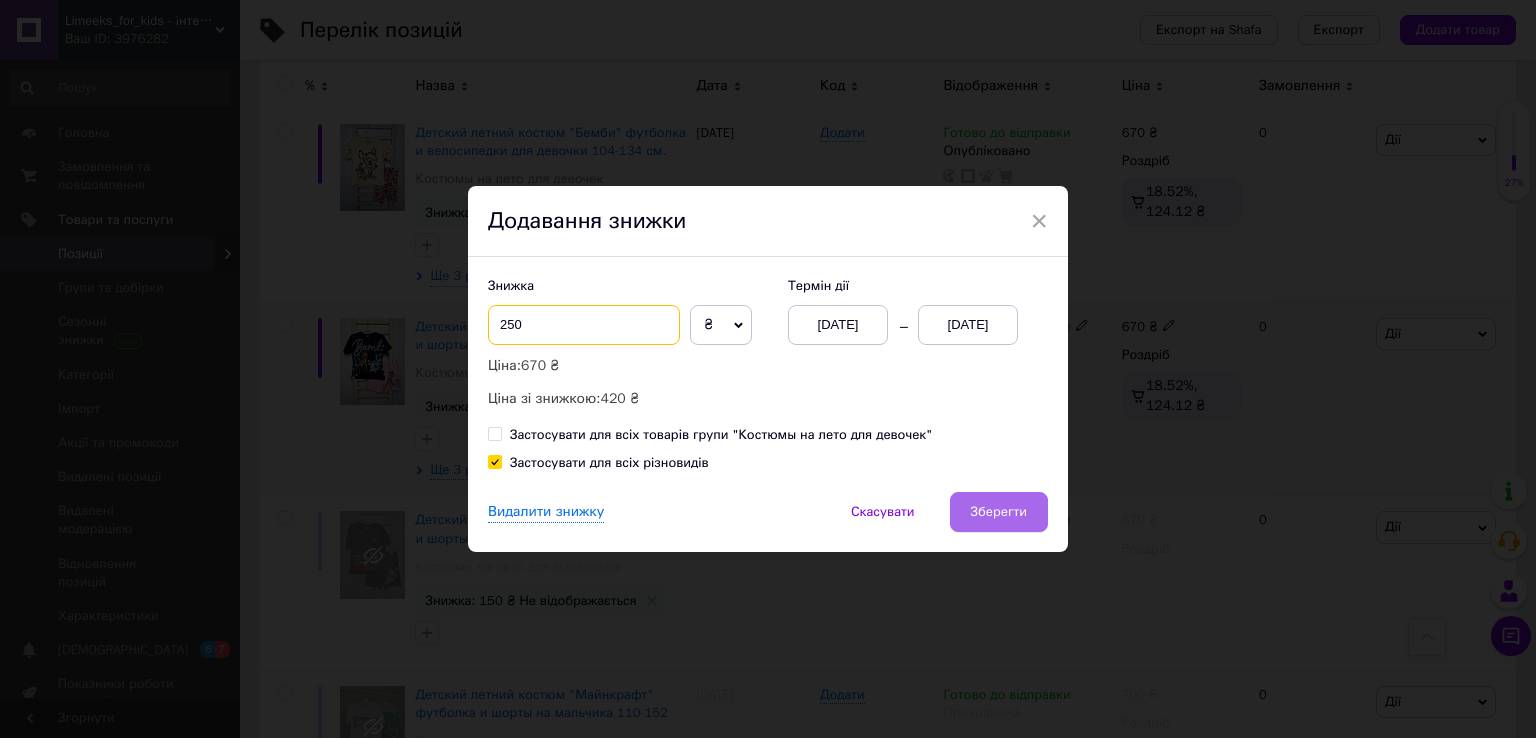 type on "250" 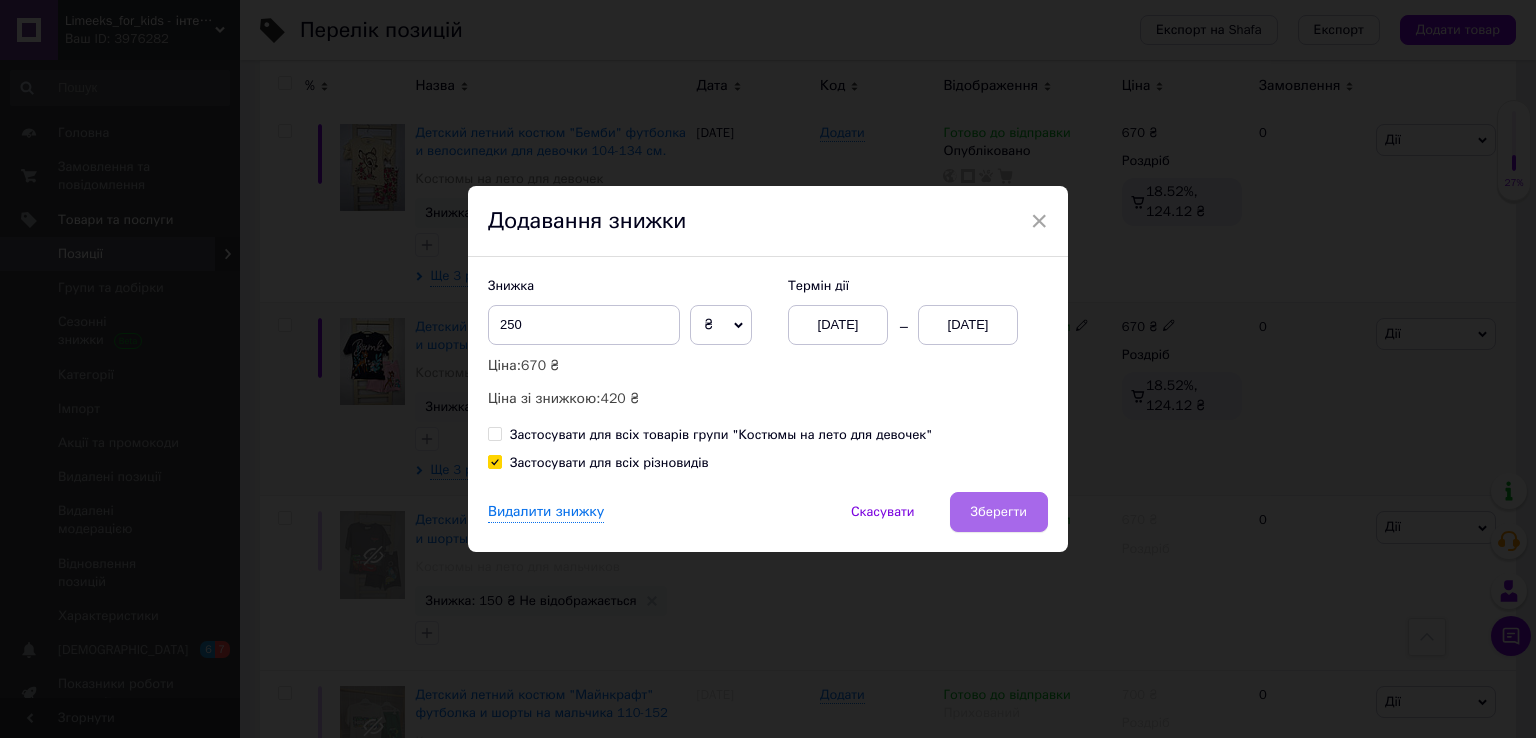 click on "Зберегти" at bounding box center (999, 512) 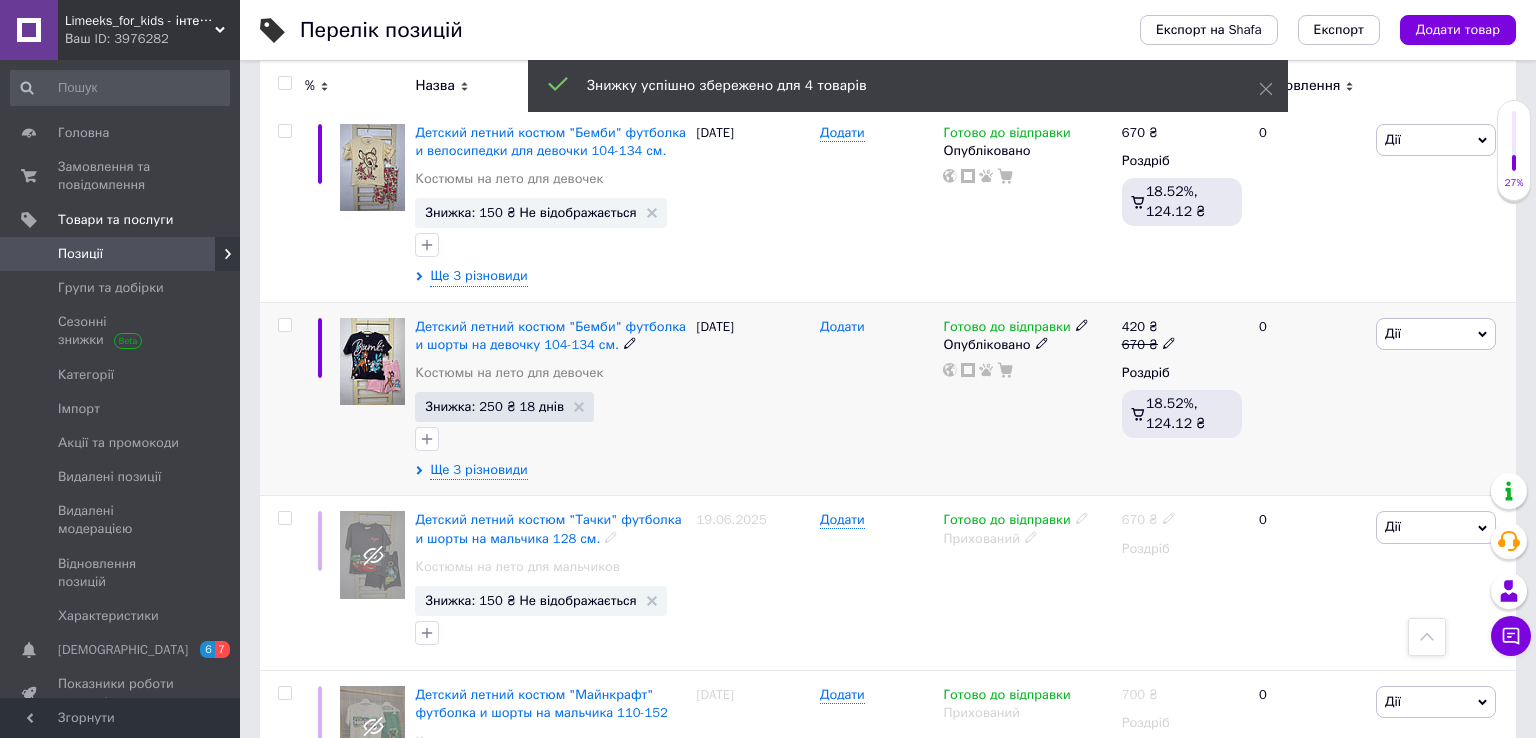 scroll, scrollTop: 306, scrollLeft: 0, axis: vertical 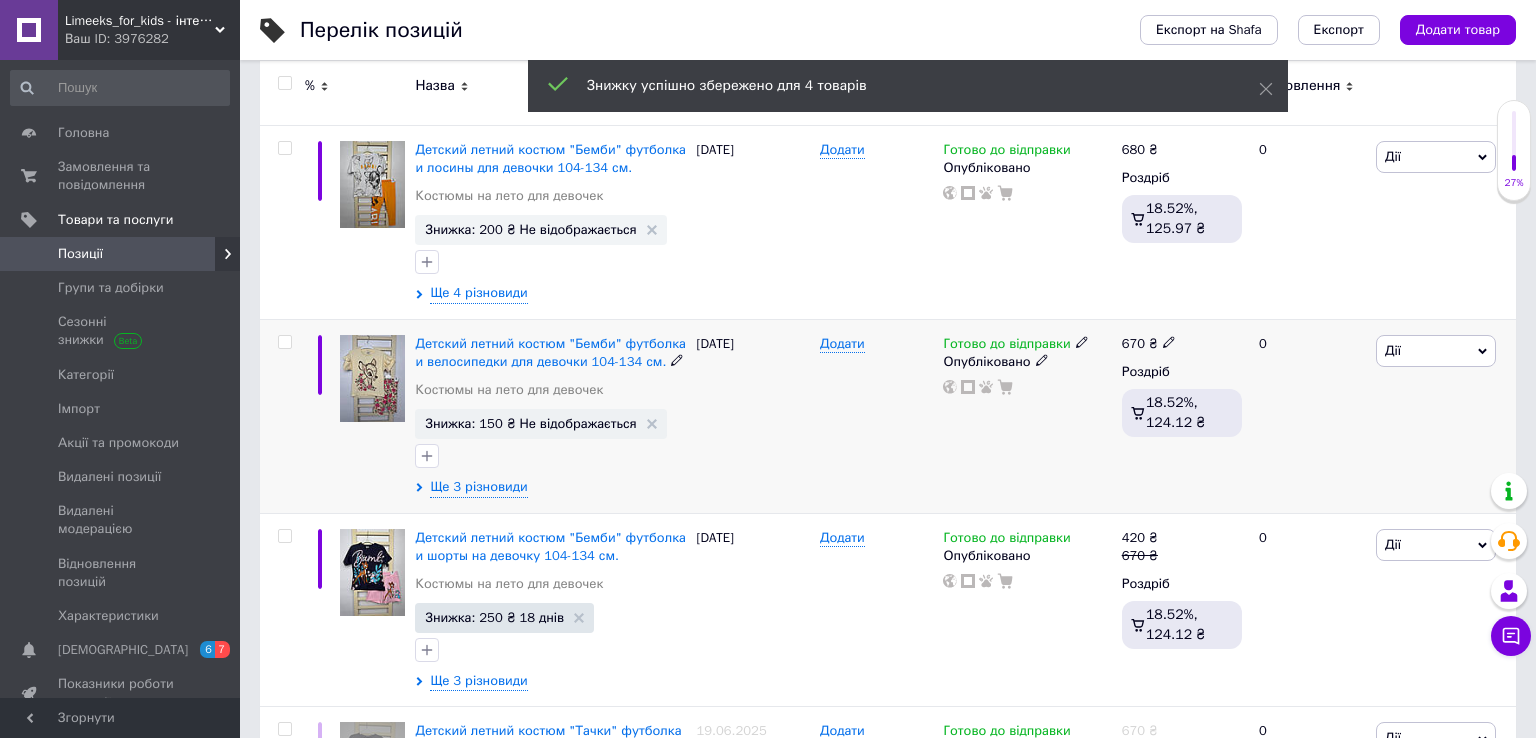 click on "Дії" at bounding box center [1436, 351] 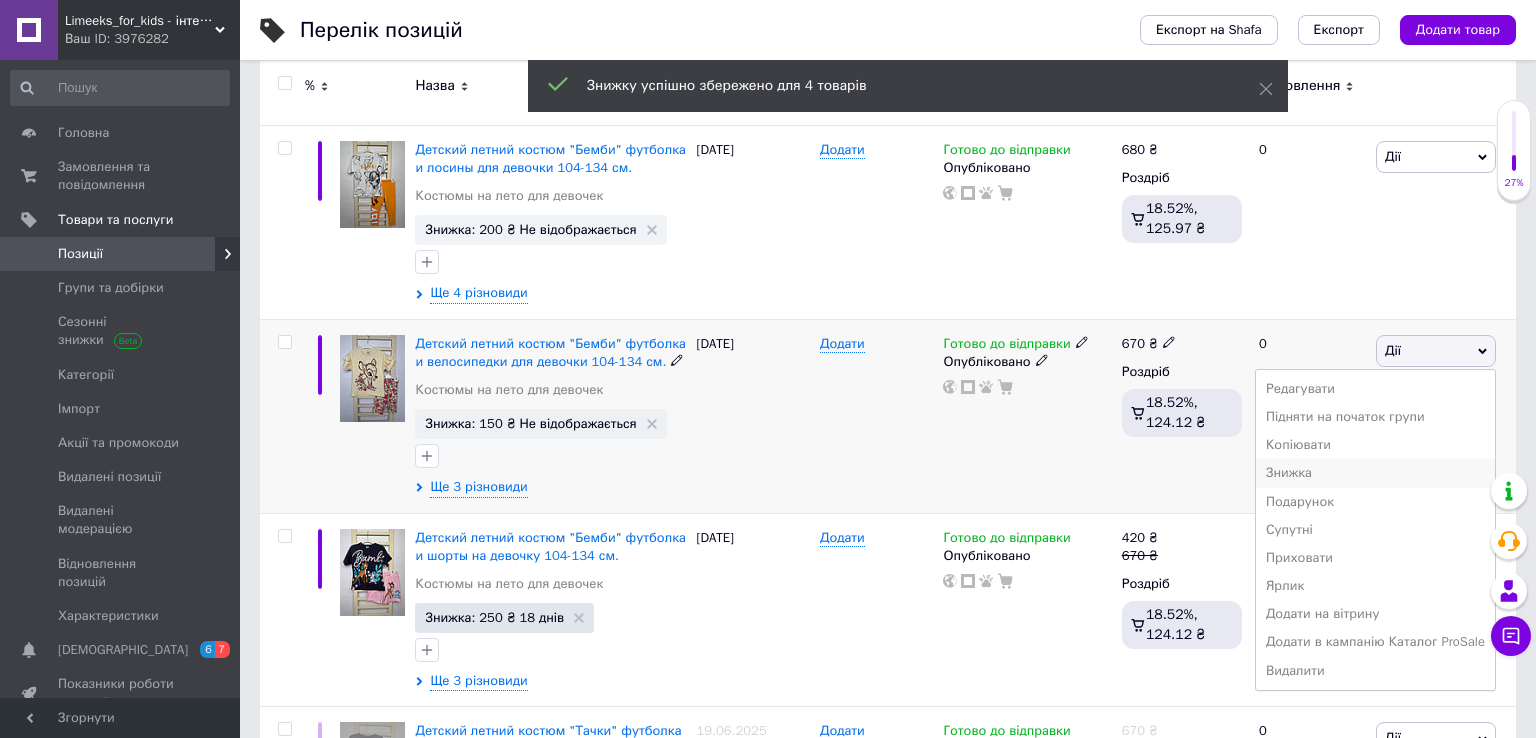 click on "Знижка" at bounding box center (1375, 473) 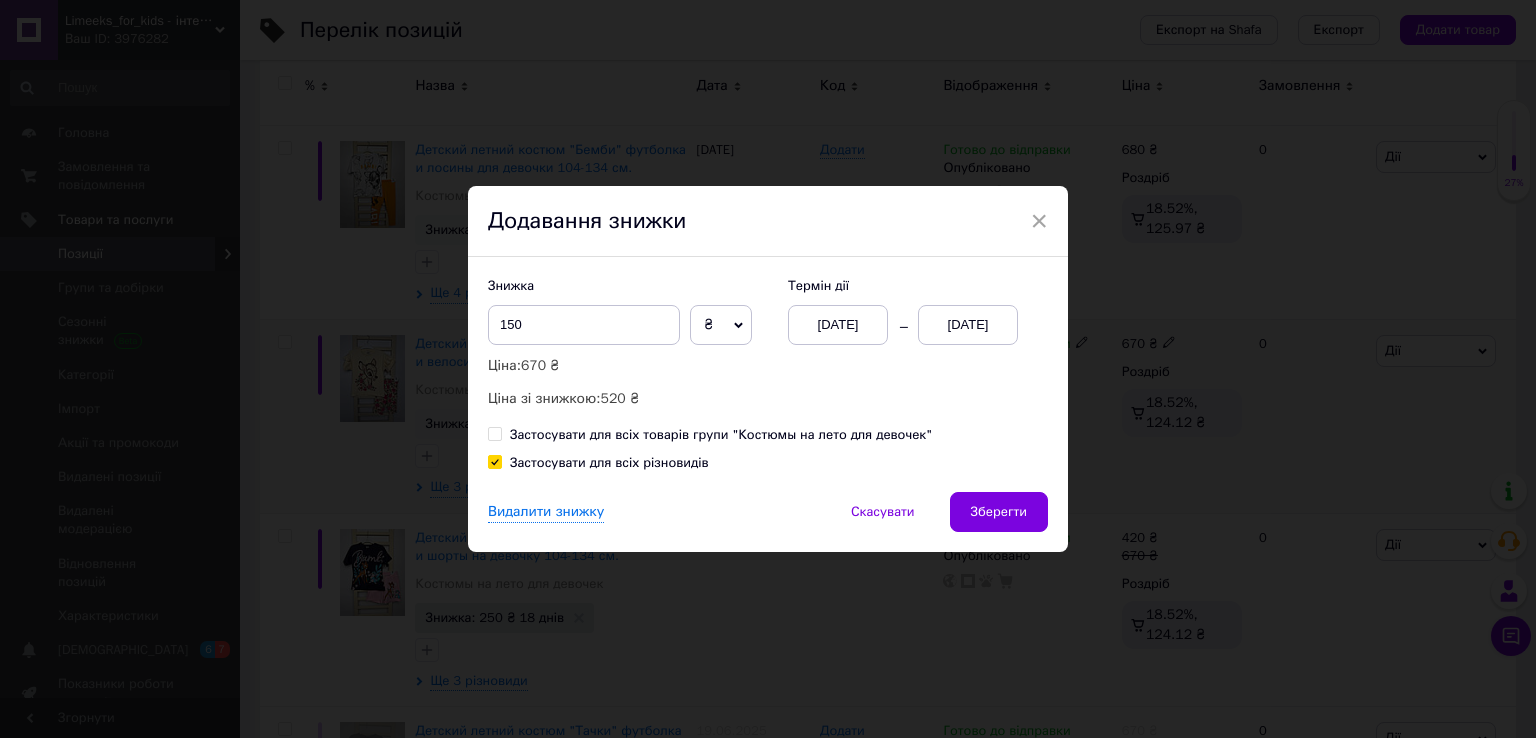 click on "[DATE]" at bounding box center [968, 325] 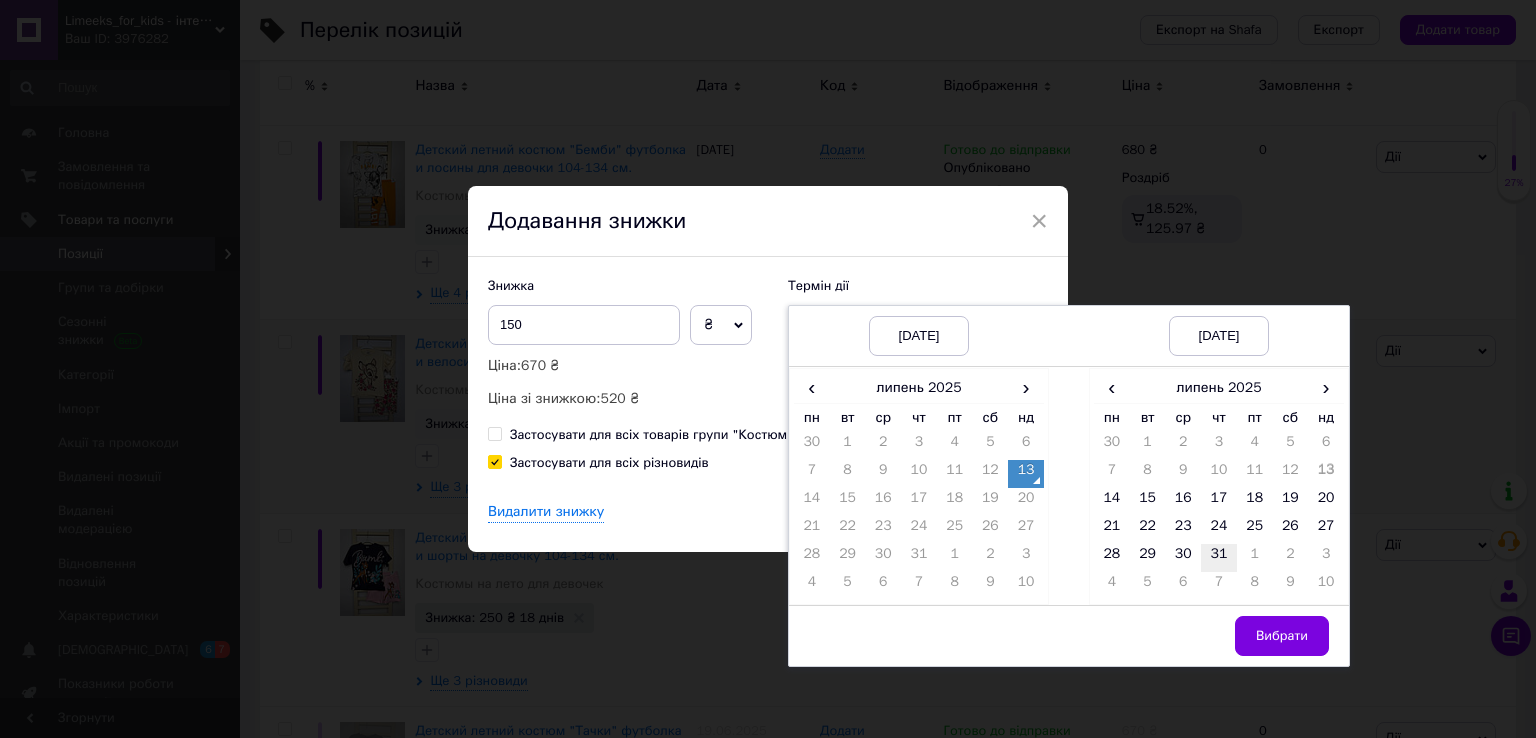 click on "31" at bounding box center (1219, 558) 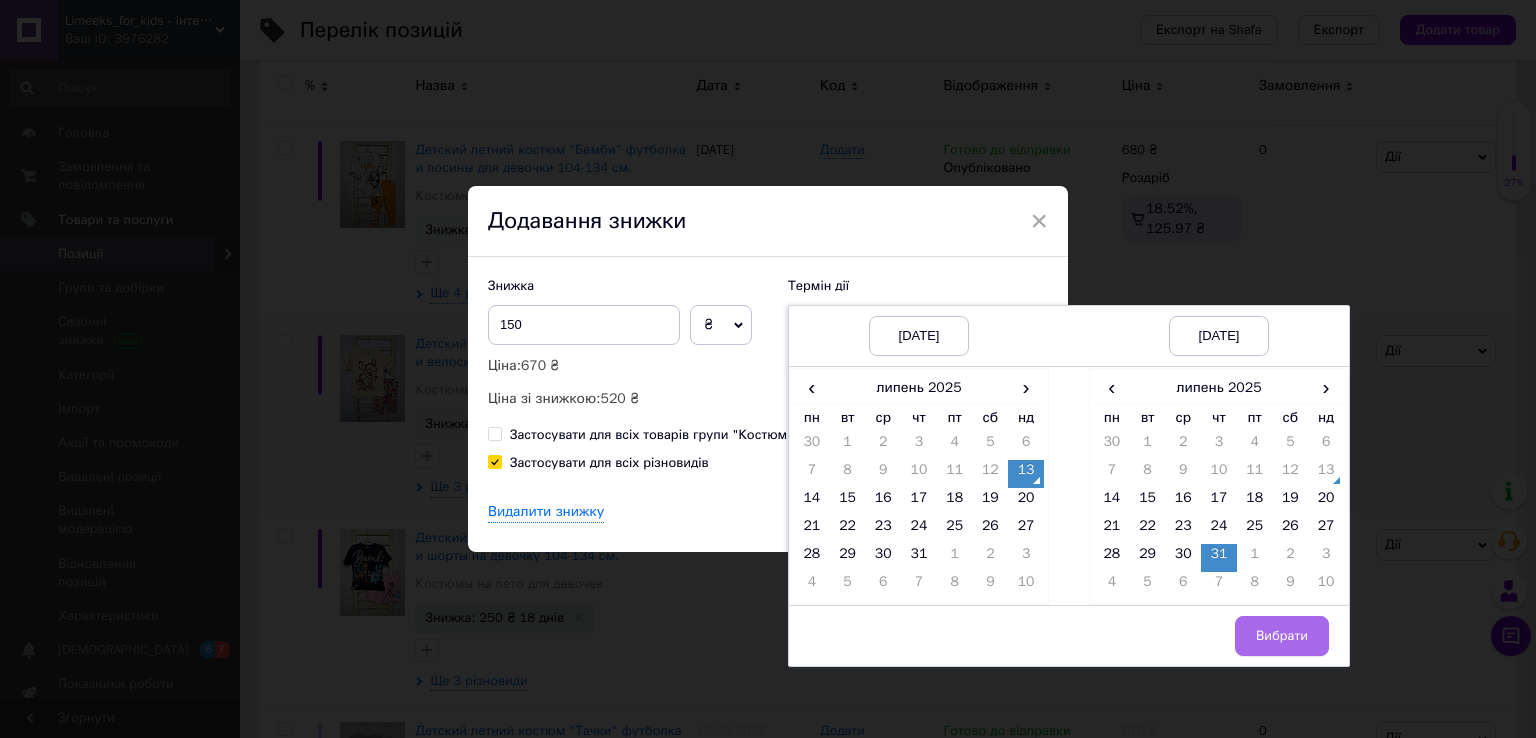 click on "Вибрати" at bounding box center (1282, 636) 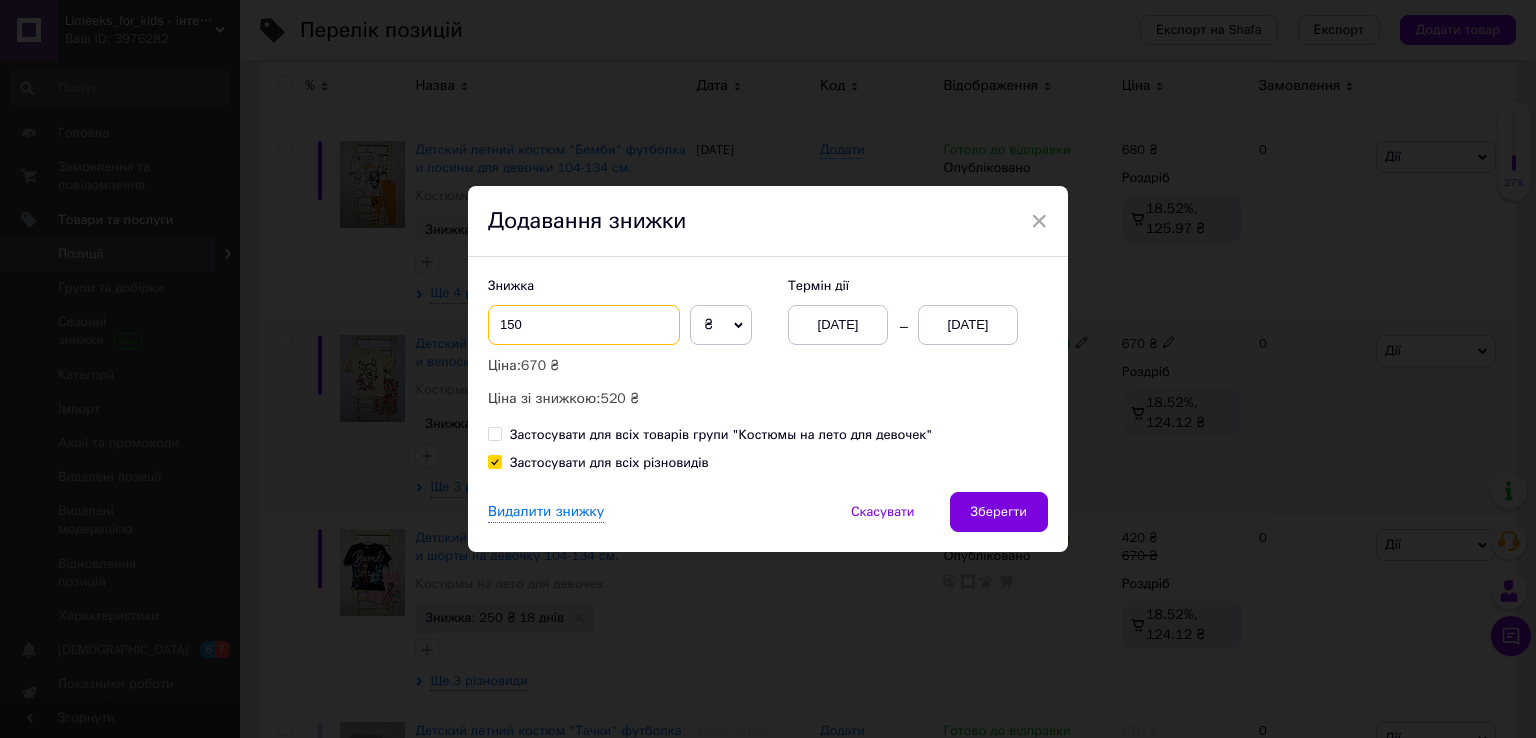 click on "150" at bounding box center [584, 325] 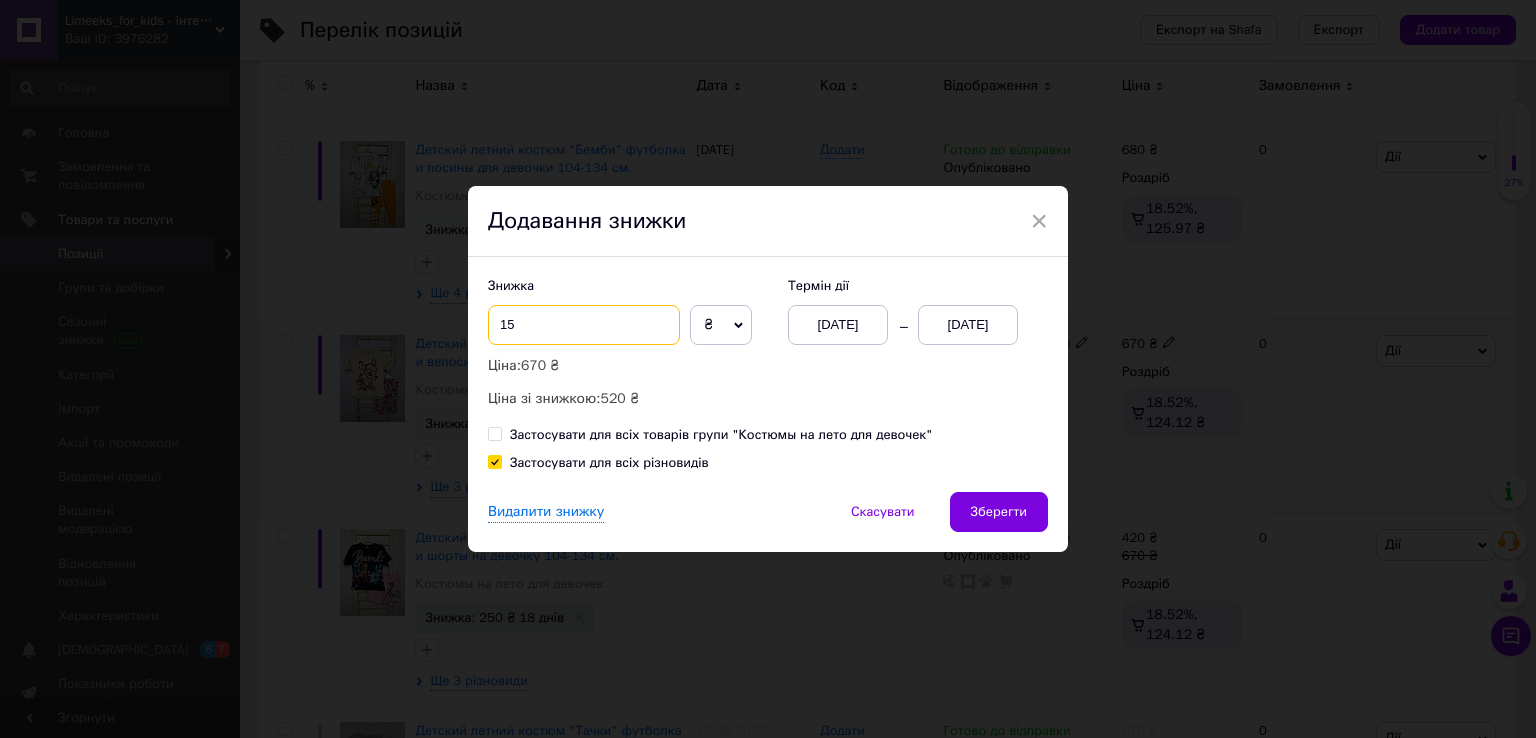 type on "1" 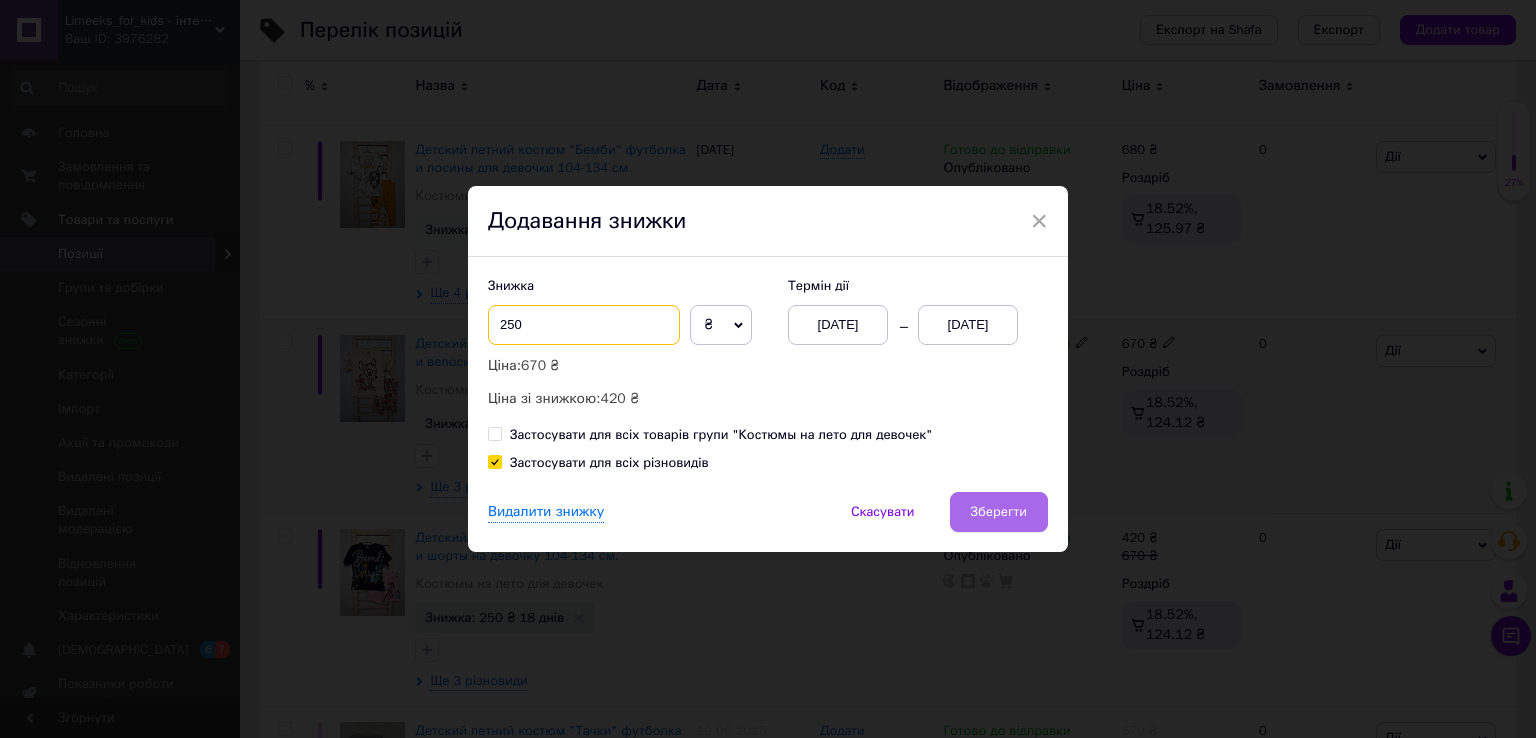 type on "250" 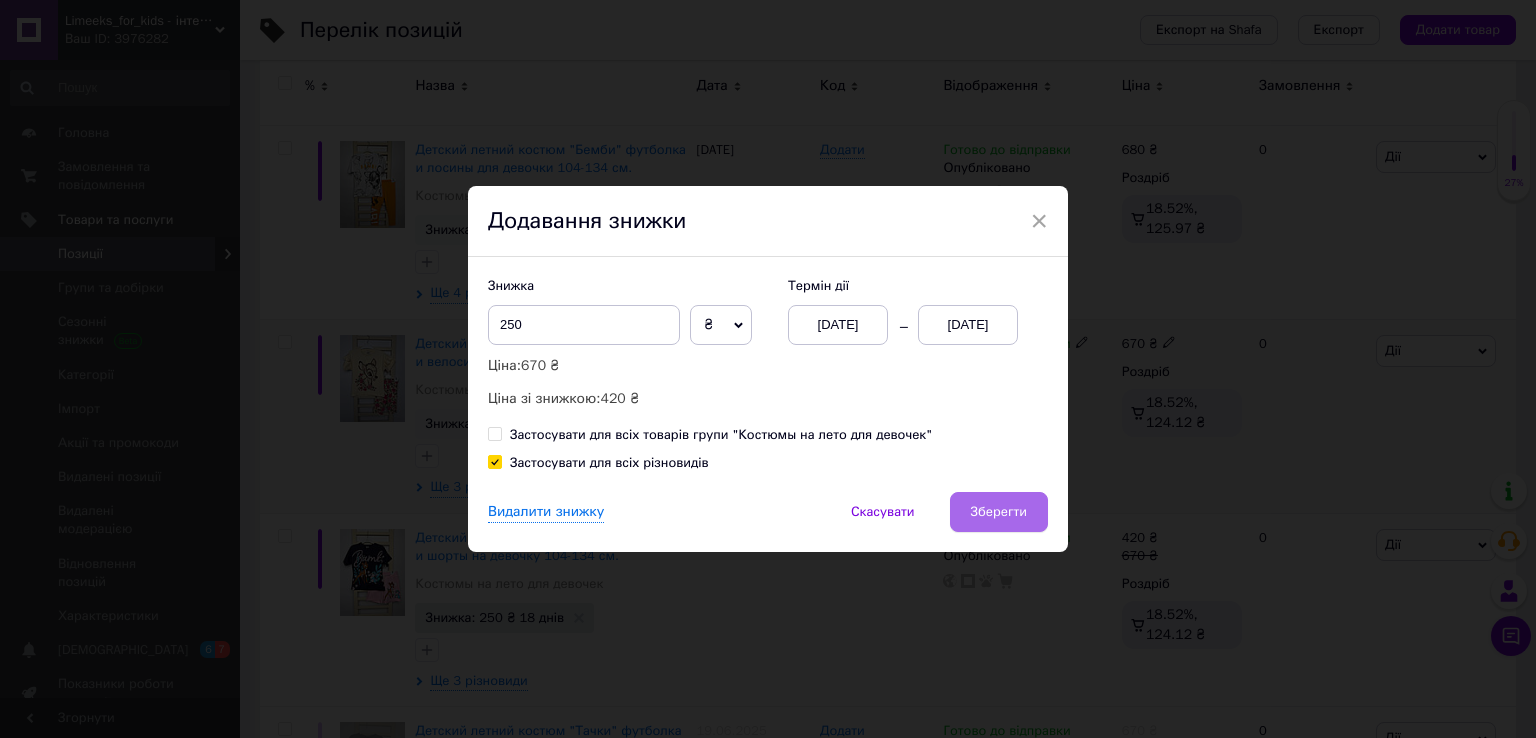 click on "Зберегти" at bounding box center (999, 512) 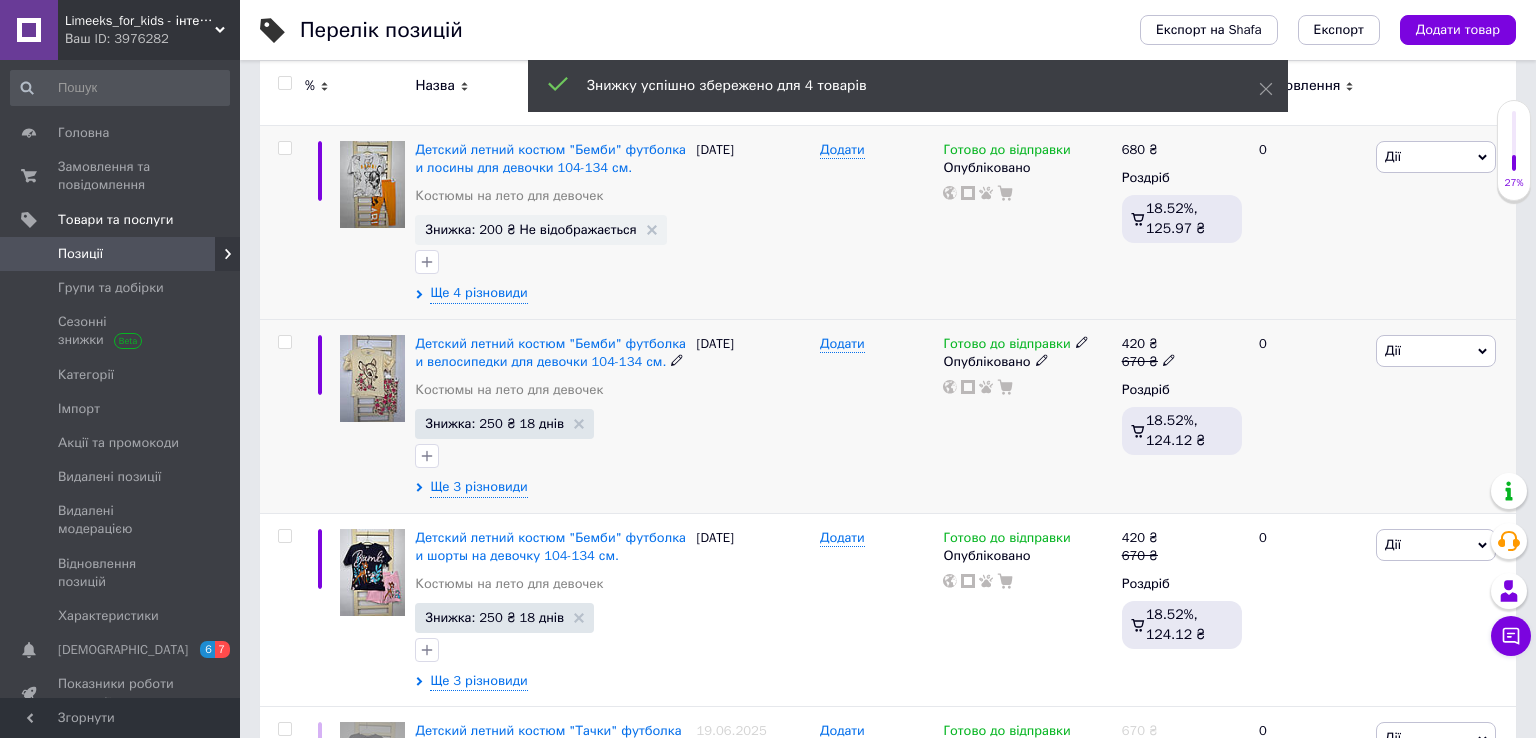 scroll, scrollTop: 95, scrollLeft: 0, axis: vertical 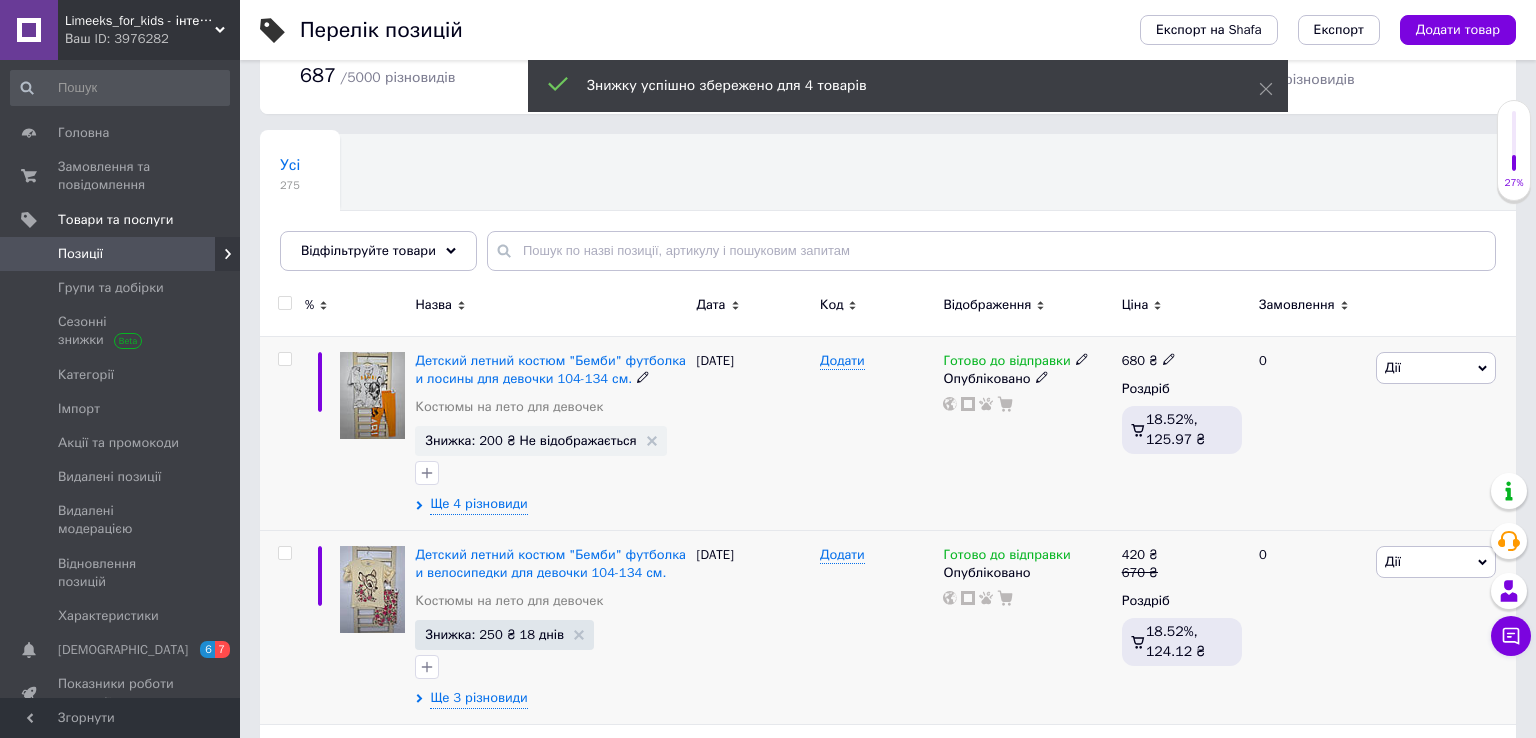 click on "[PERSON_NAME] Підняти на початок групи Копіювати Знижка Подарунок Супутні Приховати Ярлик Додати на вітрину Додати в кампанію Каталог ProSale Видалити" at bounding box center [1443, 433] 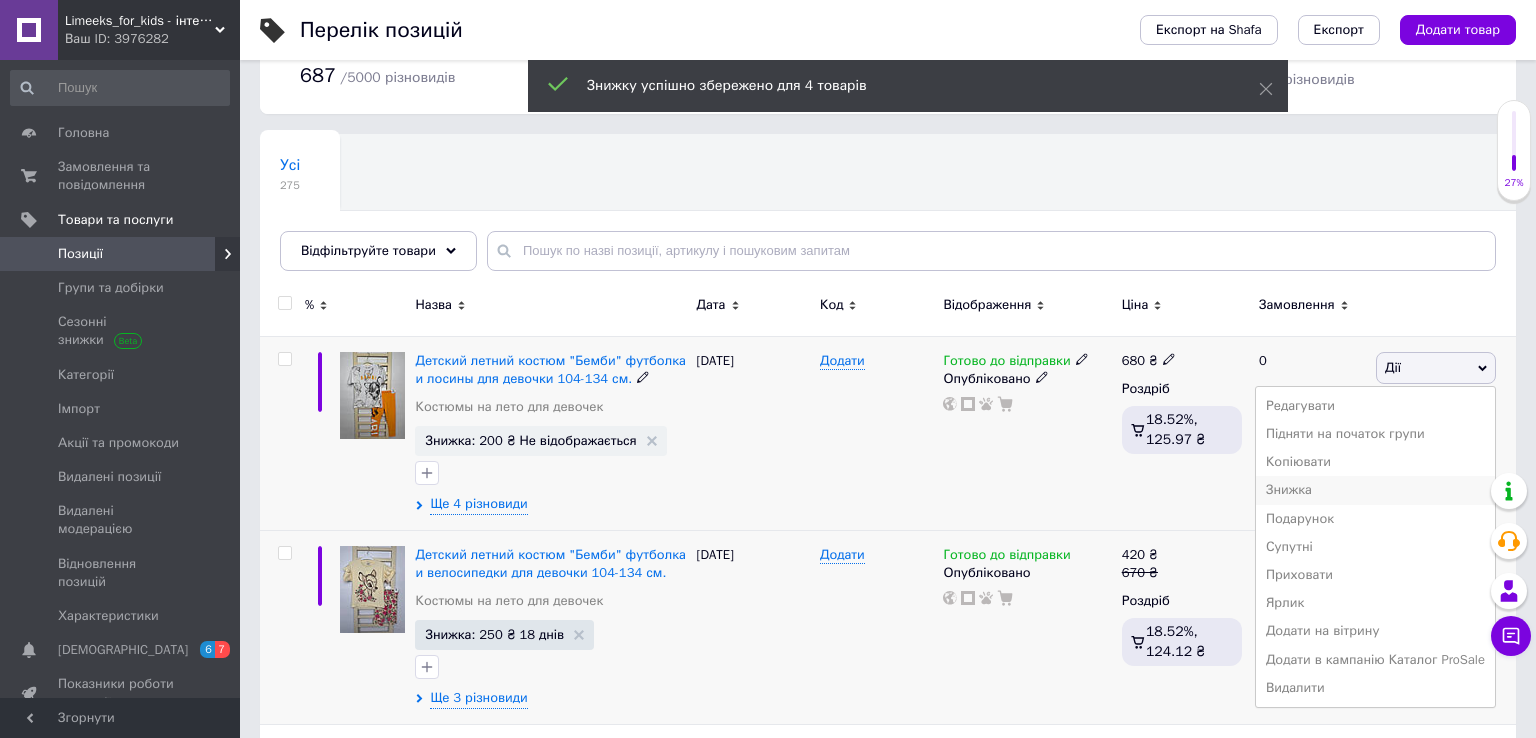 click on "Знижка" at bounding box center (1375, 490) 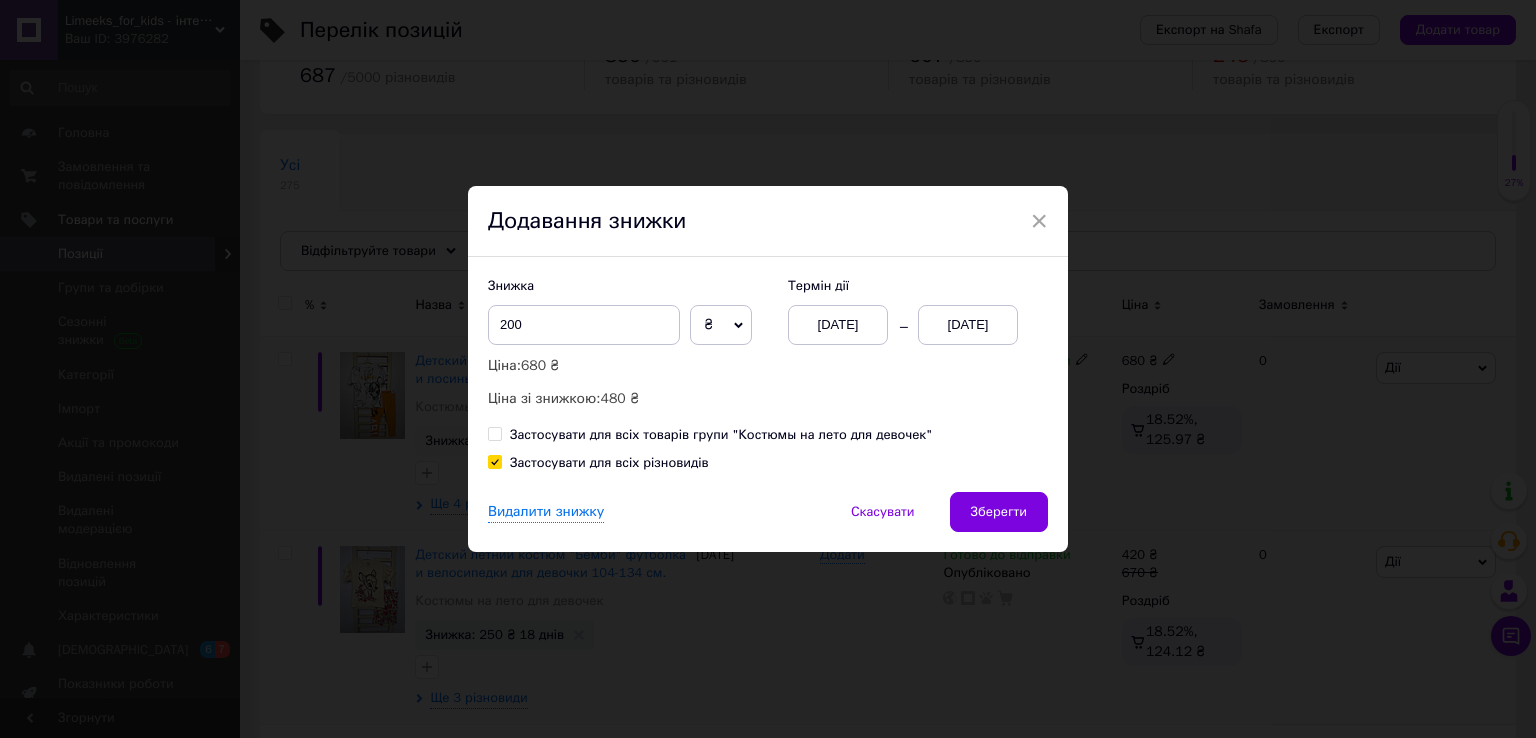 click on "[DATE]" at bounding box center [968, 325] 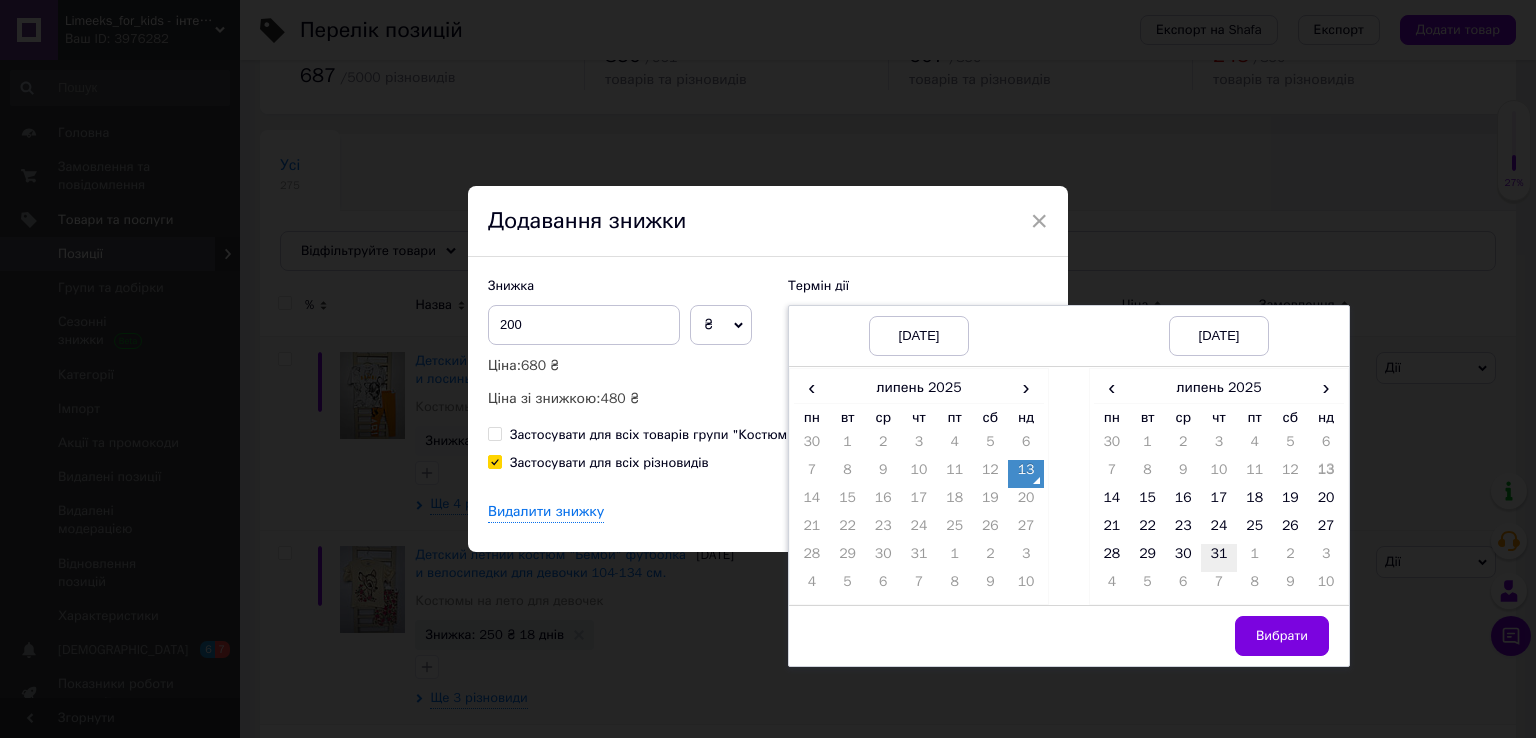 click on "31" at bounding box center (1219, 558) 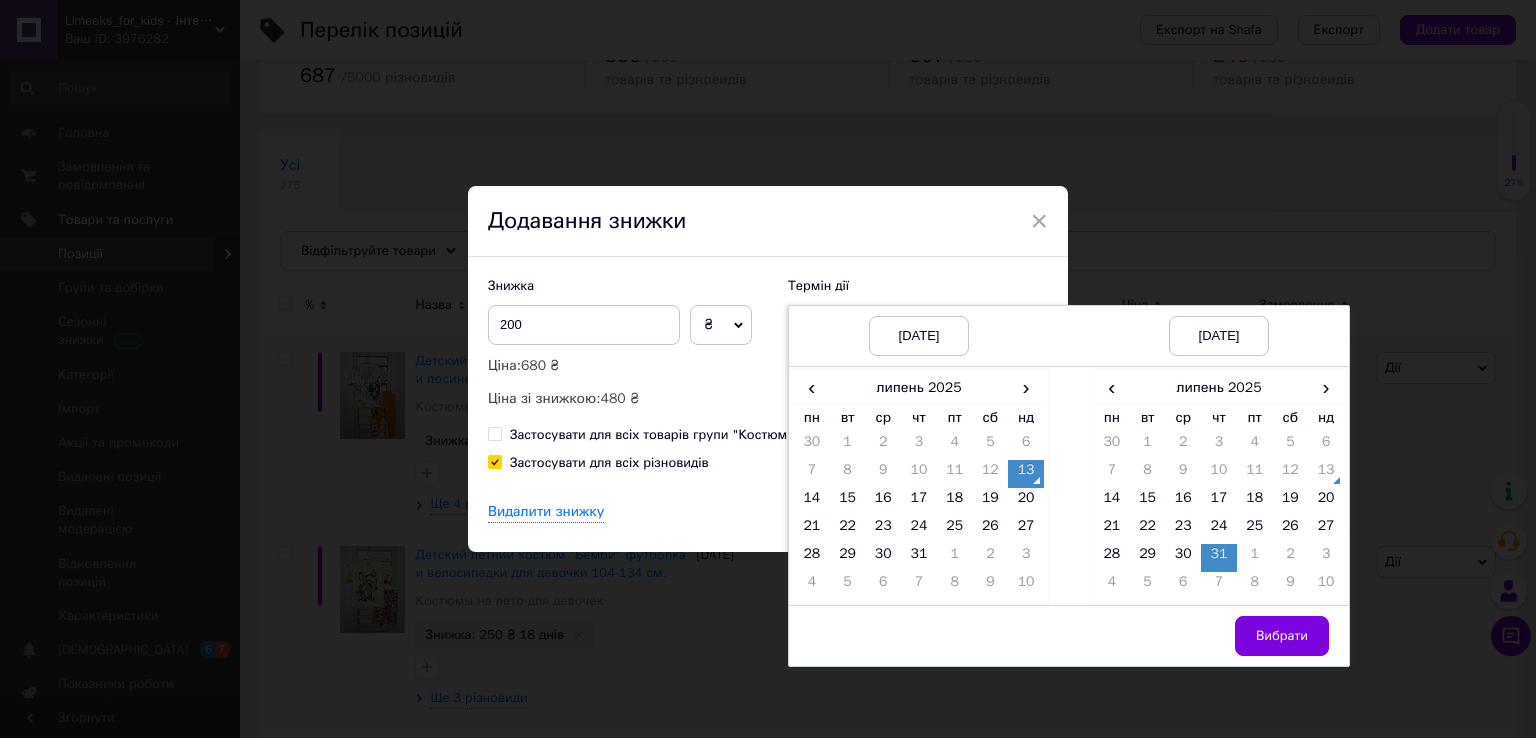 click on "Вибрати" at bounding box center [1282, 636] 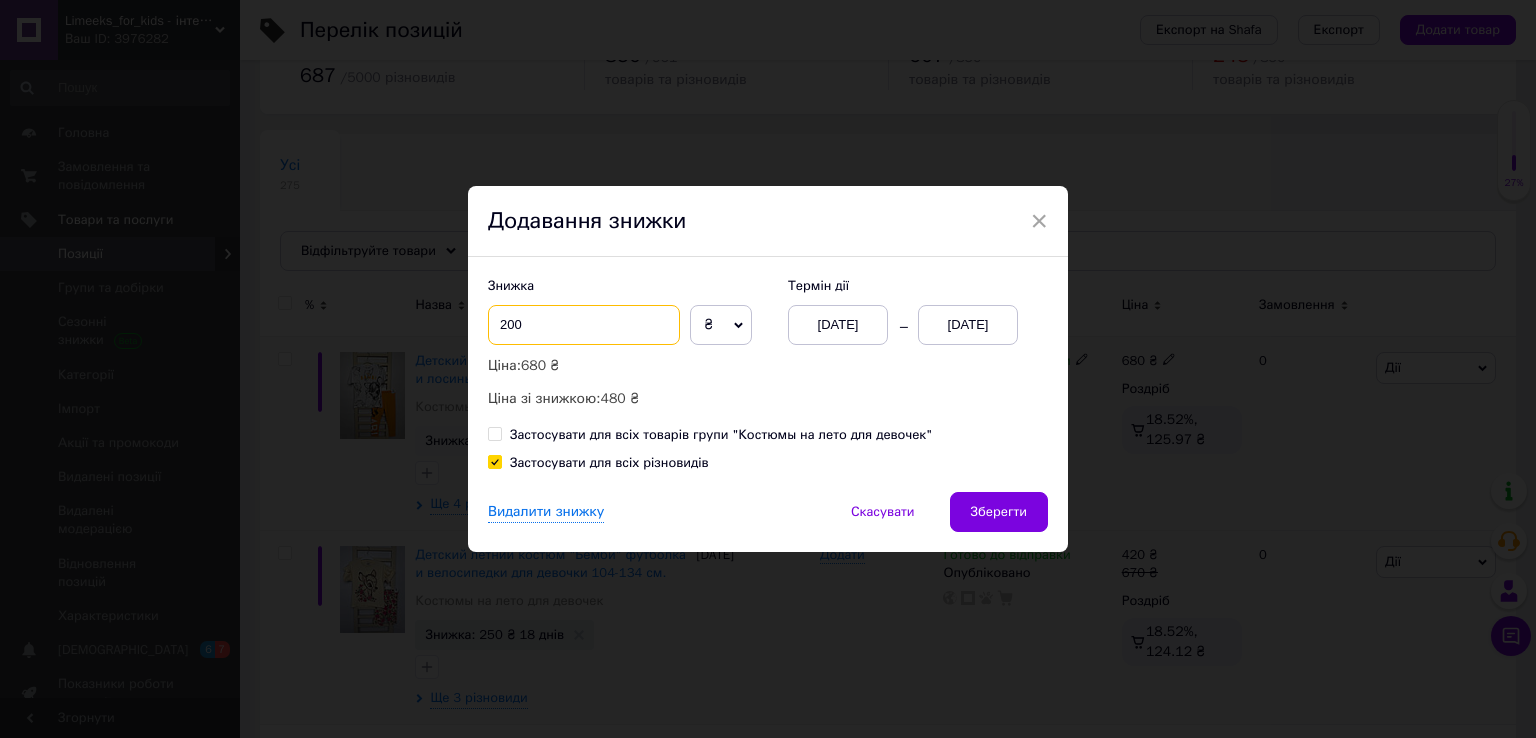 click on "200" at bounding box center [584, 325] 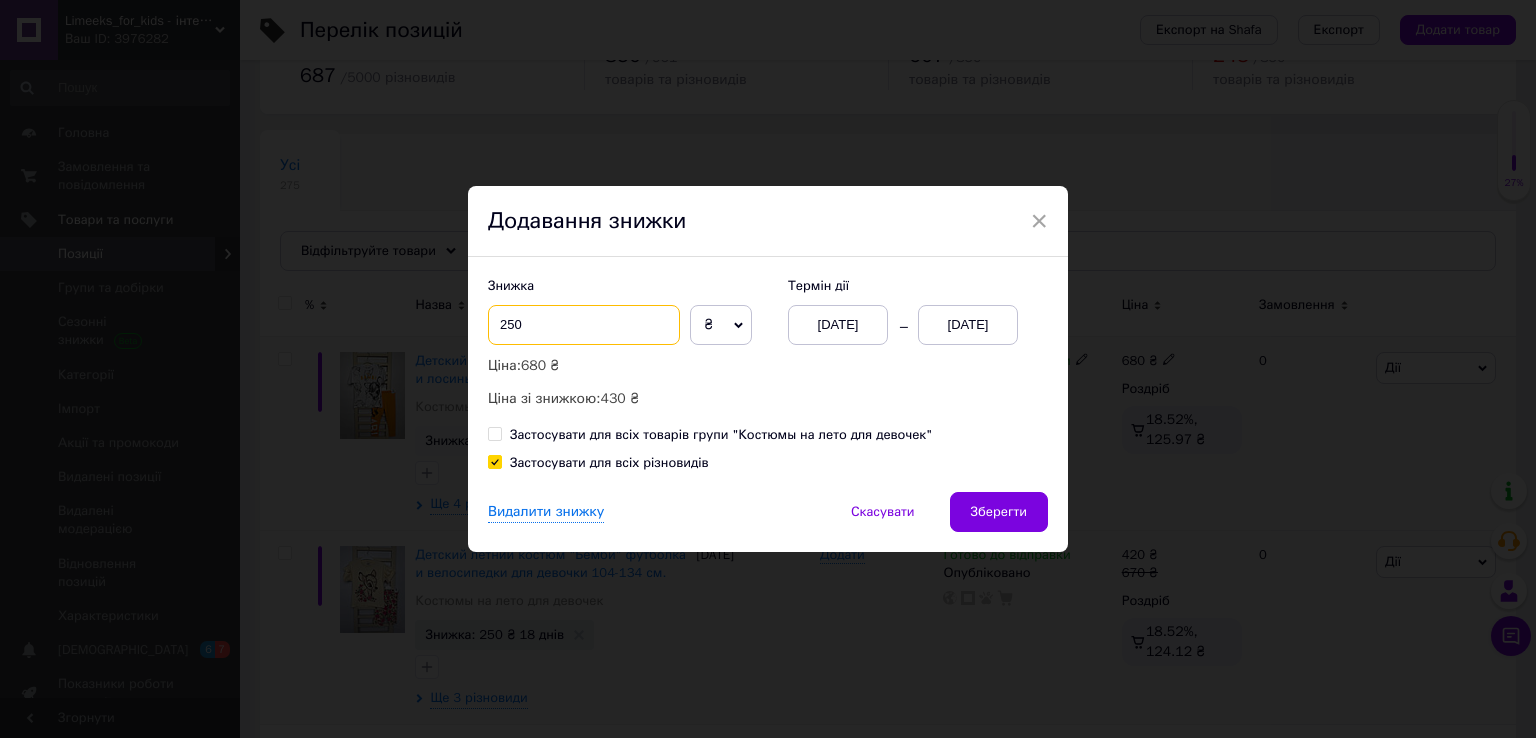 type on "250" 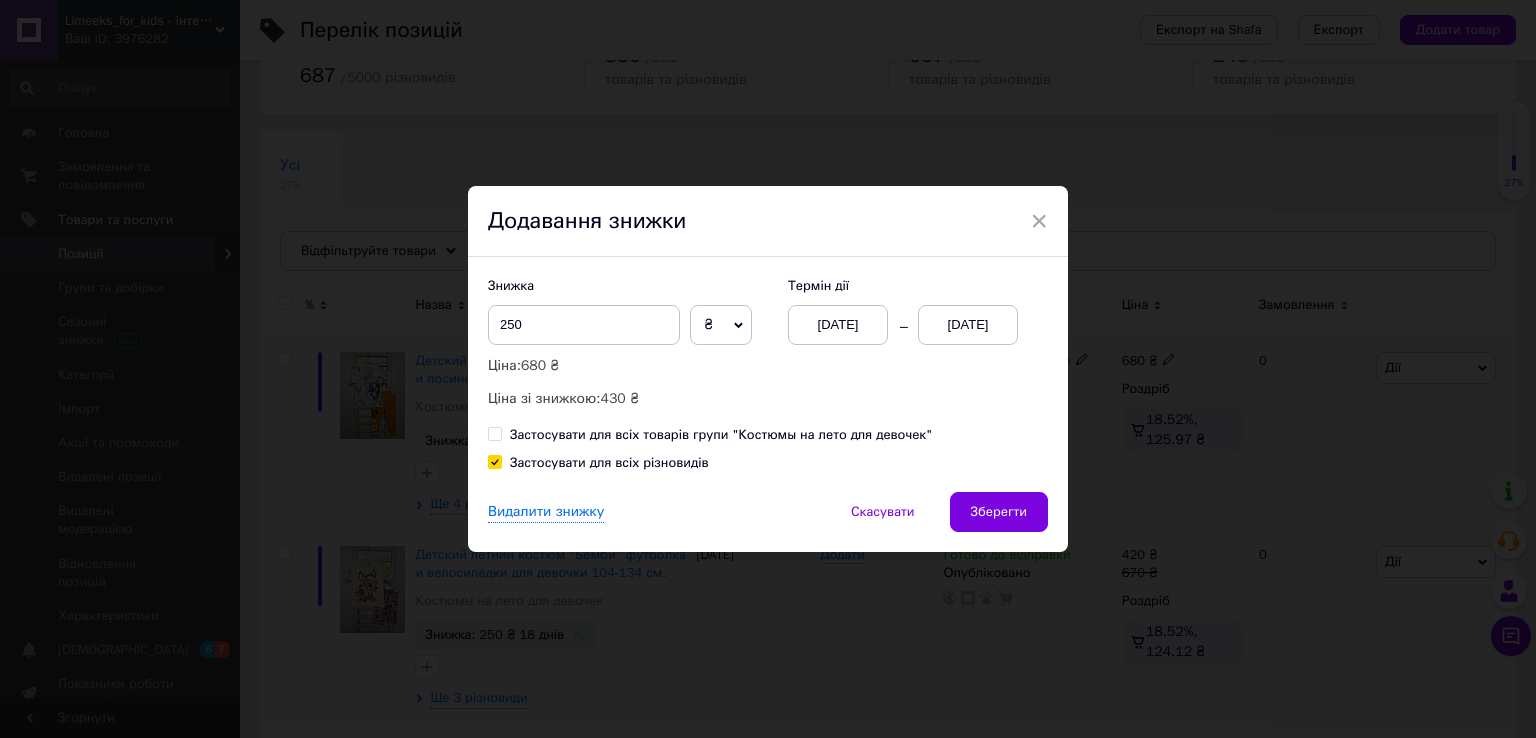 click on "Видалити знижку   Скасувати   Зберегти" at bounding box center [768, 522] 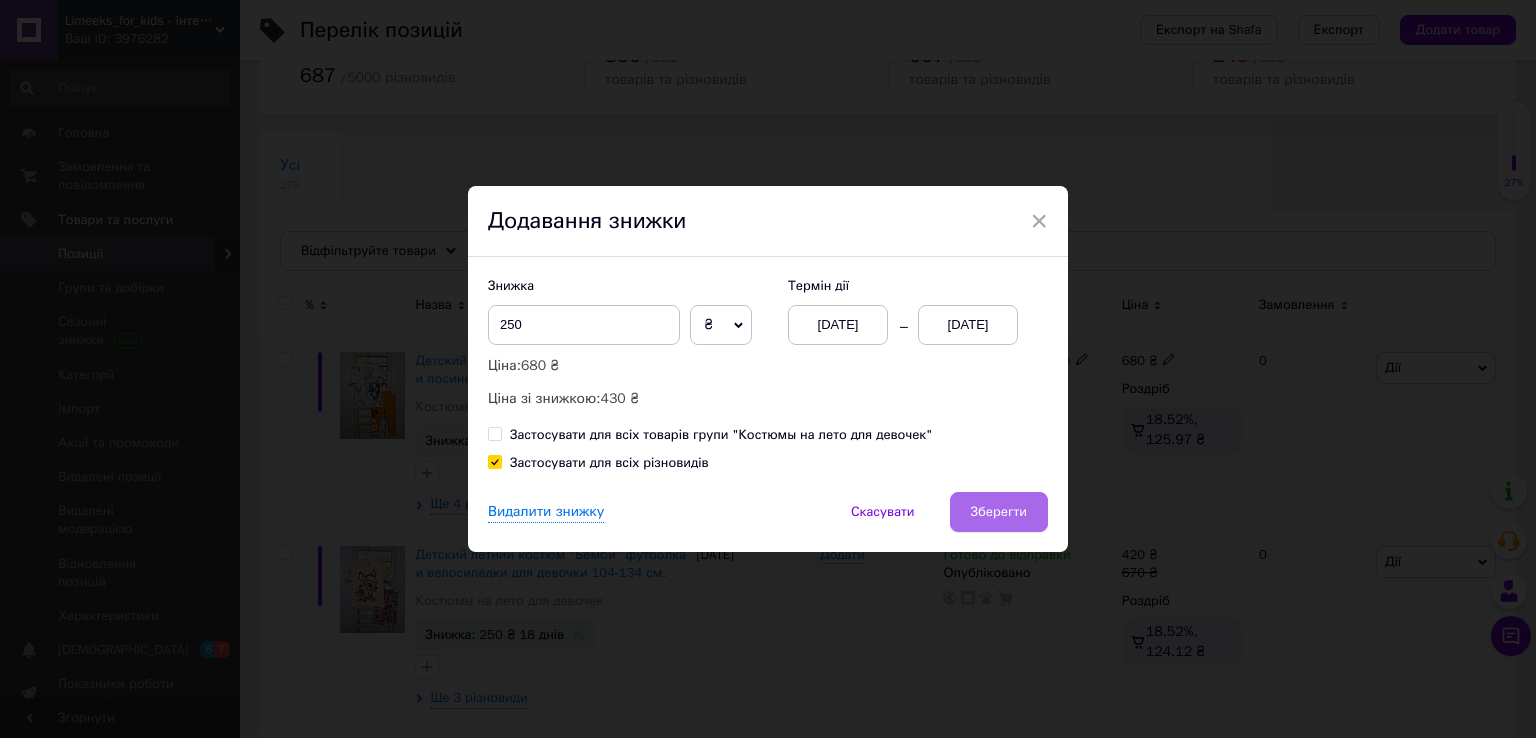 click on "Зберегти" at bounding box center (999, 512) 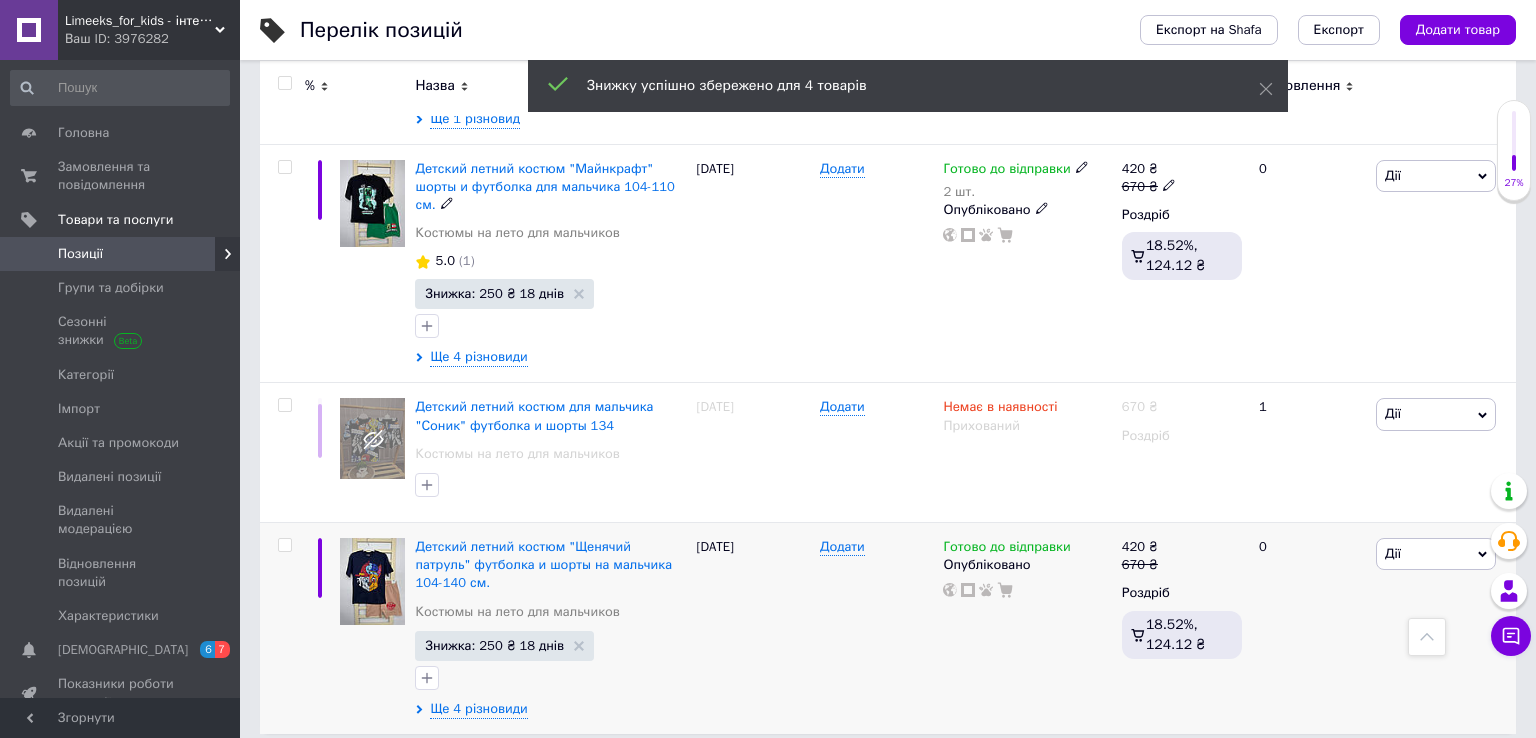 scroll, scrollTop: 2559, scrollLeft: 0, axis: vertical 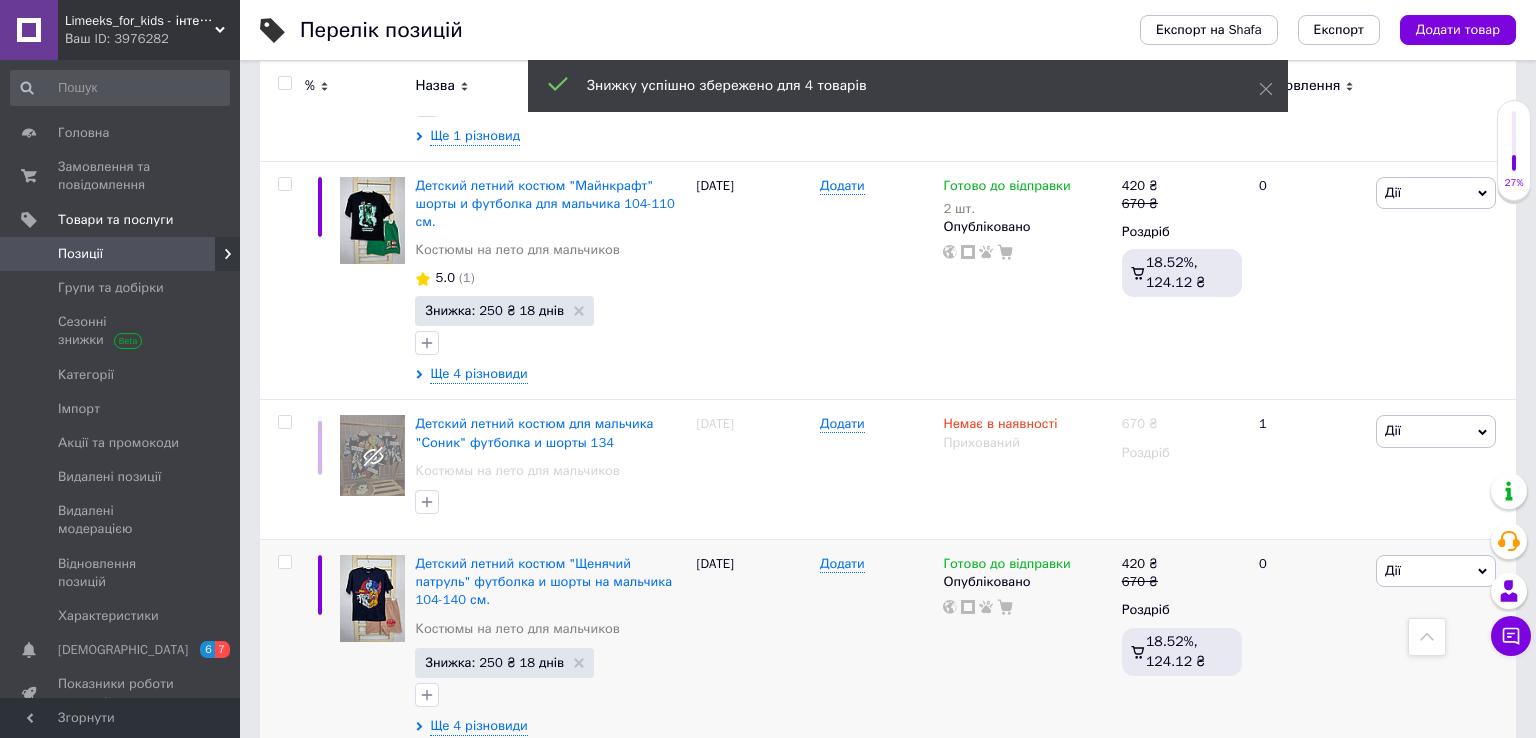 click on "13" at bounding box center [539, 792] 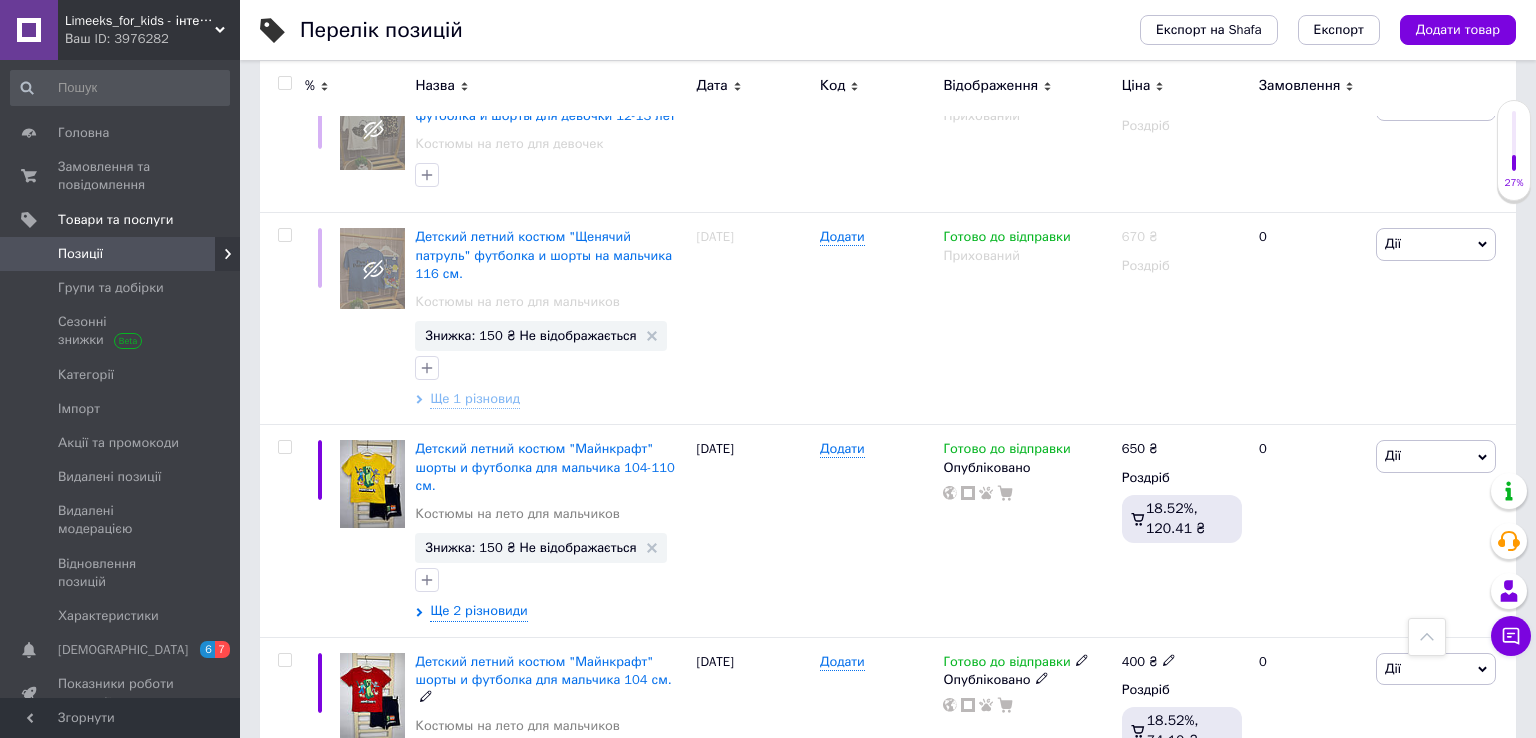 scroll, scrollTop: 3183, scrollLeft: 0, axis: vertical 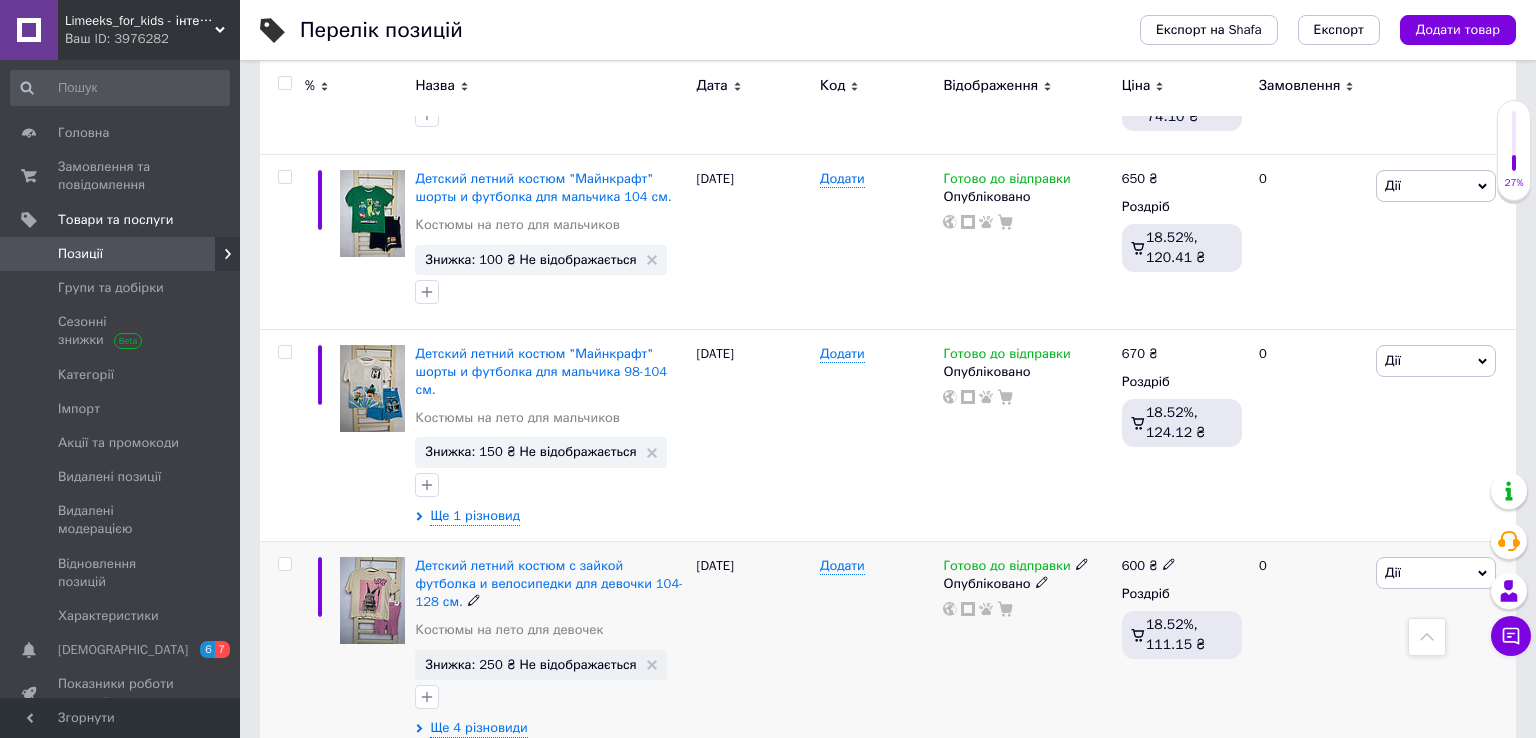 click on "Дії" at bounding box center (1436, 573) 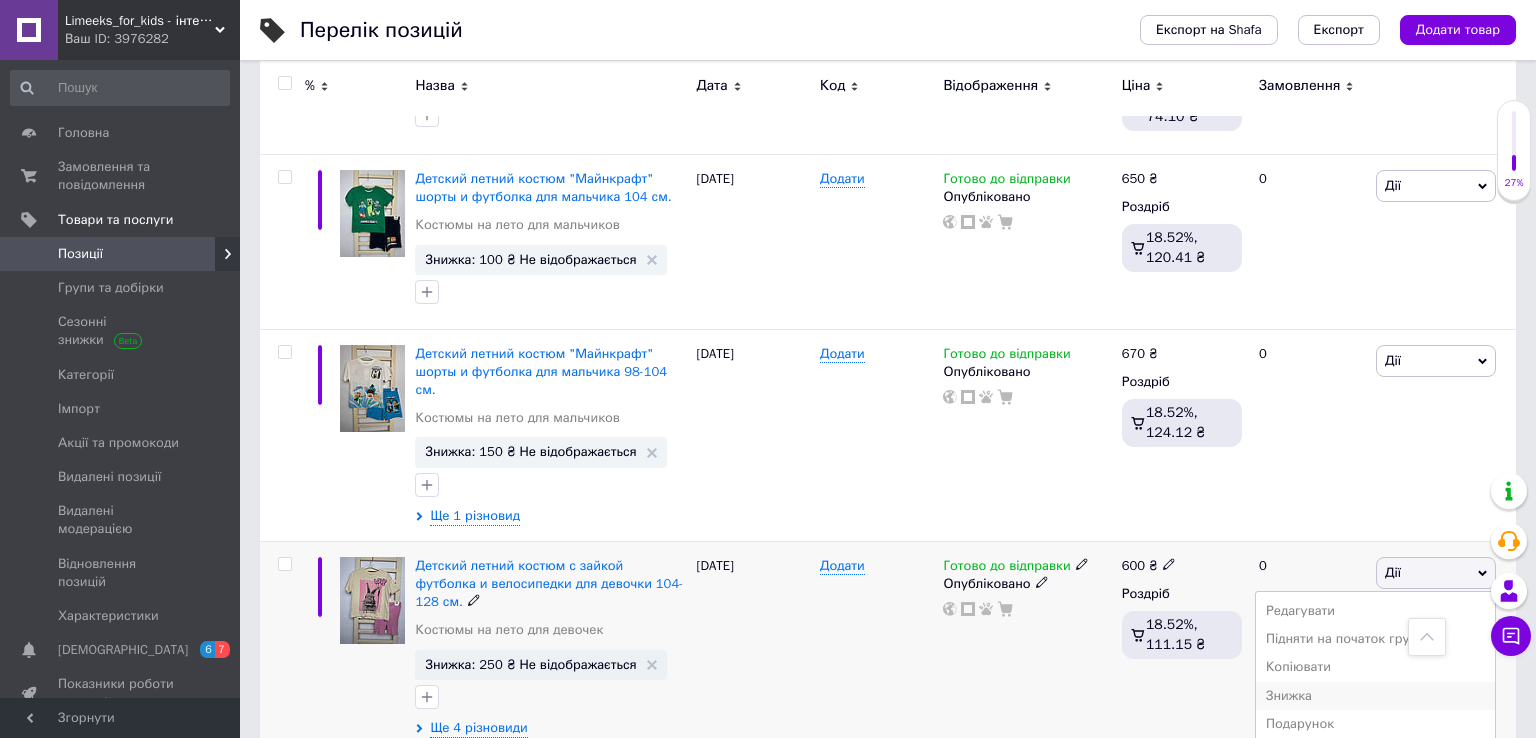 click on "Знижка" at bounding box center [1375, 696] 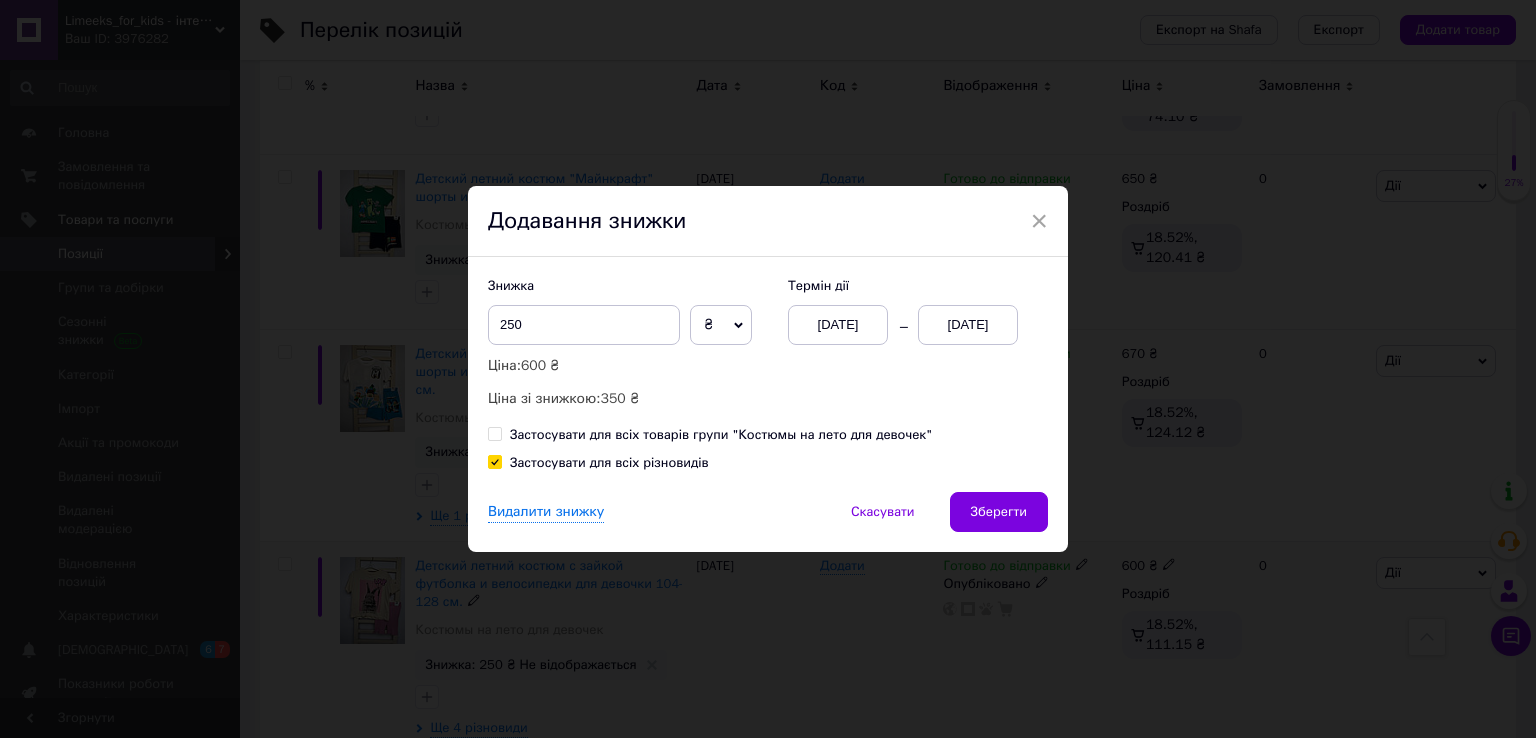 click on "[DATE]" at bounding box center (968, 325) 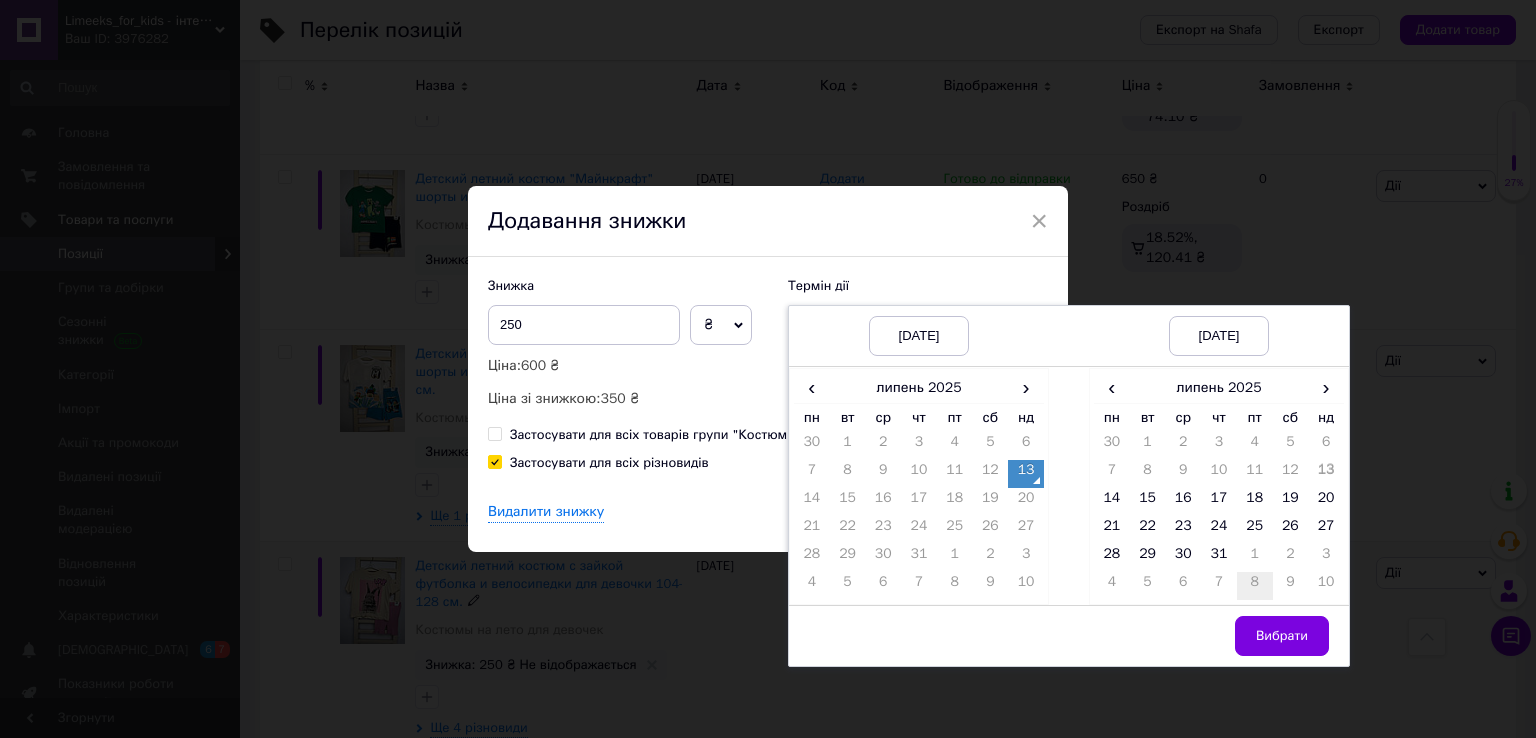 click on "31" at bounding box center (1219, 558) 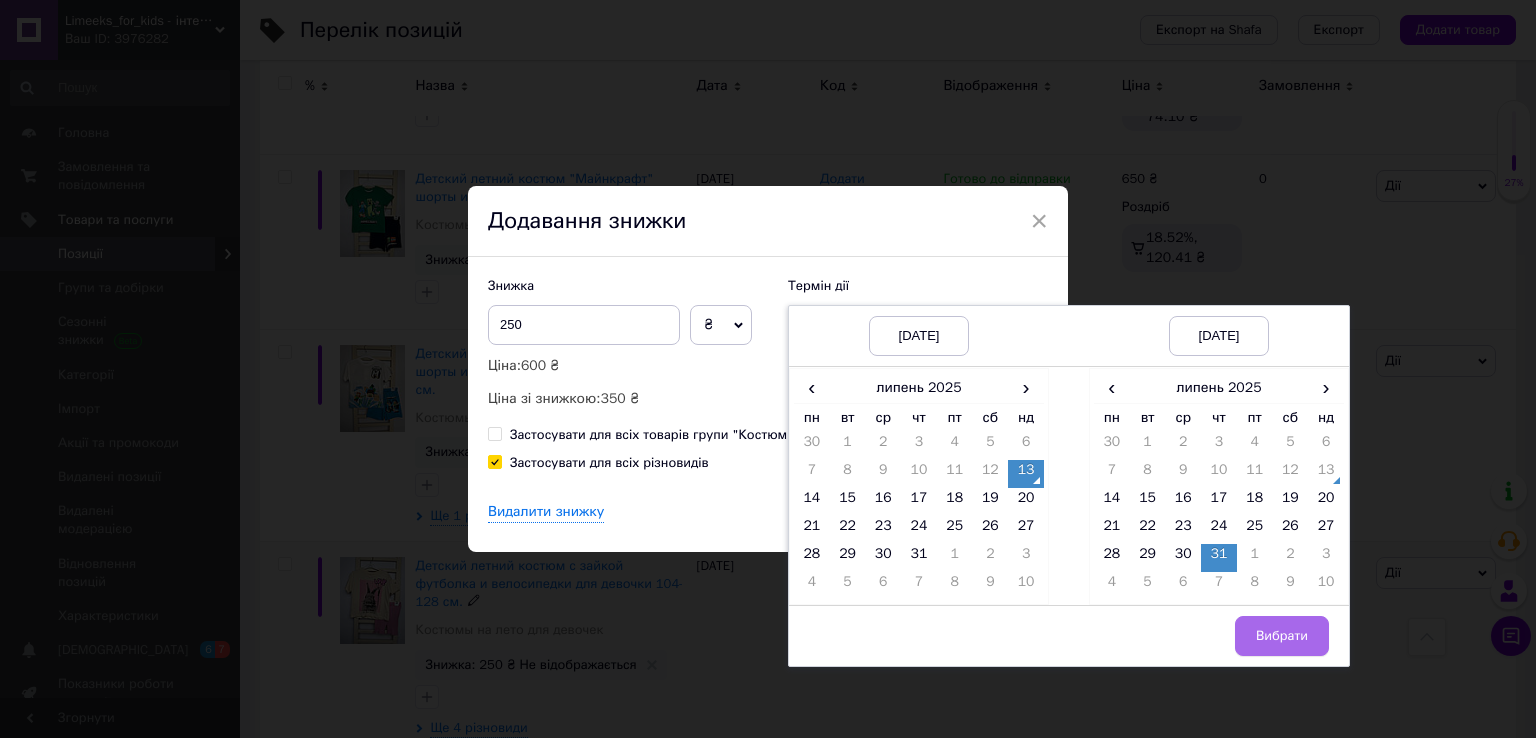 click on "Вибрати" at bounding box center [1282, 636] 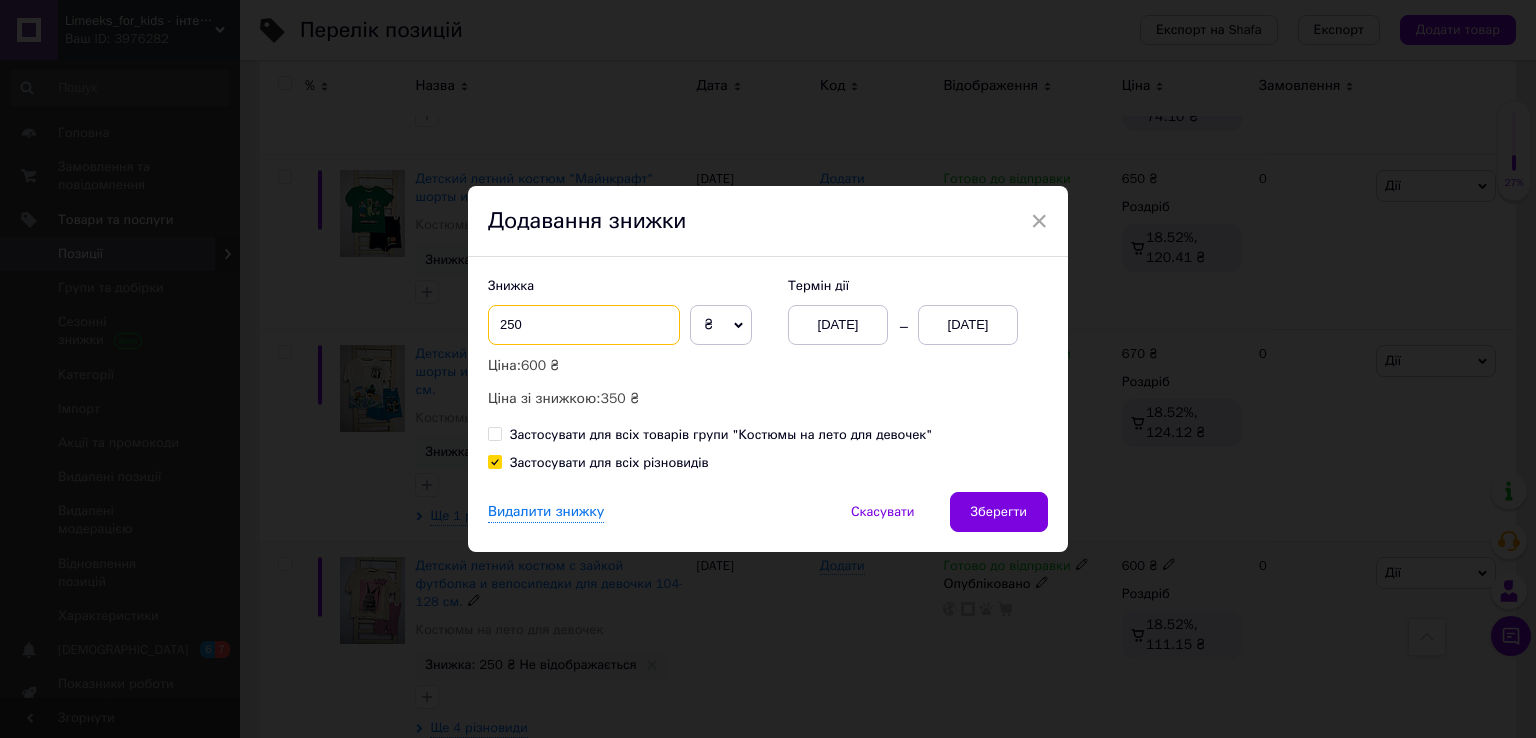 click on "250" at bounding box center (584, 325) 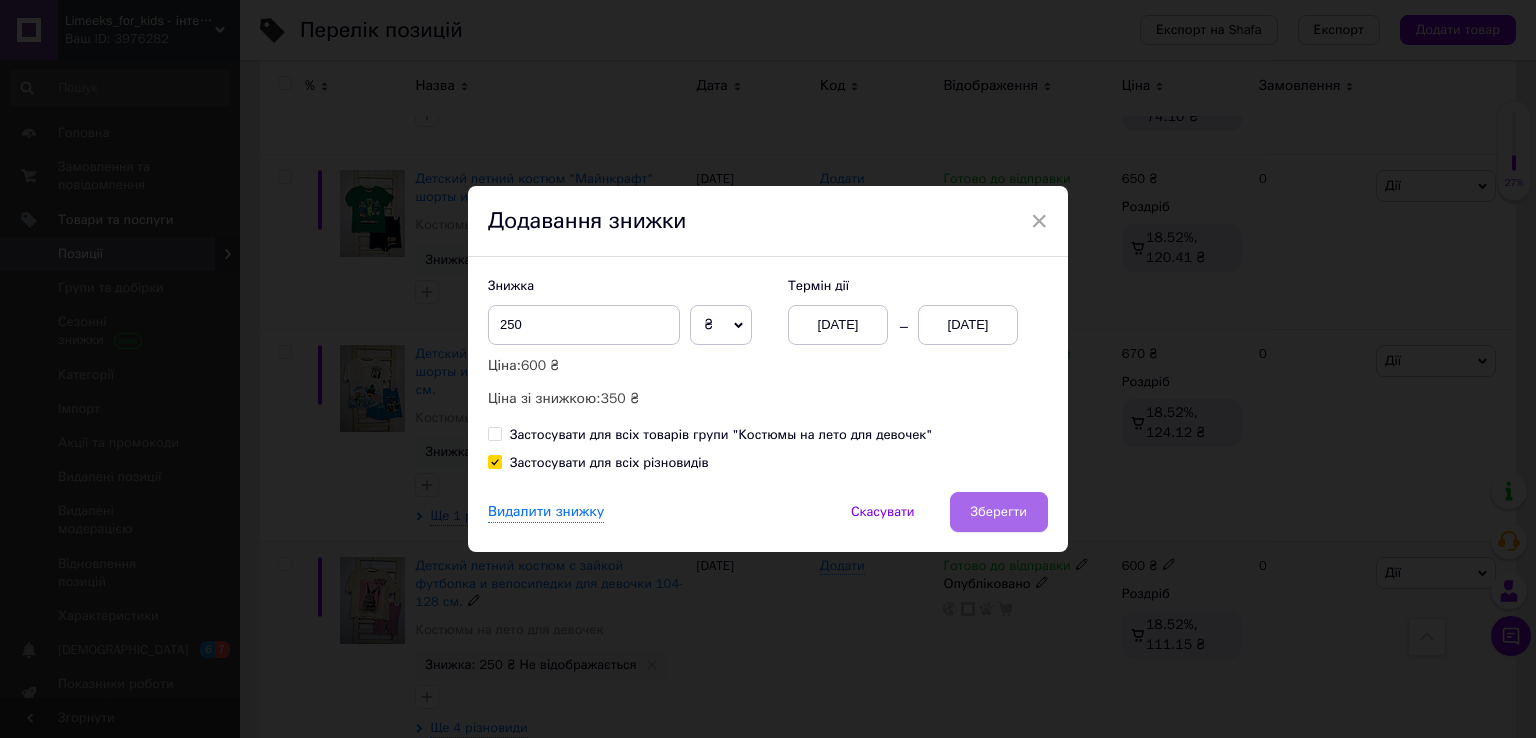 click on "Зберегти" at bounding box center [999, 512] 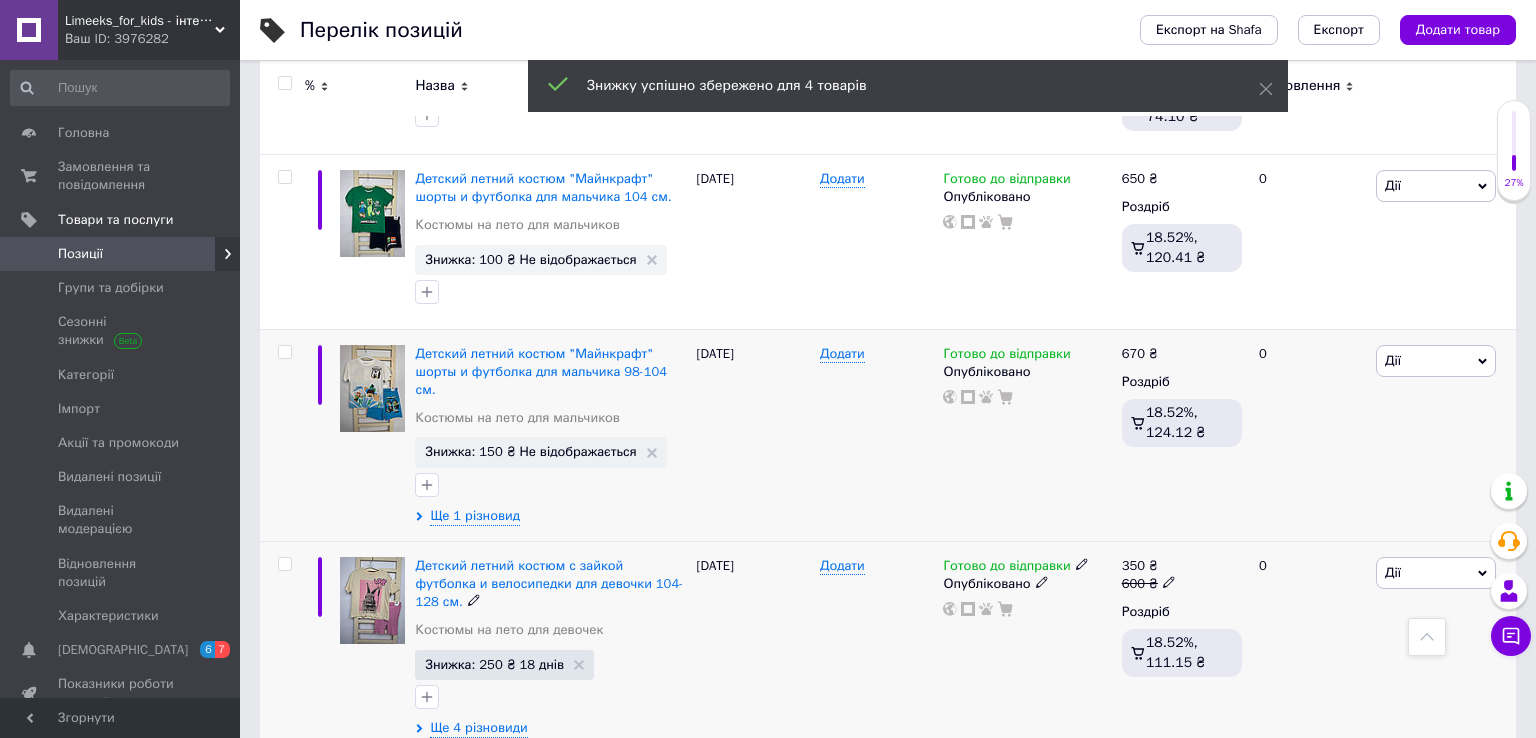 scroll, scrollTop: 2972, scrollLeft: 0, axis: vertical 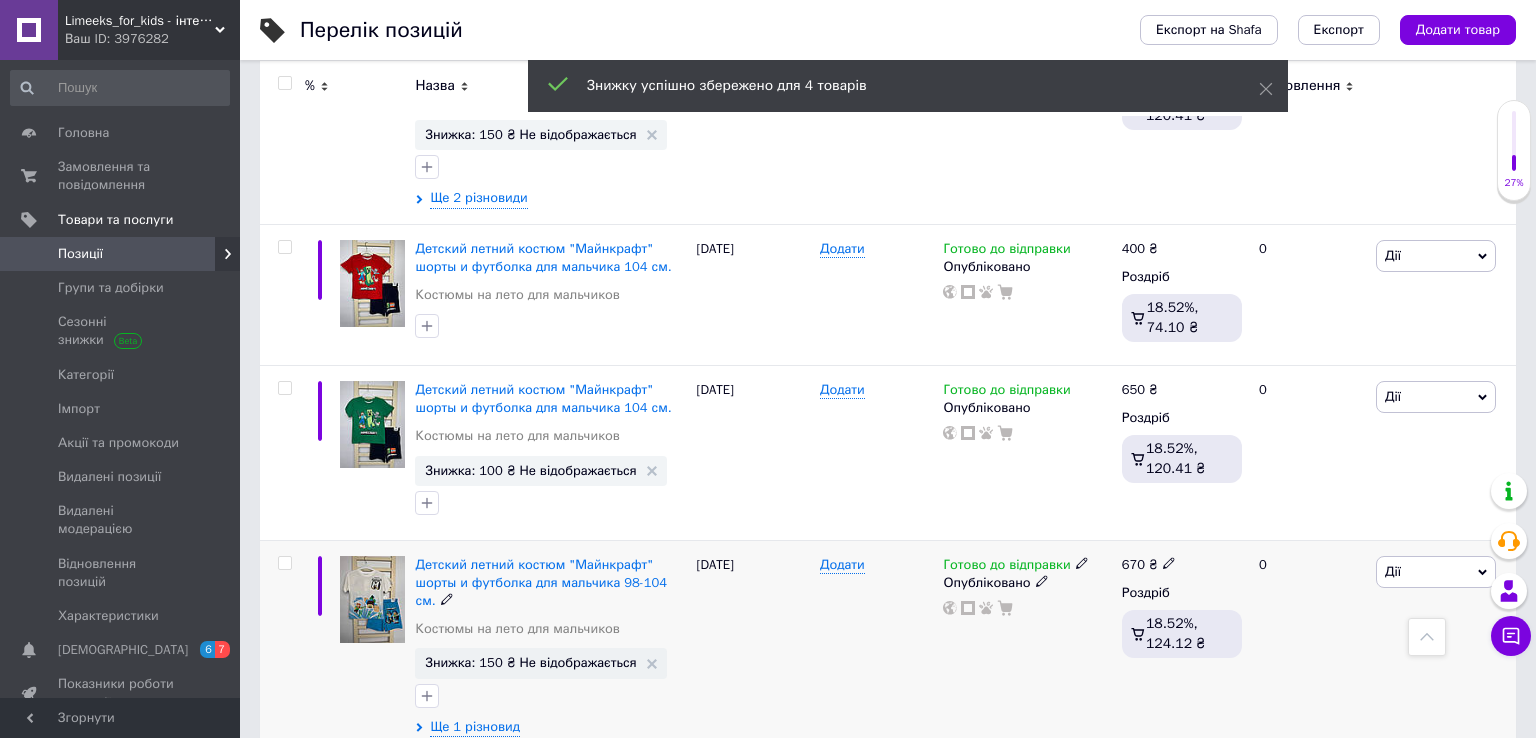 click on "0" at bounding box center (1309, 646) 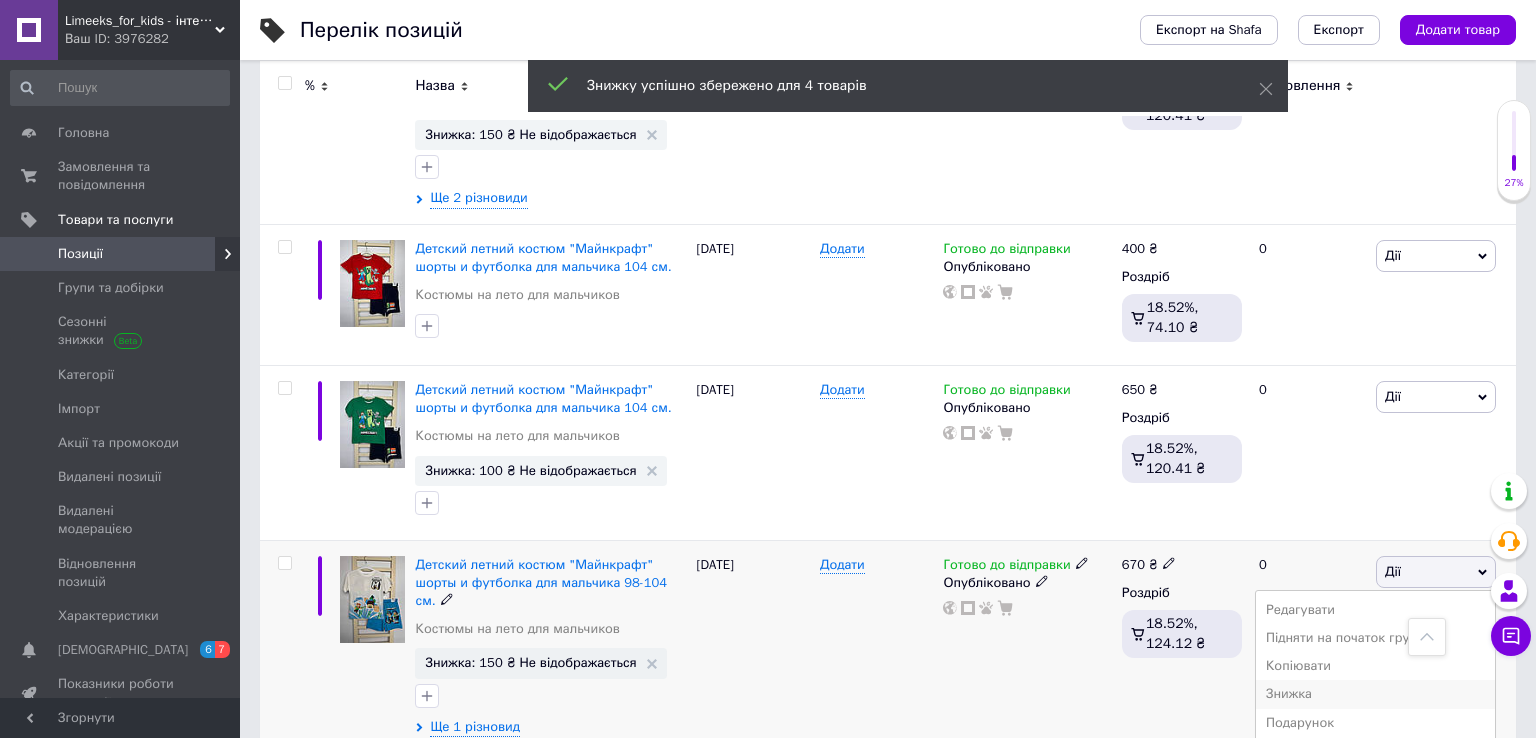 click on "Знижка" at bounding box center (1375, 694) 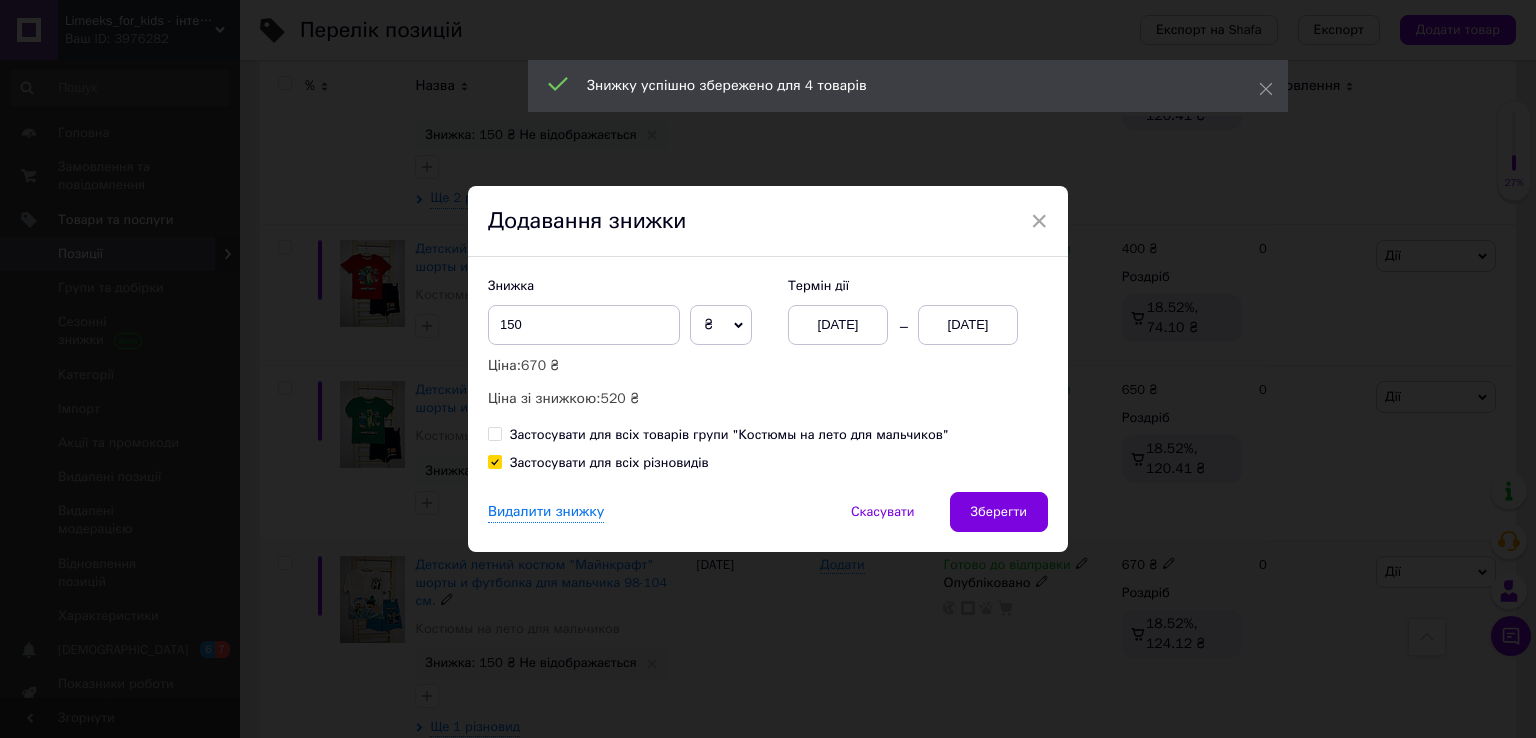 click on "[DATE]" at bounding box center [968, 325] 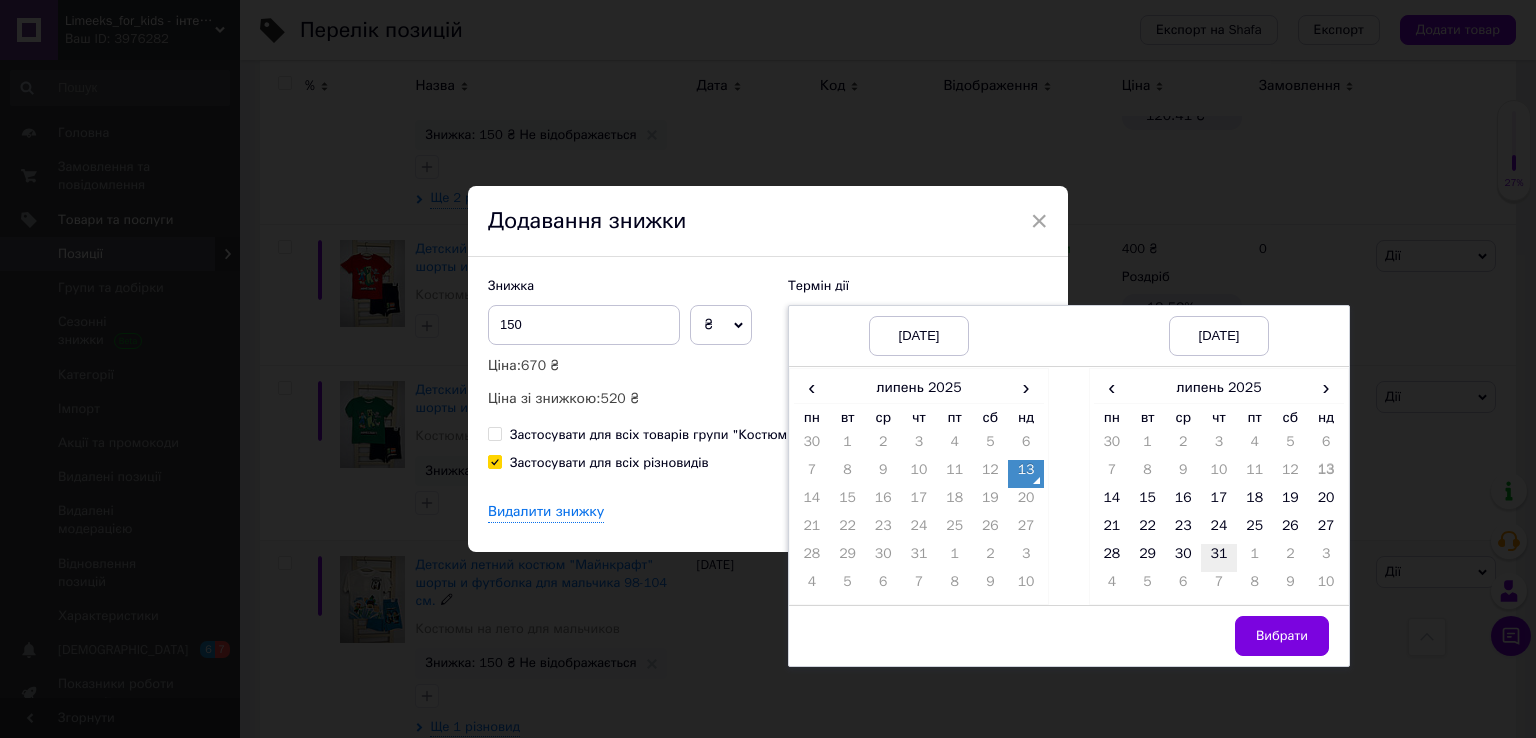 click on "31" at bounding box center (1219, 558) 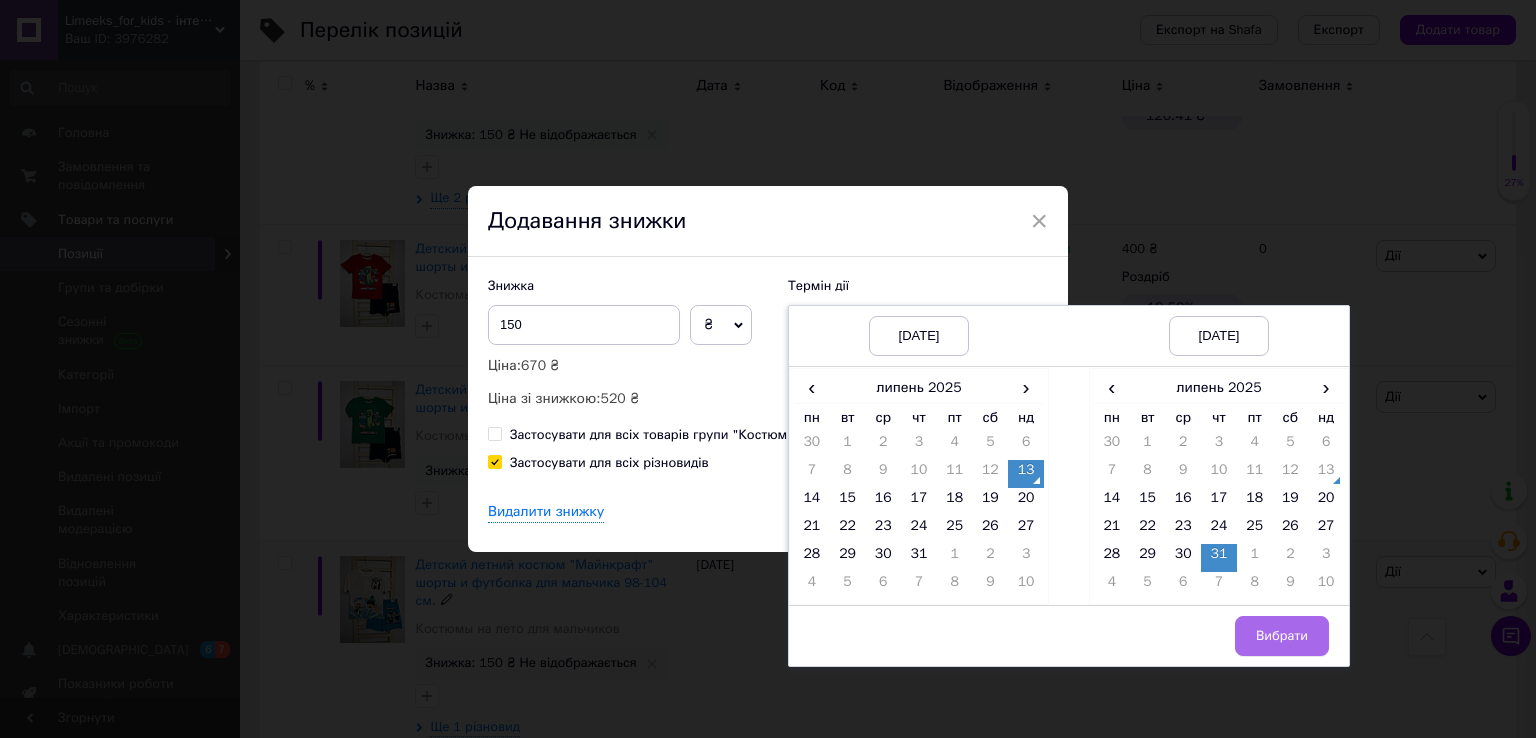 click on "Вибрати" at bounding box center [1282, 636] 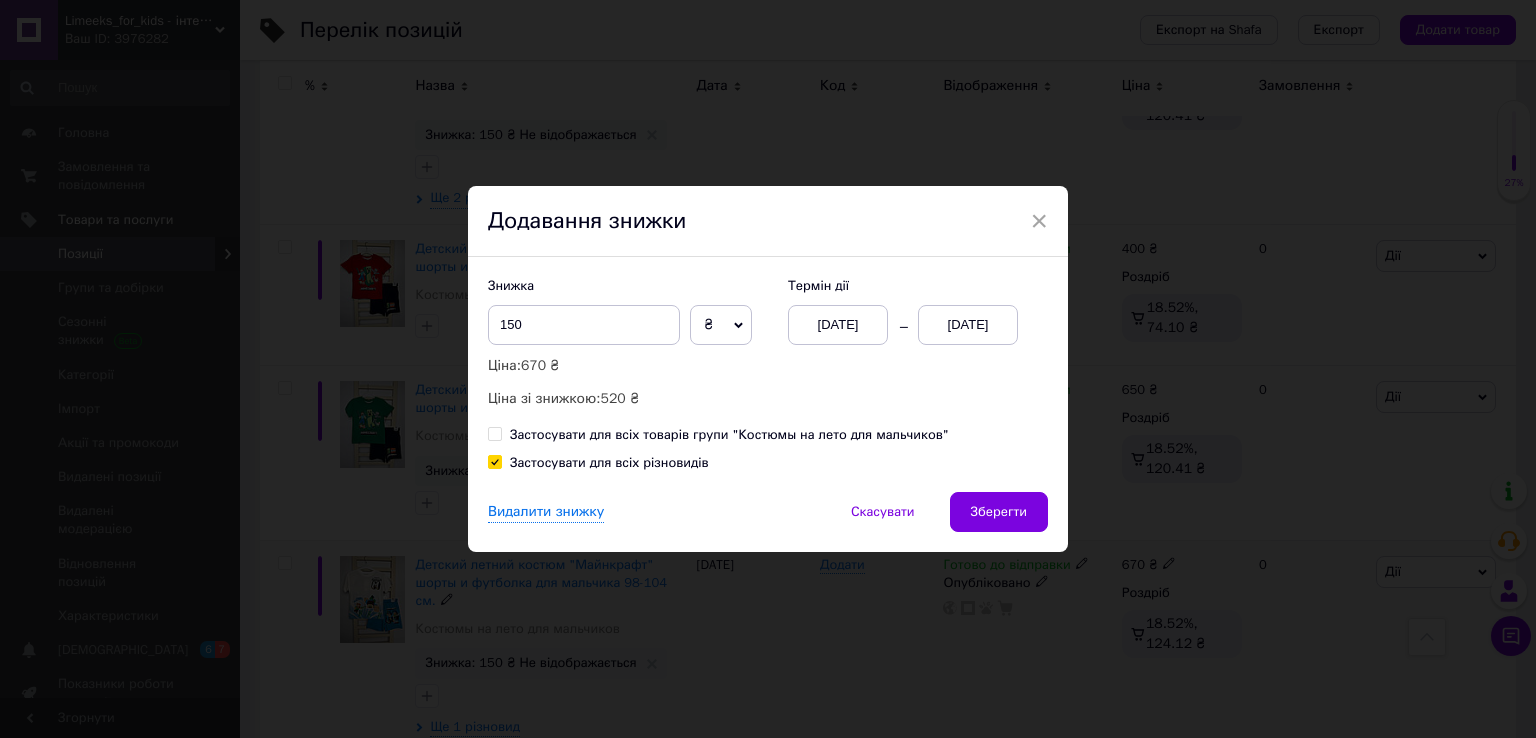 click on "Знижка 150 ₴ % Ціна:  670   ₴ Ціна зі знижкою:  520   ₴" at bounding box center [628, 343] 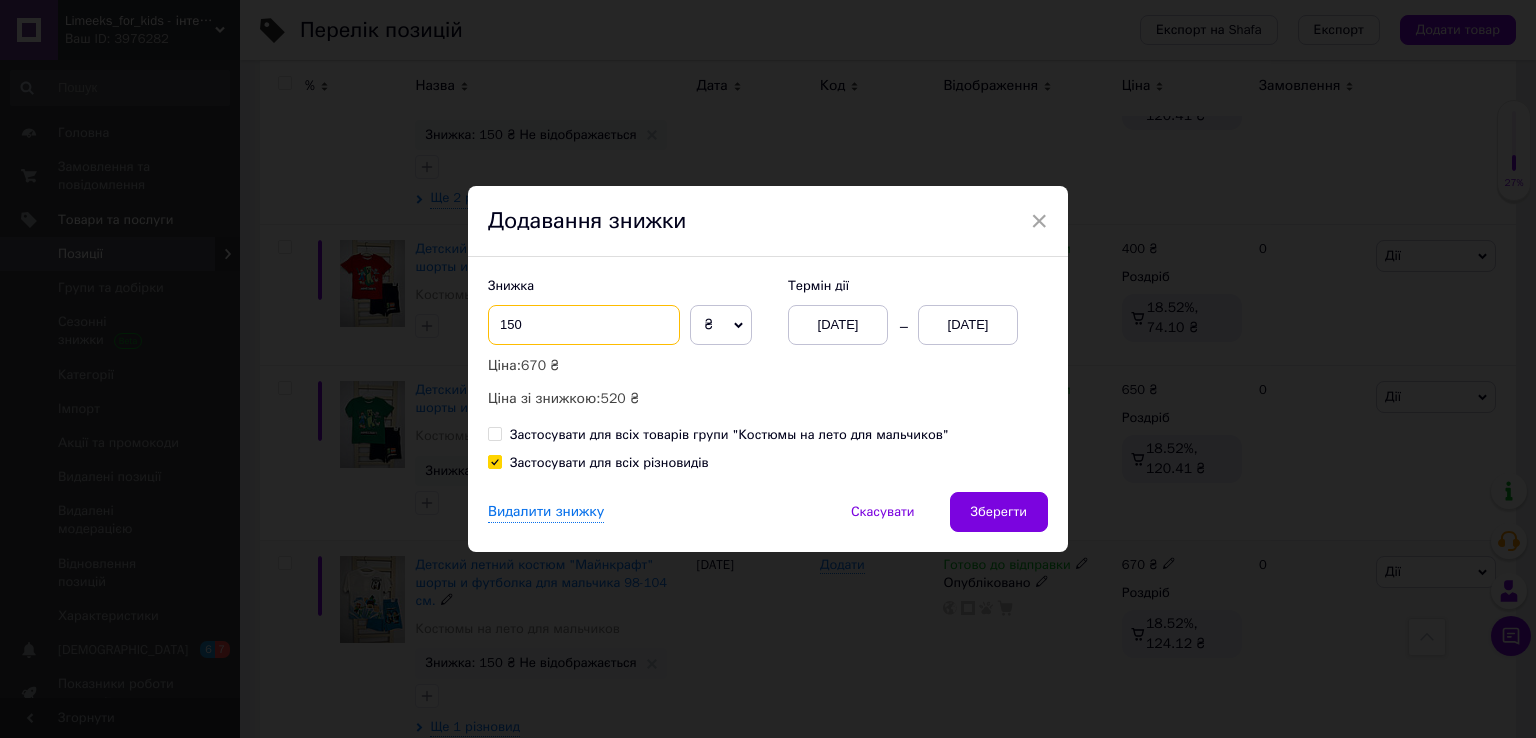 click on "150" at bounding box center [584, 325] 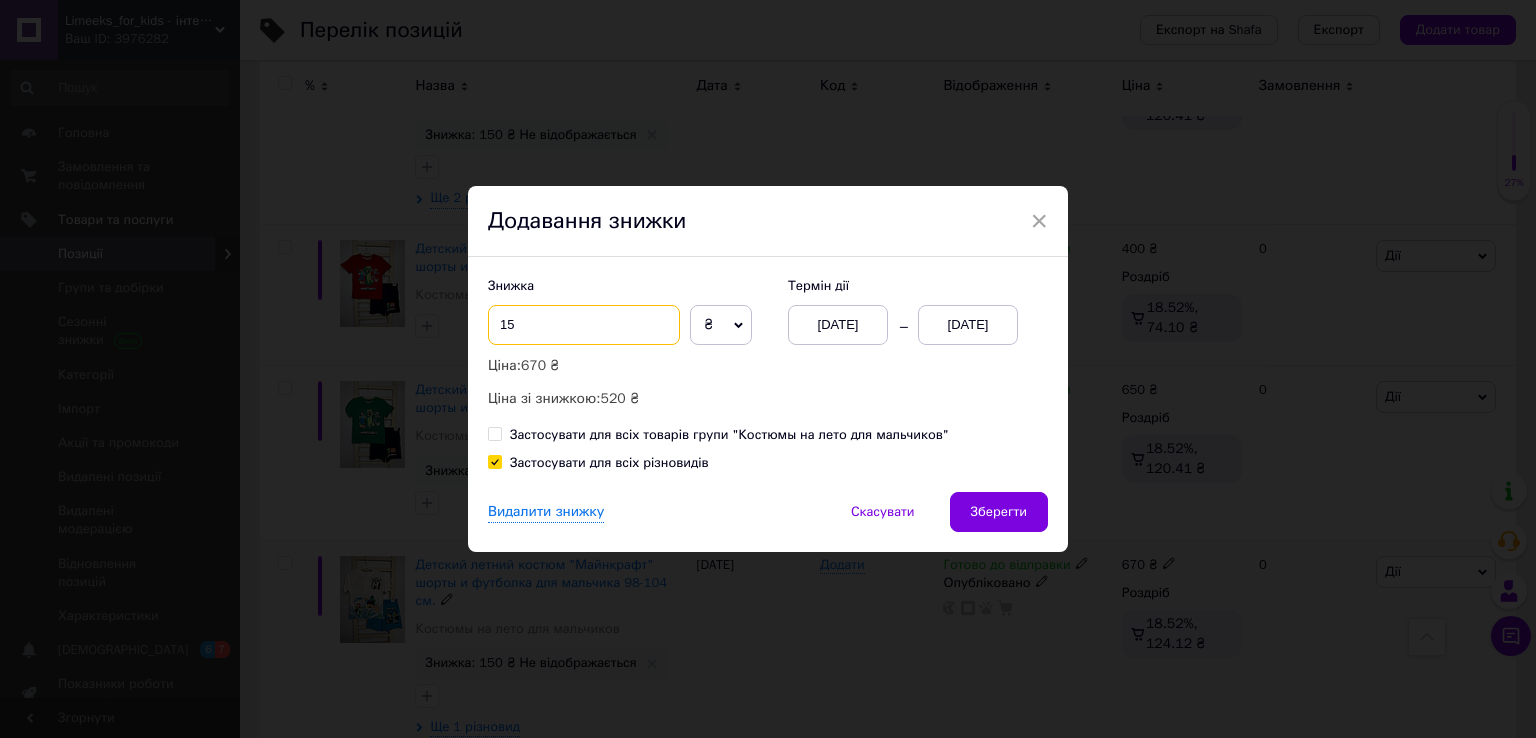 type on "1" 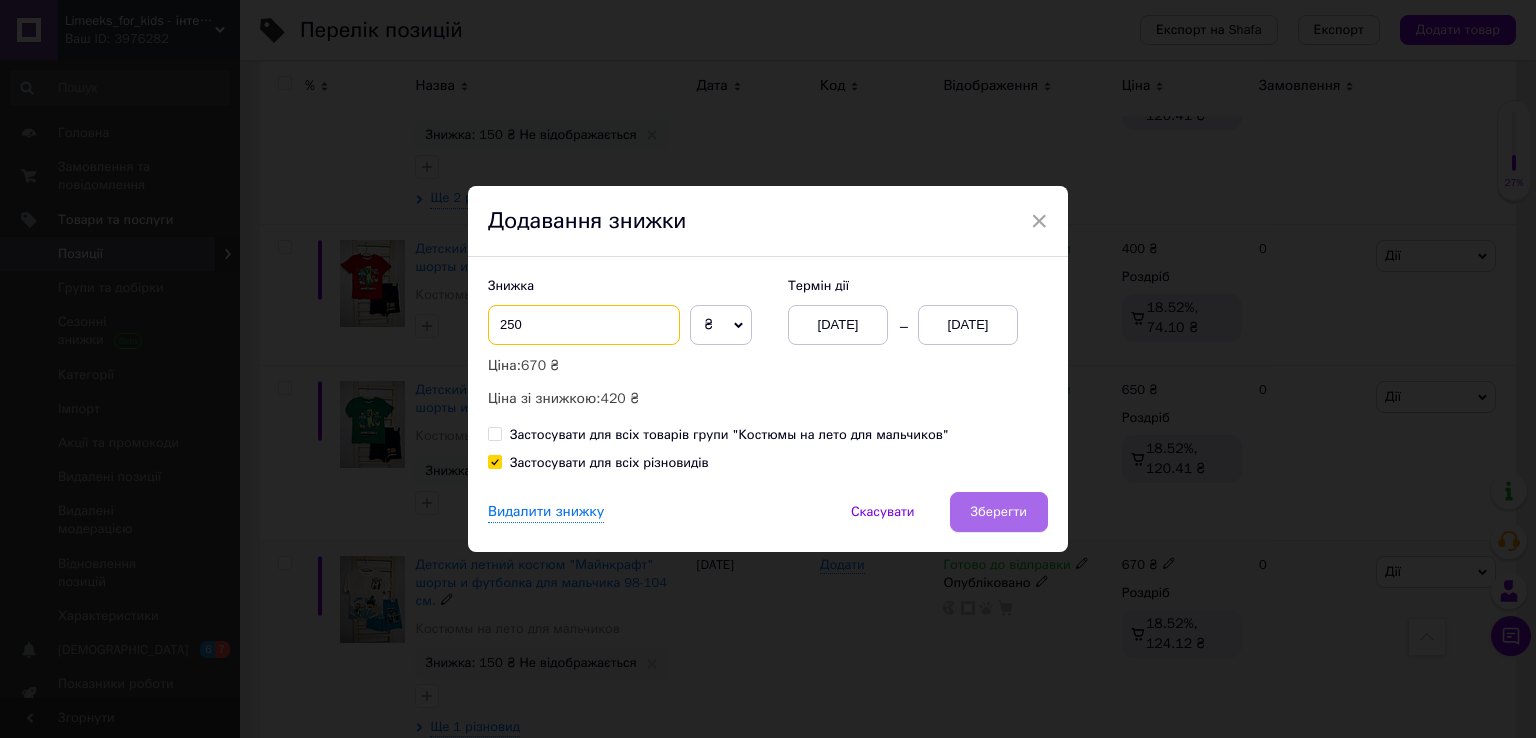type on "250" 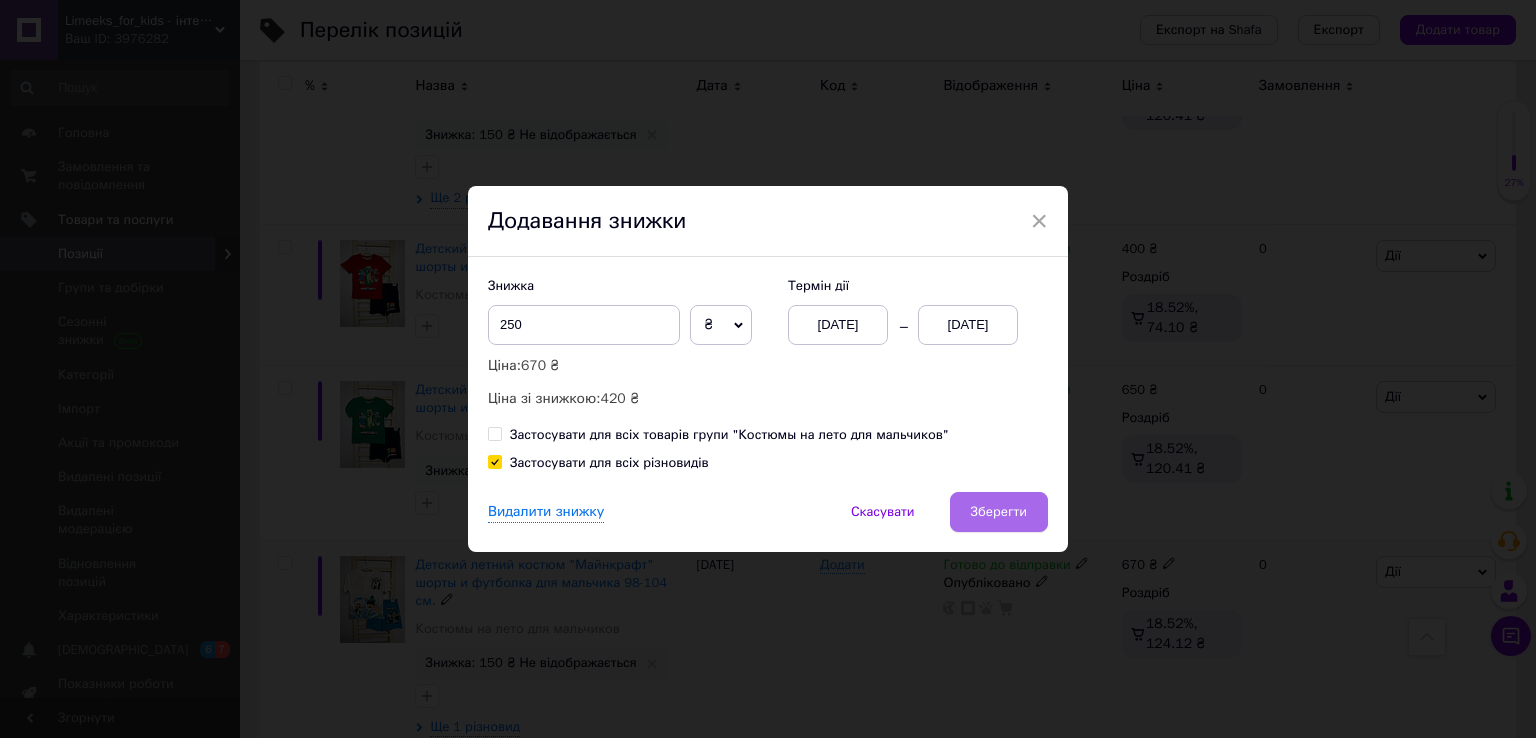 click on "Зберегти" at bounding box center (999, 512) 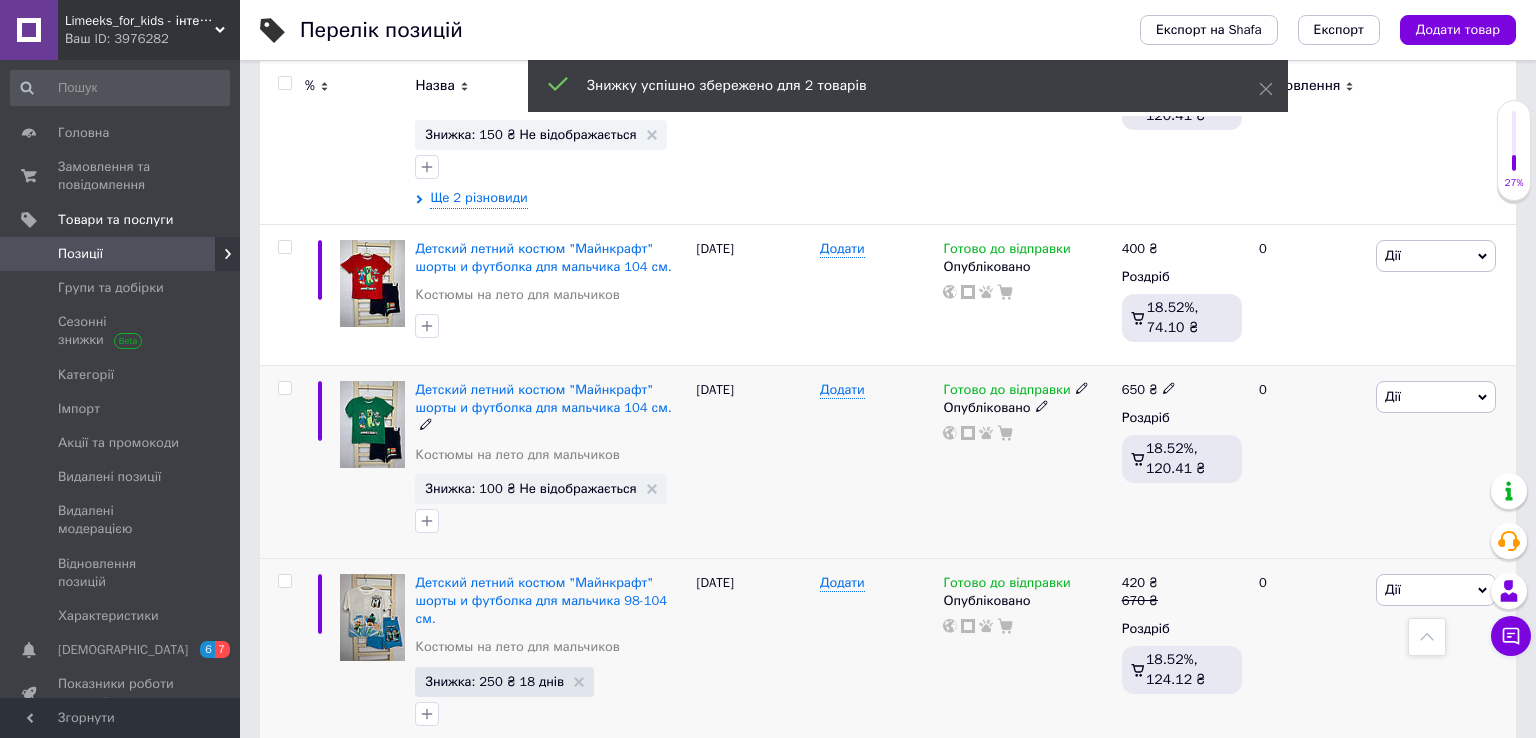 scroll, scrollTop: 2866, scrollLeft: 0, axis: vertical 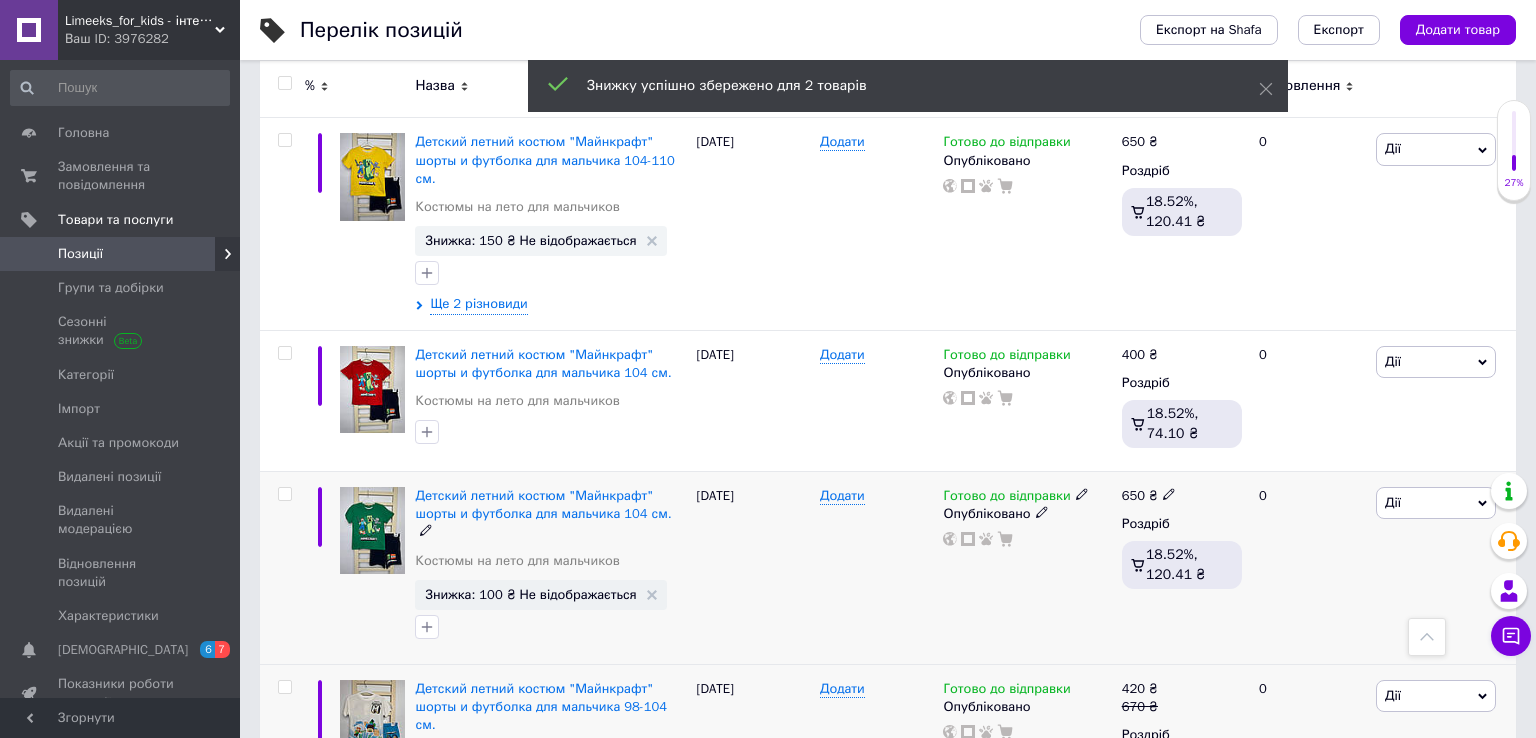 click on "Дії" at bounding box center (1393, 502) 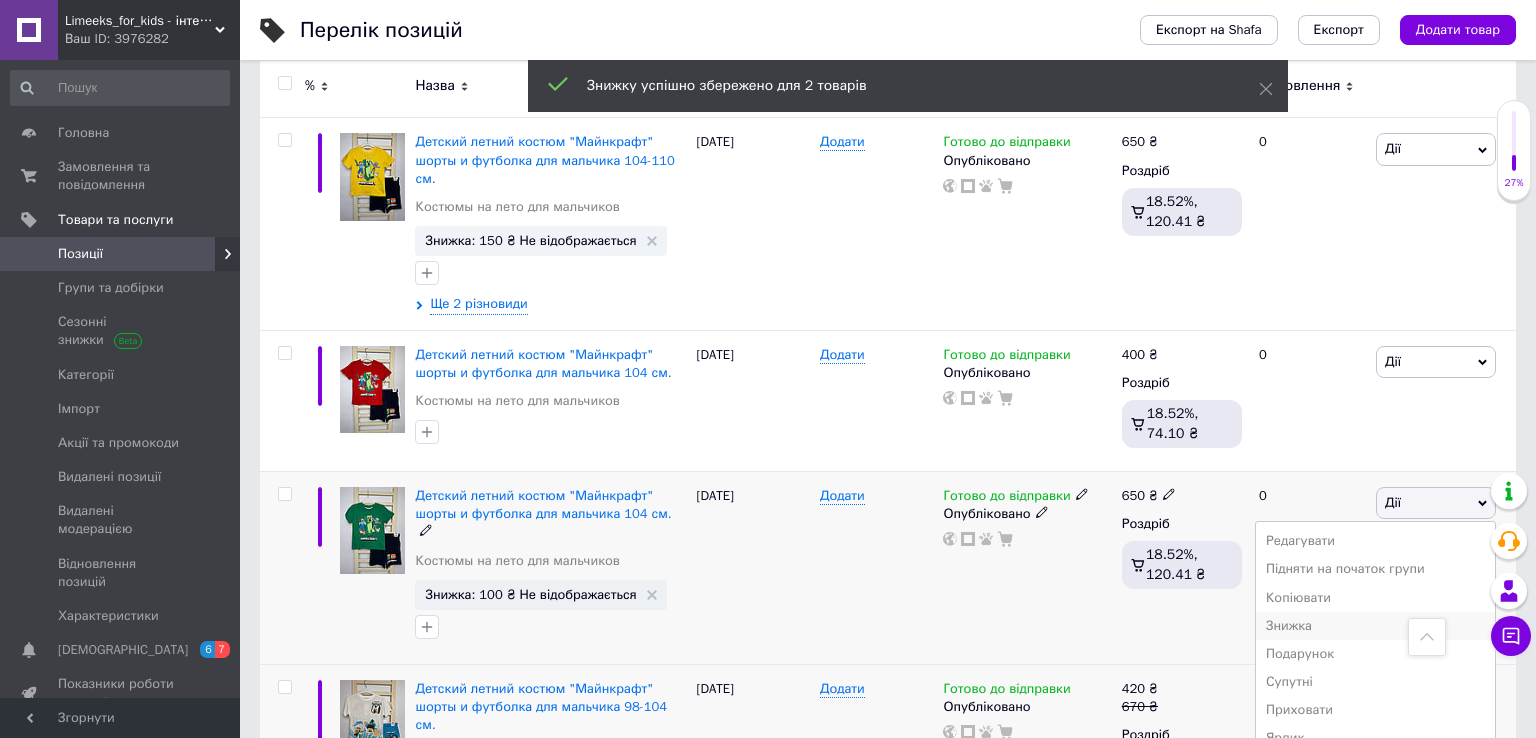 click on "Знижка" at bounding box center [1375, 626] 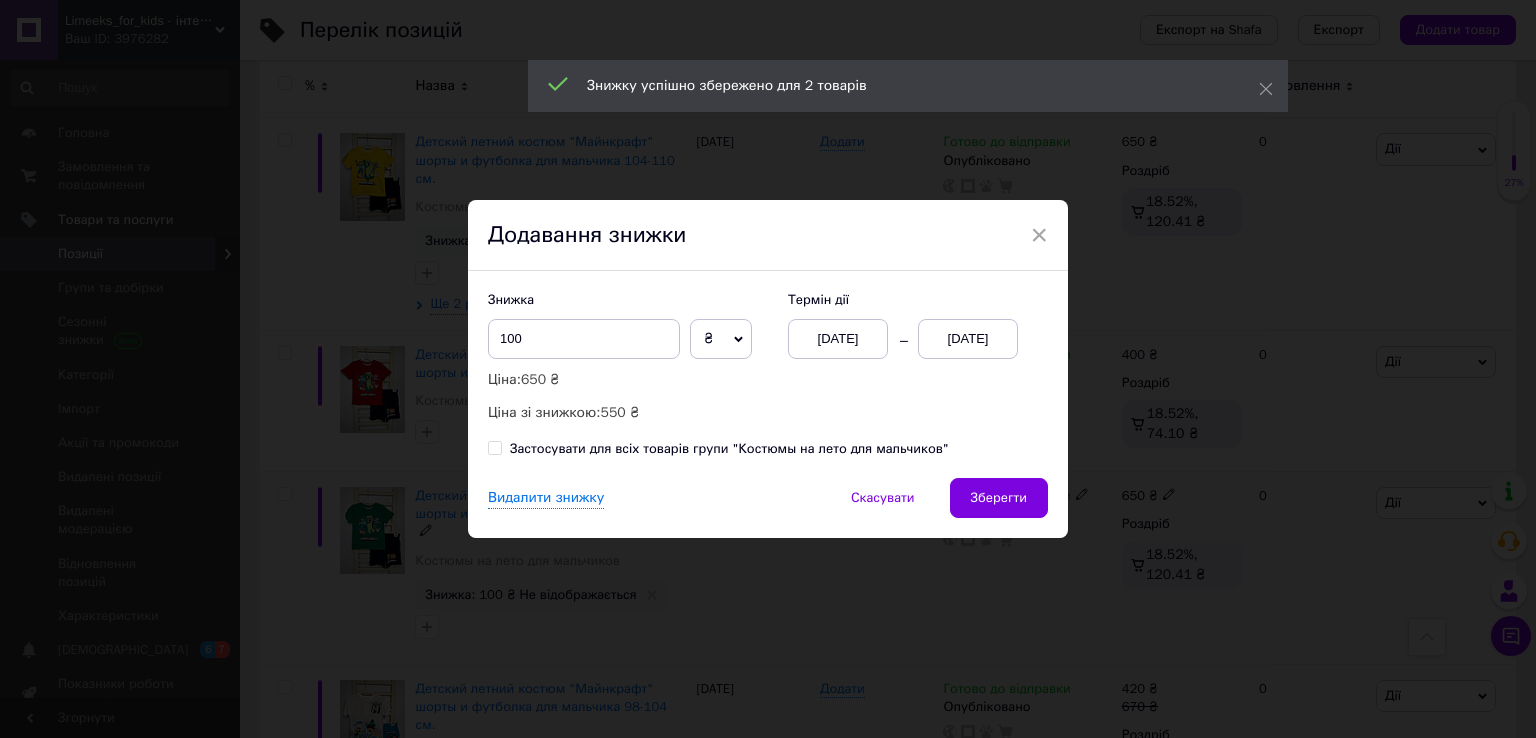 click on "[DATE]" at bounding box center [968, 339] 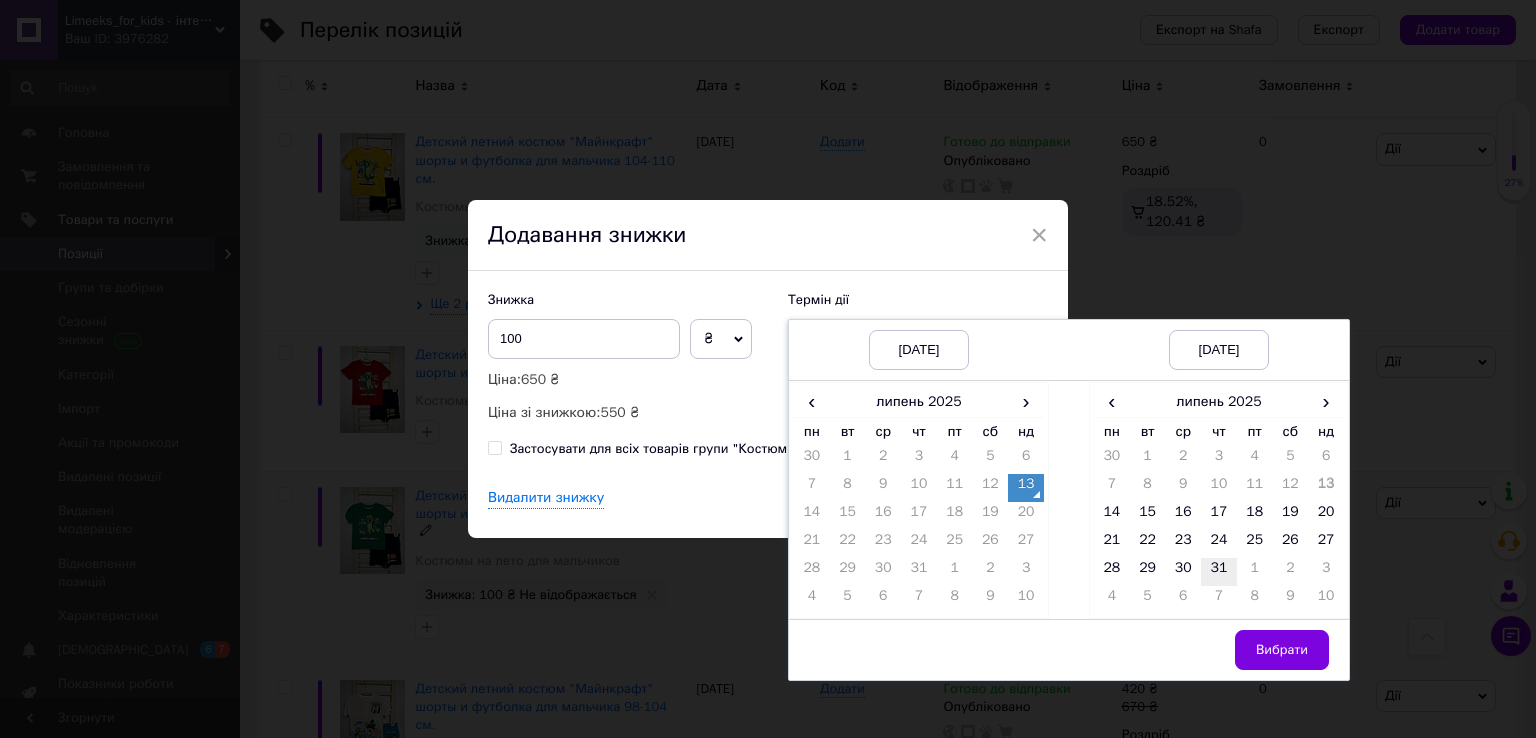 click on "31" at bounding box center (1219, 572) 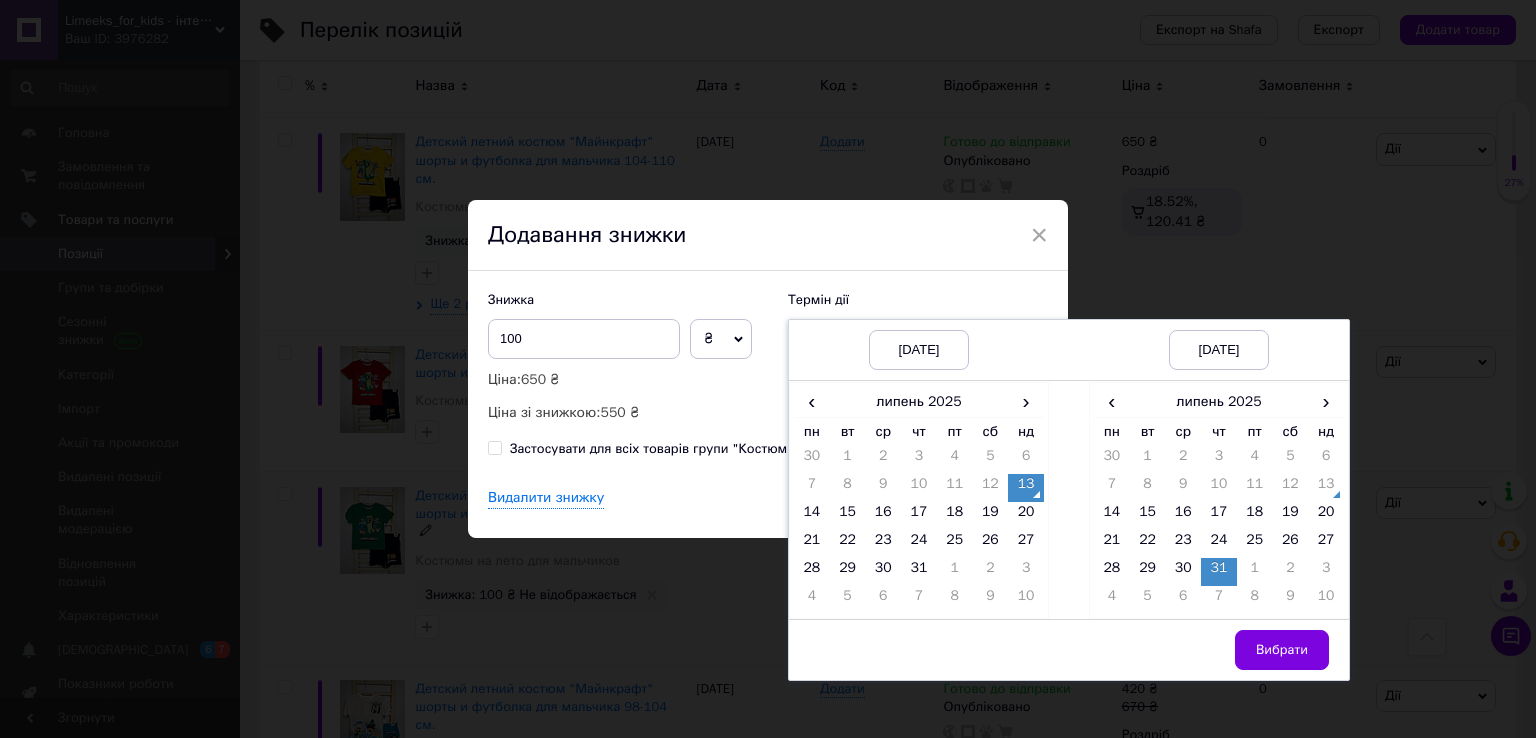 click on "Вибрати" at bounding box center [1219, 649] 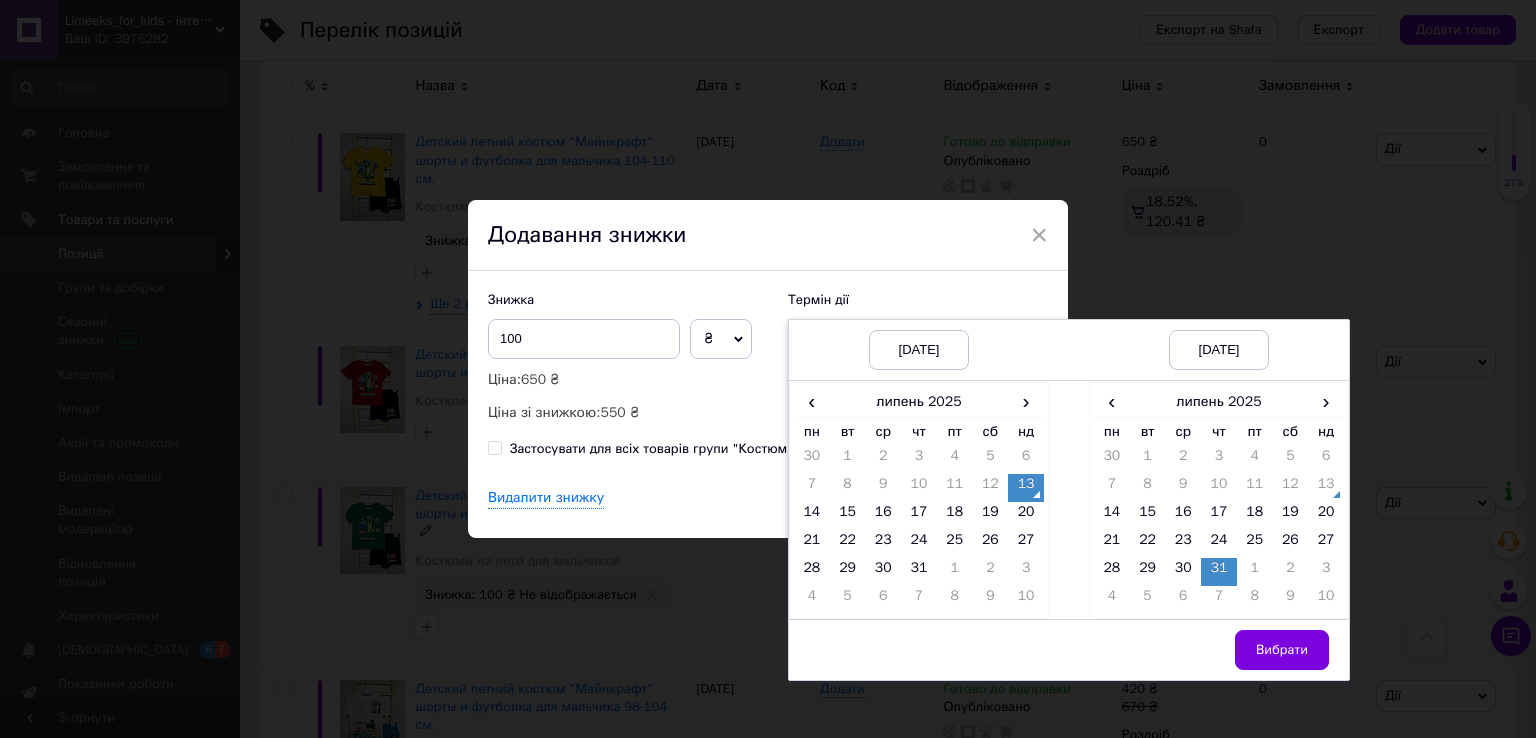 drag, startPoint x: 1286, startPoint y: 640, endPoint x: 1275, endPoint y: 637, distance: 11.401754 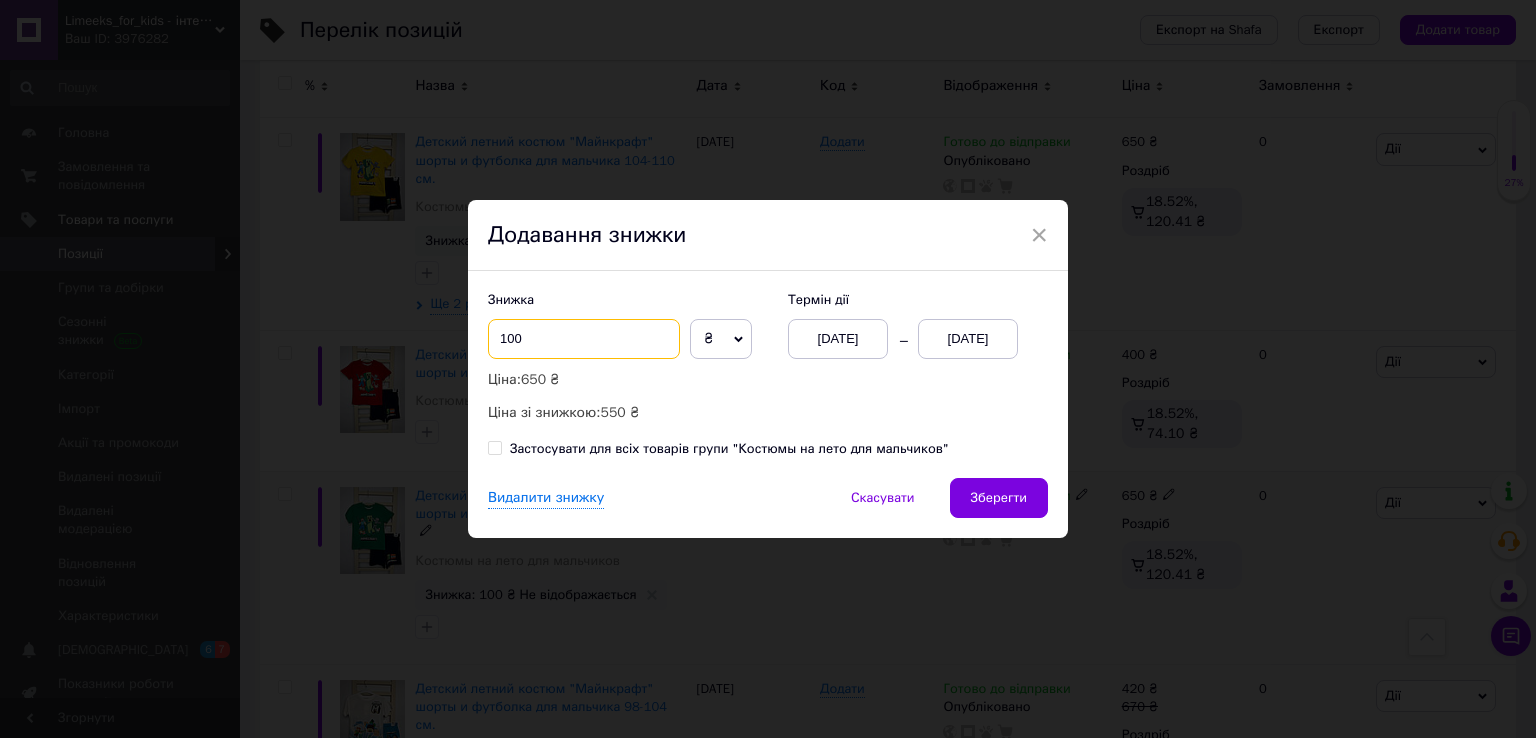 click on "100" at bounding box center (584, 339) 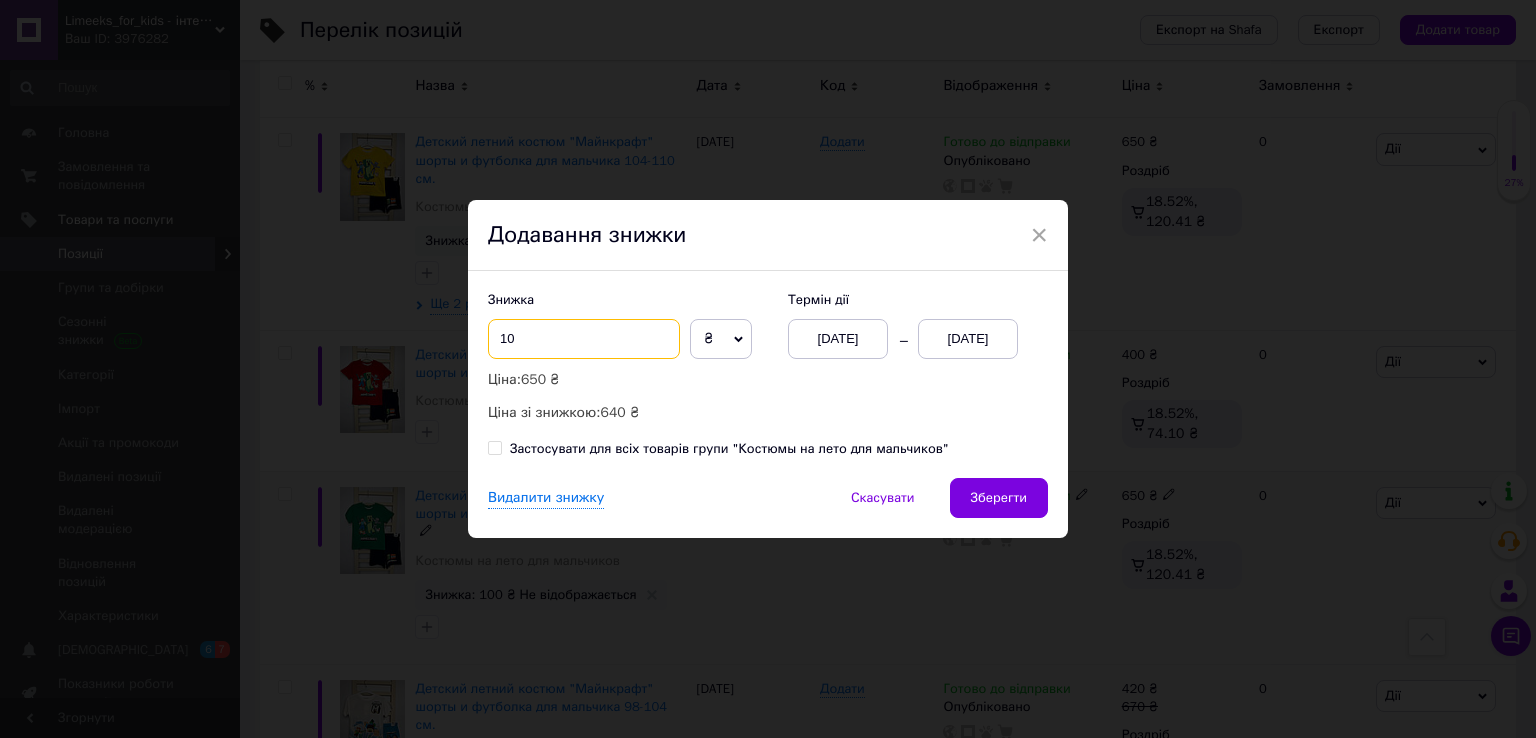 type on "1" 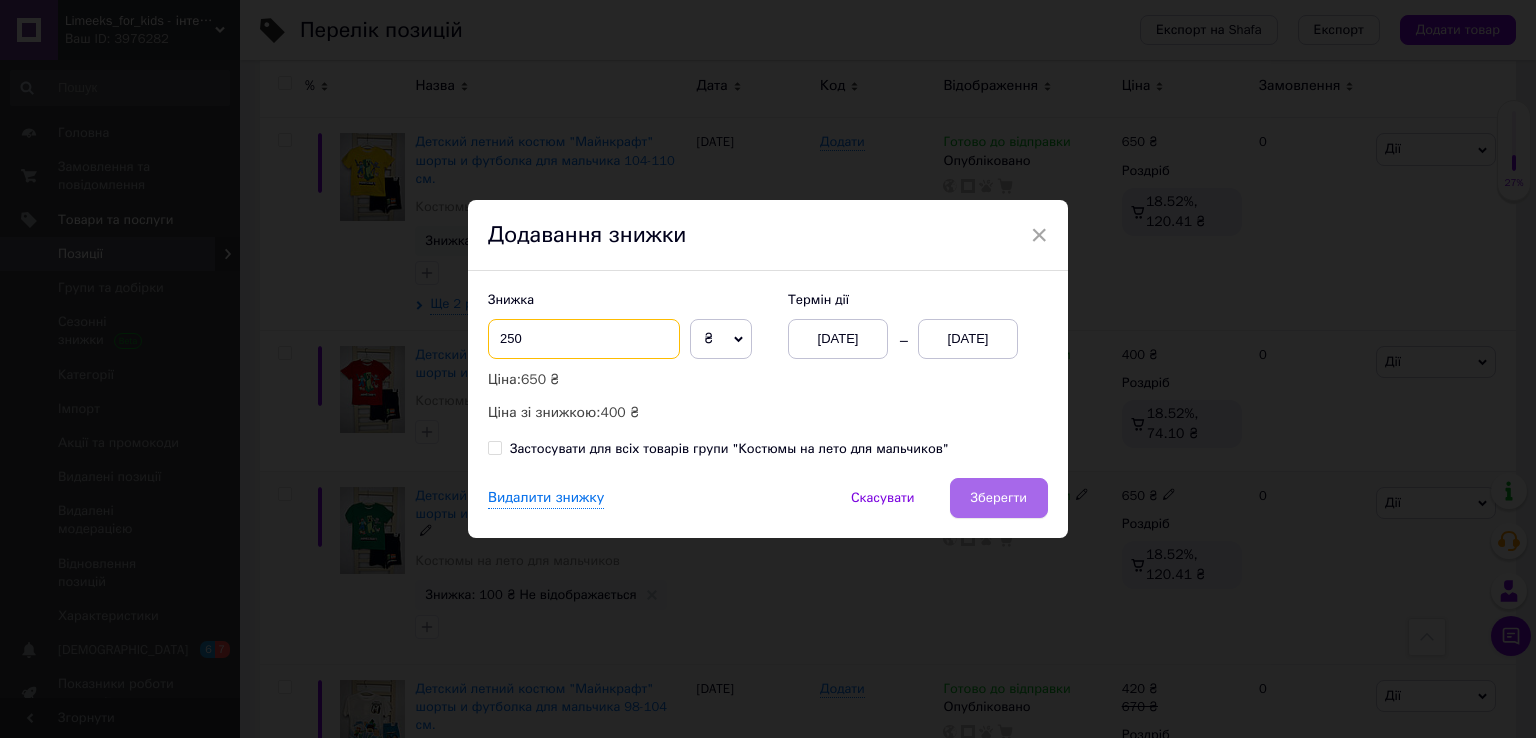 type on "250" 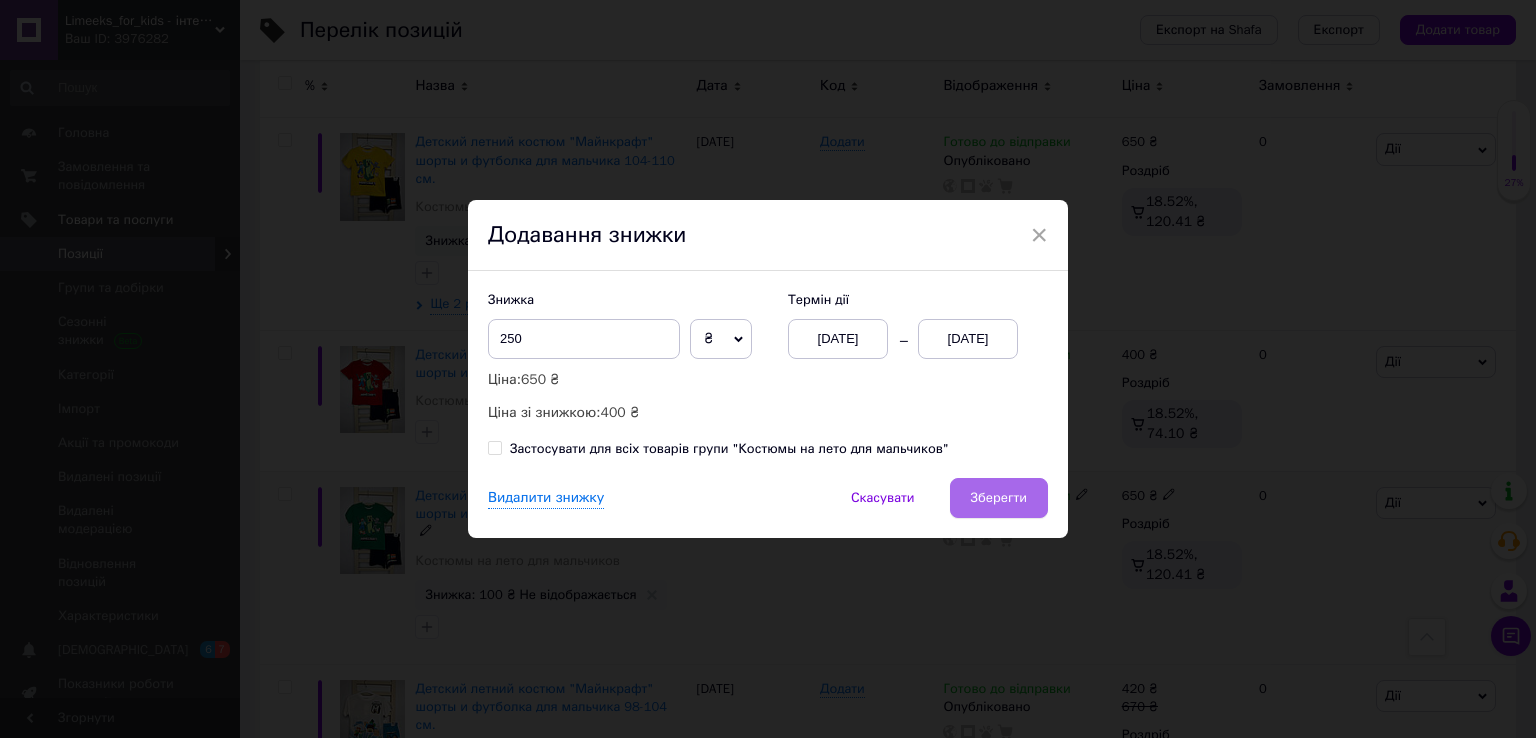 click on "Зберегти" at bounding box center [999, 498] 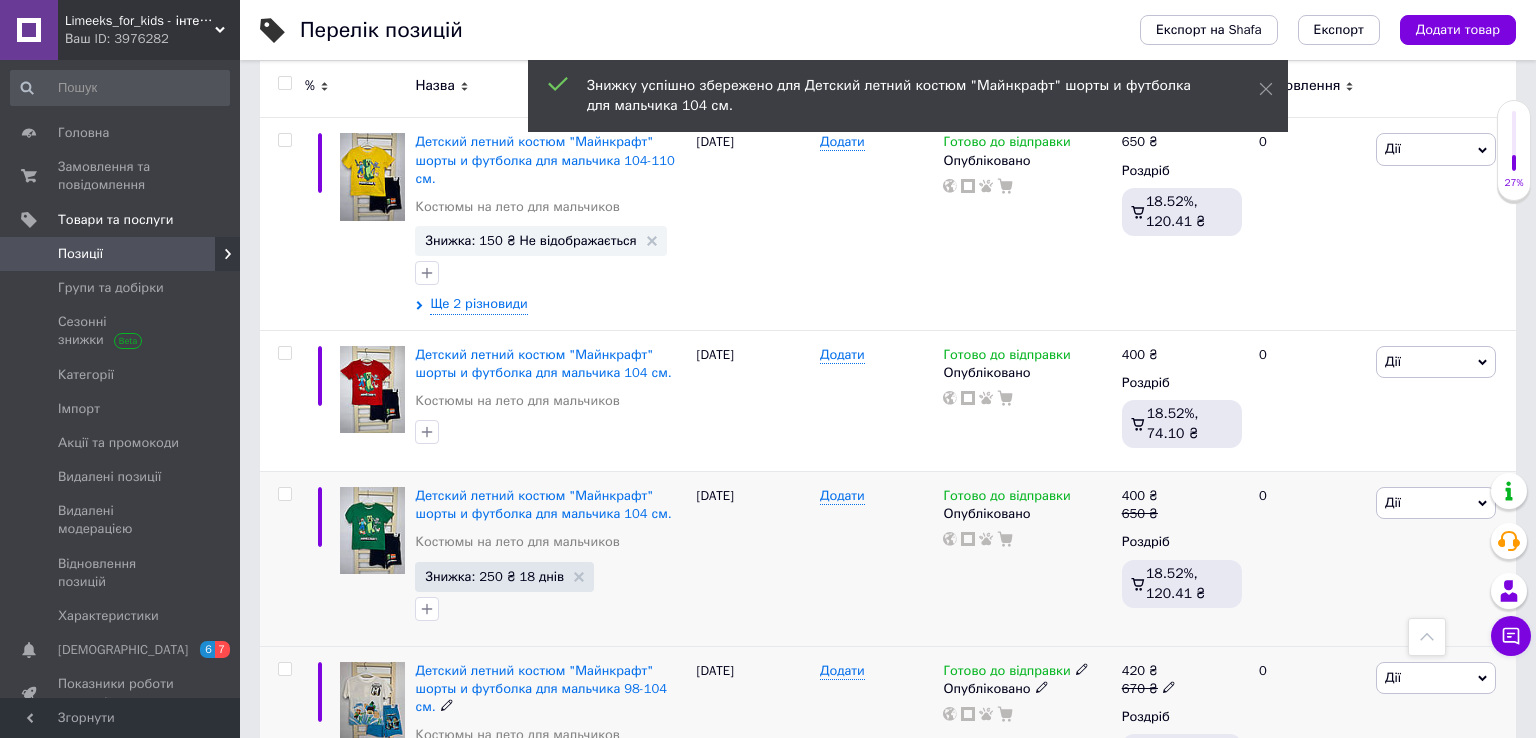 scroll, scrollTop: 2760, scrollLeft: 0, axis: vertical 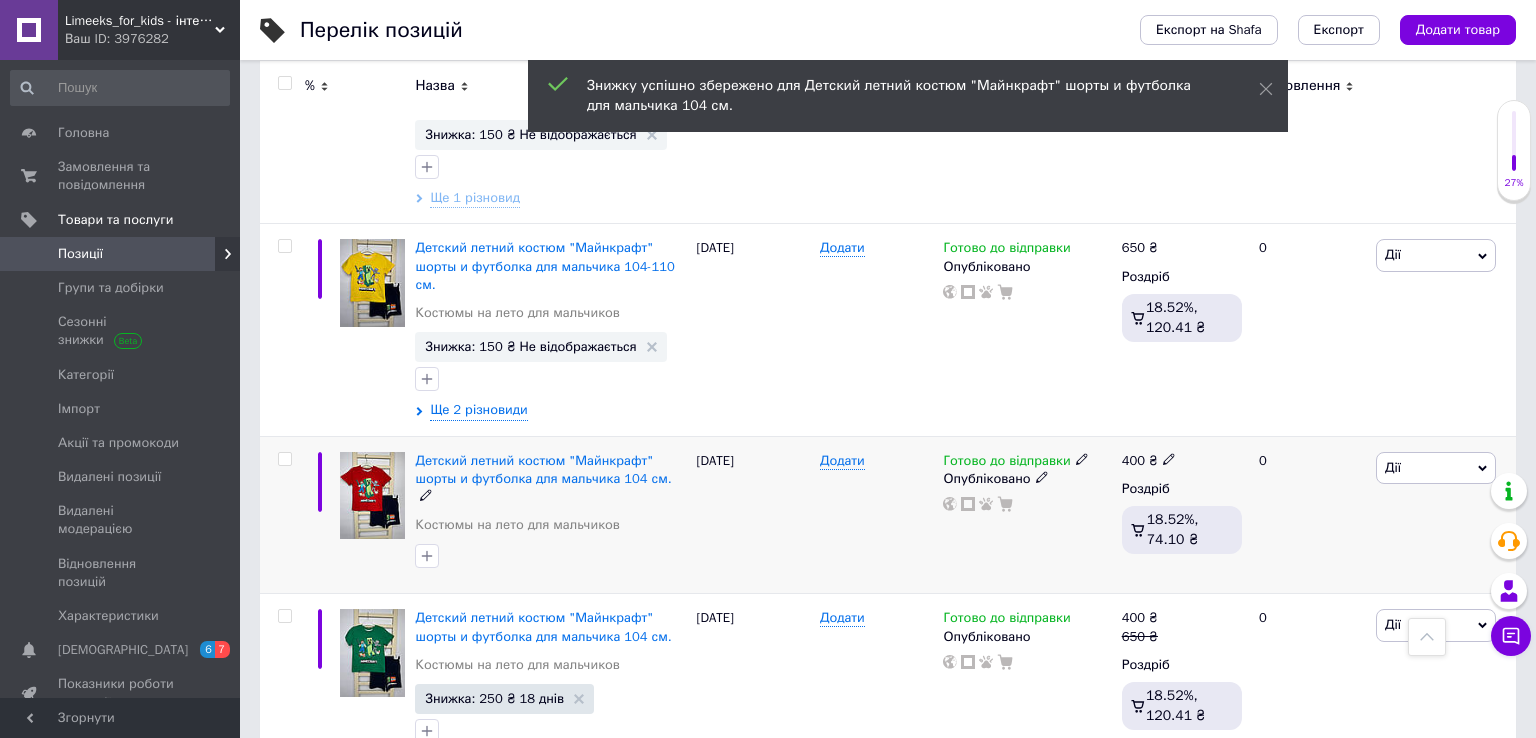click on "Дії" at bounding box center [1436, 468] 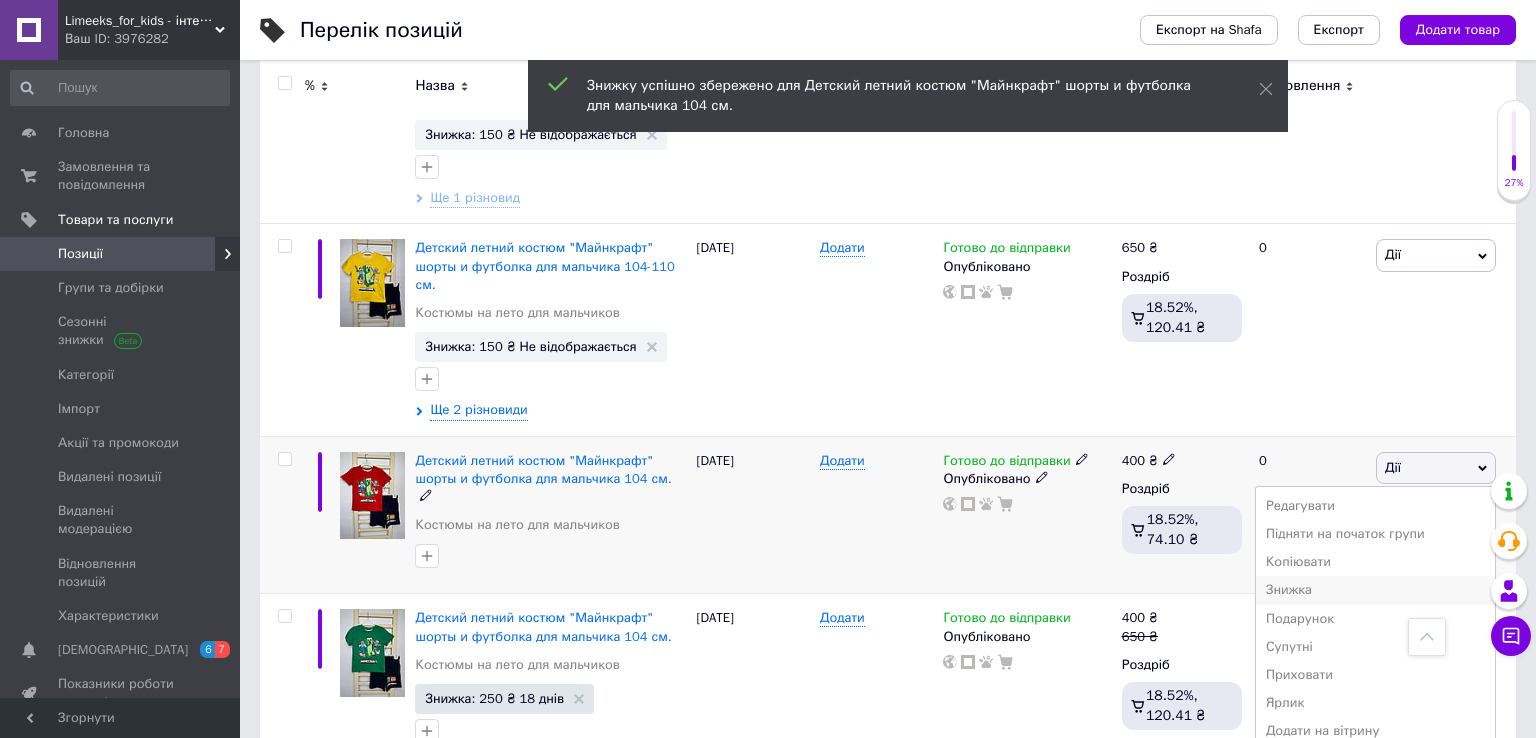 click on "Знижка" at bounding box center [1375, 590] 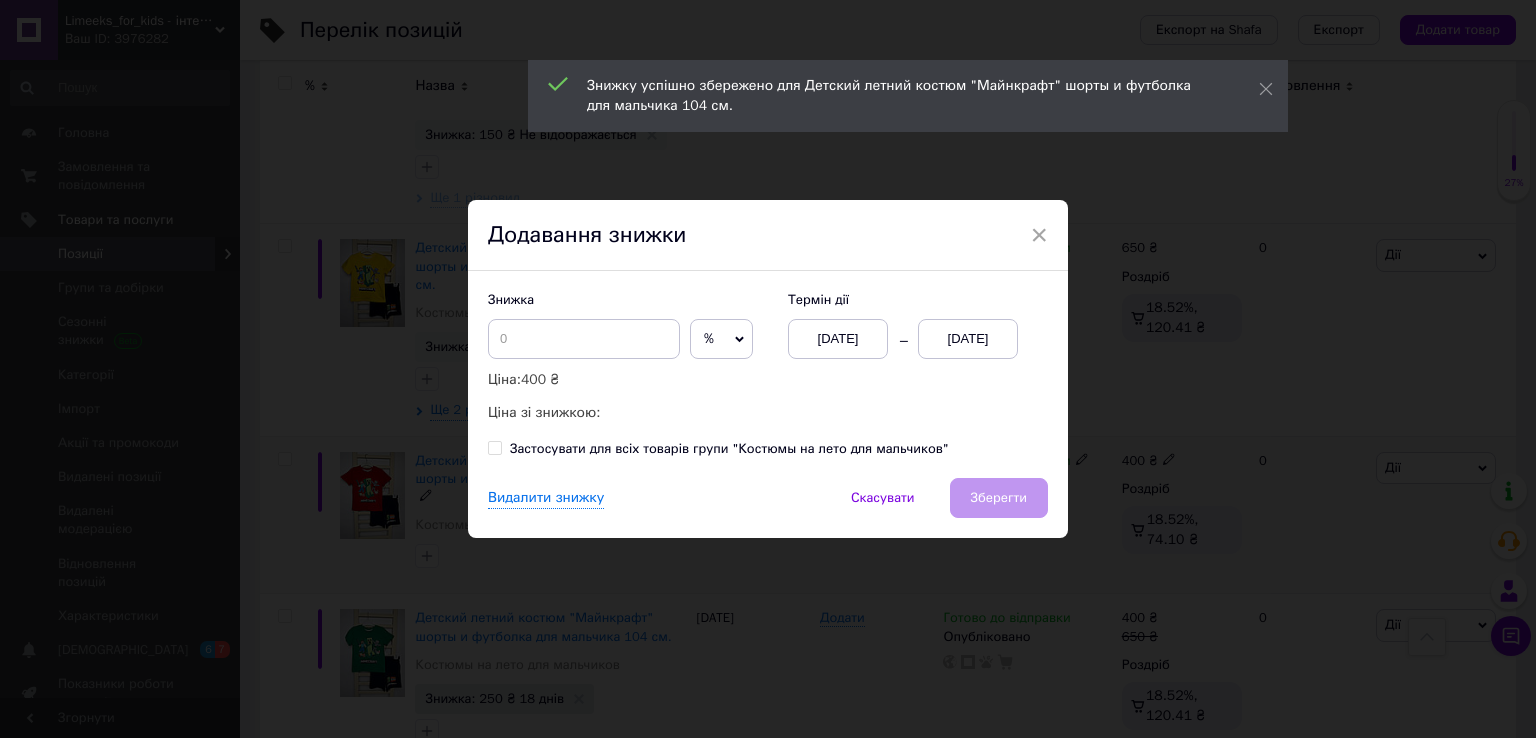 click on "[DATE]" at bounding box center [968, 339] 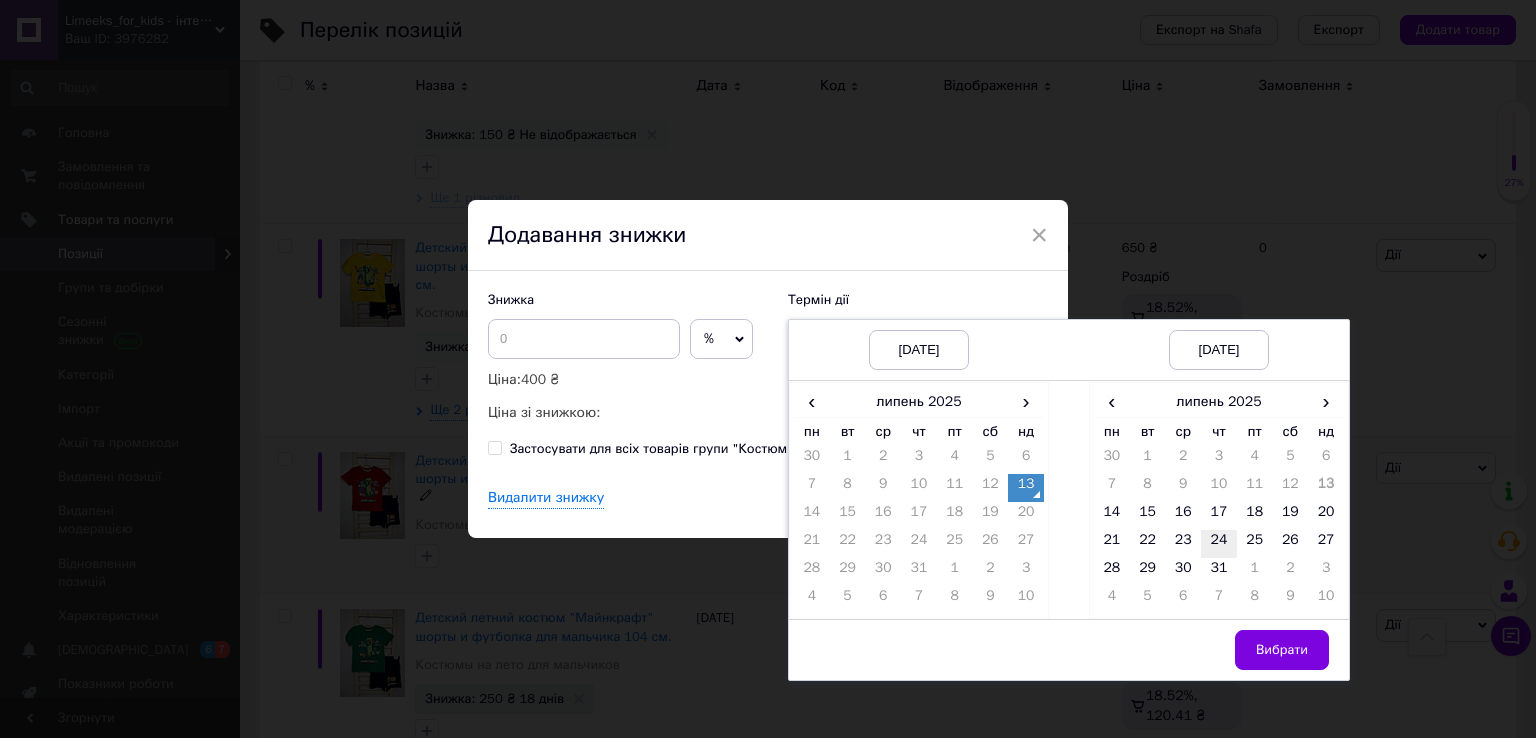 click on "24" at bounding box center (1219, 544) 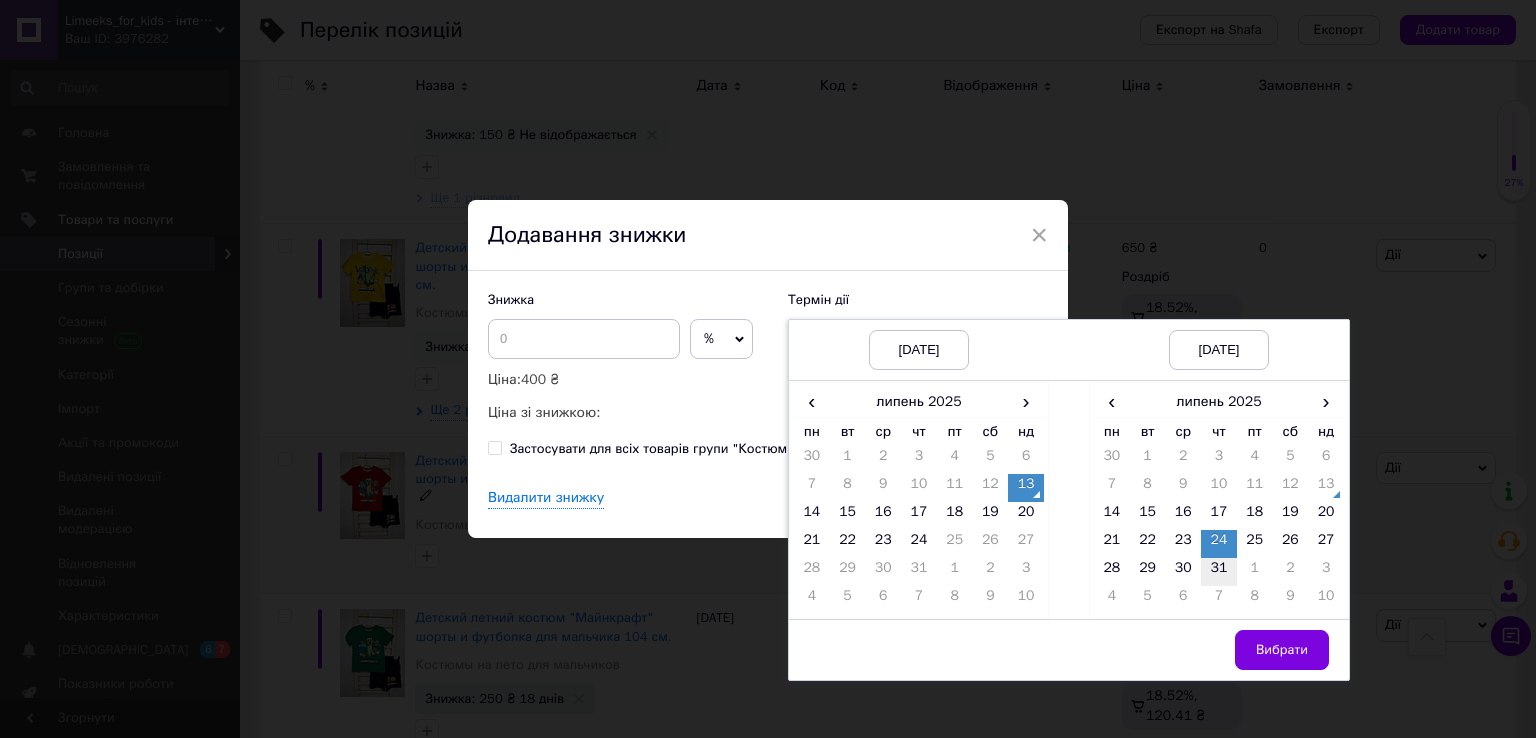 click on "31" at bounding box center [1219, 572] 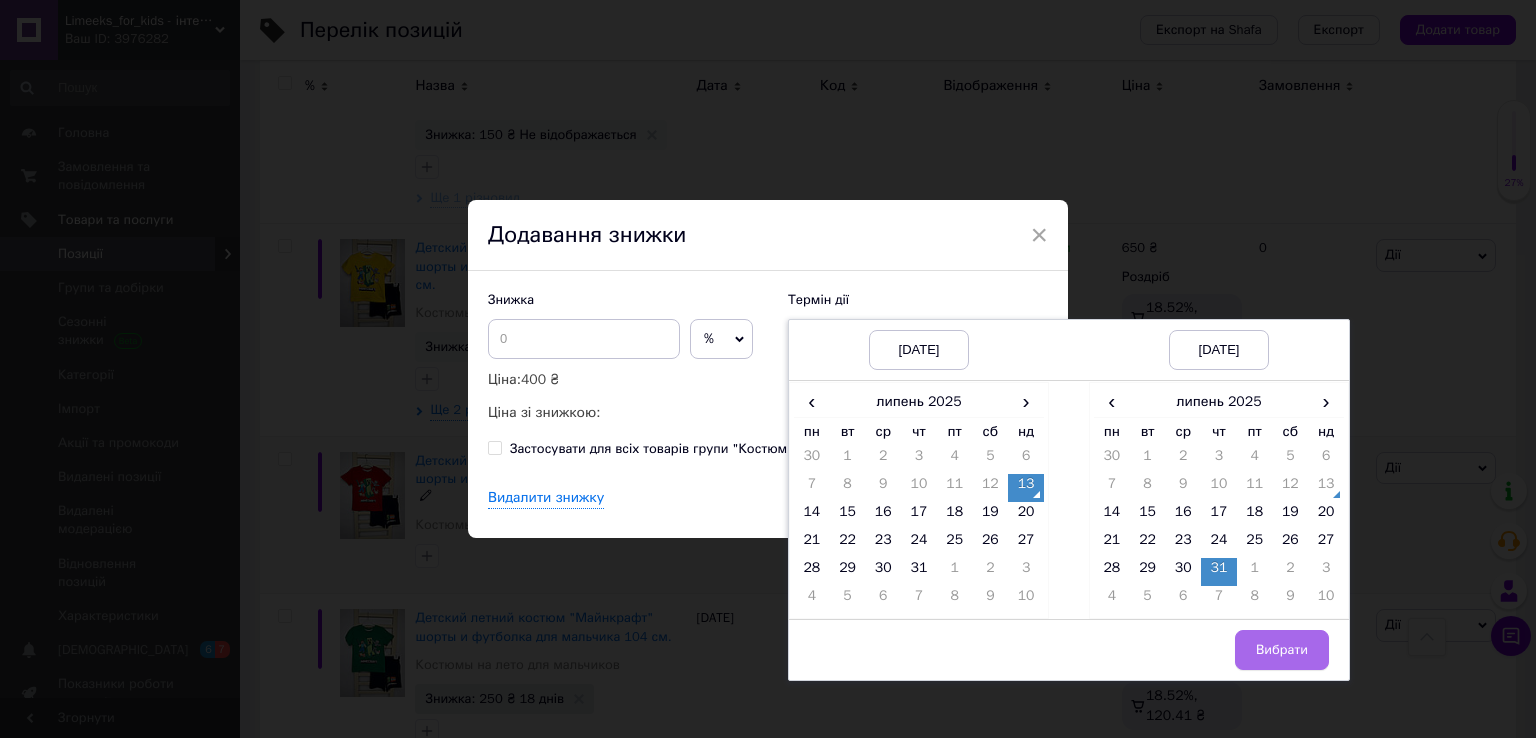 click on "Вибрати" at bounding box center [1282, 650] 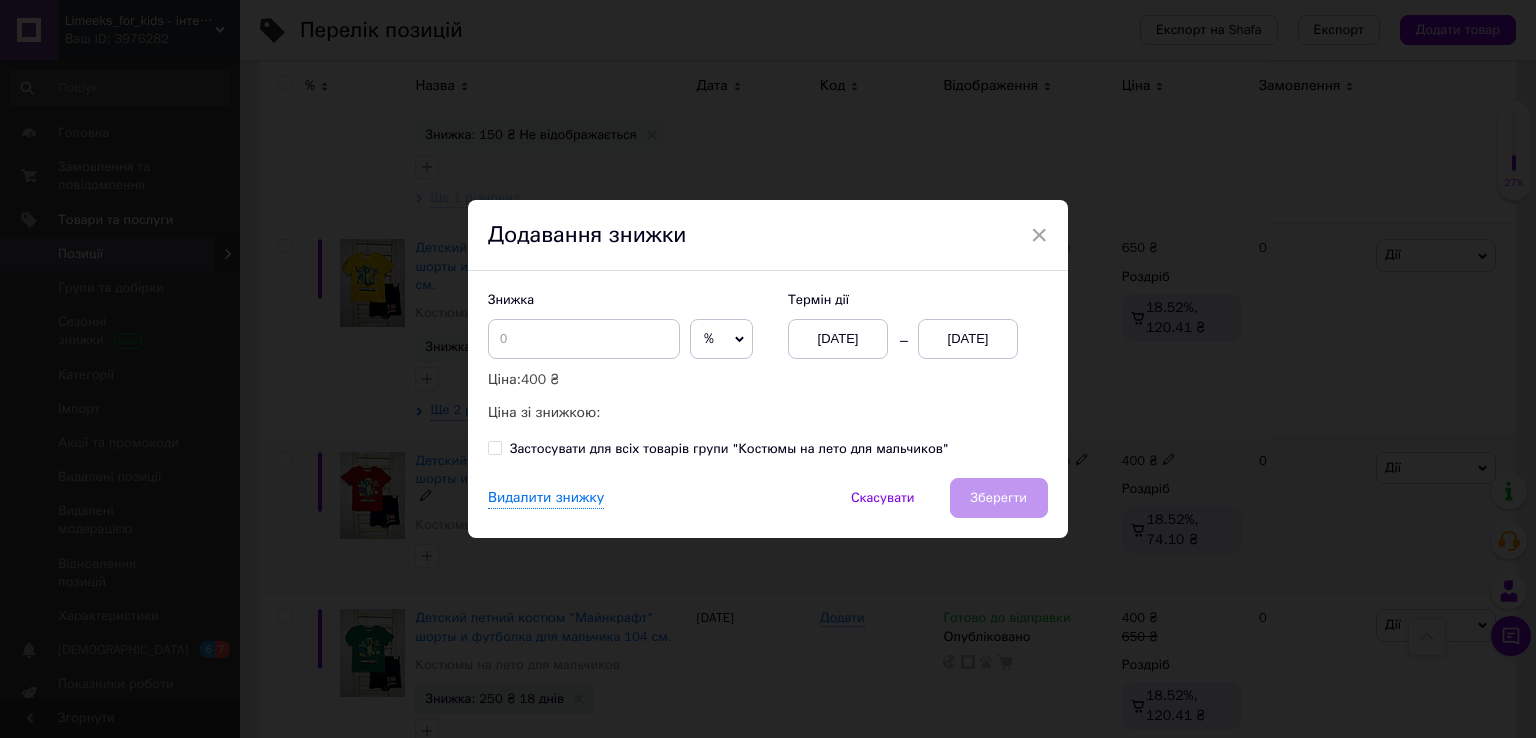 click on "%" at bounding box center [721, 339] 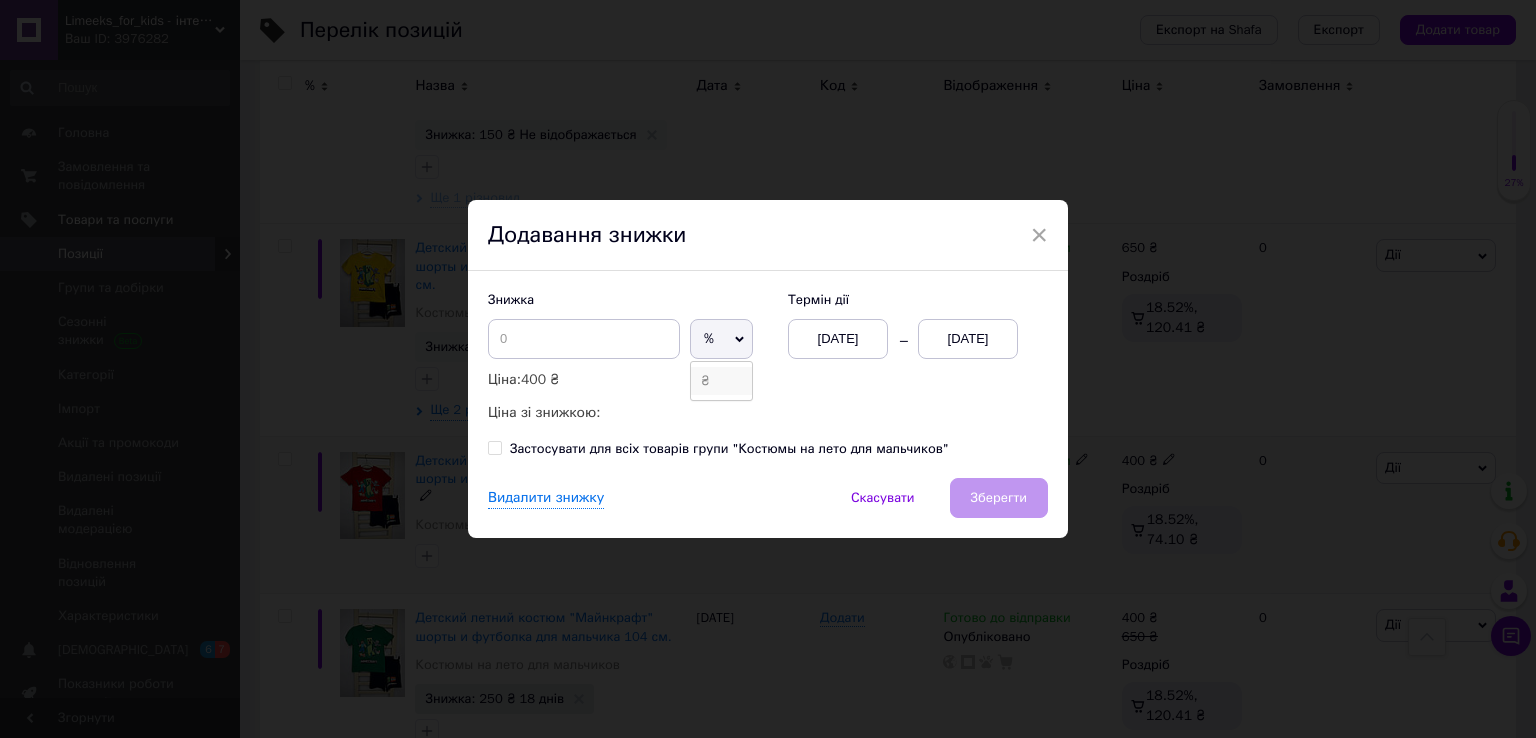 click on "₴" at bounding box center (721, 381) 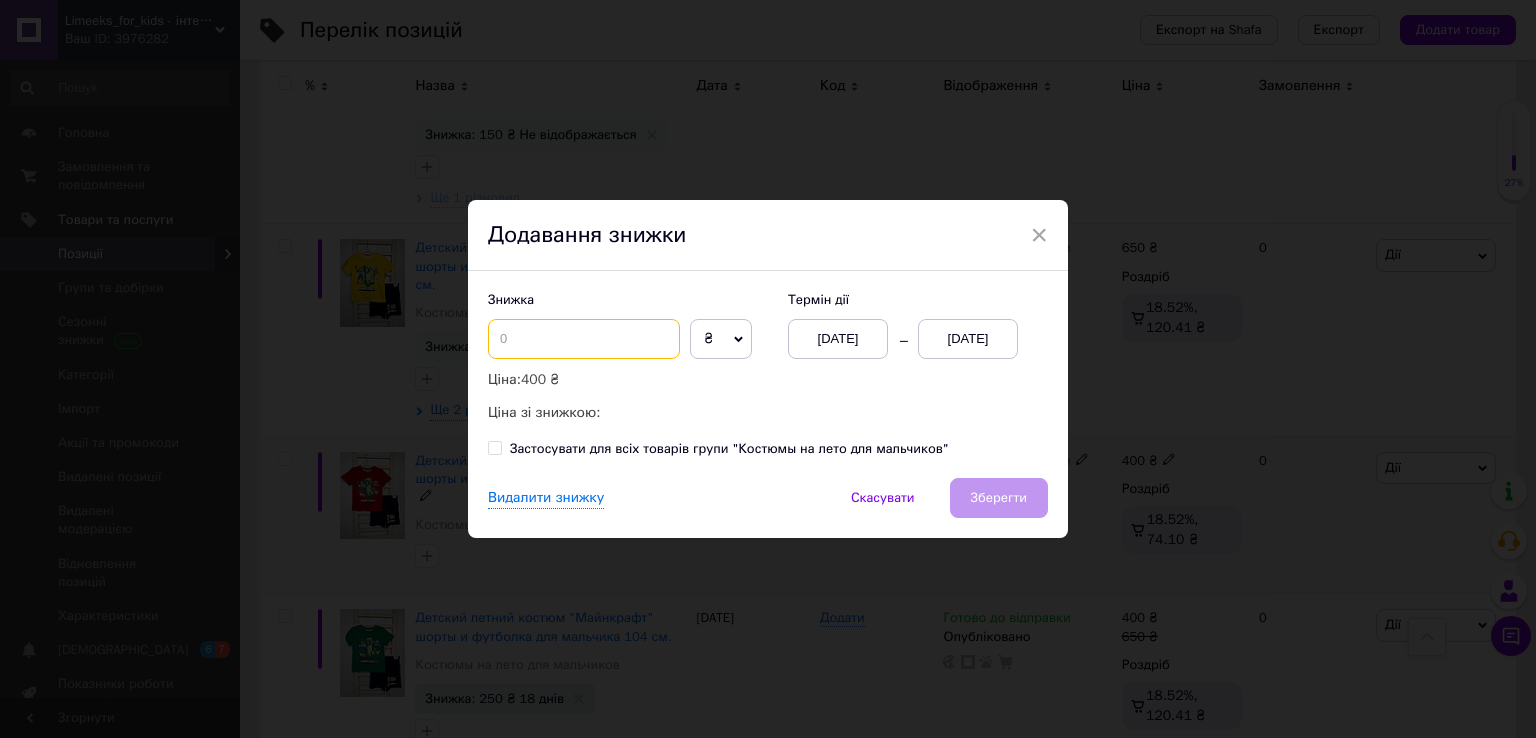click at bounding box center (584, 339) 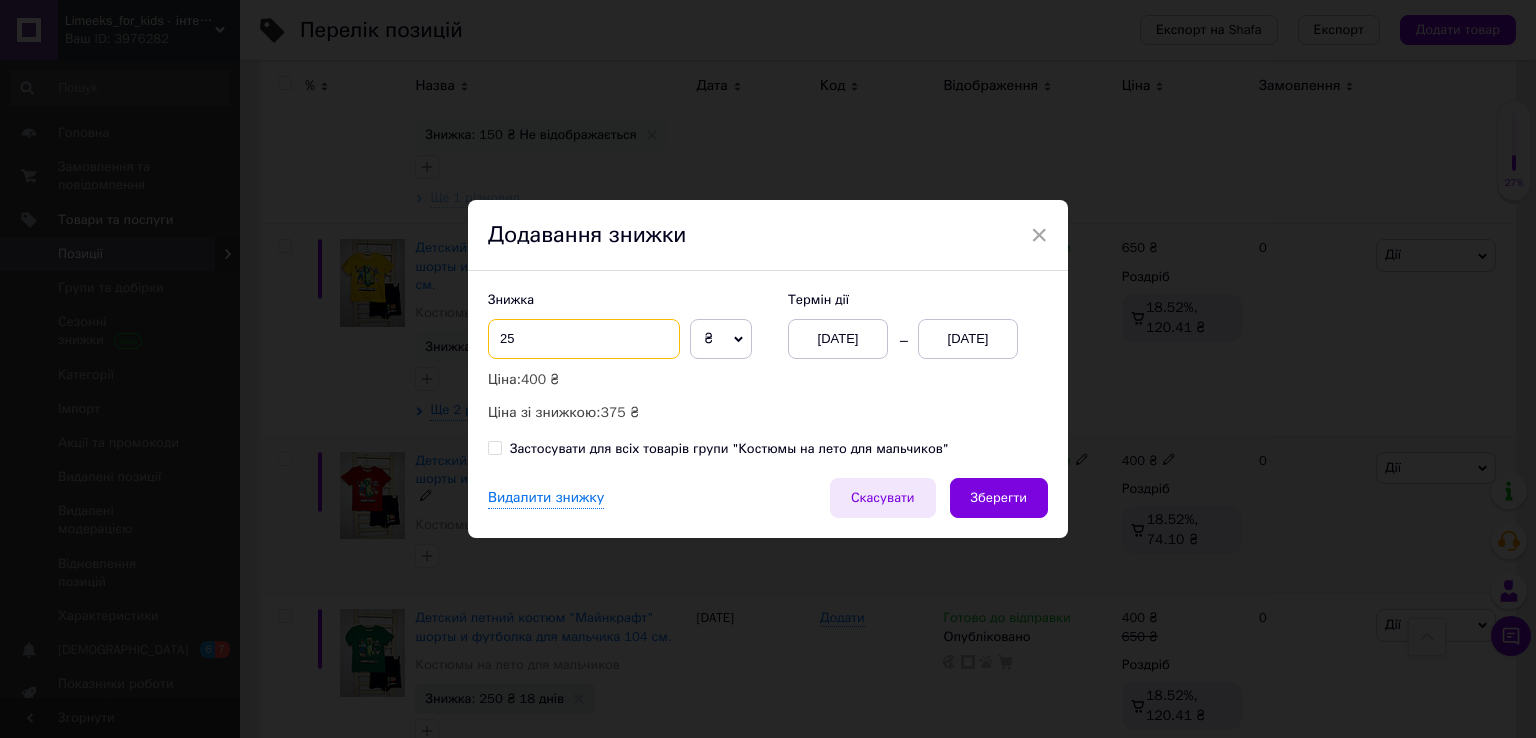 type on "2" 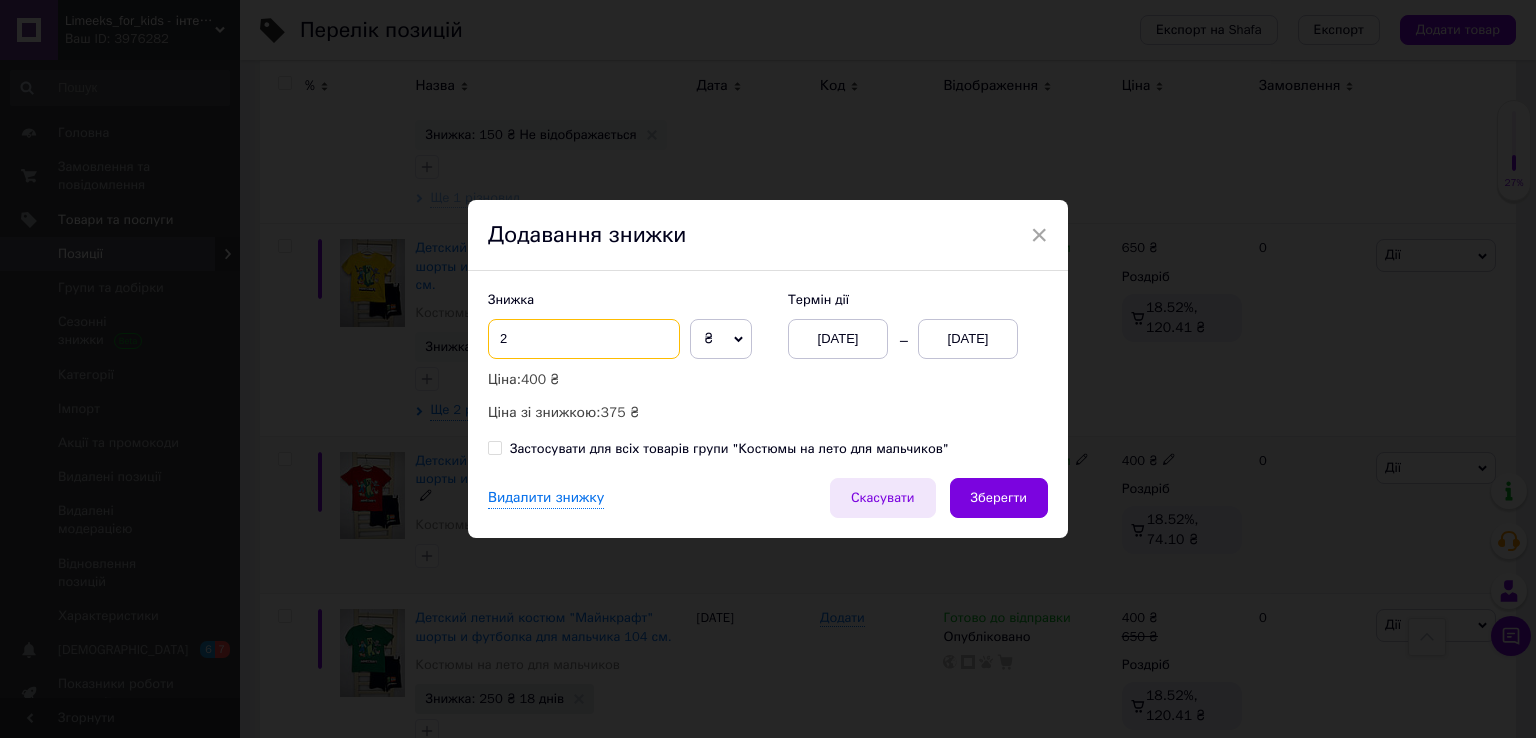 type 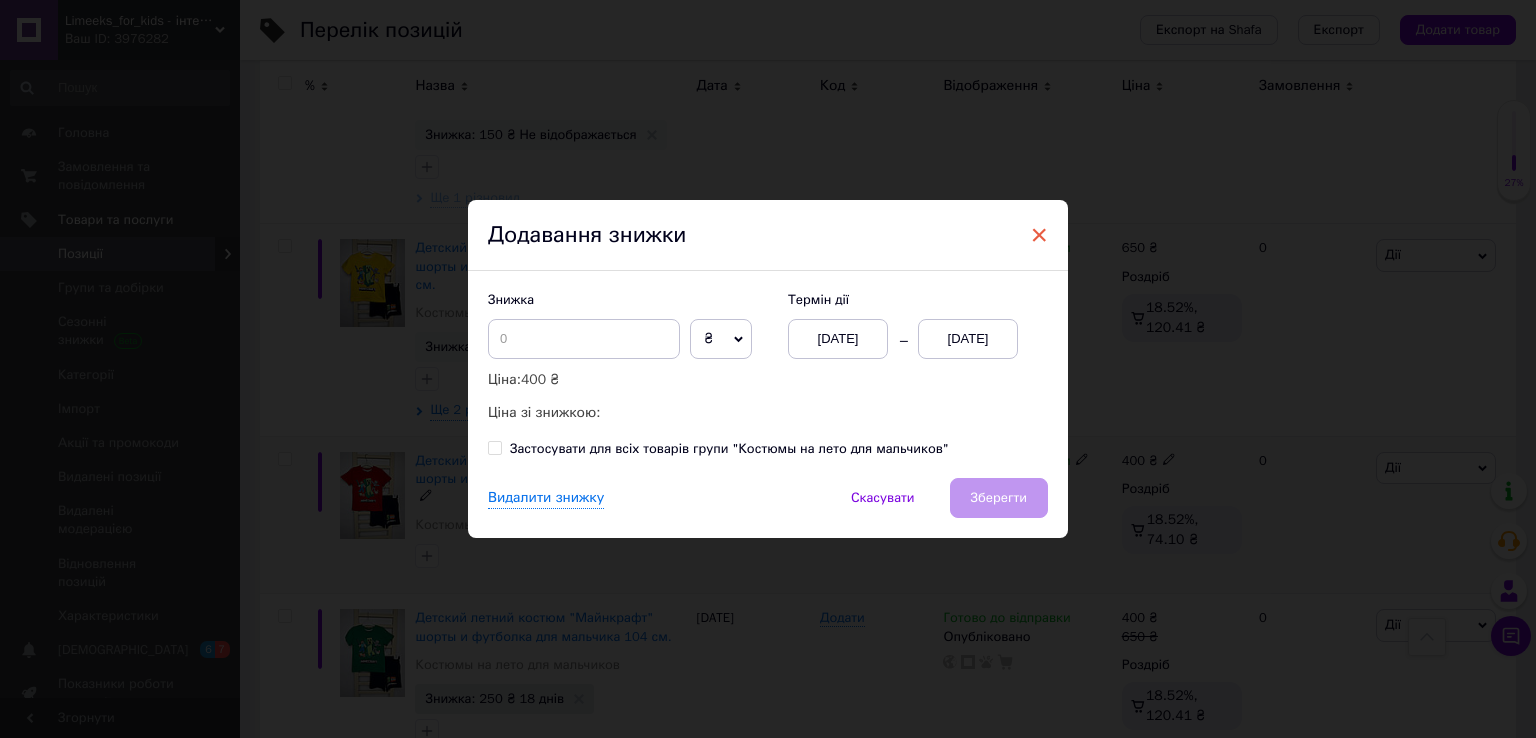 click on "×" at bounding box center (1039, 235) 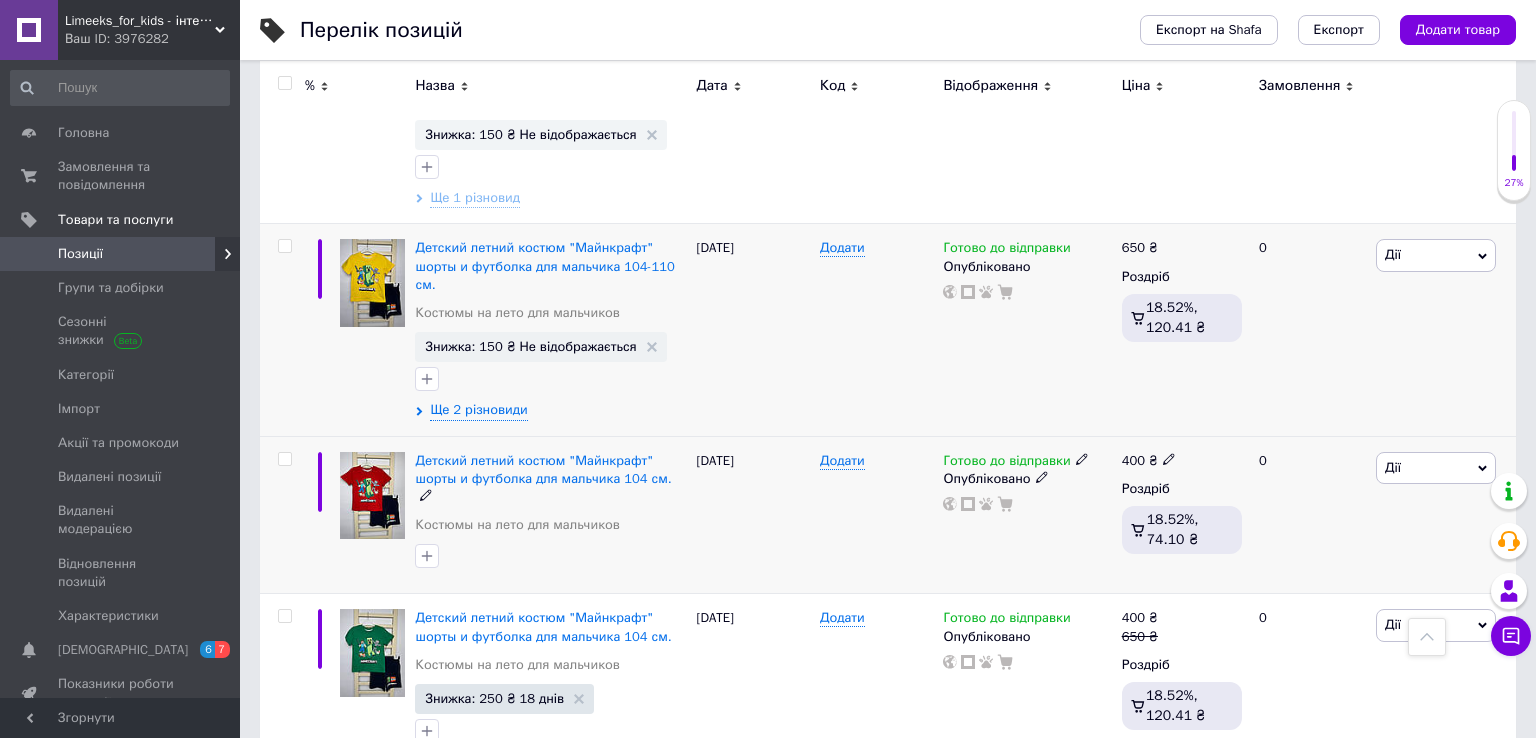 scroll, scrollTop: 2549, scrollLeft: 0, axis: vertical 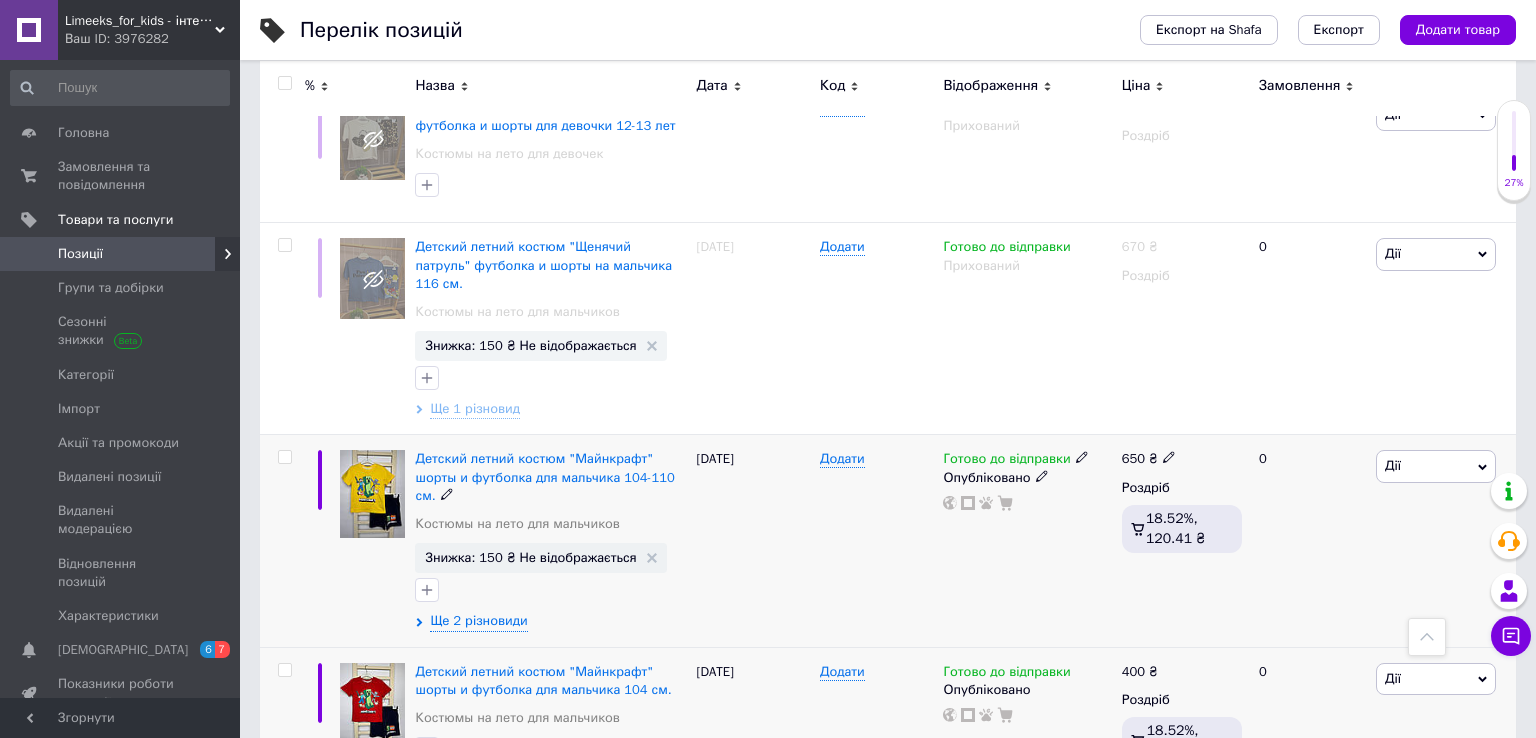 click on "[PERSON_NAME] Підняти на початок групи Копіювати Знижка Подарунок Супутні Приховати Ярлик Додати на вітрину Додати в кампанію Каталог ProSale Видалити" at bounding box center (1443, 541) 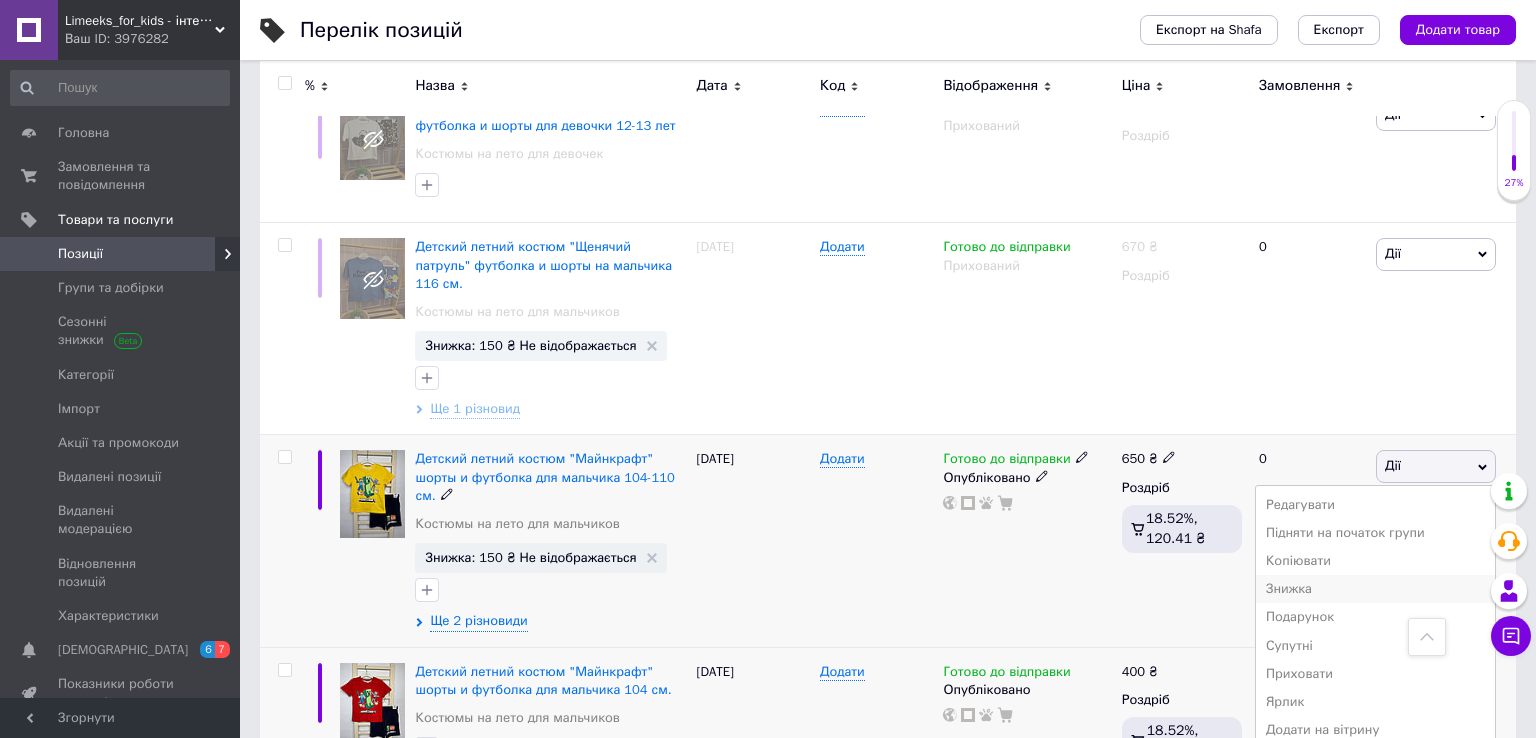 click on "Знижка" at bounding box center (1375, 589) 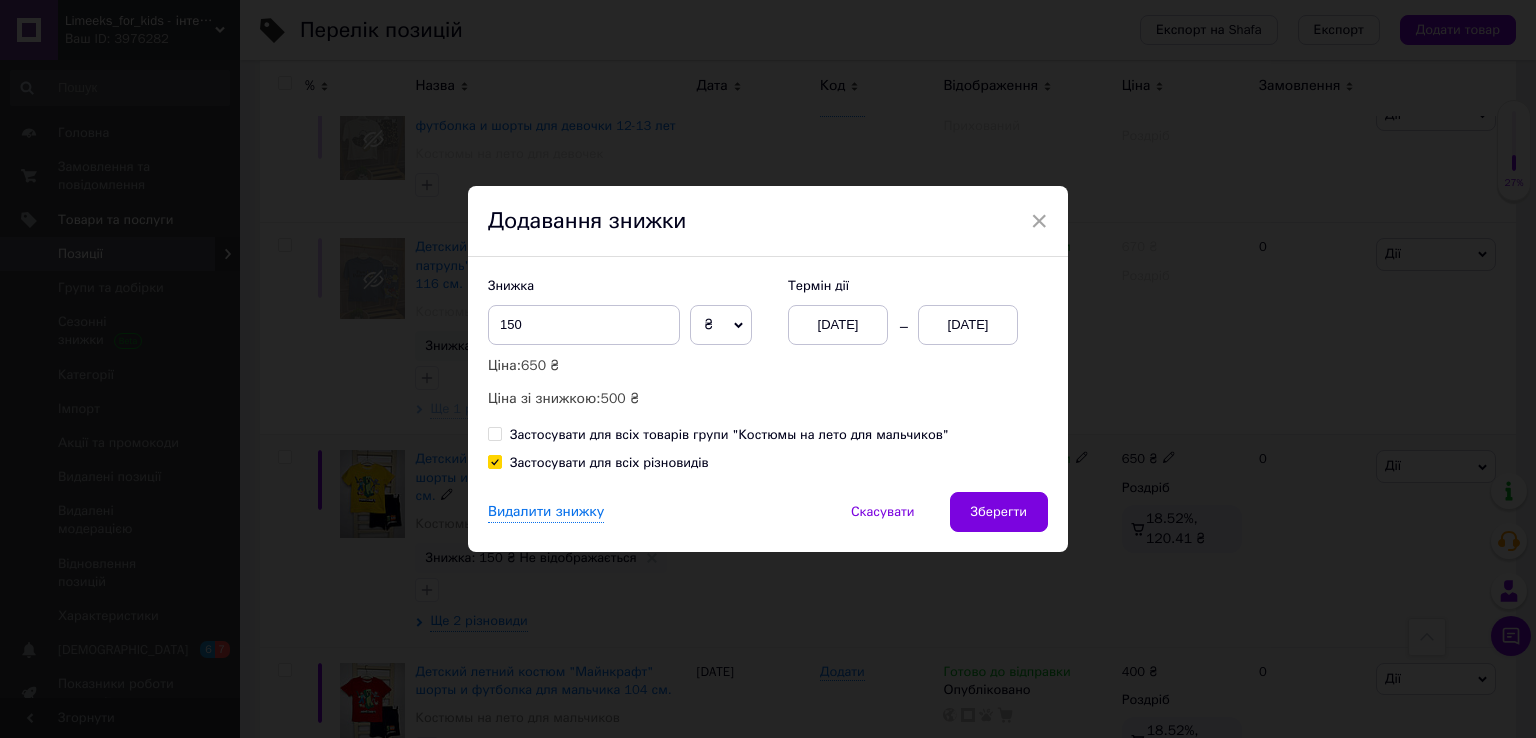 click on "[DATE]" at bounding box center [968, 325] 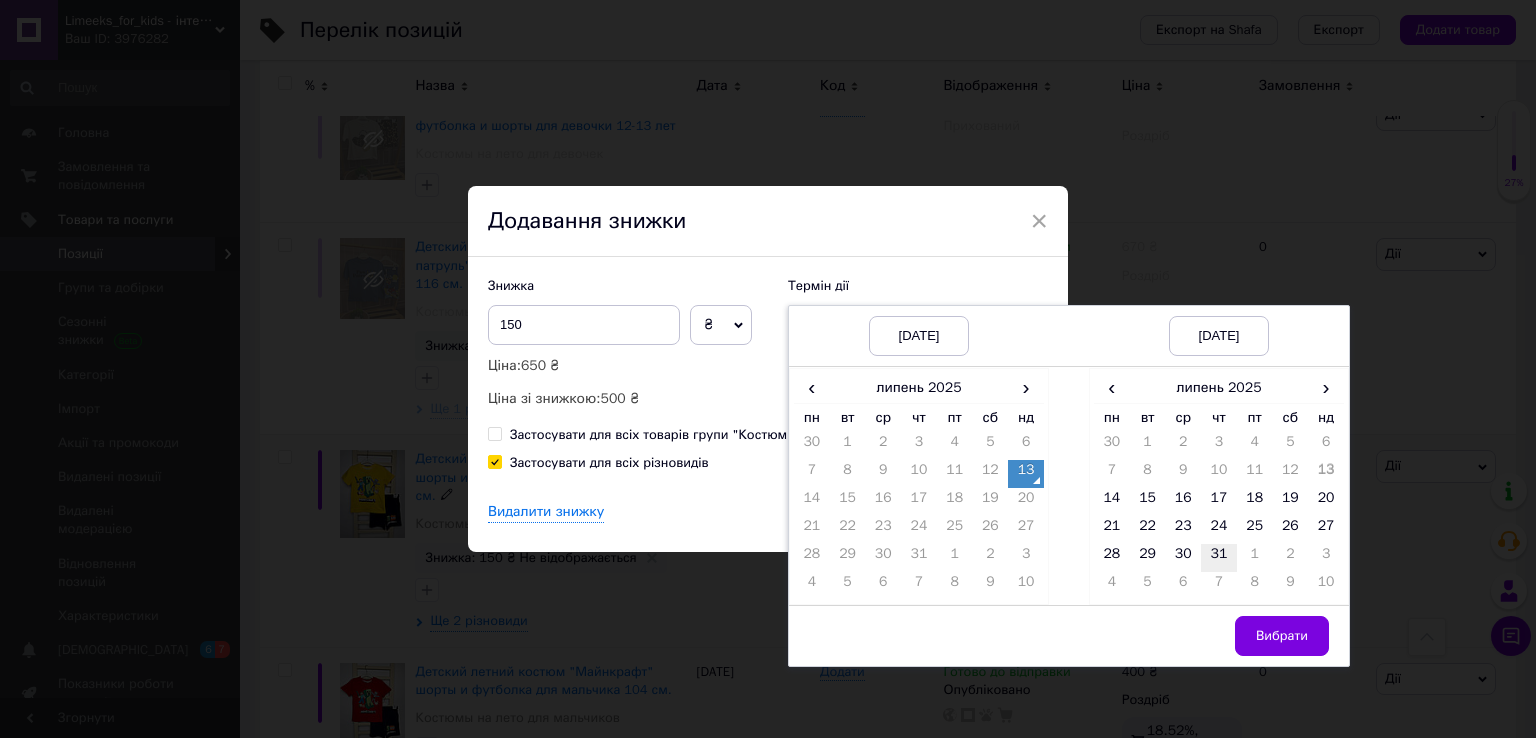 drag, startPoint x: 1221, startPoint y: 550, endPoint x: 1237, endPoint y: 572, distance: 27.202942 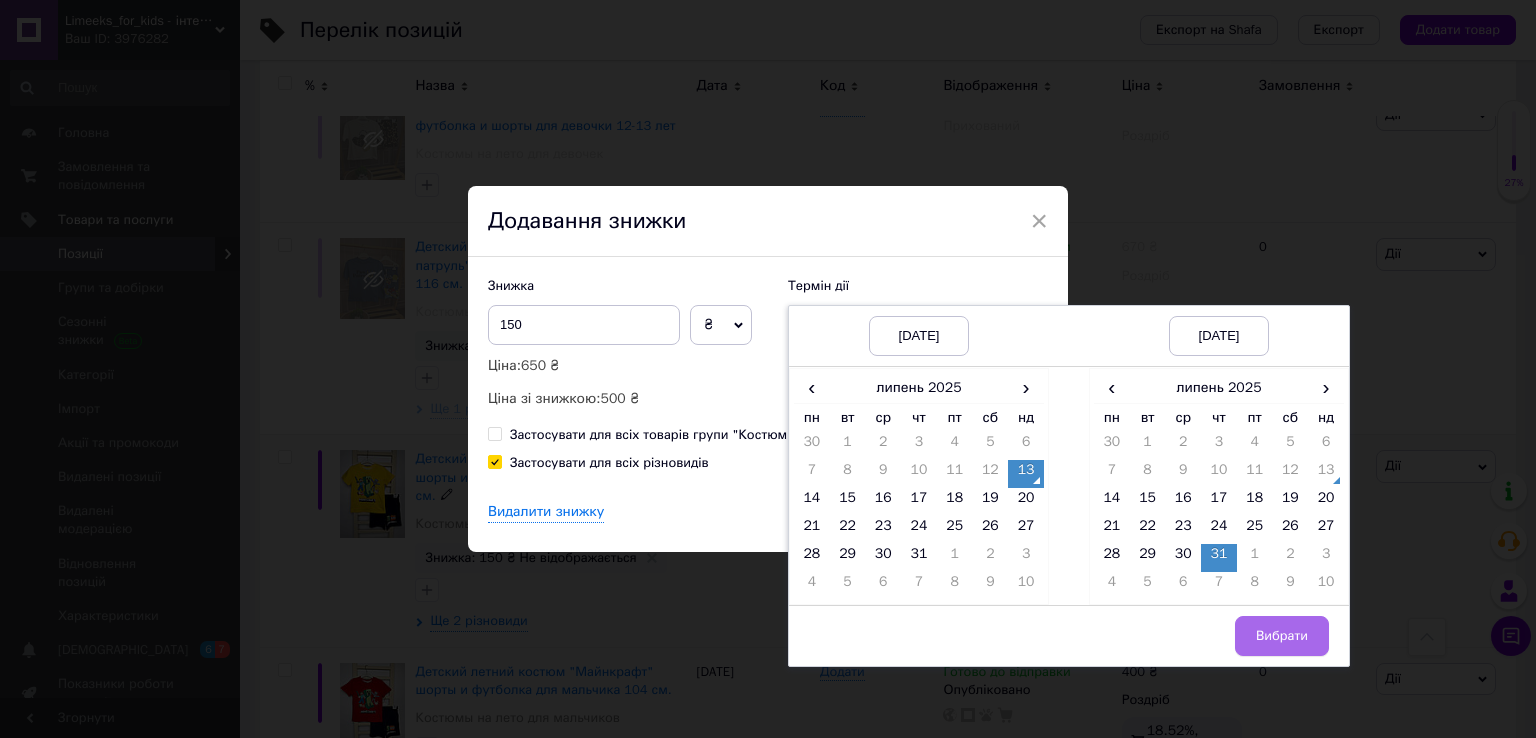 click on "Вибрати" at bounding box center (1282, 636) 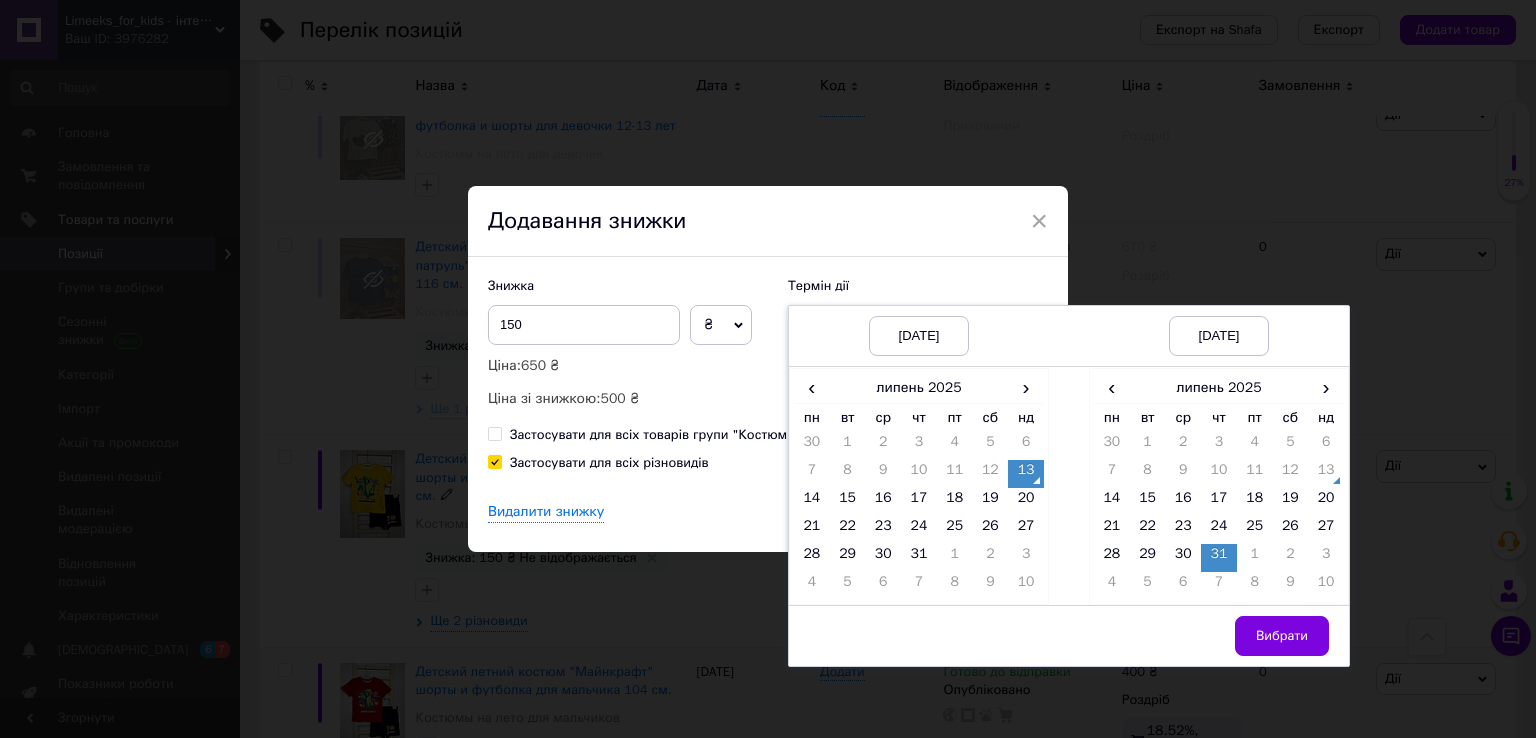 click on "× Додавання знижки Знижка 150 ₴ % Ціна:  650   ₴ Ціна зі знижкою:  500   ₴ Термін дії [DATE] [DATE] [DATE] [DATE] ‹ липень 2025 › пн вт ср чт пт сб нд 30 1 2 3 4 5 6 7 8 9 10 11 12 13 14 15 16 17 18 19 20 21 22 23 24 25 26 27 28 29 30 31 1 2 3 4 5 6 7 8 9 10 ‹ липень 2025 › пн вт ср чт пт сб нд 30 1 2 3 4 5 6 7 8 9 10 11 12 13 14 15 16 17 18 19 20 21 22 23 24 25 26 27 28 29 30 31 1 2 3 4 5 6 7 8 9 10 Вибрати Застосувати для всіх товарів групи "Костюмы на лето для мальчиков" Застосувати для всіх різновидів Видалити знижку   Скасувати   Зберегти" at bounding box center (768, 369) 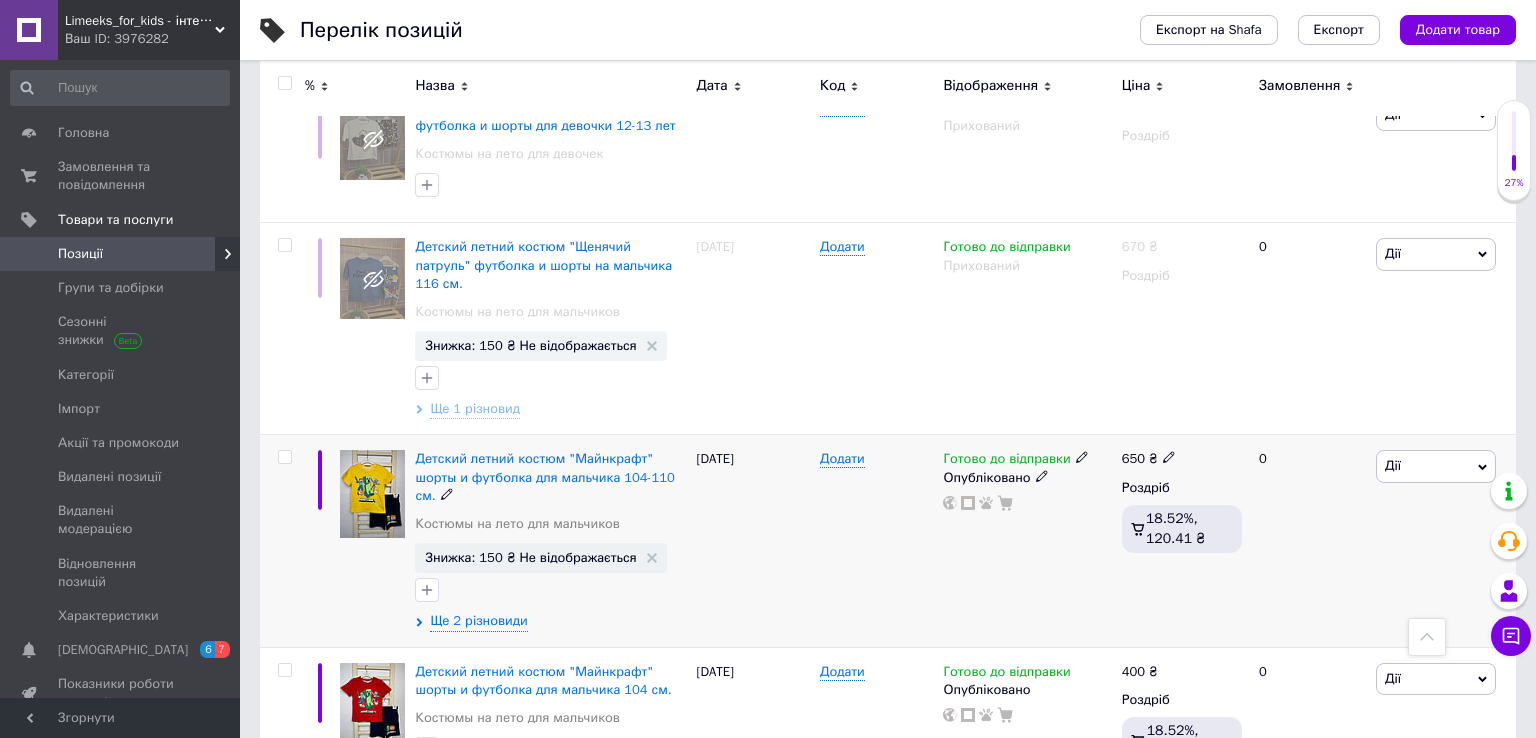 click on "Дії" at bounding box center (1436, 466) 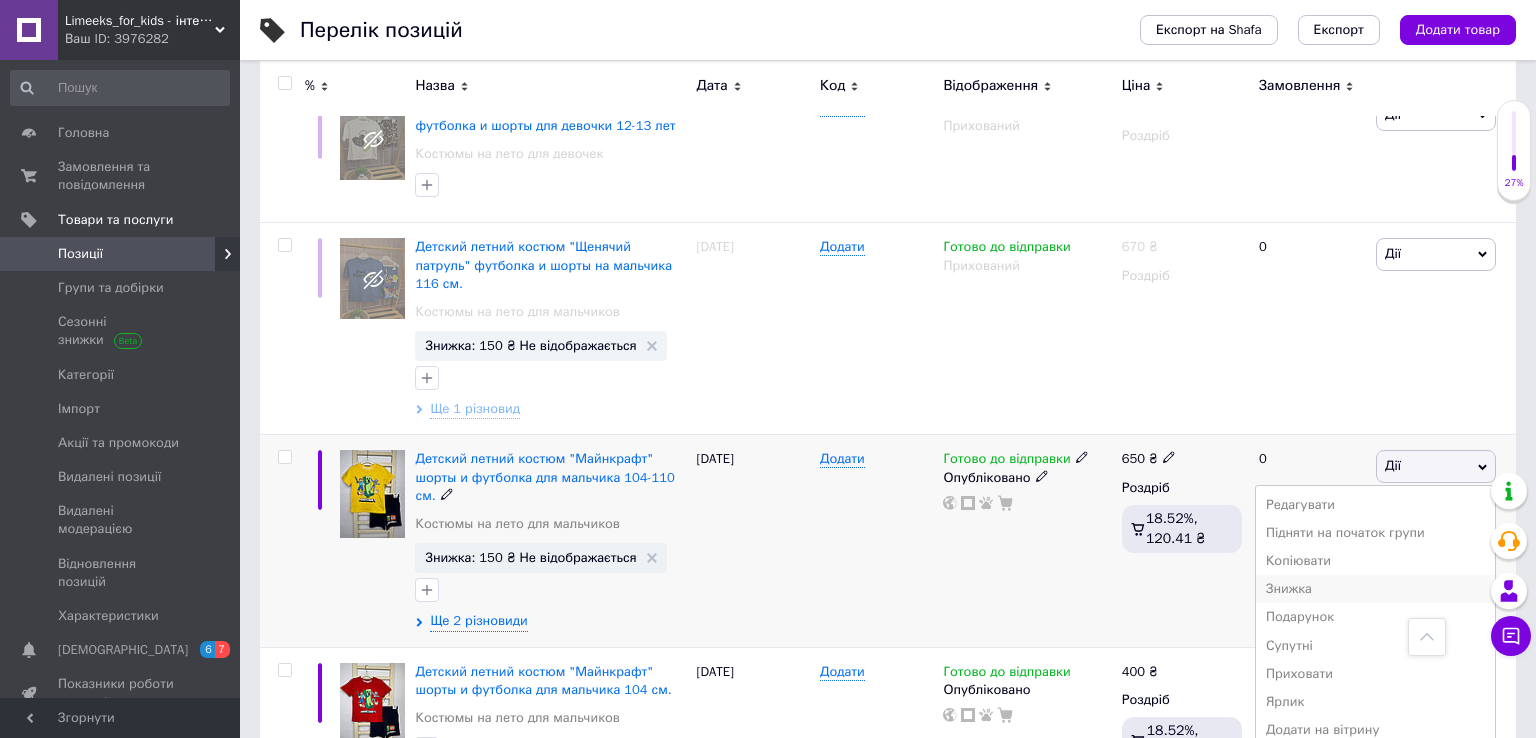 click on "Знижка" at bounding box center [1375, 589] 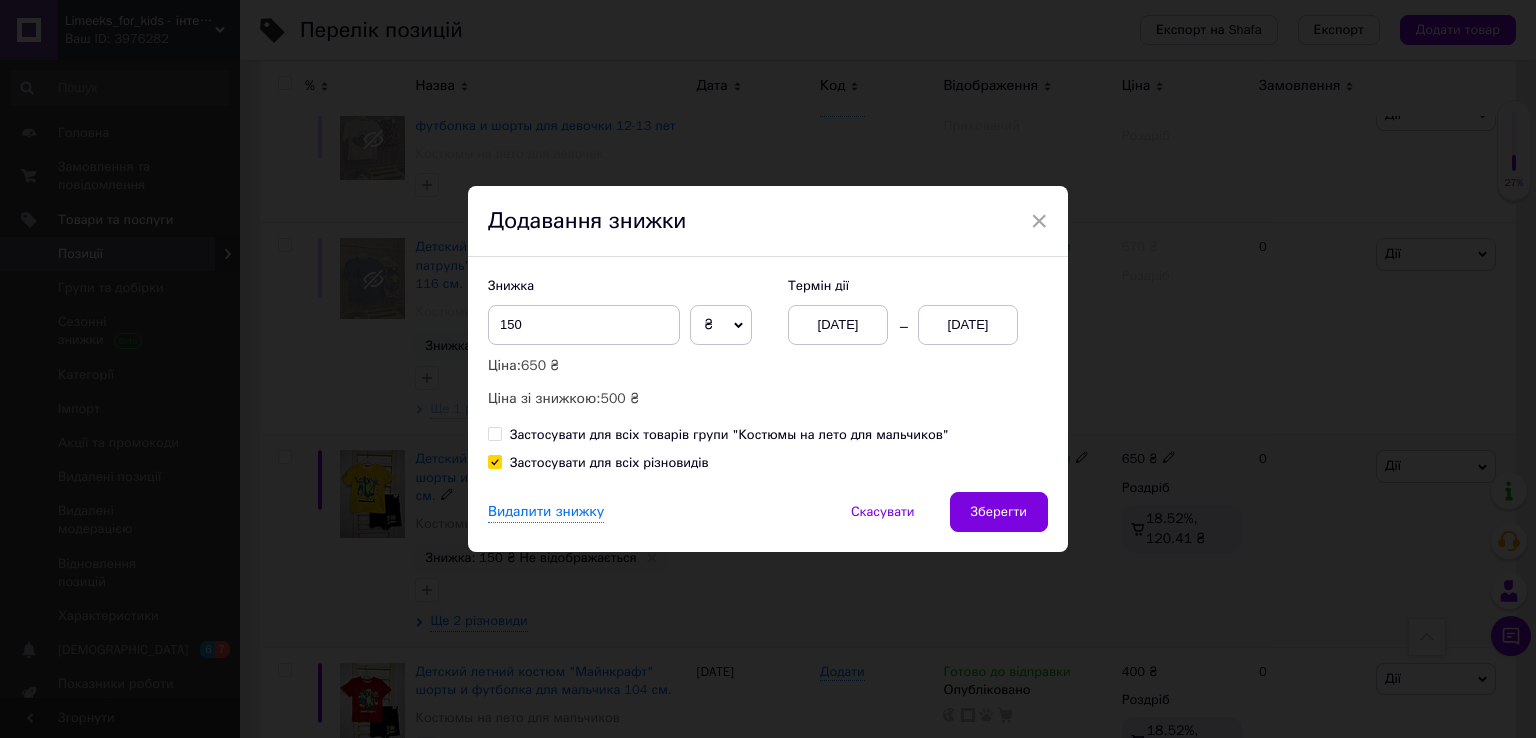 click on "[DATE]" at bounding box center [968, 325] 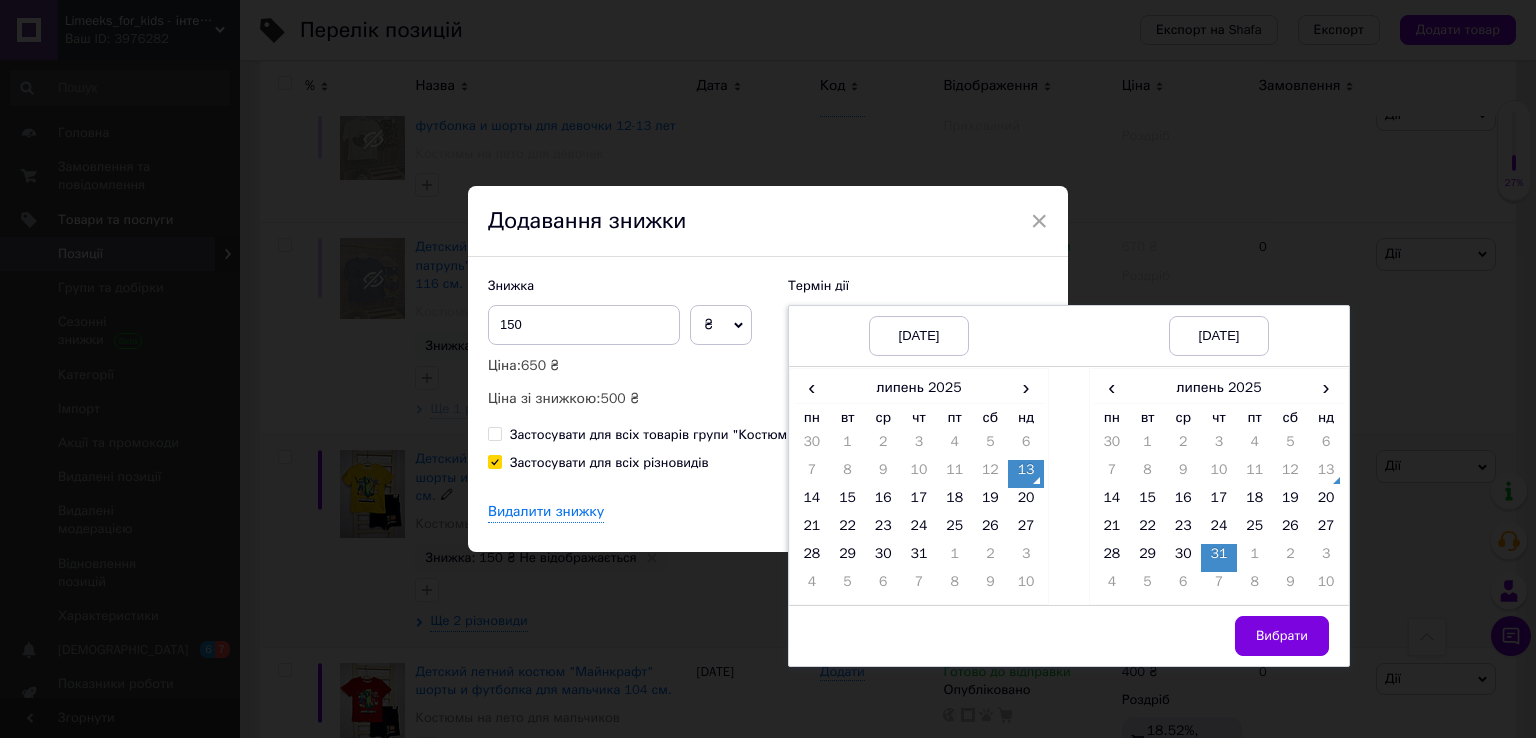 drag, startPoint x: 1271, startPoint y: 629, endPoint x: 878, endPoint y: 419, distance: 445.58838 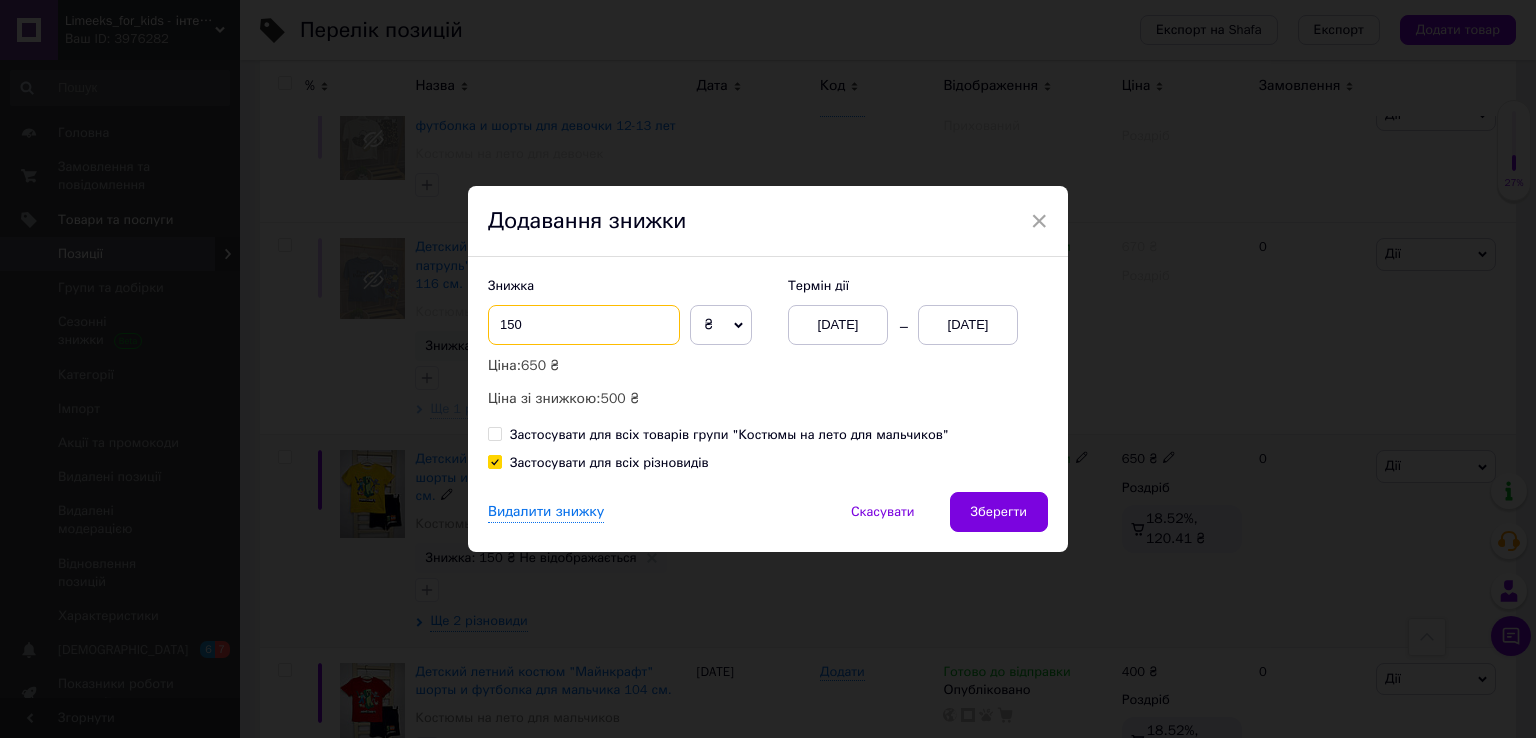 click on "150" at bounding box center [584, 325] 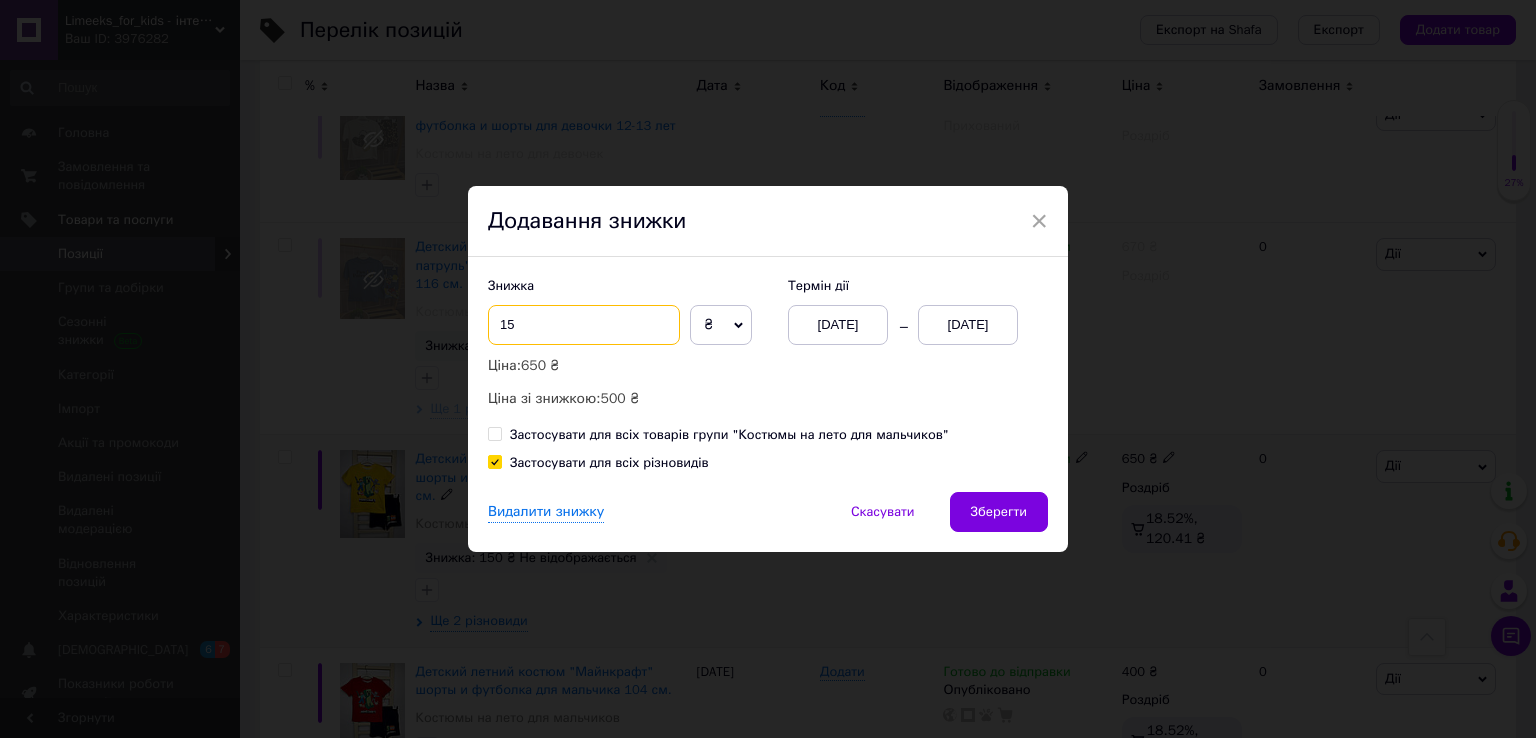 type on "1" 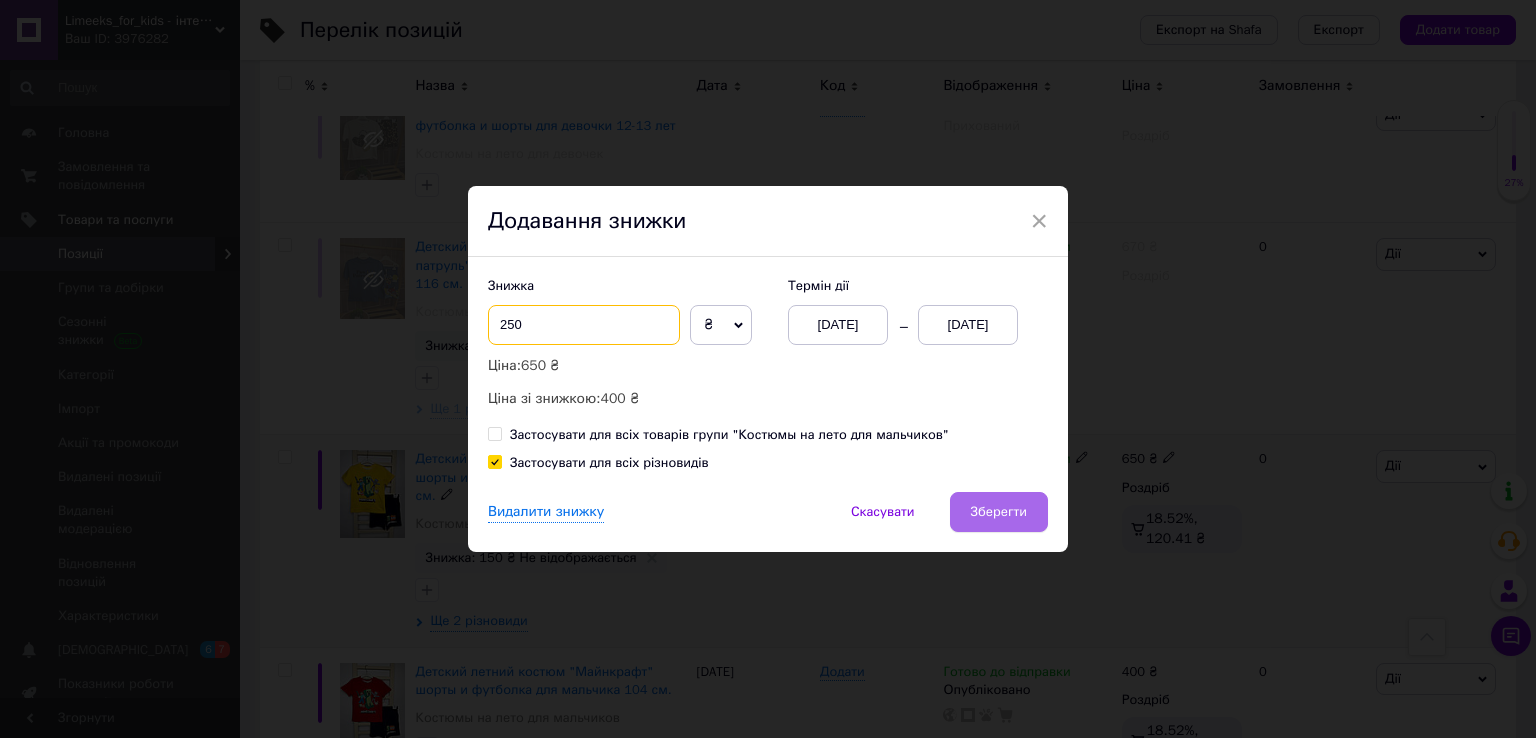 type on "250" 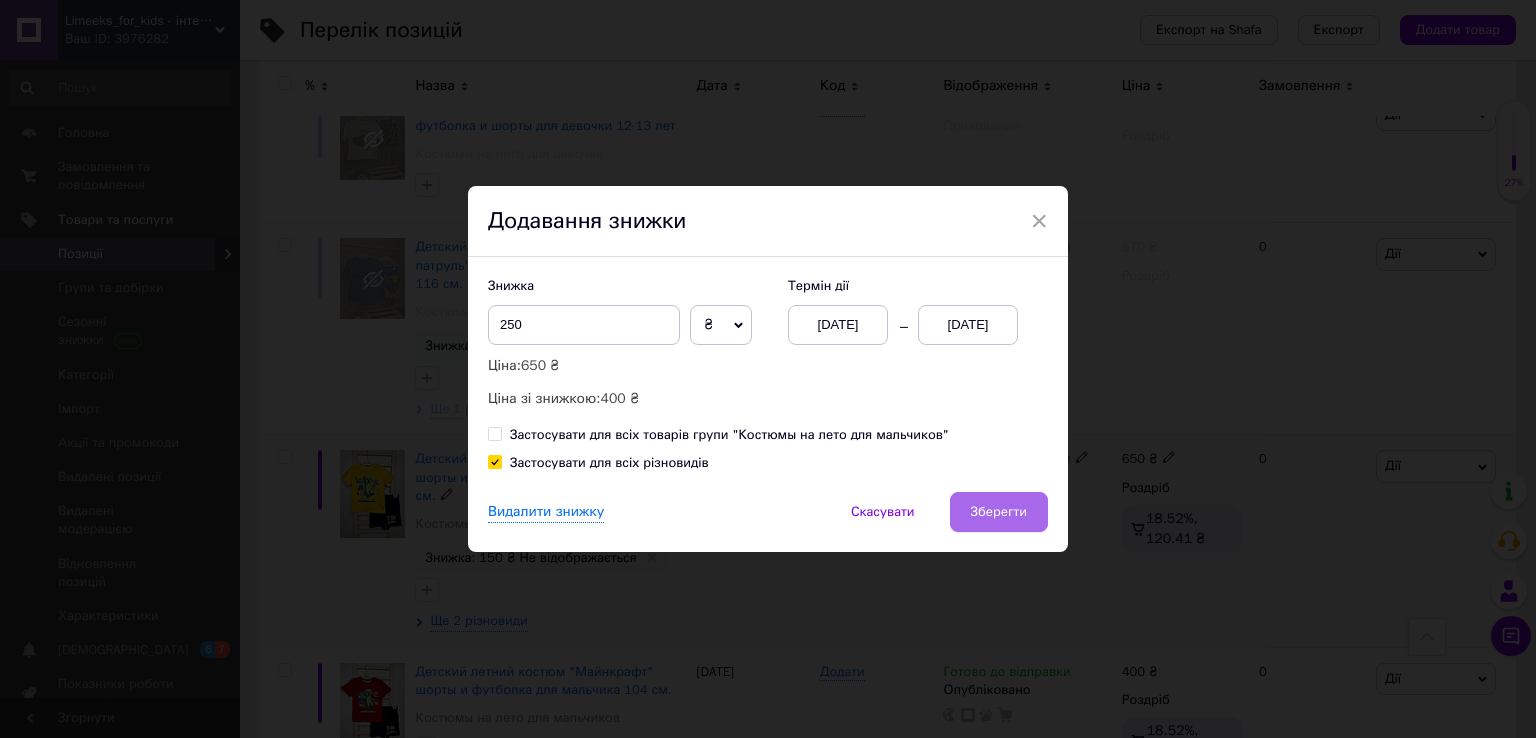 click on "Зберегти" at bounding box center [999, 512] 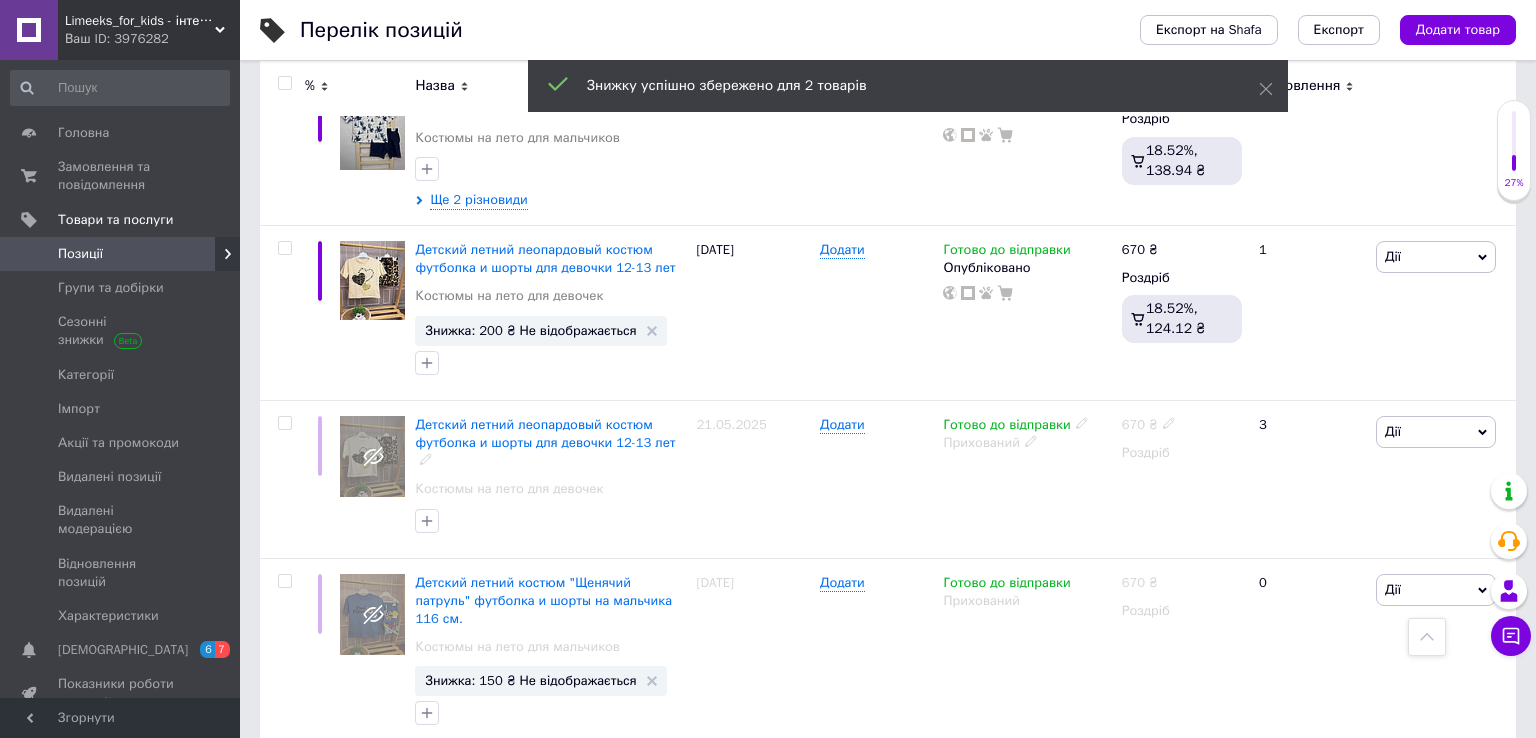 scroll, scrollTop: 2021, scrollLeft: 0, axis: vertical 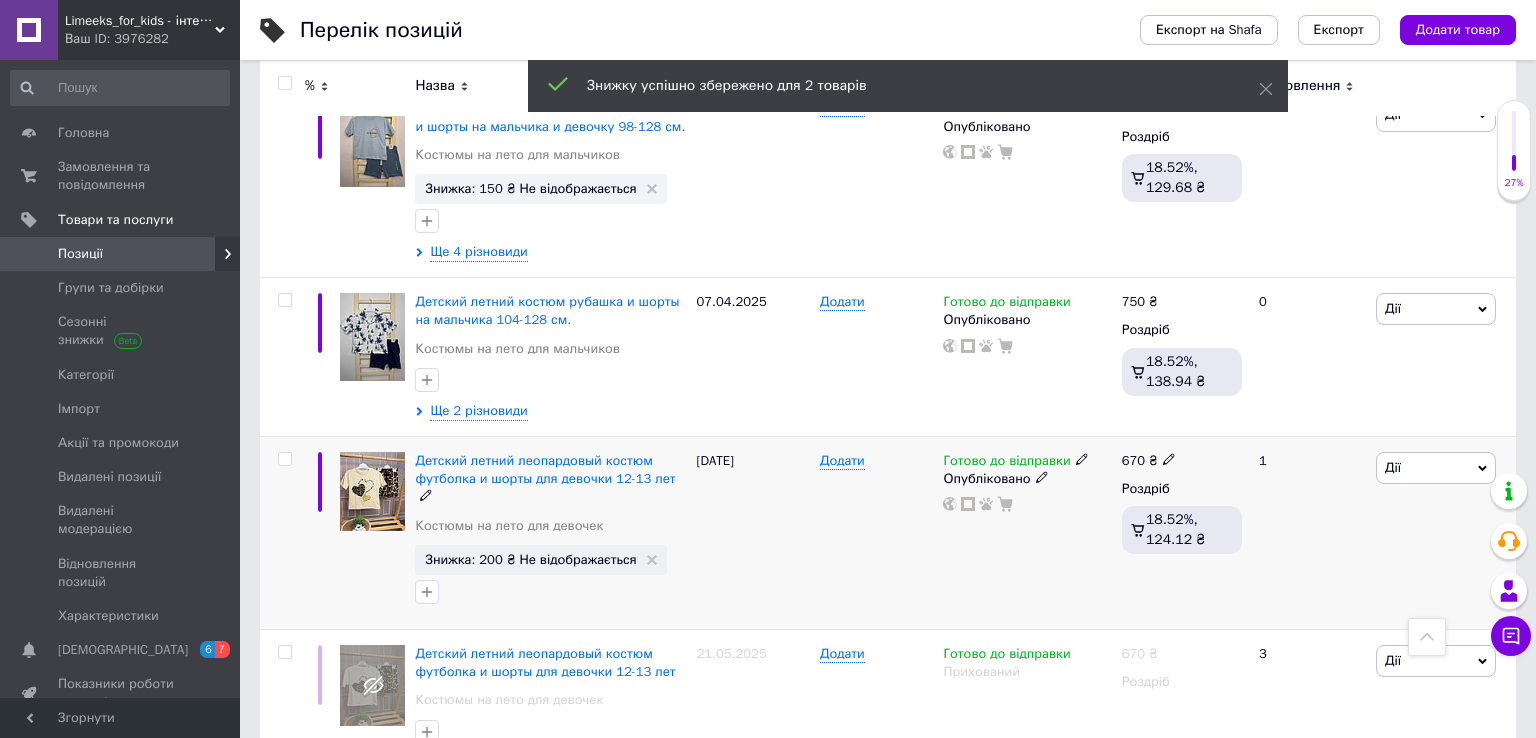 click on "Дії" at bounding box center (1436, 468) 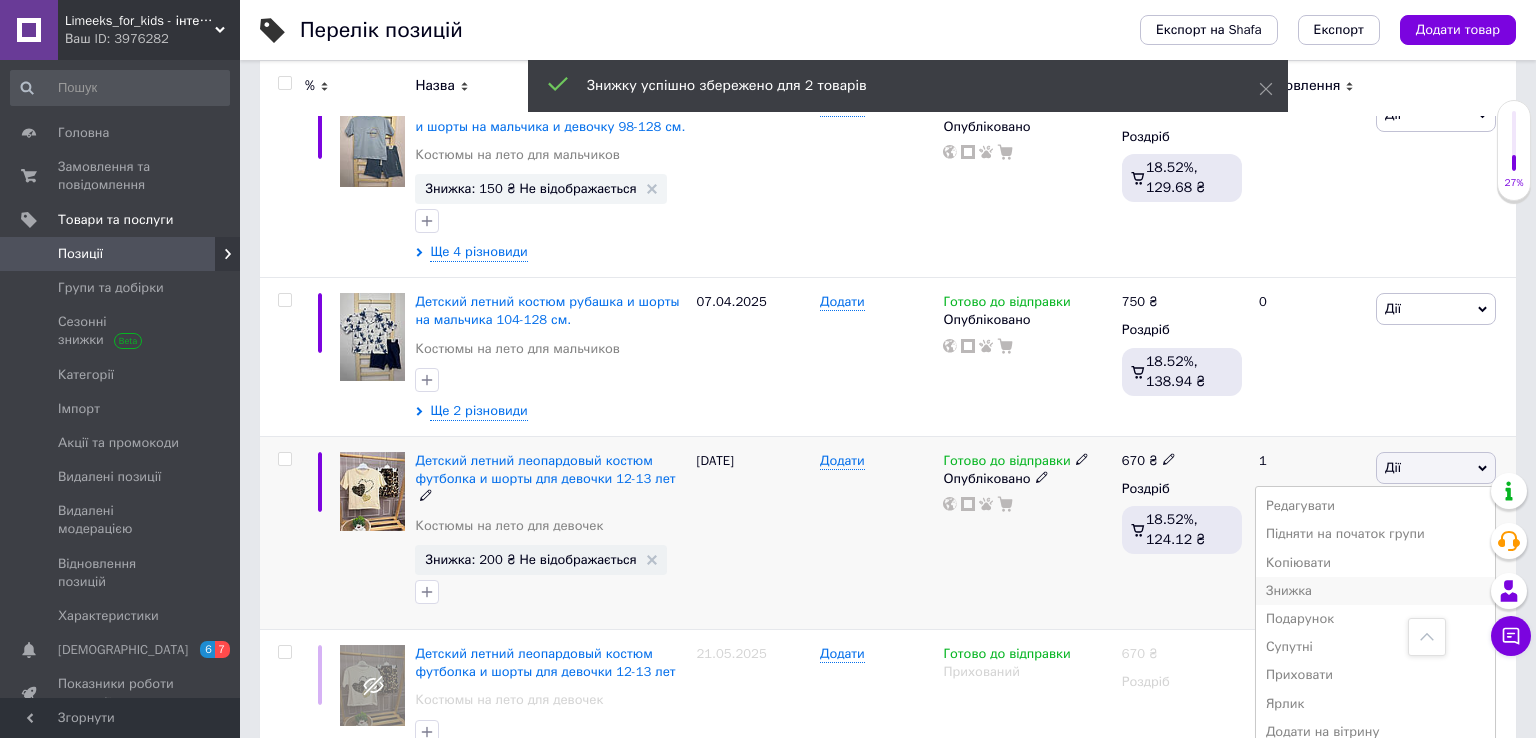 click on "Знижка" at bounding box center (1375, 591) 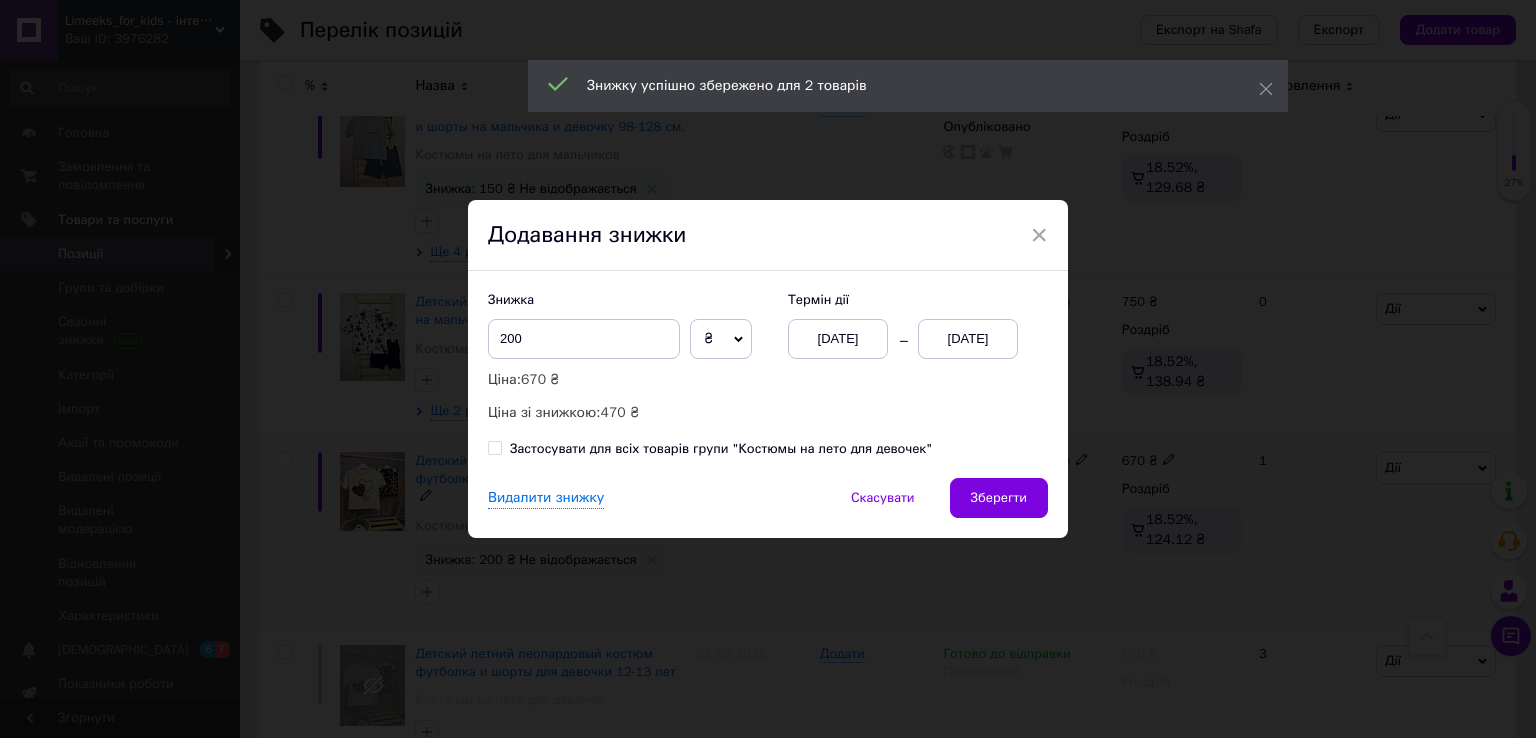 click on "[DATE]" at bounding box center (968, 339) 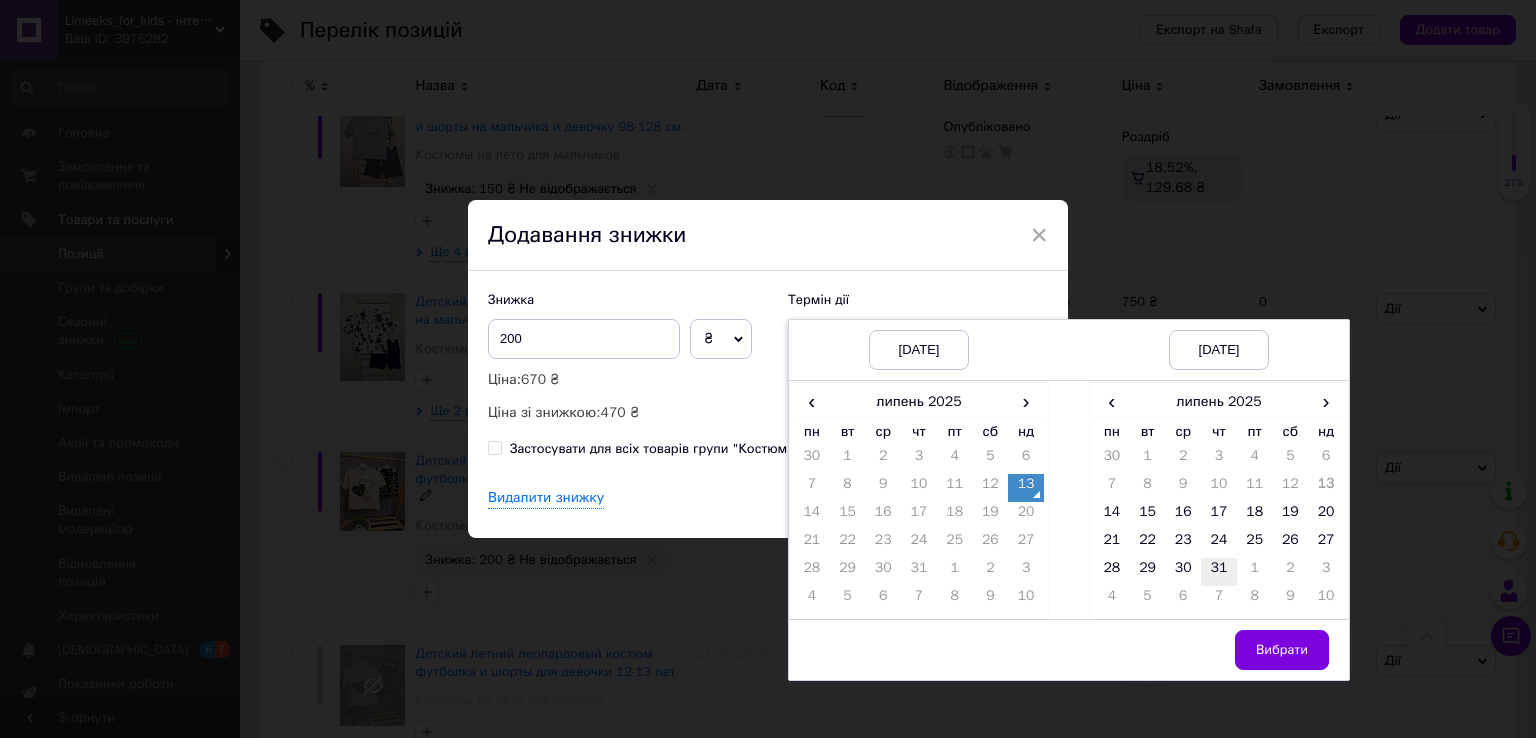click on "31" at bounding box center [1219, 572] 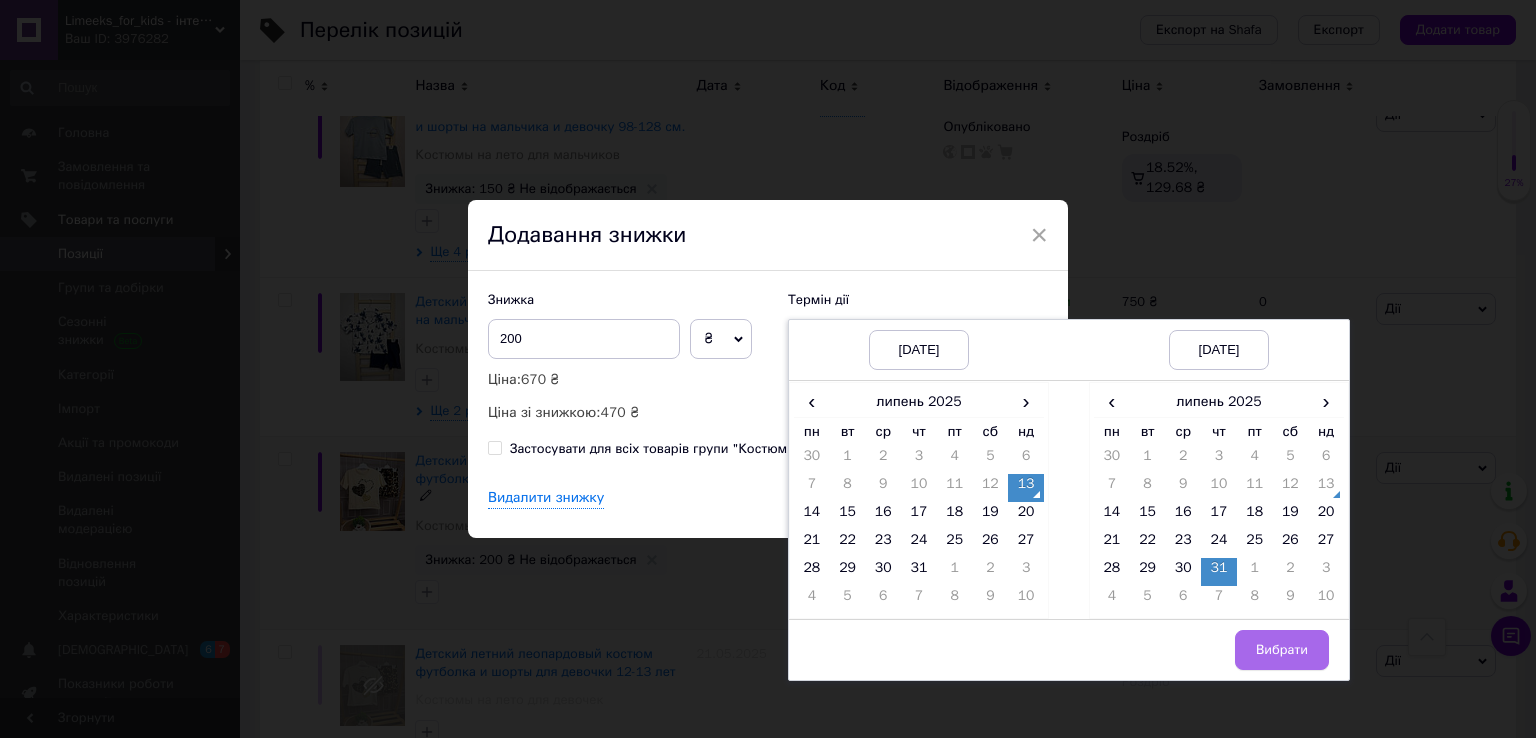click on "Вибрати" at bounding box center [1282, 650] 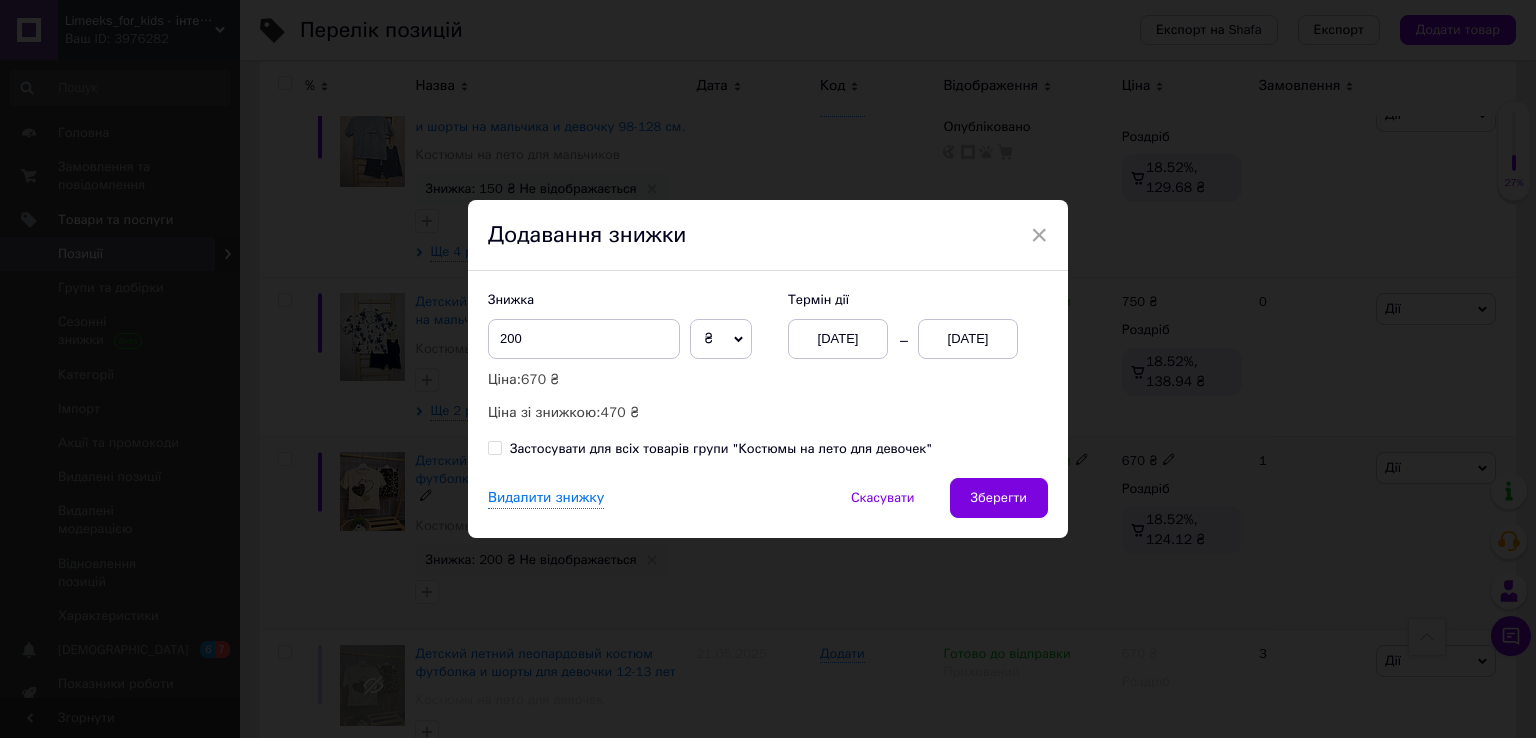 click on "Знижка 200 ₴ % Ціна:  670   ₴ Ціна зі знижкою:  470   ₴" at bounding box center [628, 357] 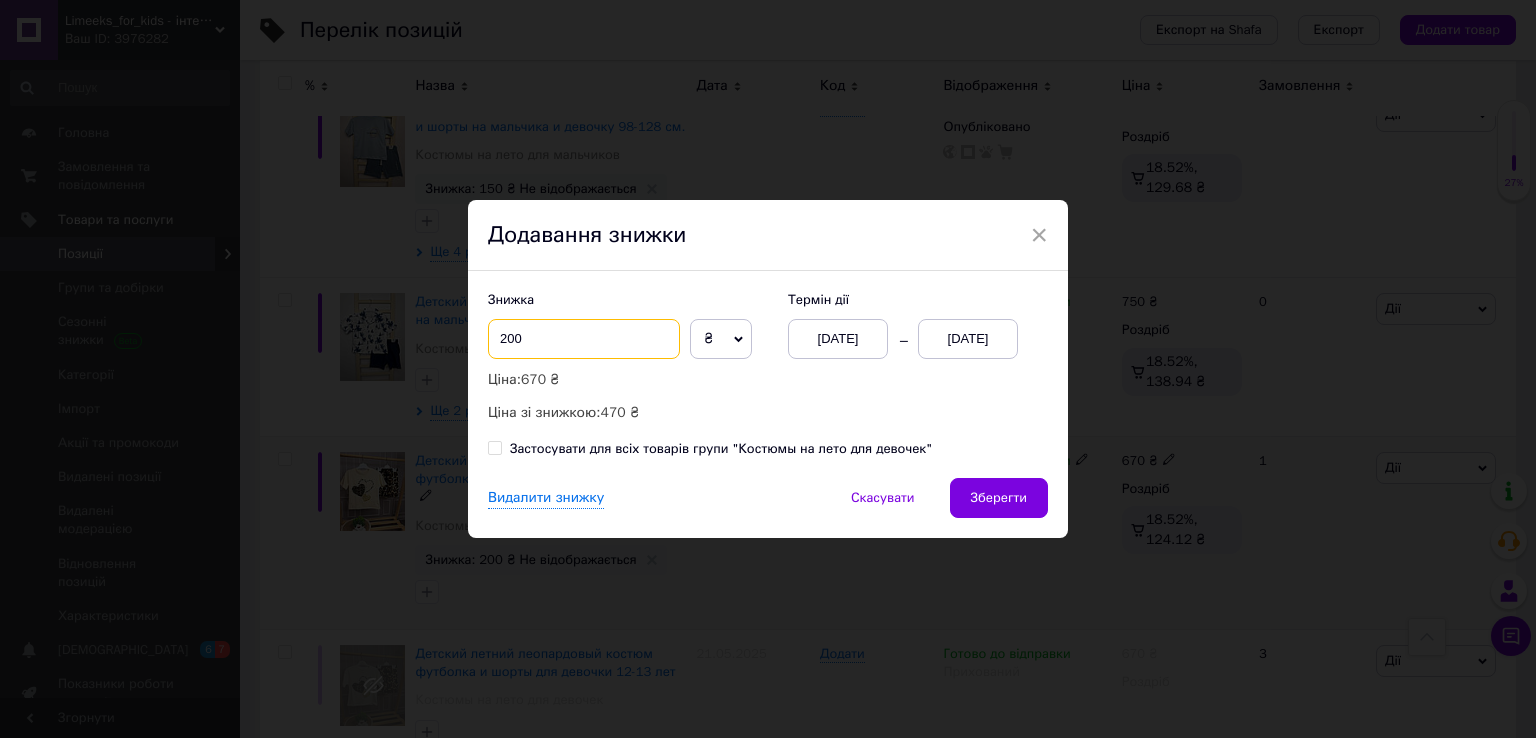 click on "200" at bounding box center (584, 339) 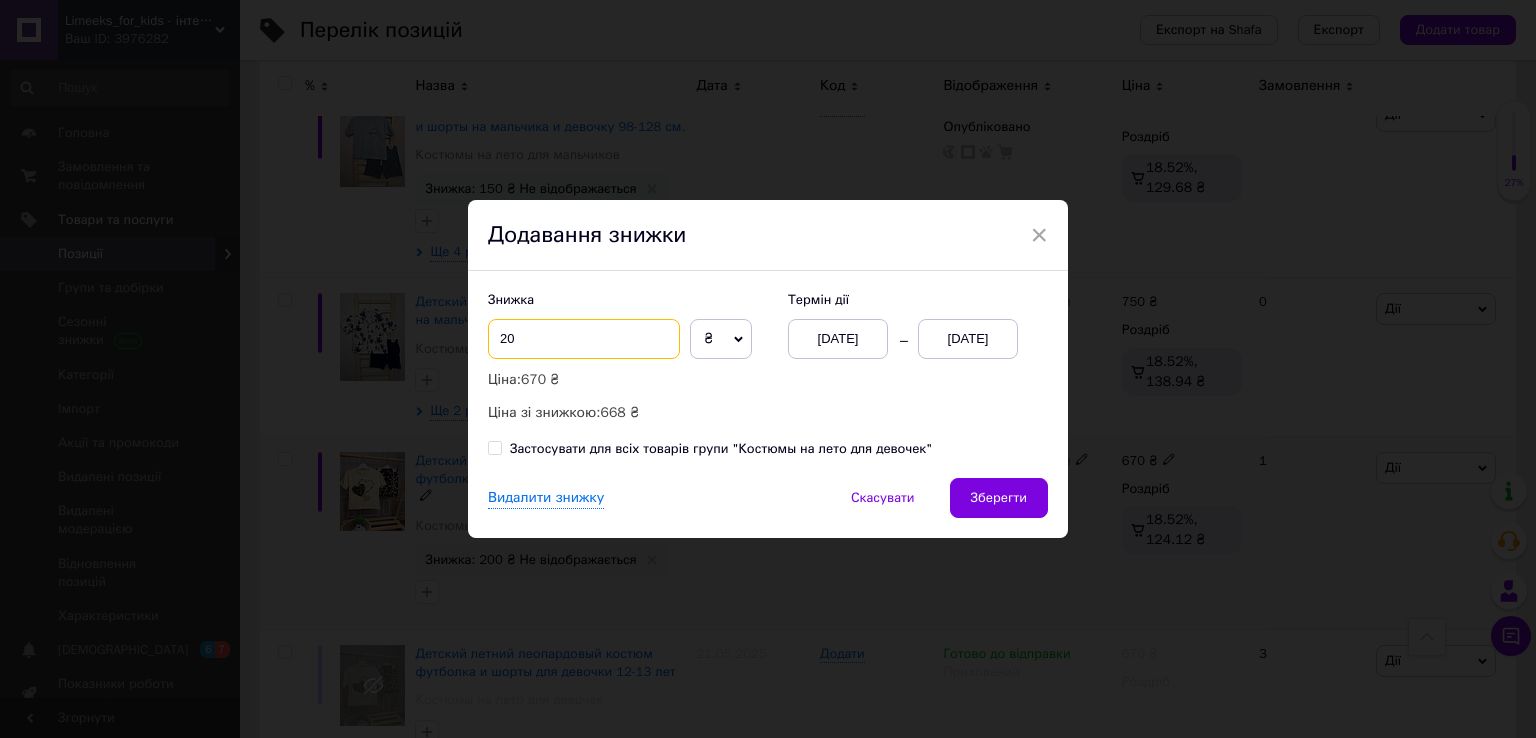 type on "2" 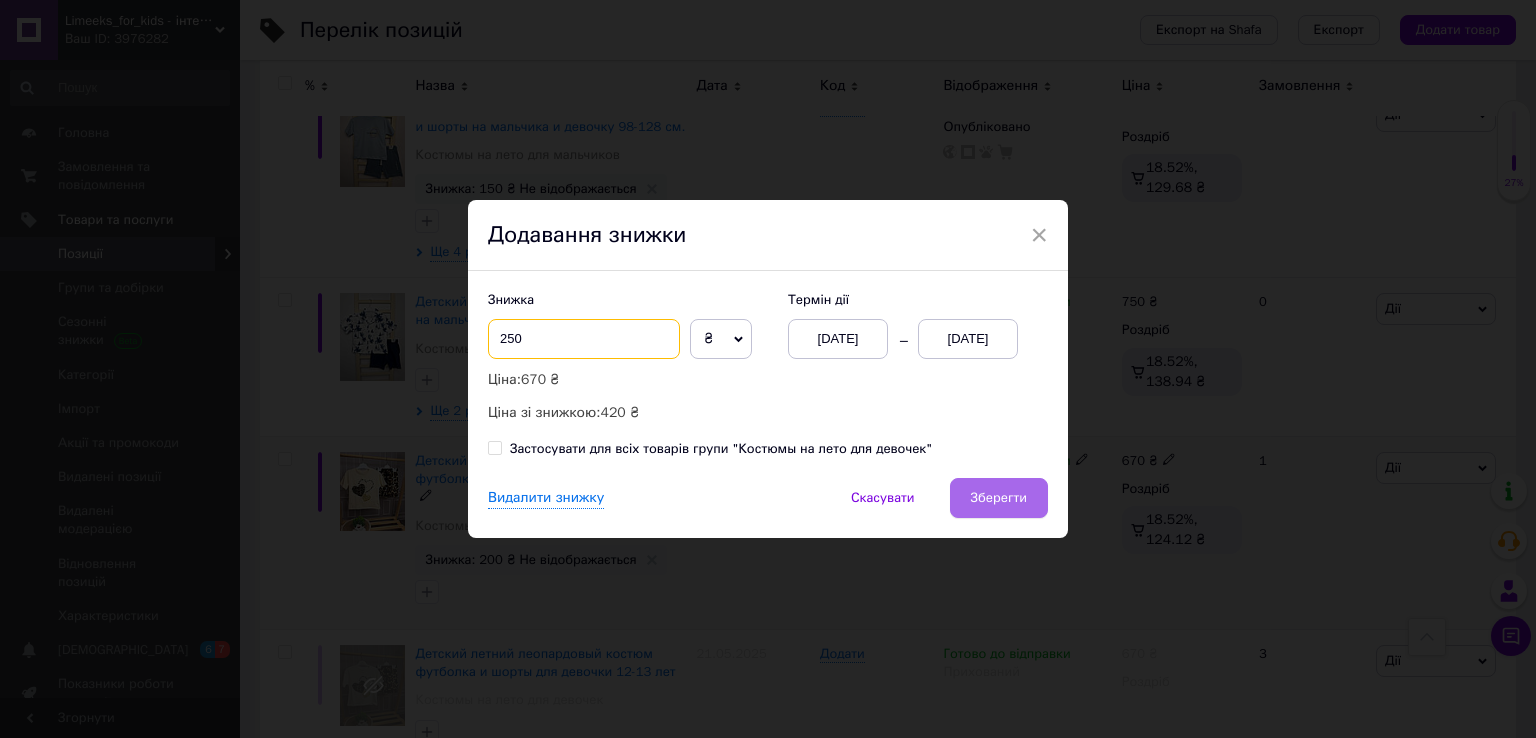 type on "250" 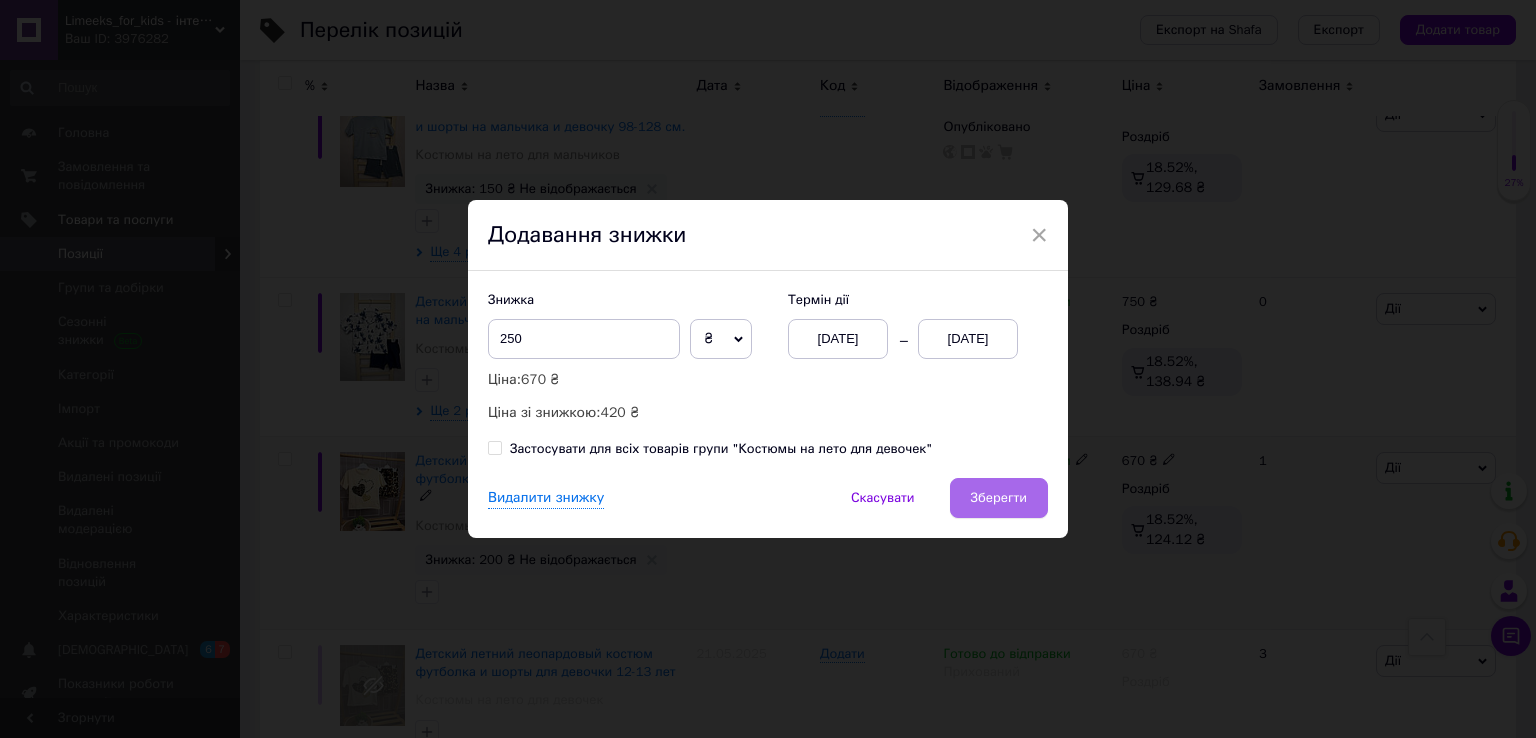 click on "Зберегти" at bounding box center [999, 498] 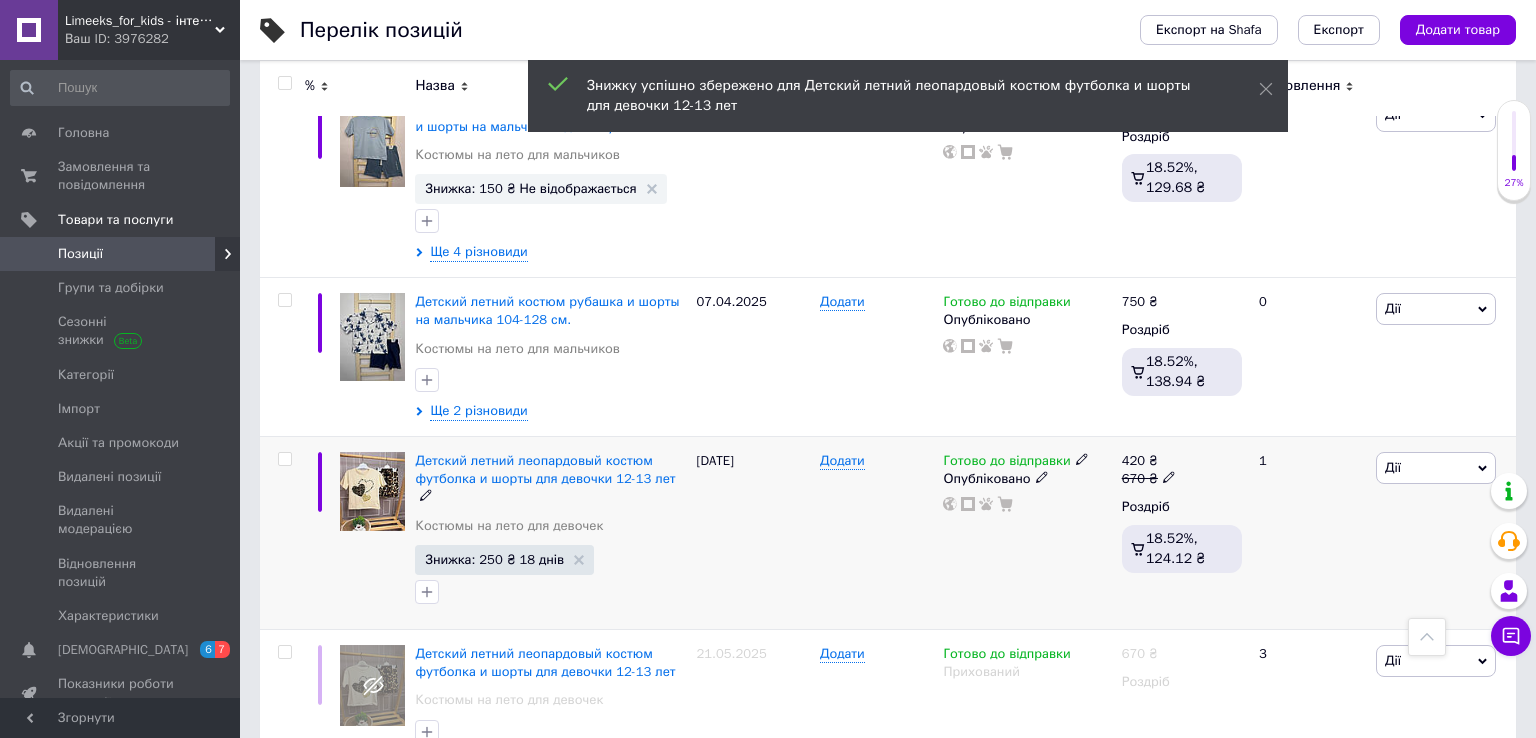 scroll, scrollTop: 1916, scrollLeft: 0, axis: vertical 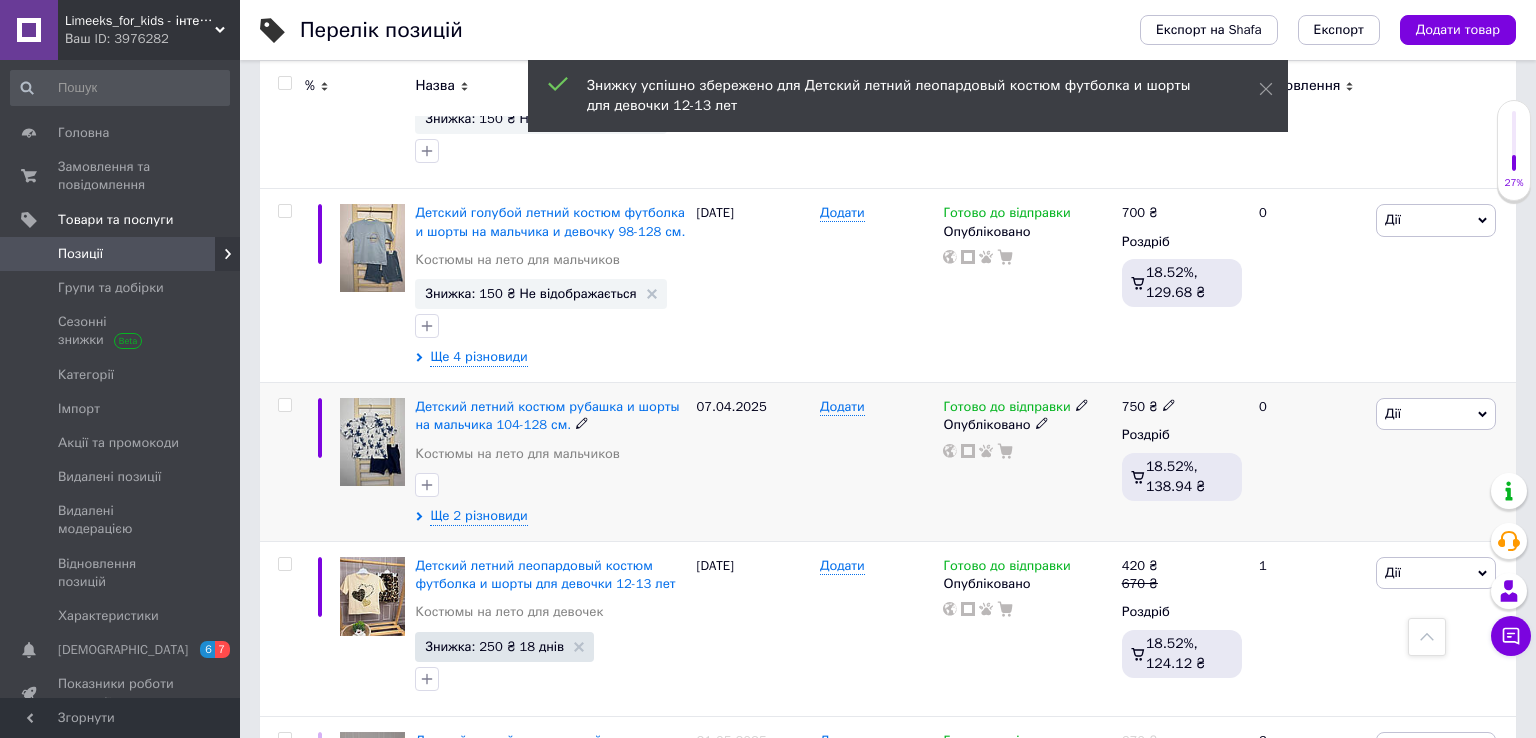click on "Дії" at bounding box center (1436, 414) 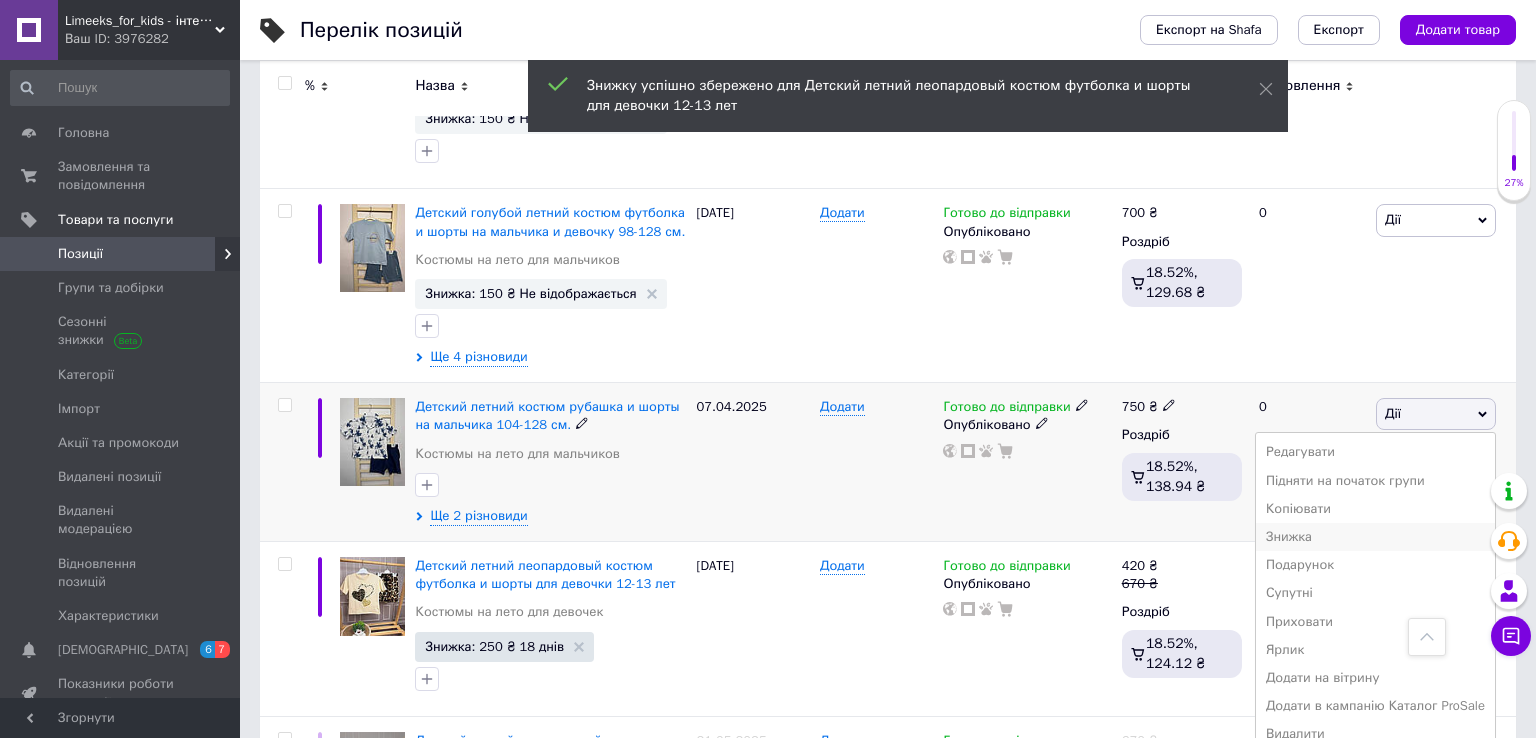 click on "Знижка" at bounding box center (1375, 537) 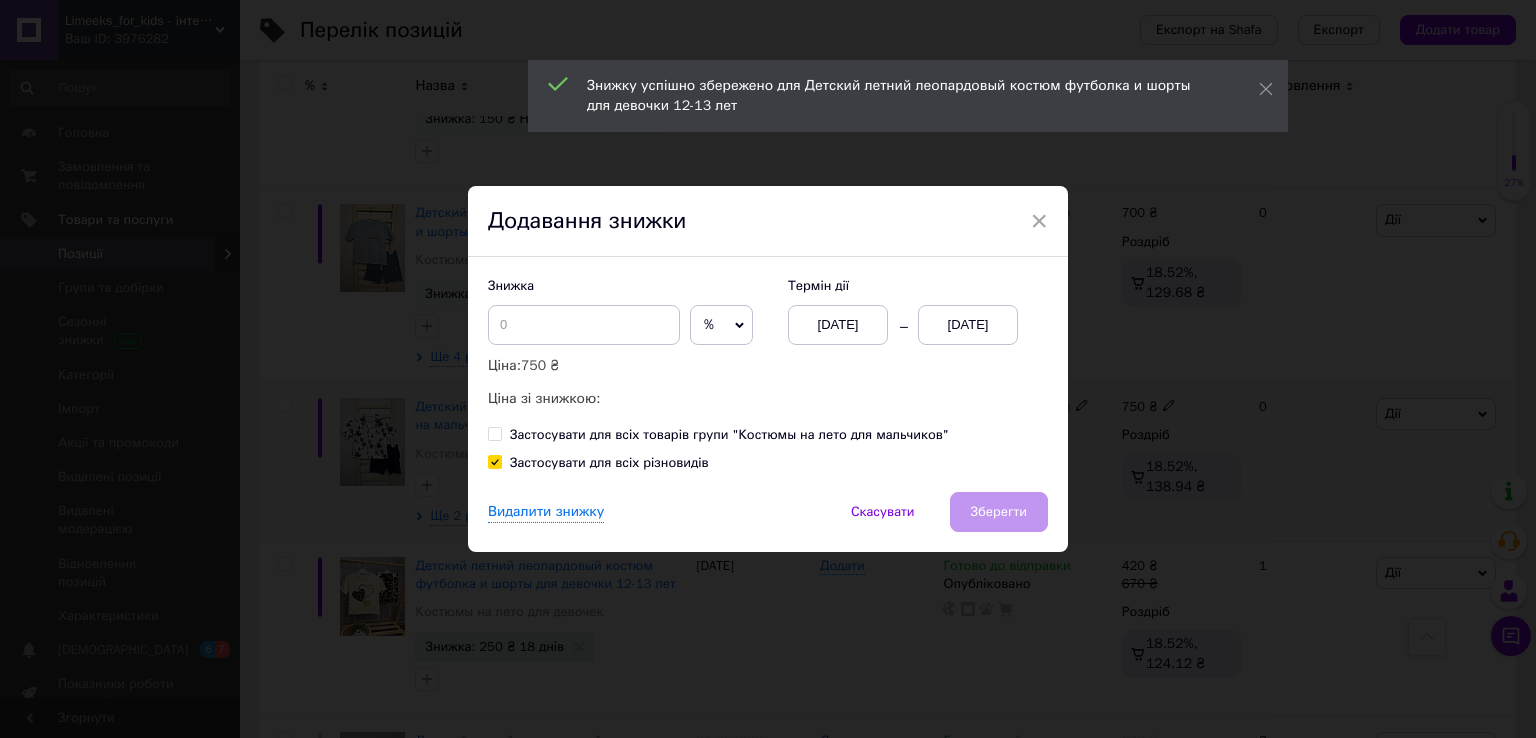 click on "Термін дії [DATE] [DATE]" at bounding box center [908, 311] 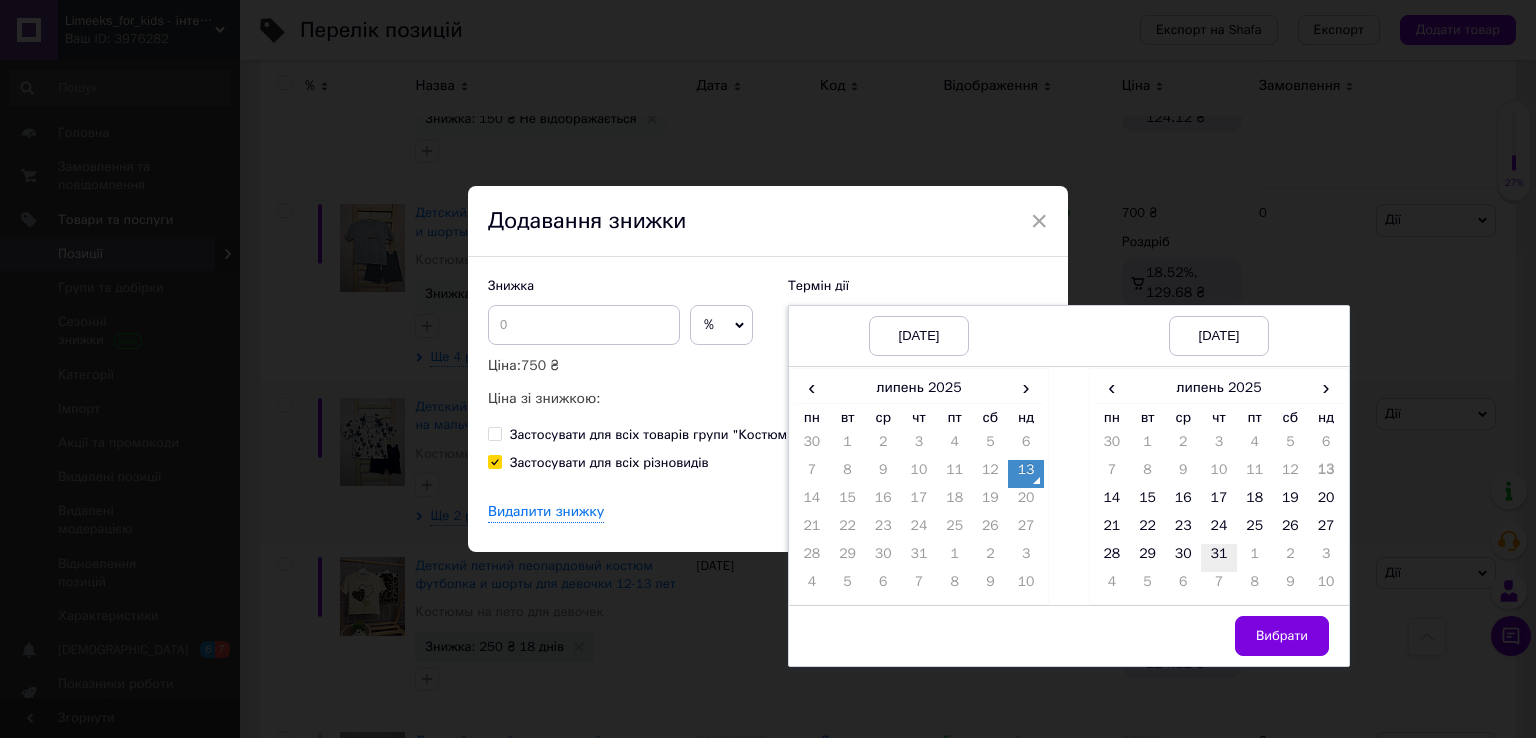 click on "31" at bounding box center (1219, 558) 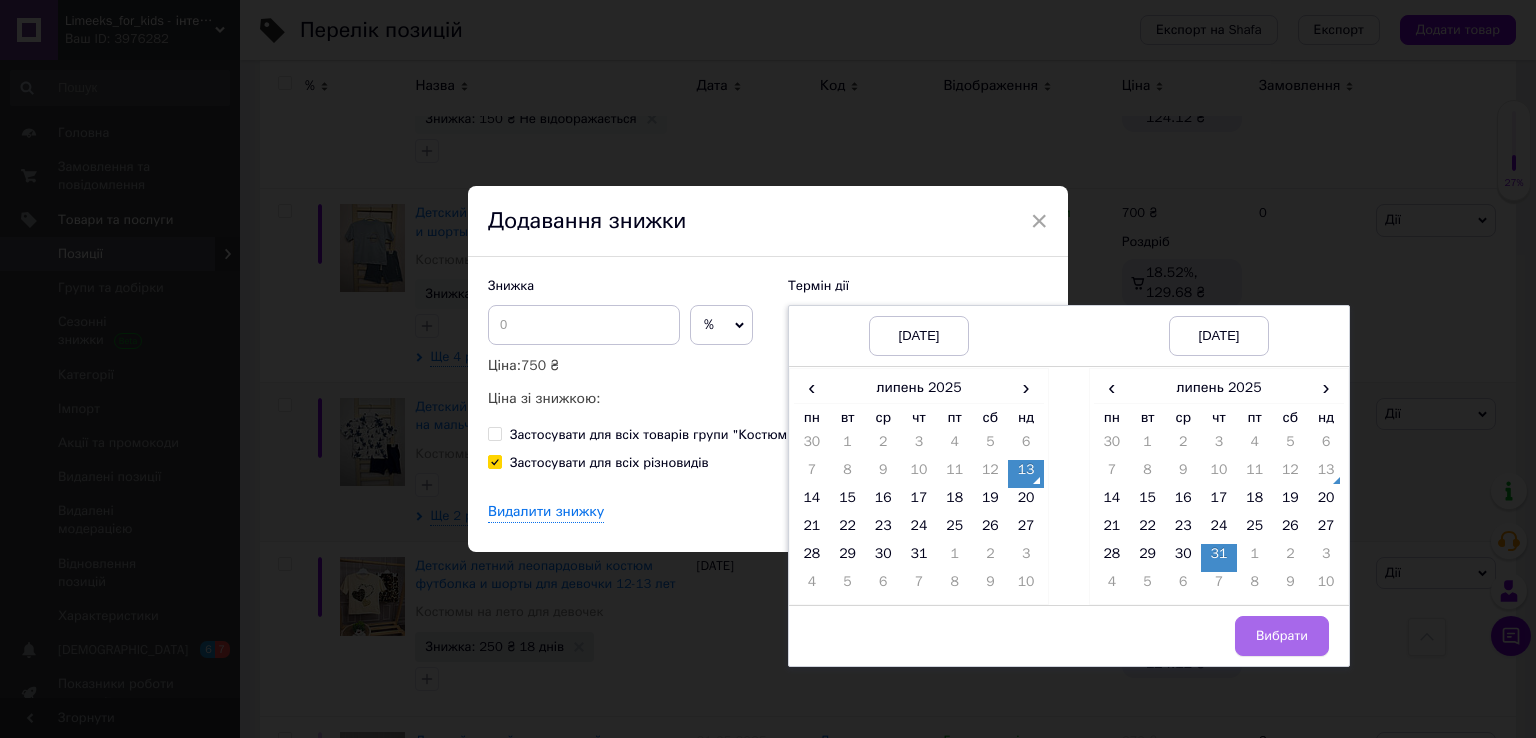 click on "Вибрати" at bounding box center [1282, 636] 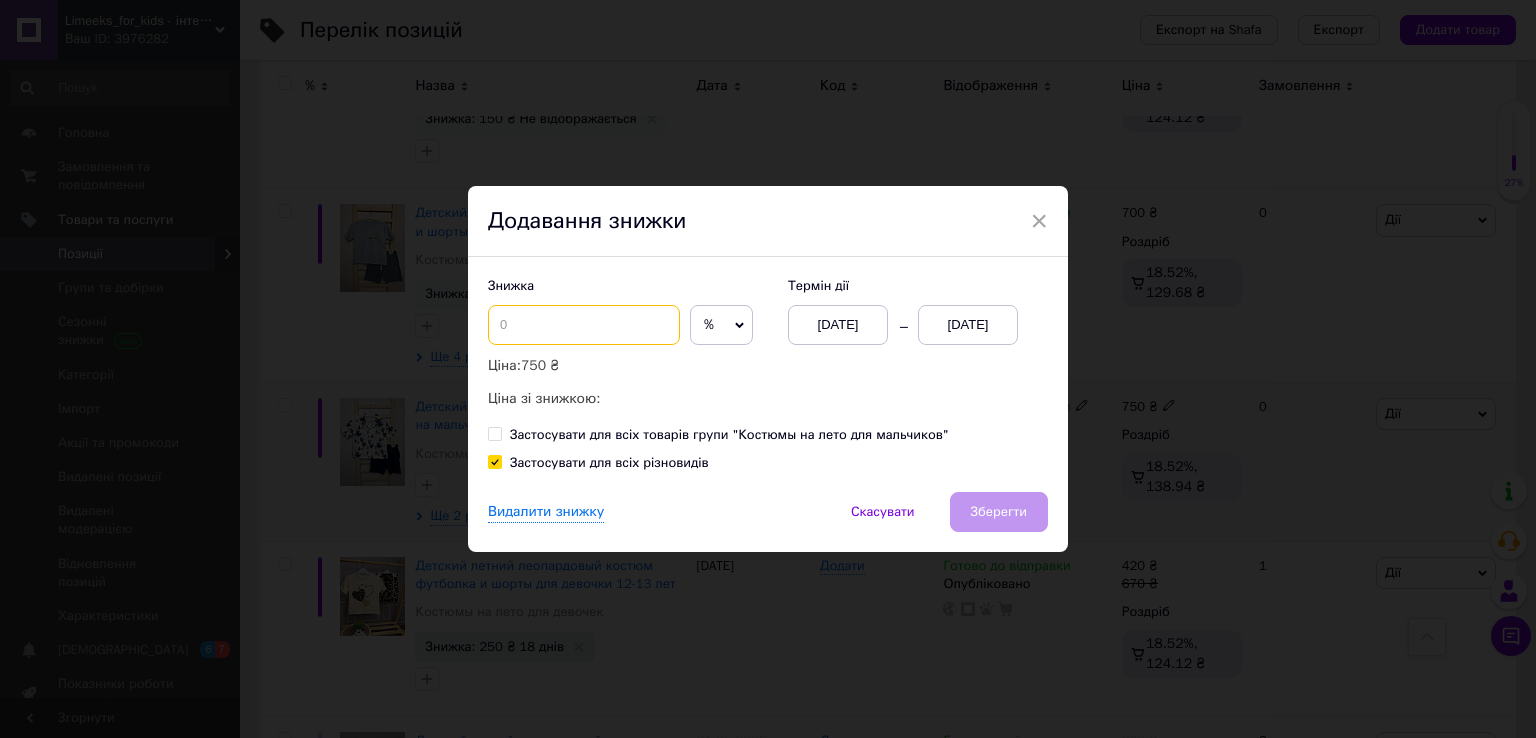 click at bounding box center (584, 325) 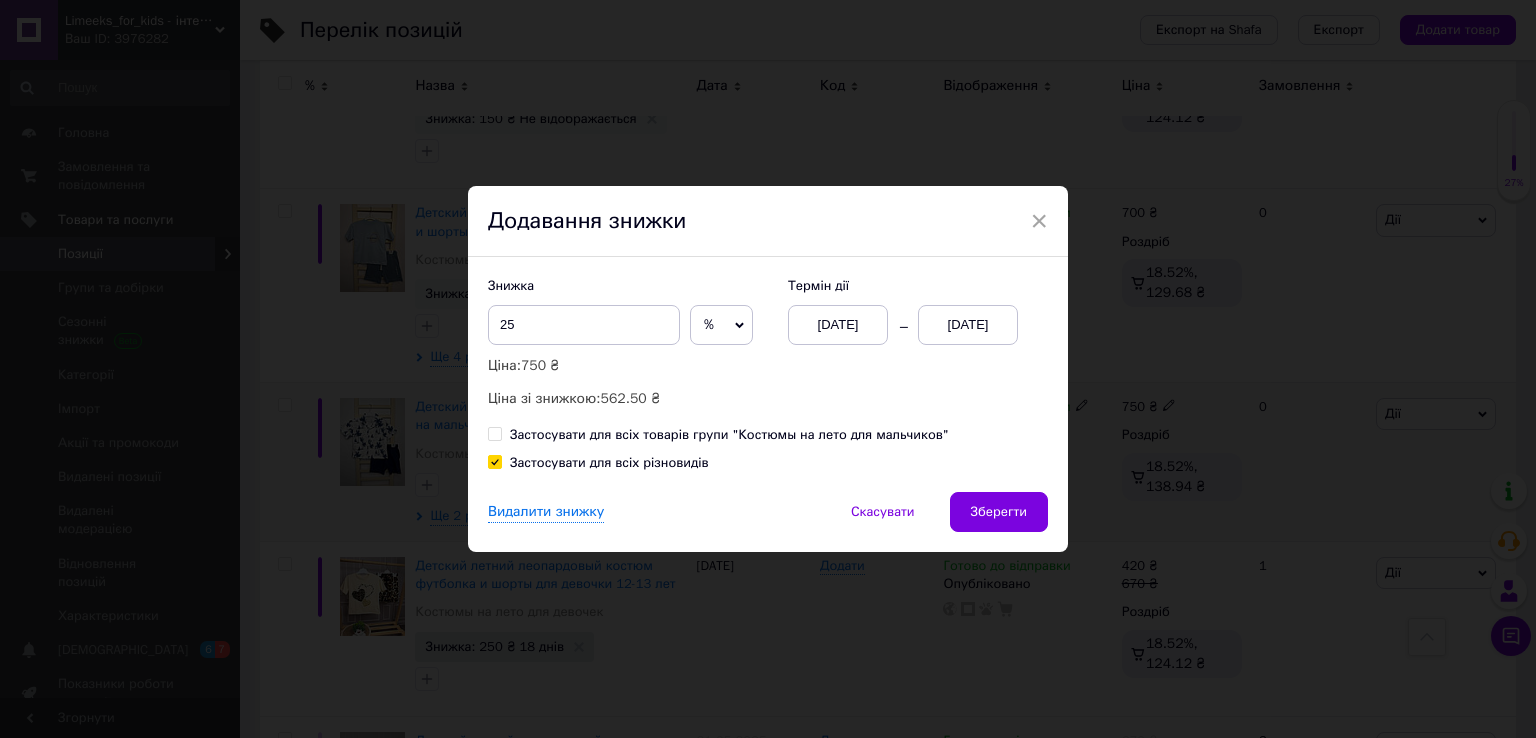 click on "%" at bounding box center (721, 325) 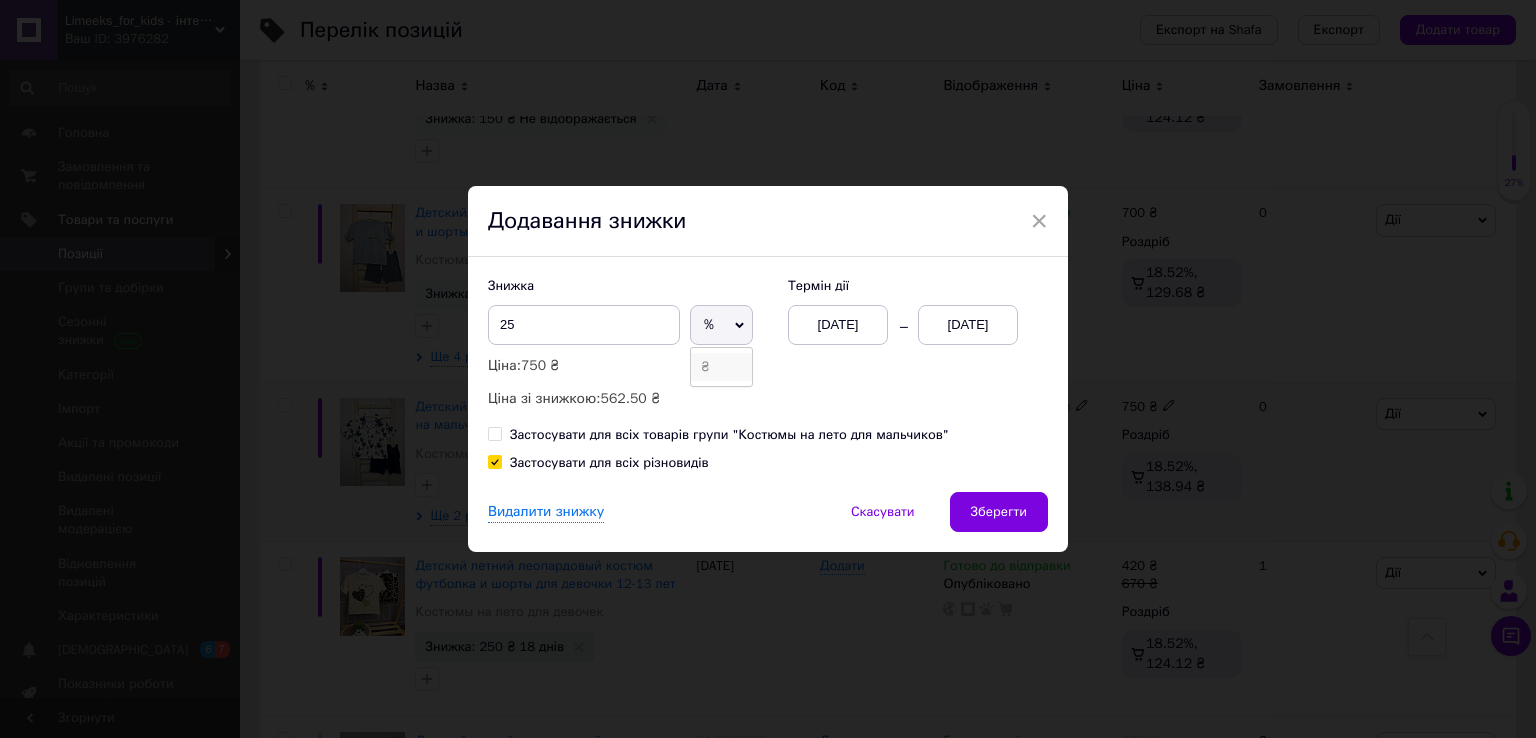 click on "₴" at bounding box center [721, 367] 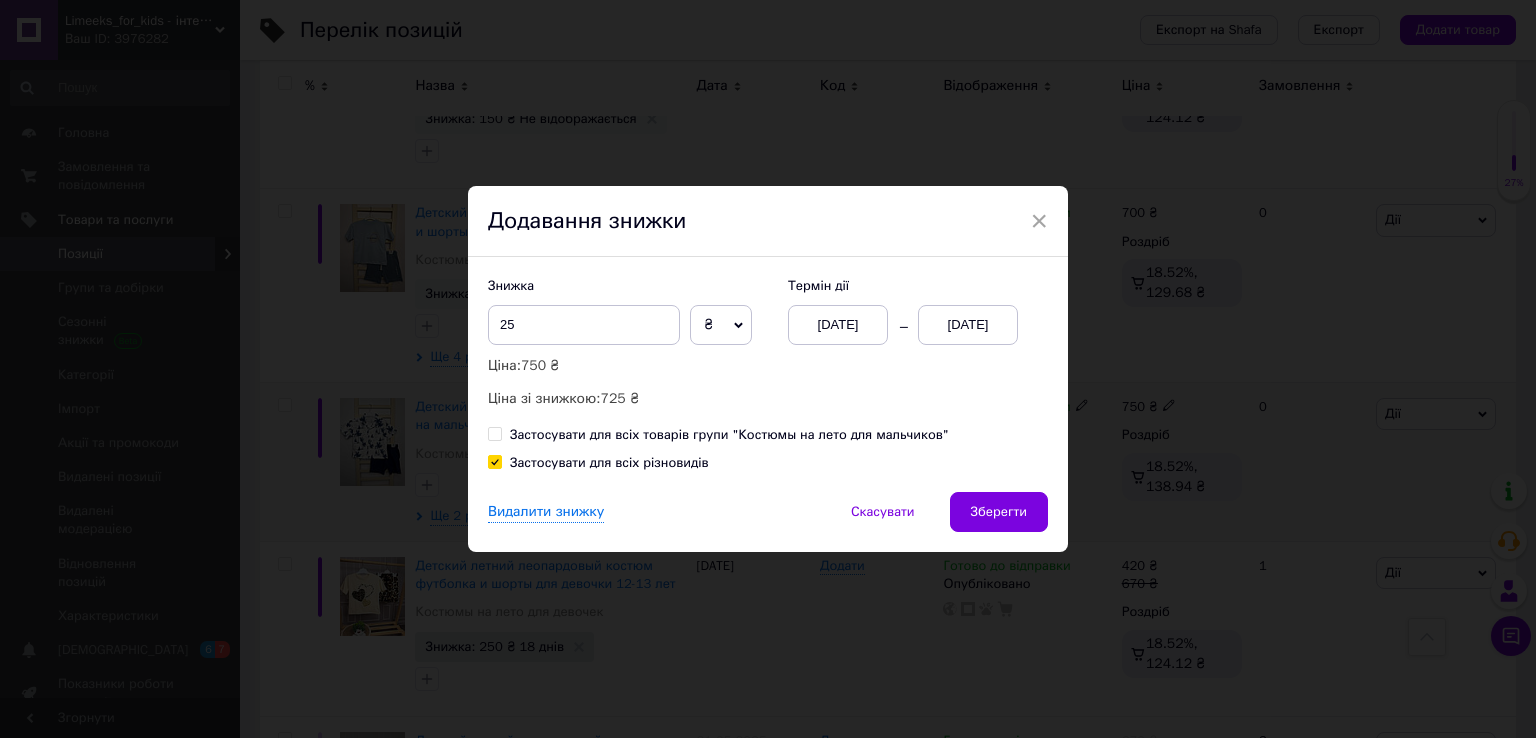 click on "Знижка 25 ₴ % Ціна:  750   ₴ Ціна зі знижкою:  725   ₴" at bounding box center [628, 343] 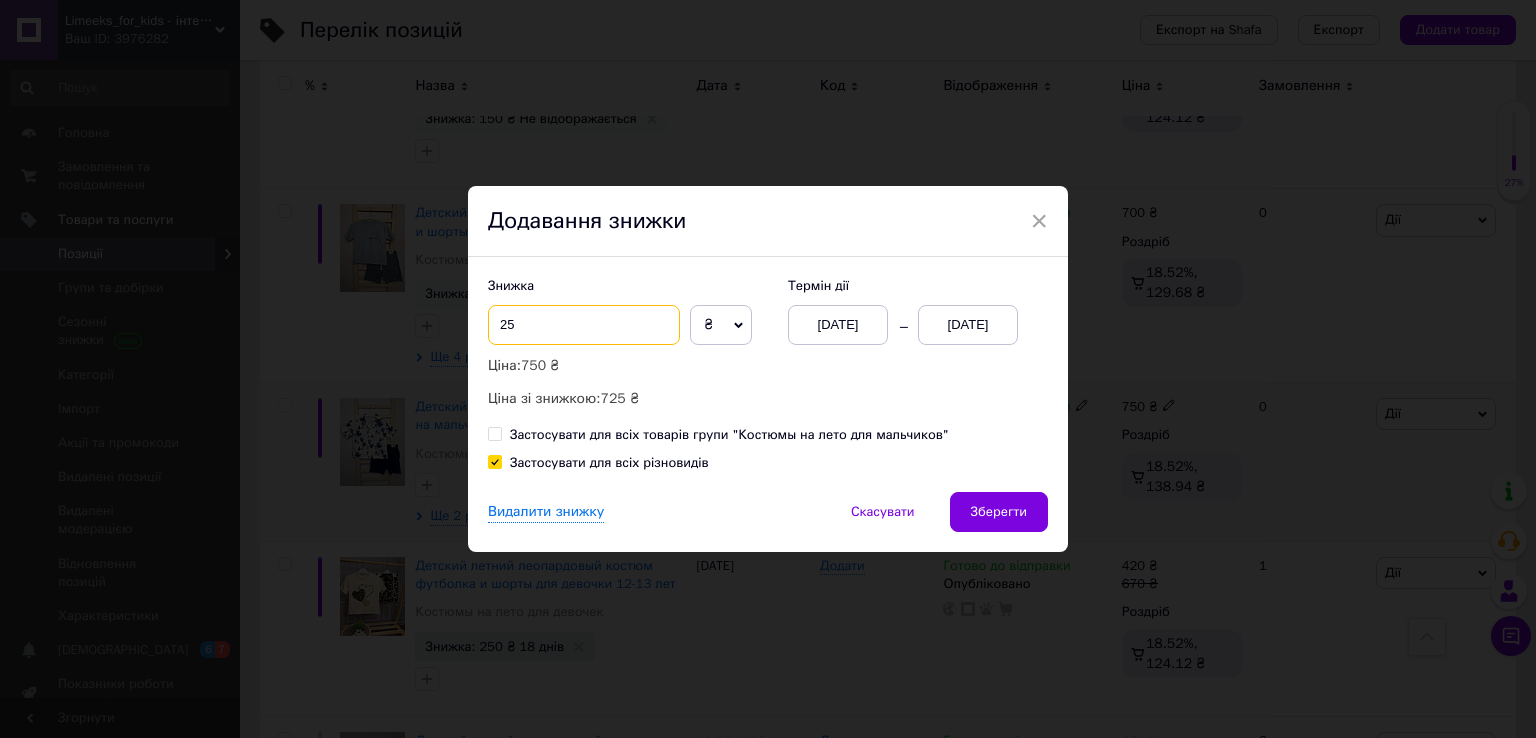 click on "25" at bounding box center (584, 325) 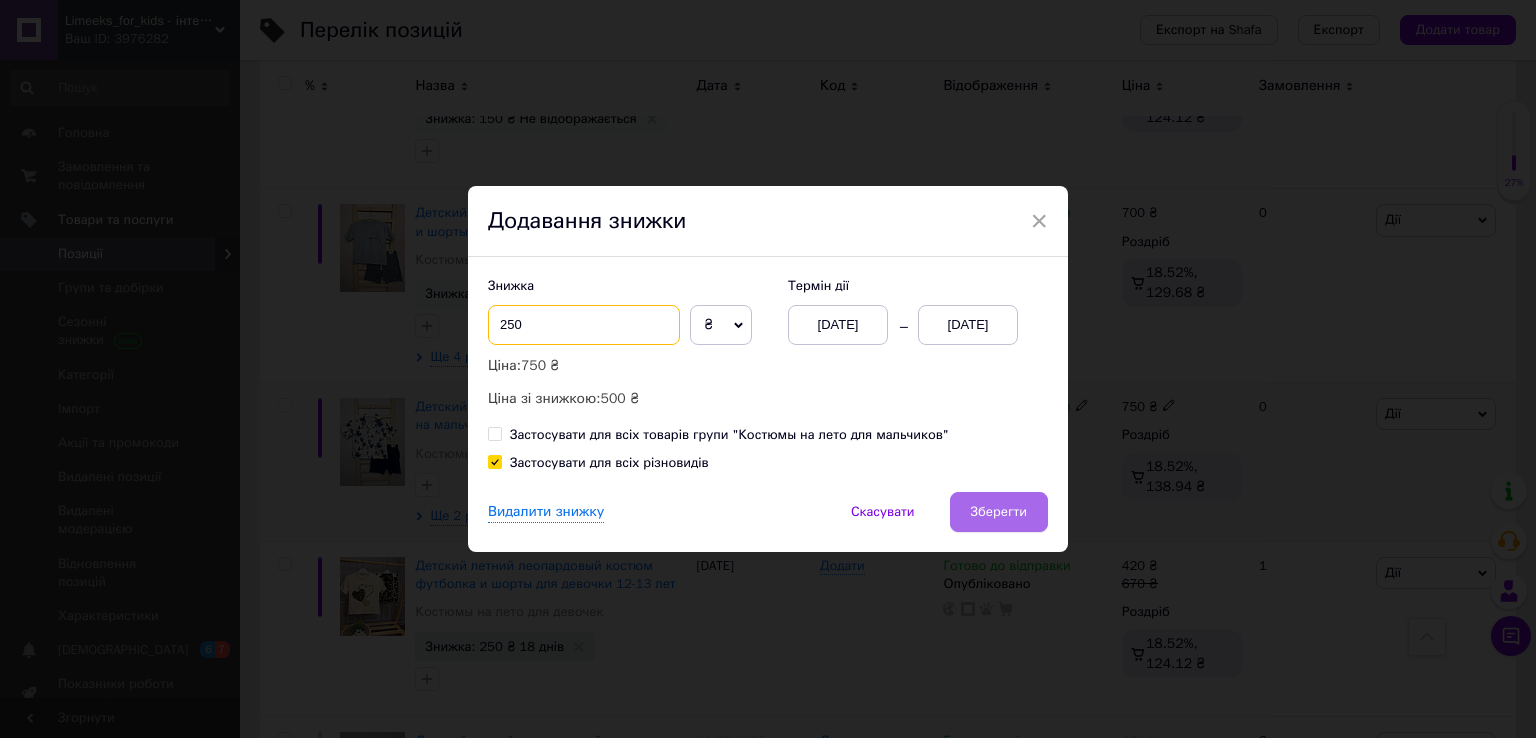 type on "250" 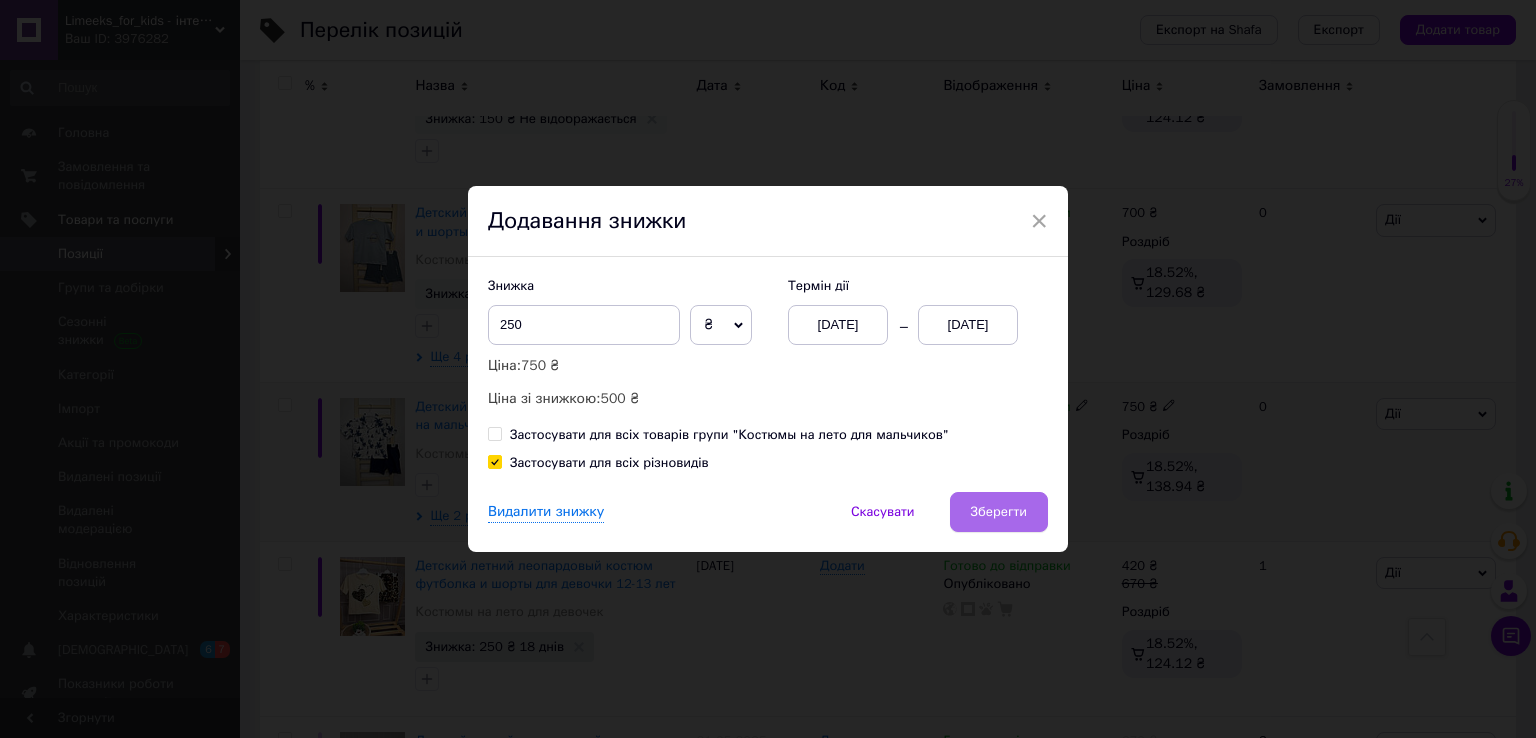 click on "Зберегти" at bounding box center (999, 512) 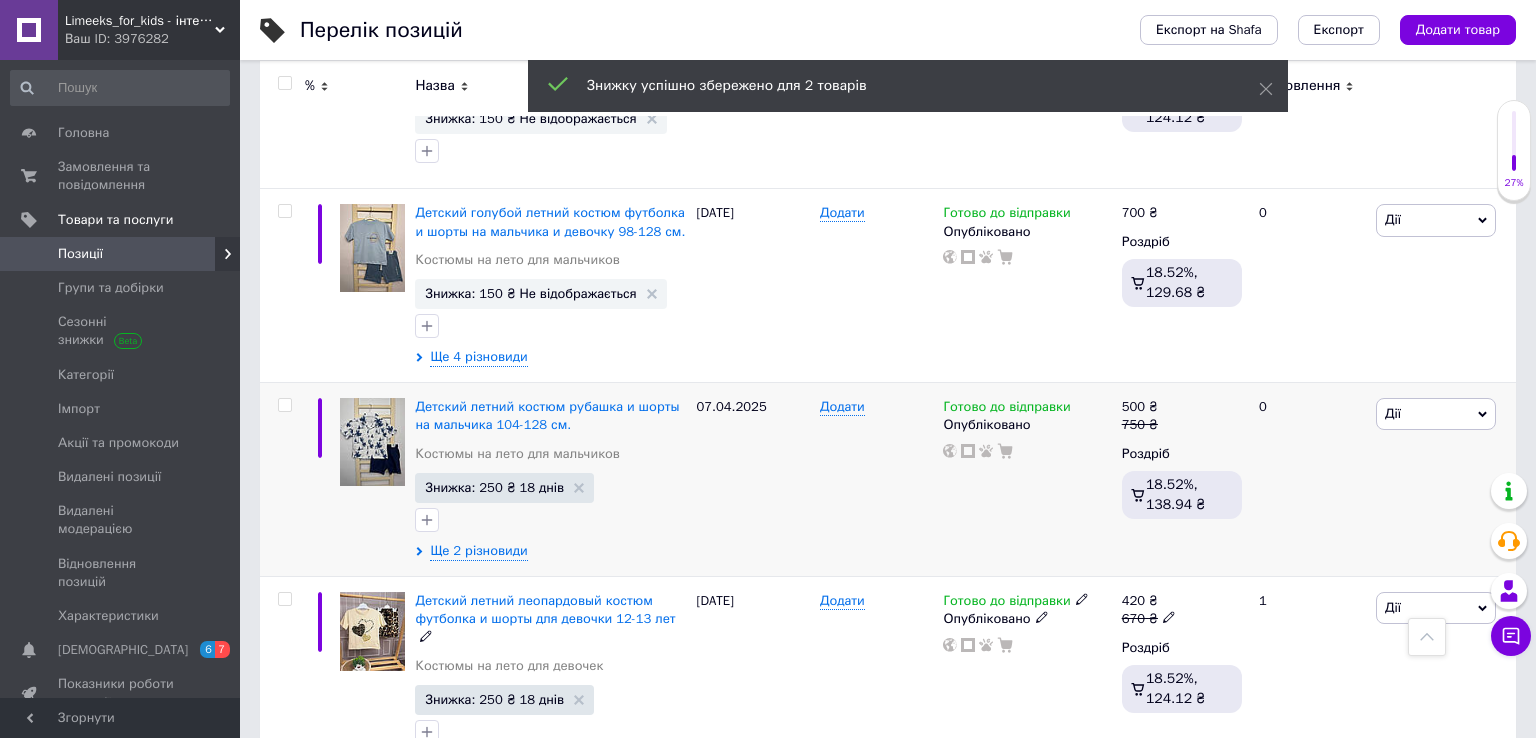 scroll, scrollTop: 1810, scrollLeft: 0, axis: vertical 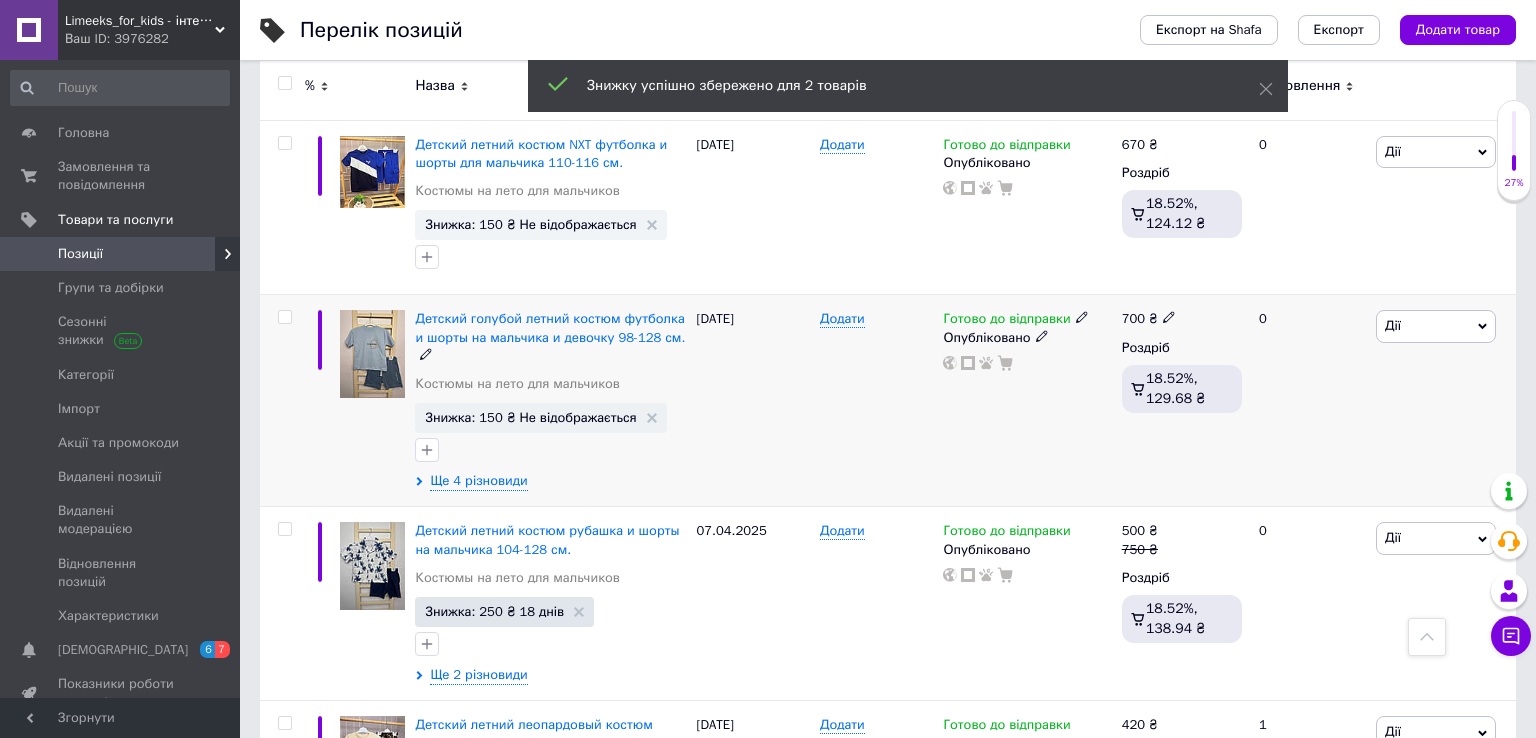 click on "Дії" at bounding box center (1393, 325) 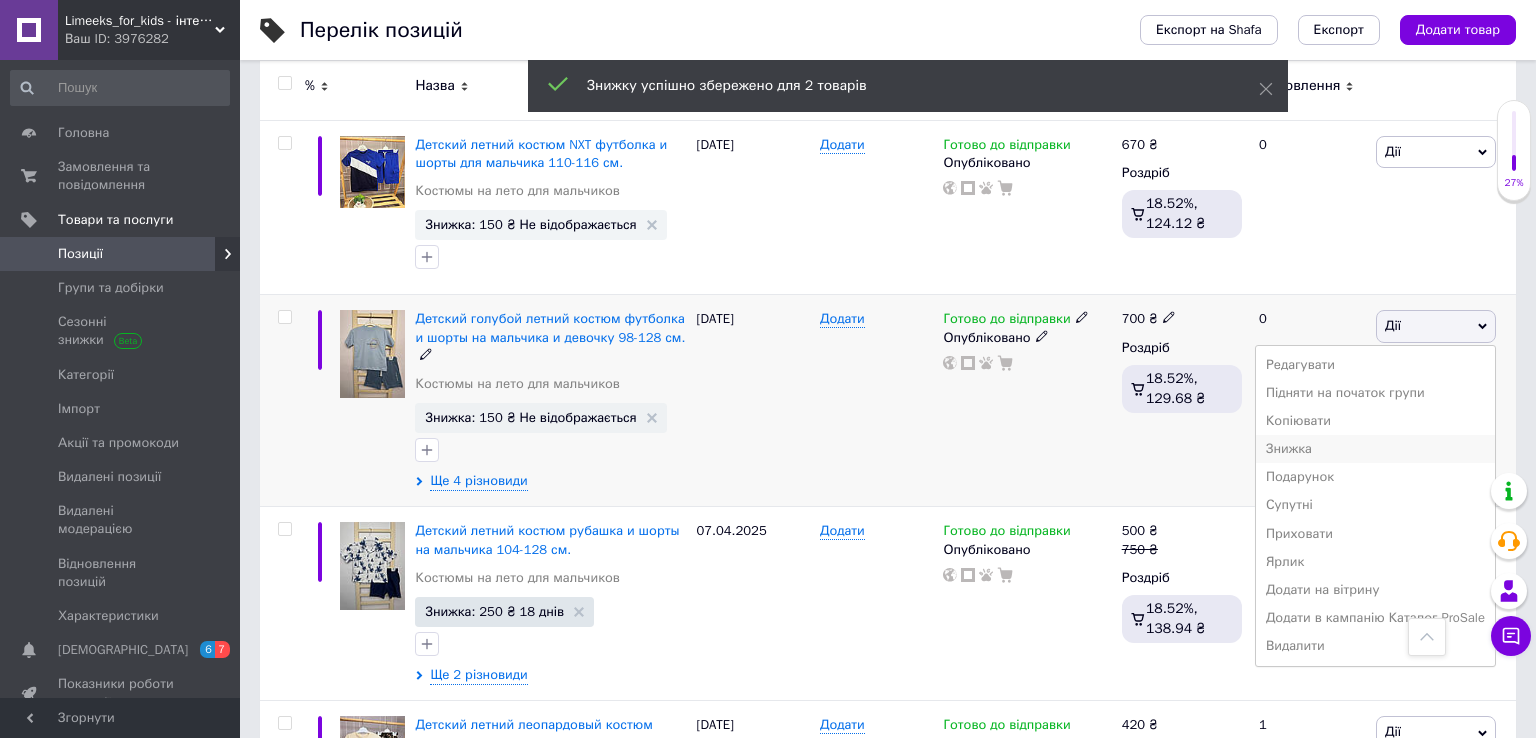 click on "Знижка" at bounding box center [1375, 449] 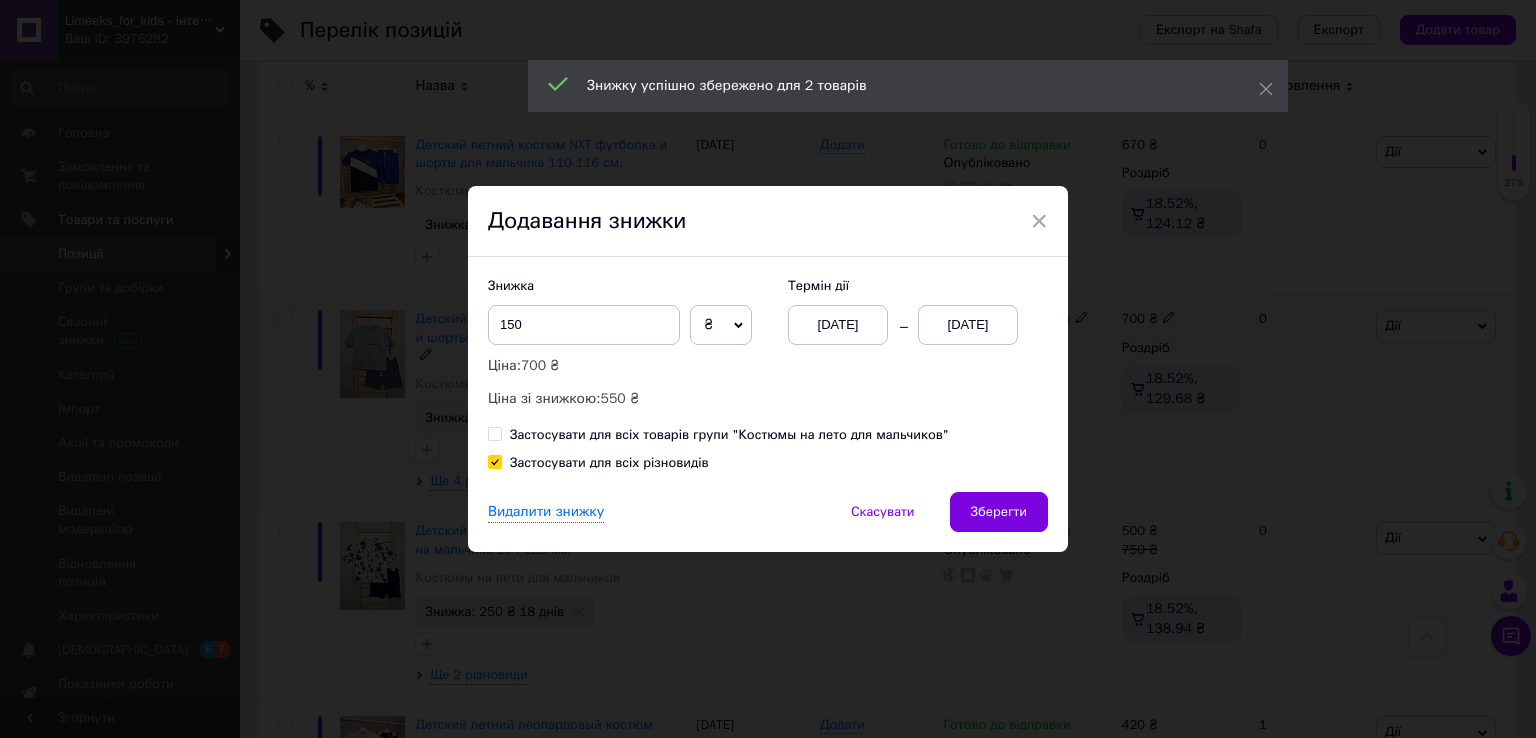 click on "[DATE]" at bounding box center (968, 325) 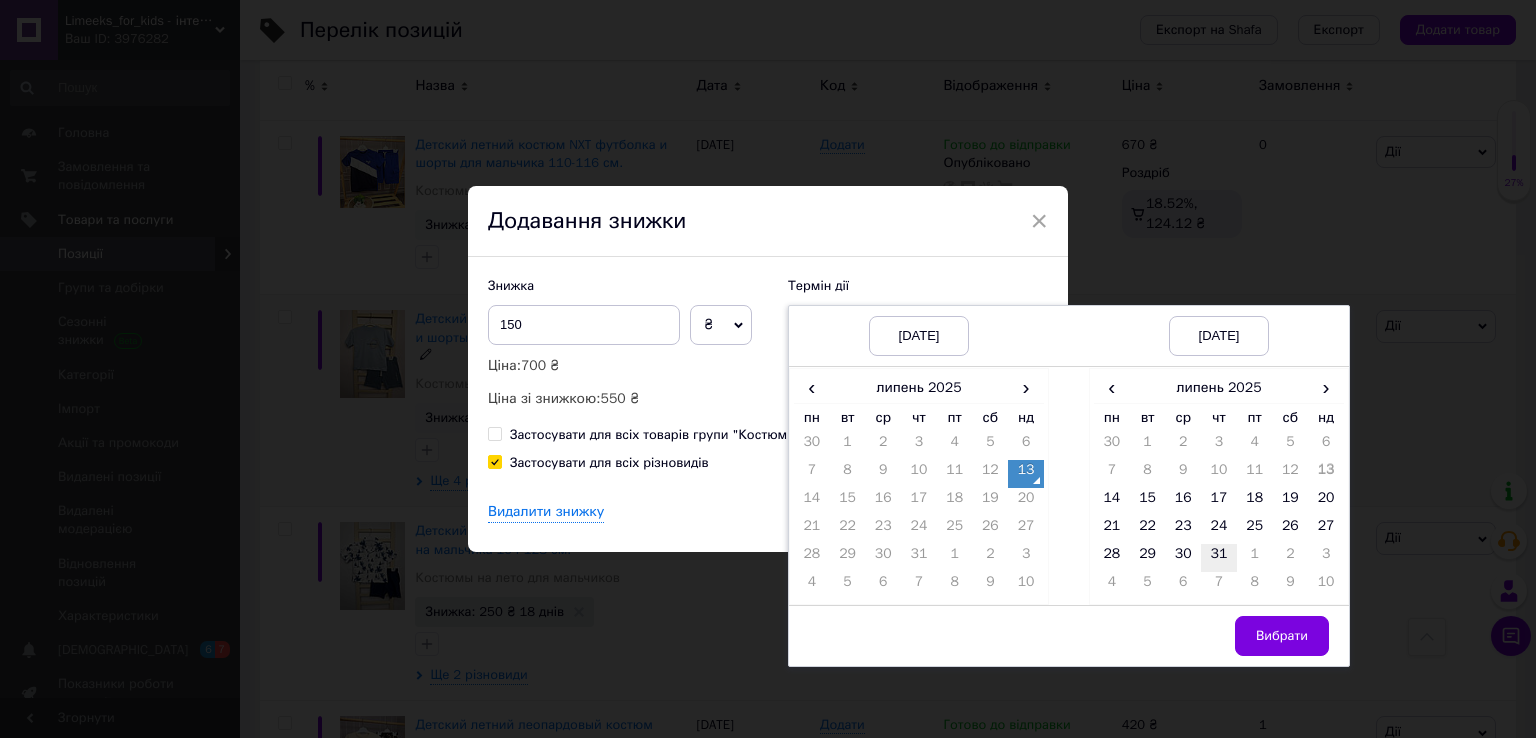 click on "31" at bounding box center [1219, 558] 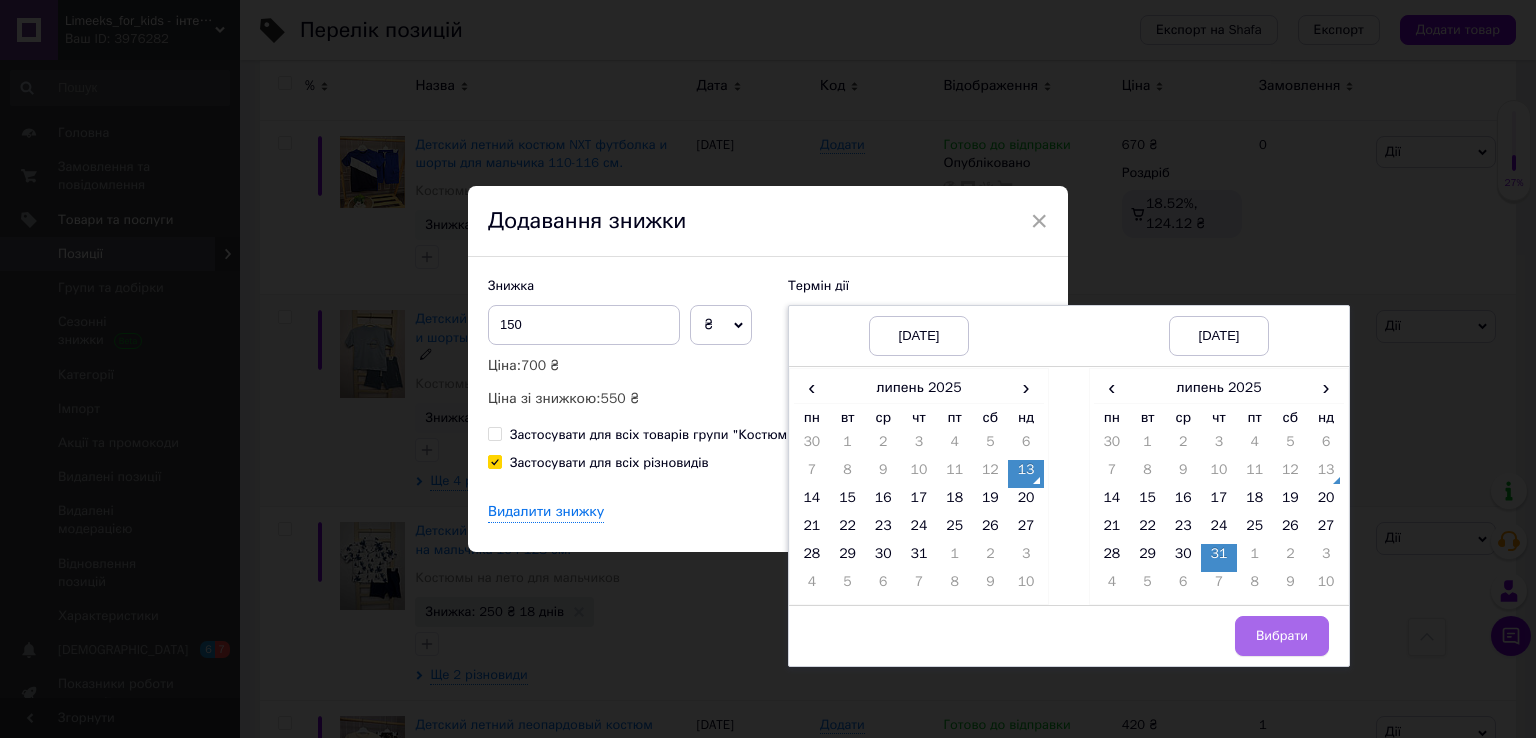 click on "Вибрати" at bounding box center (1282, 636) 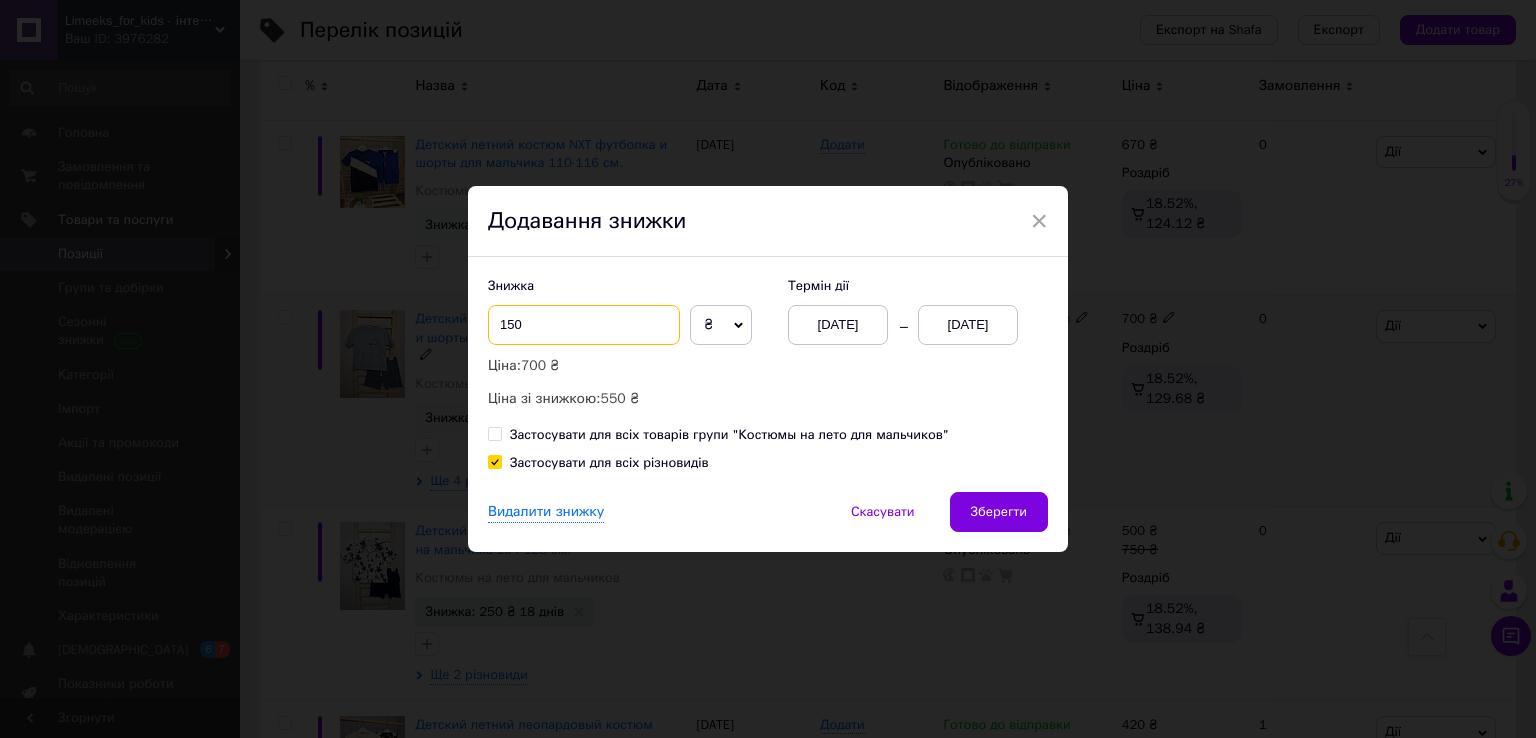 click on "150" at bounding box center (584, 325) 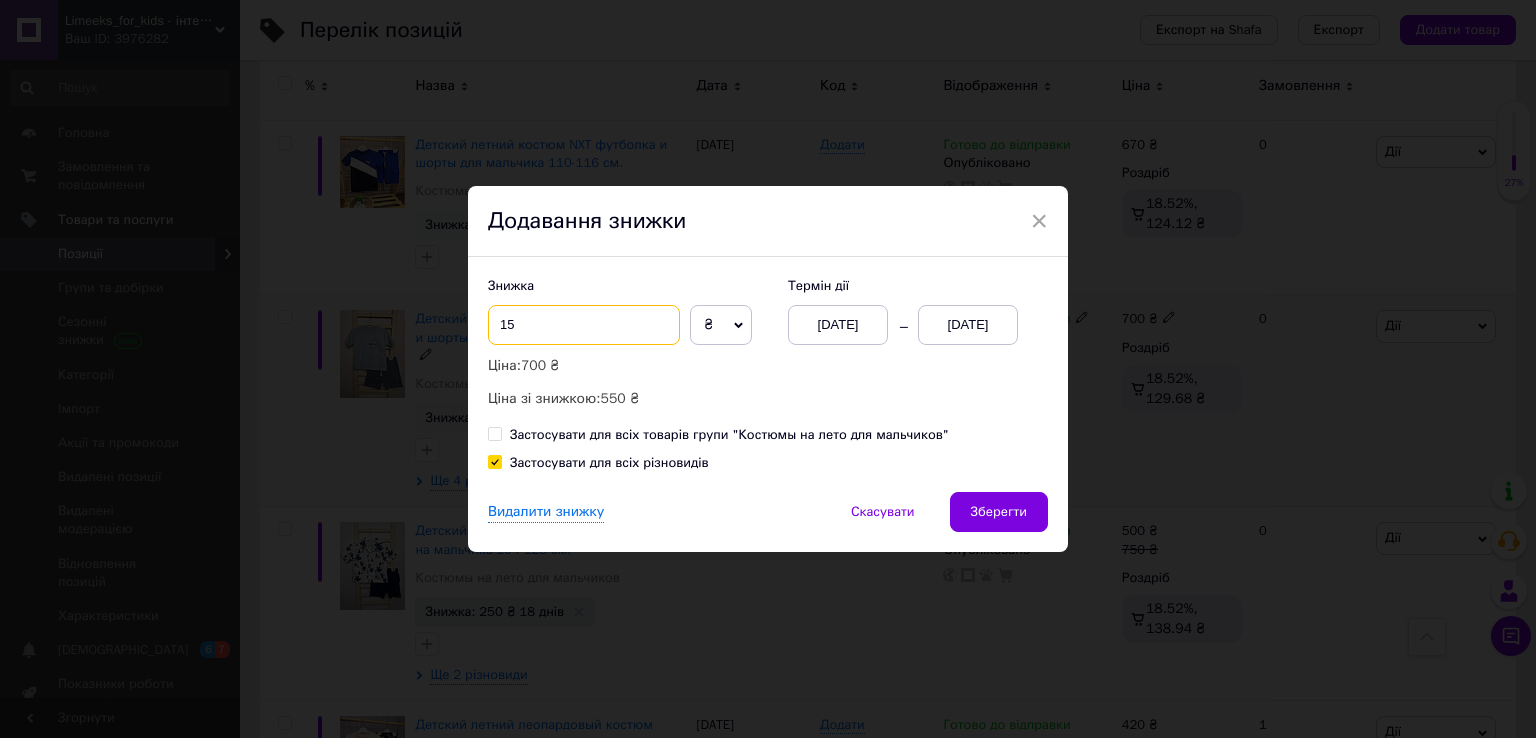 type on "1" 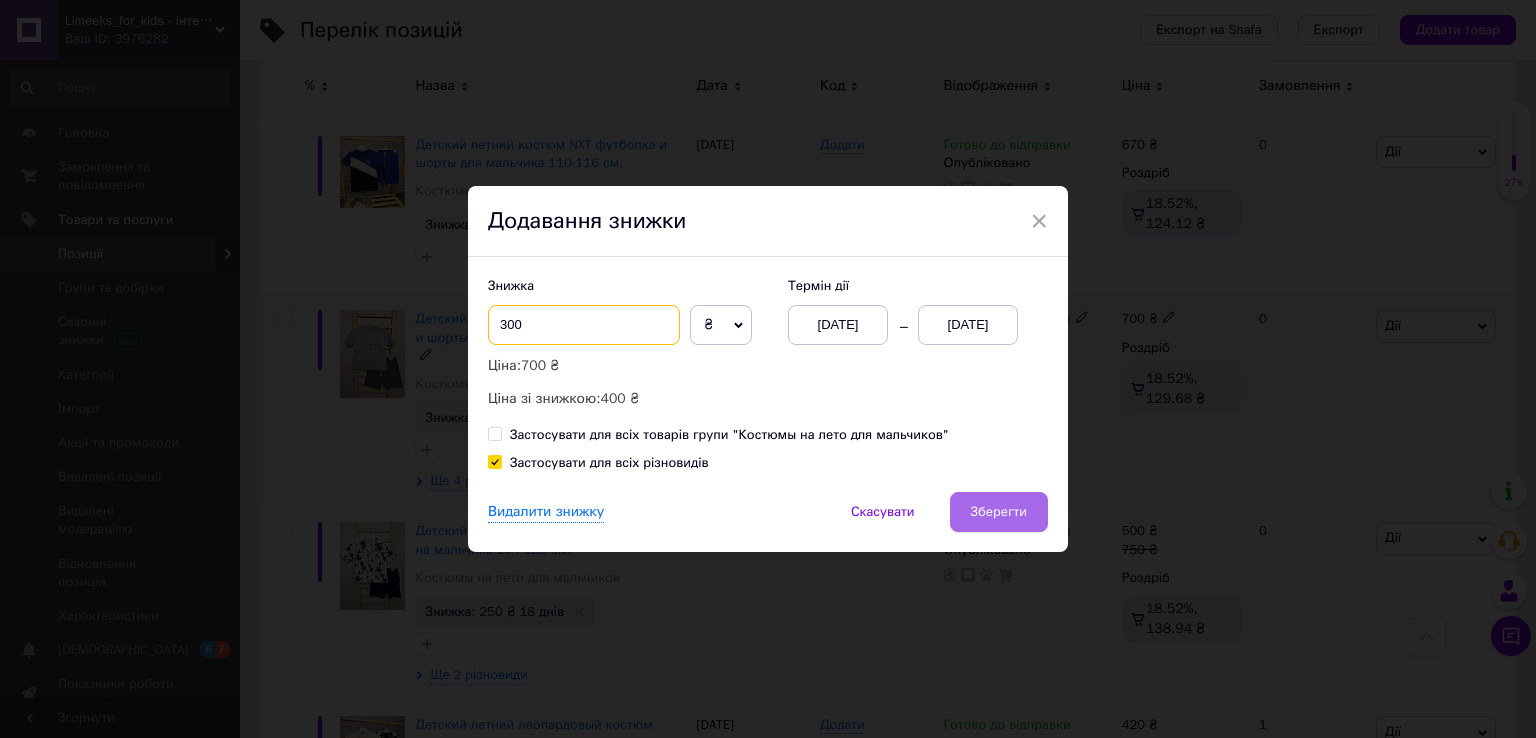 type on "300" 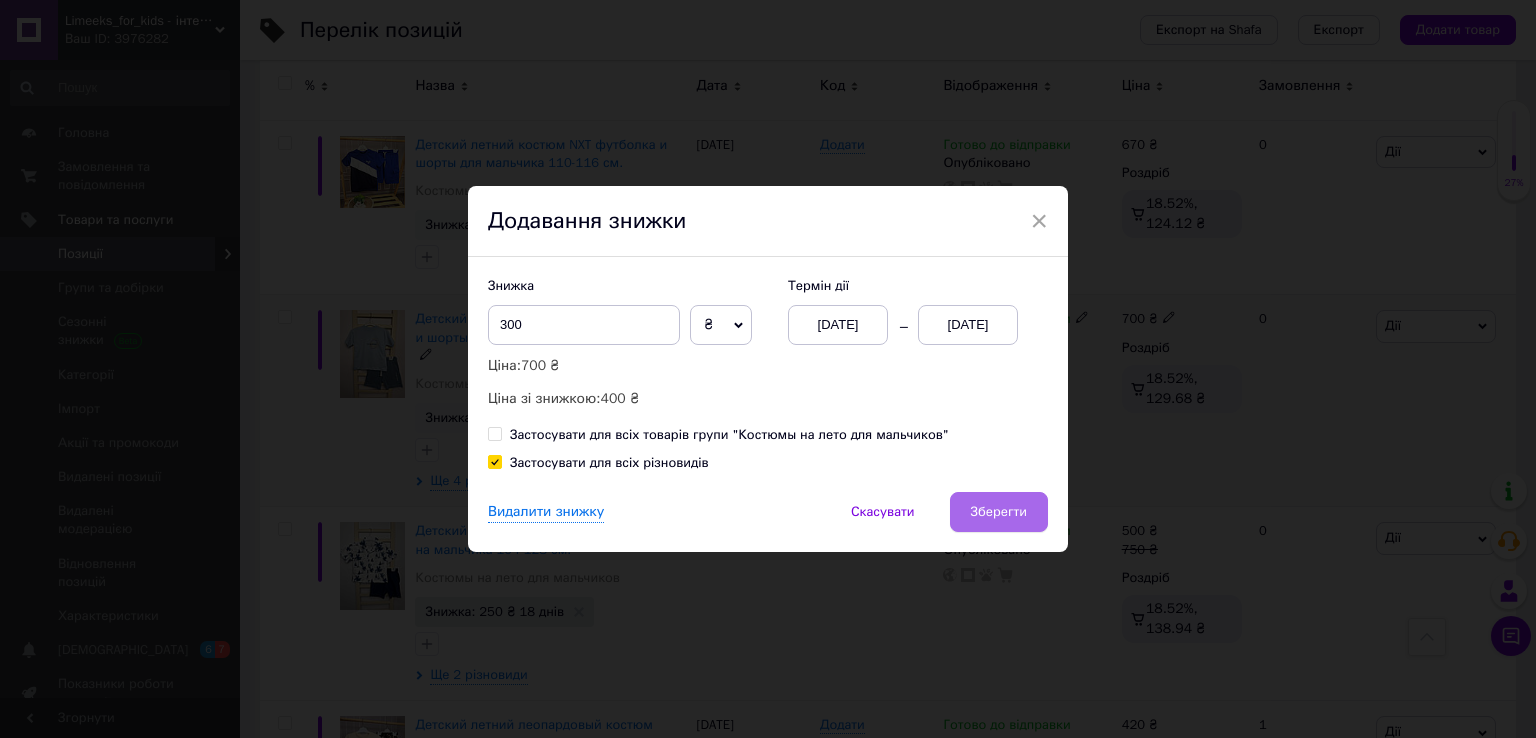 click on "Зберегти" at bounding box center (999, 512) 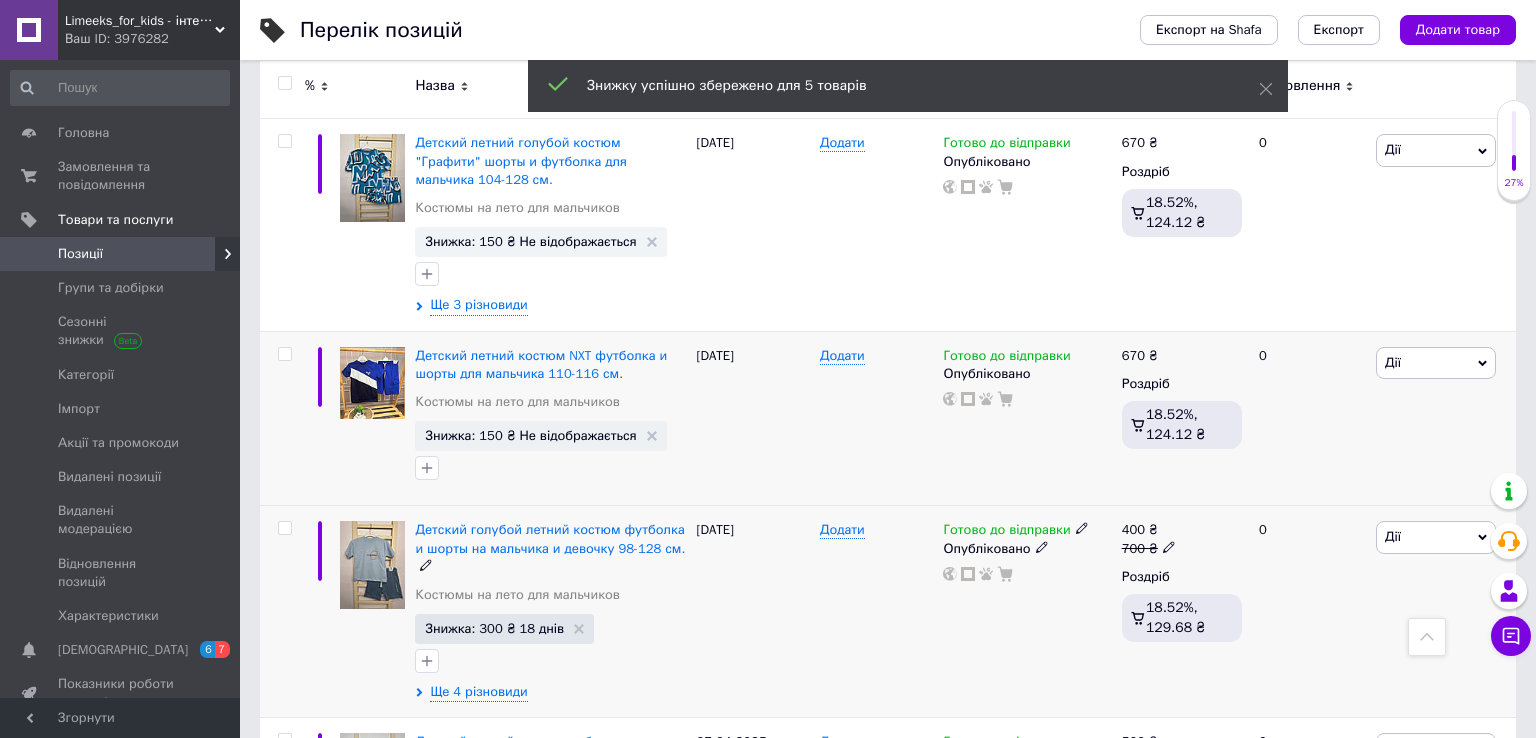 scroll, scrollTop: 1493, scrollLeft: 0, axis: vertical 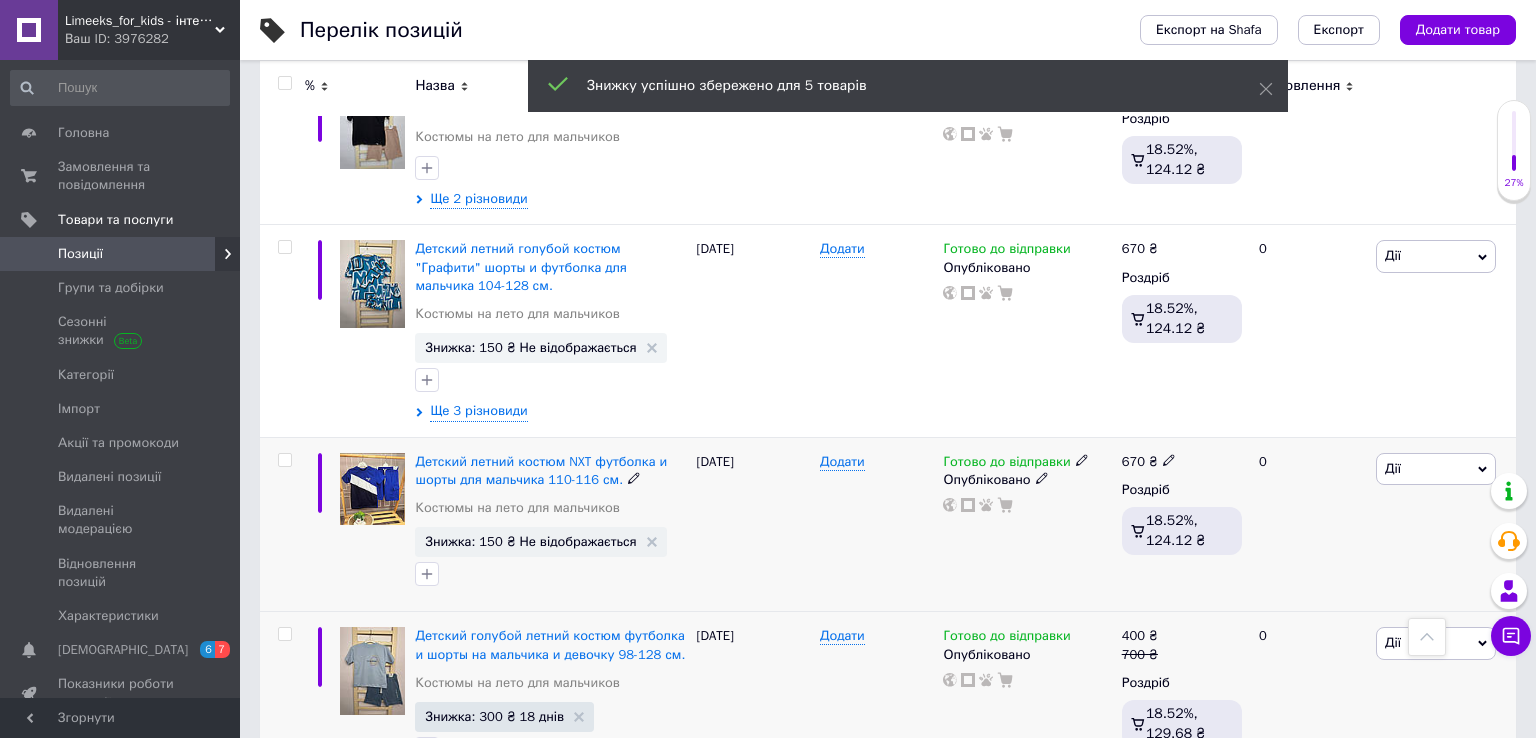 click on "Дії" at bounding box center (1436, 469) 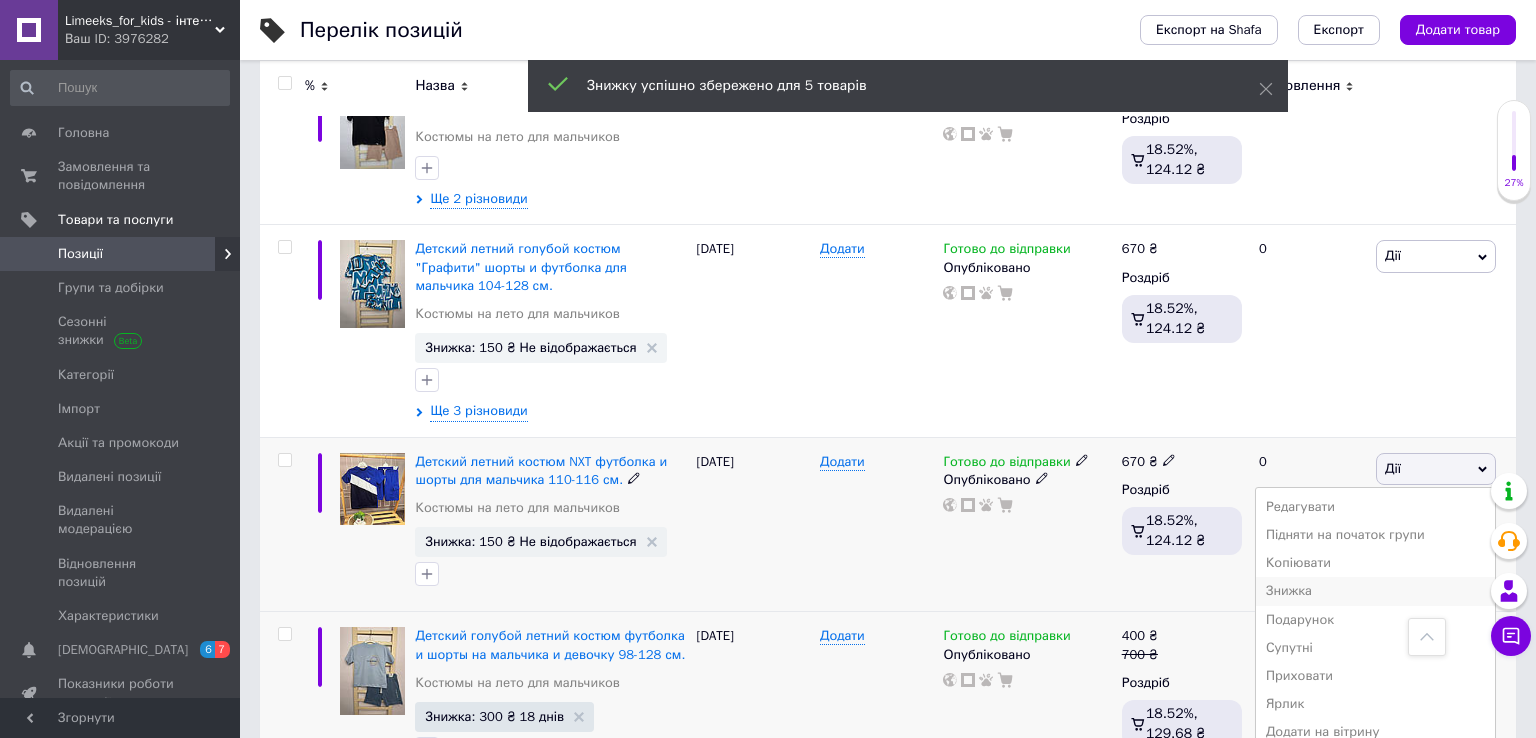 click on "Знижка" at bounding box center (1375, 591) 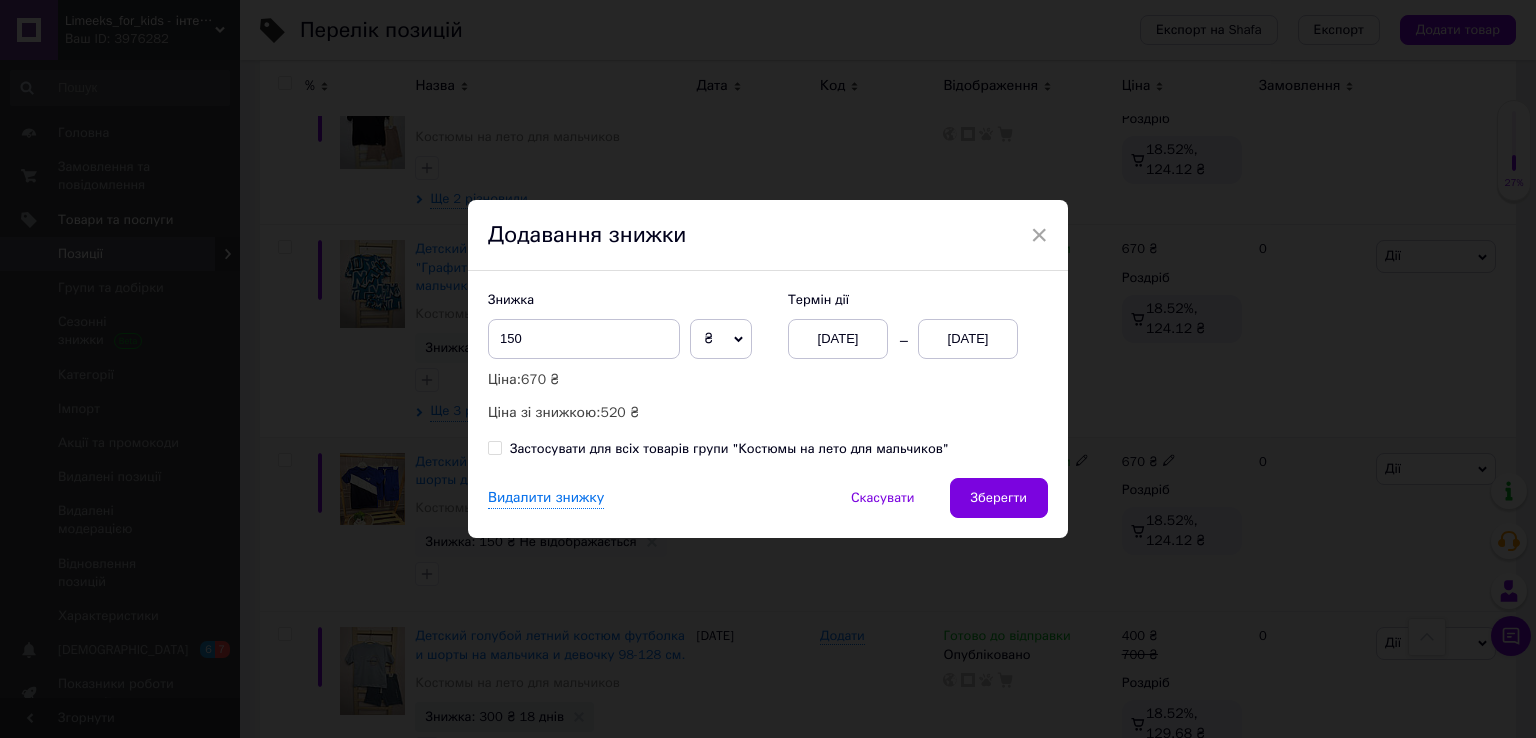 click on "[DATE]" at bounding box center (968, 339) 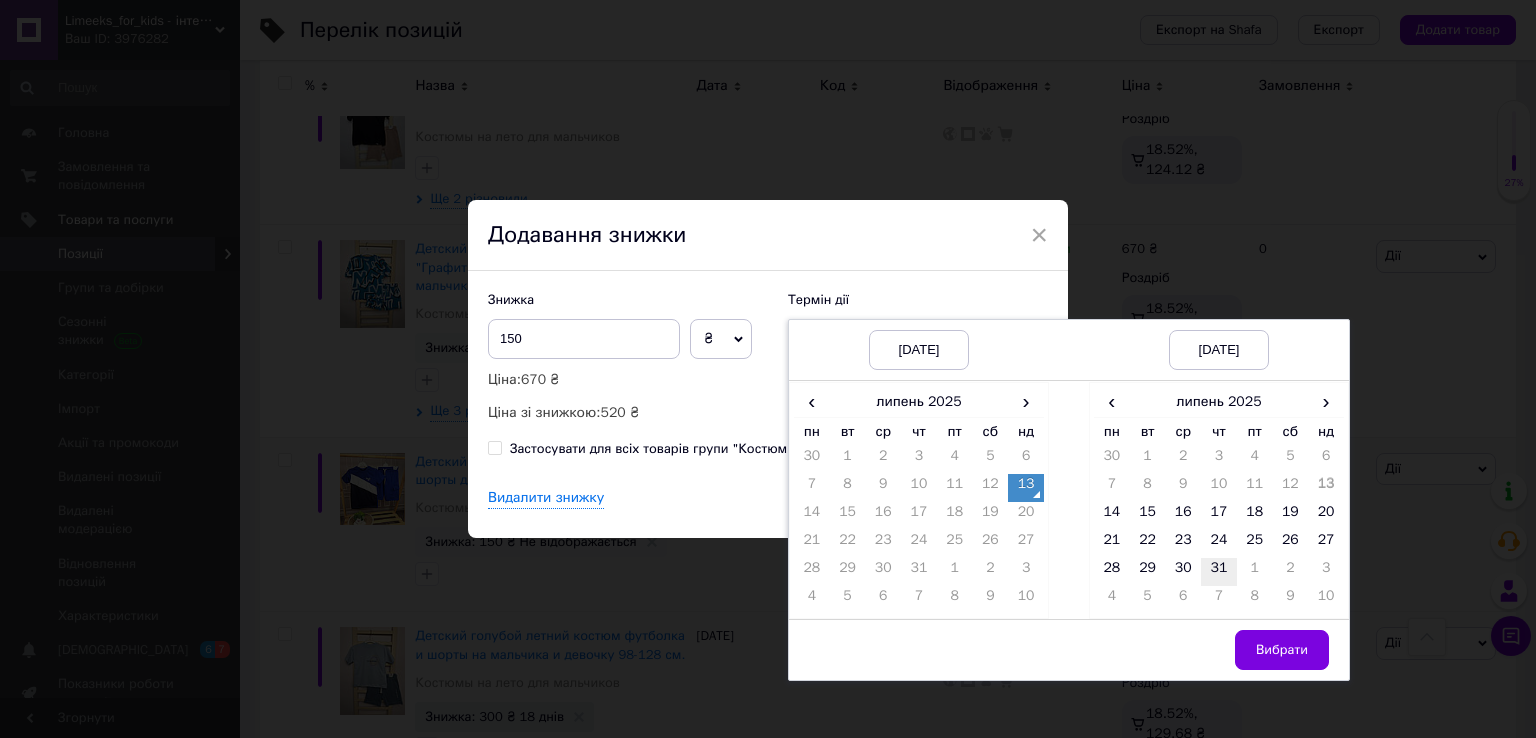 click on "31" at bounding box center [1219, 572] 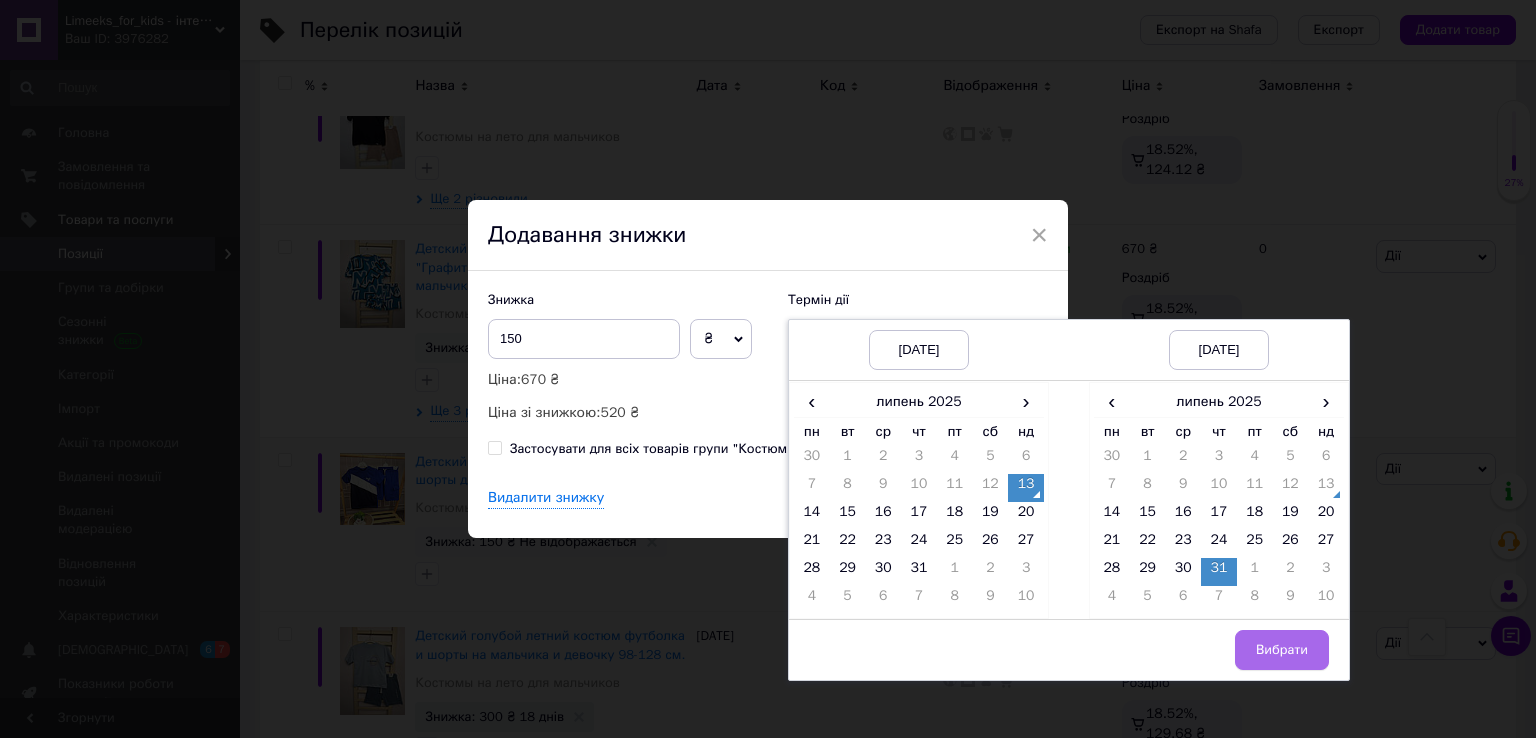 click on "Вибрати" at bounding box center (1282, 650) 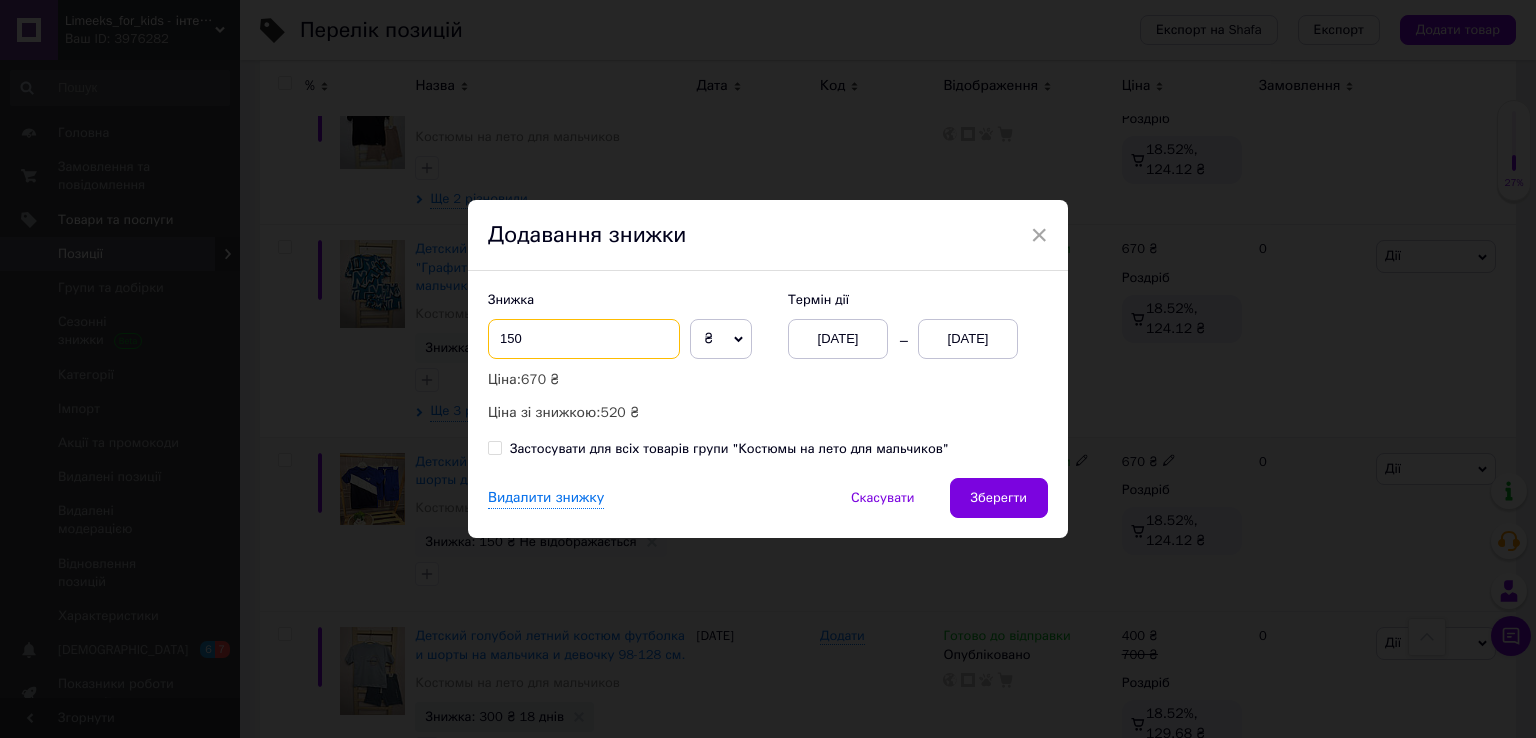 click on "150" at bounding box center (584, 339) 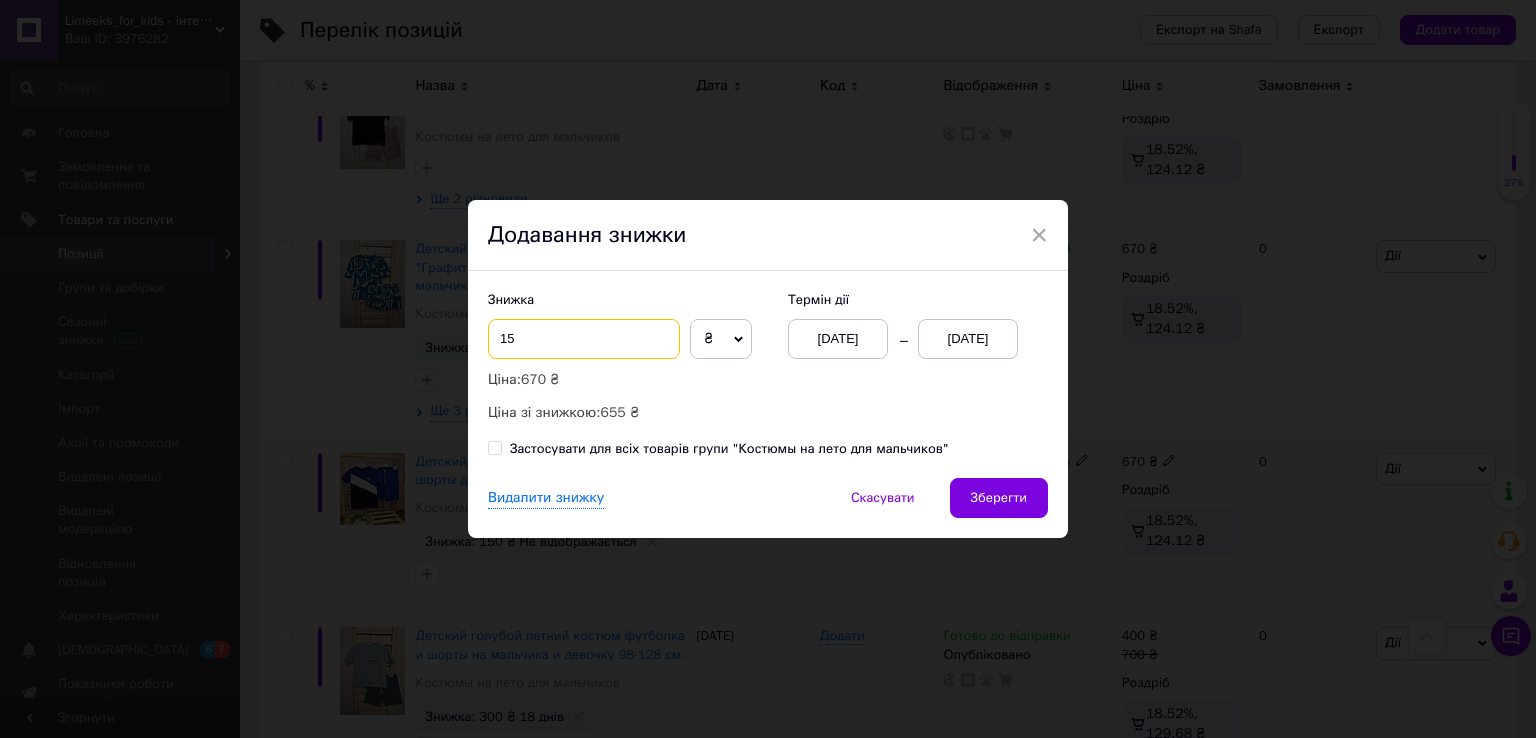 type on "1" 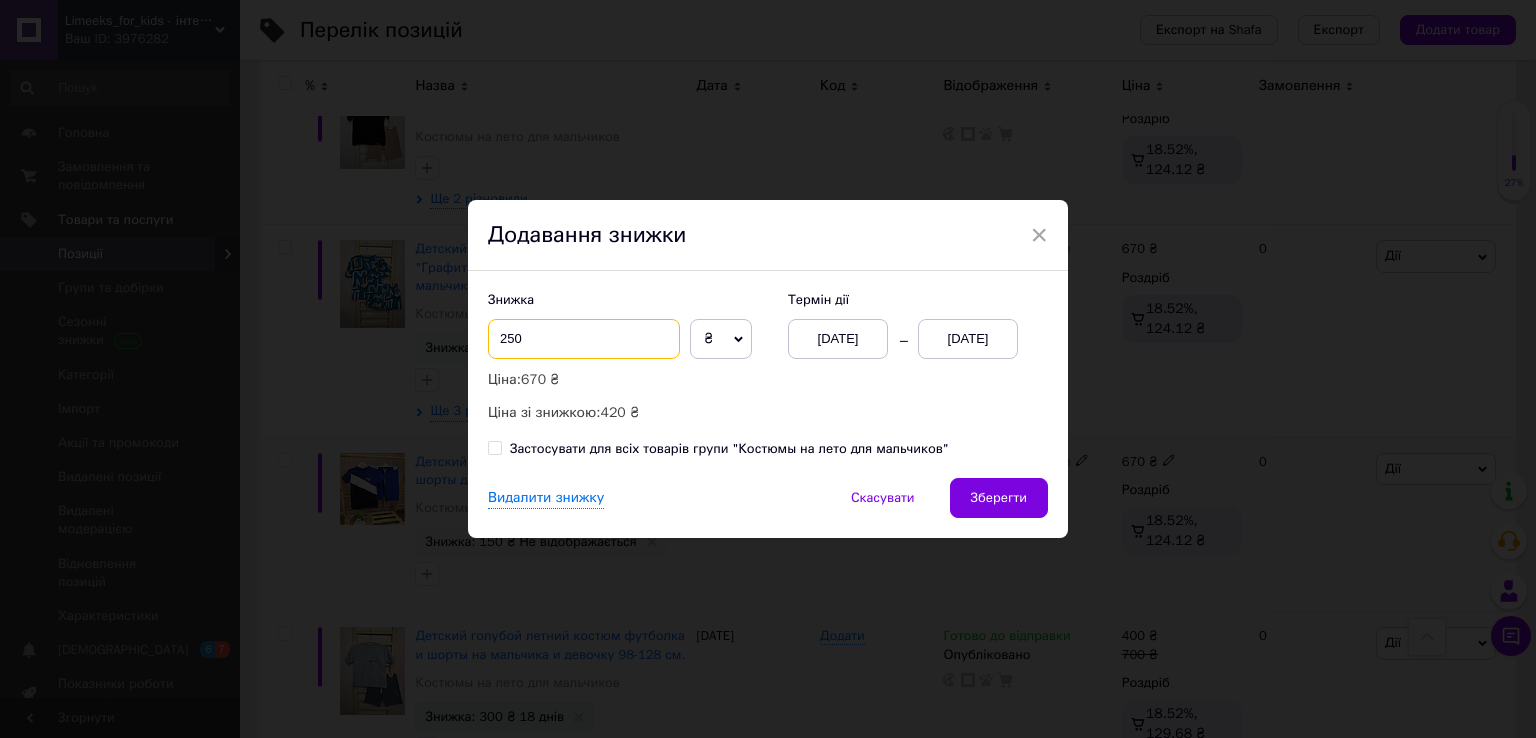 type on "250" 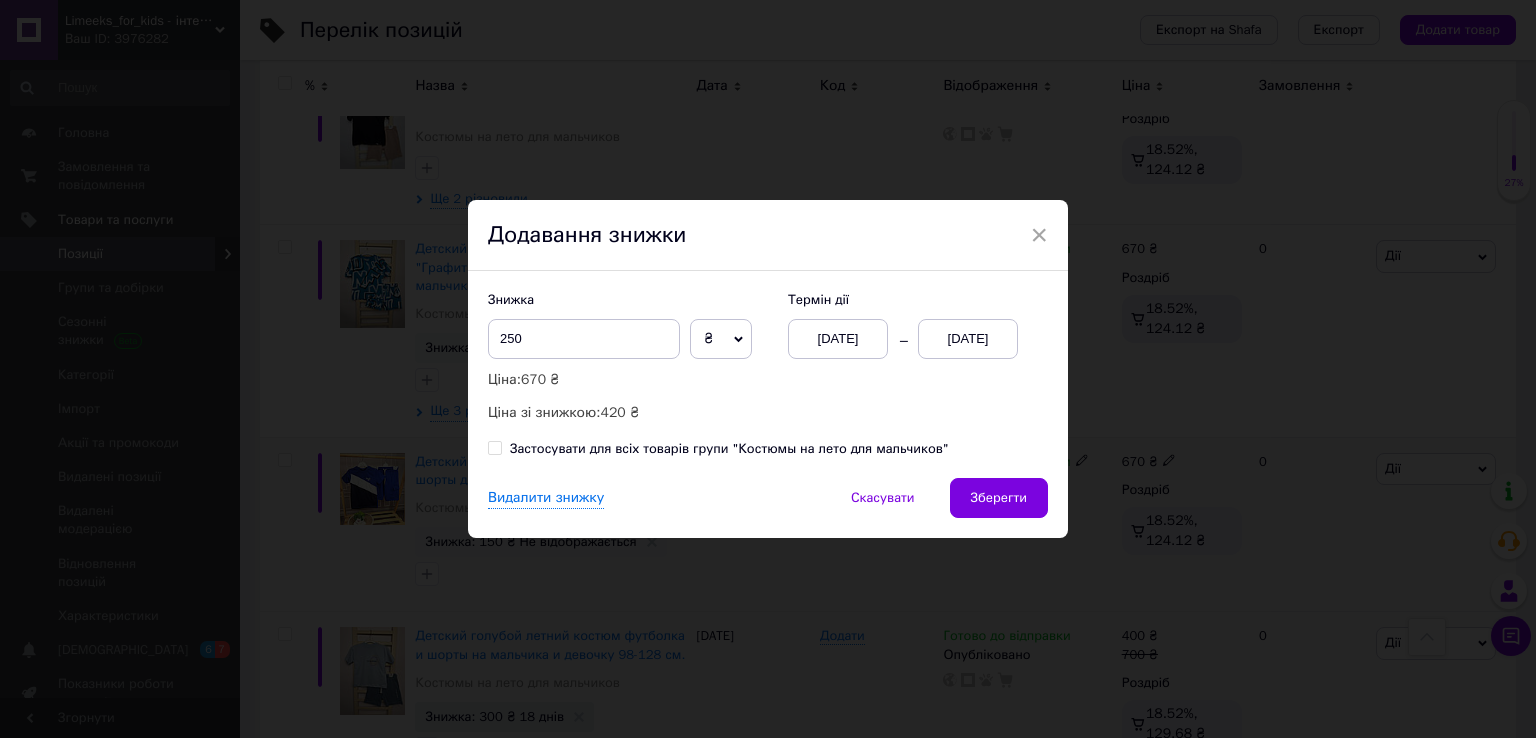 click on "Зберегти" at bounding box center [999, 498] 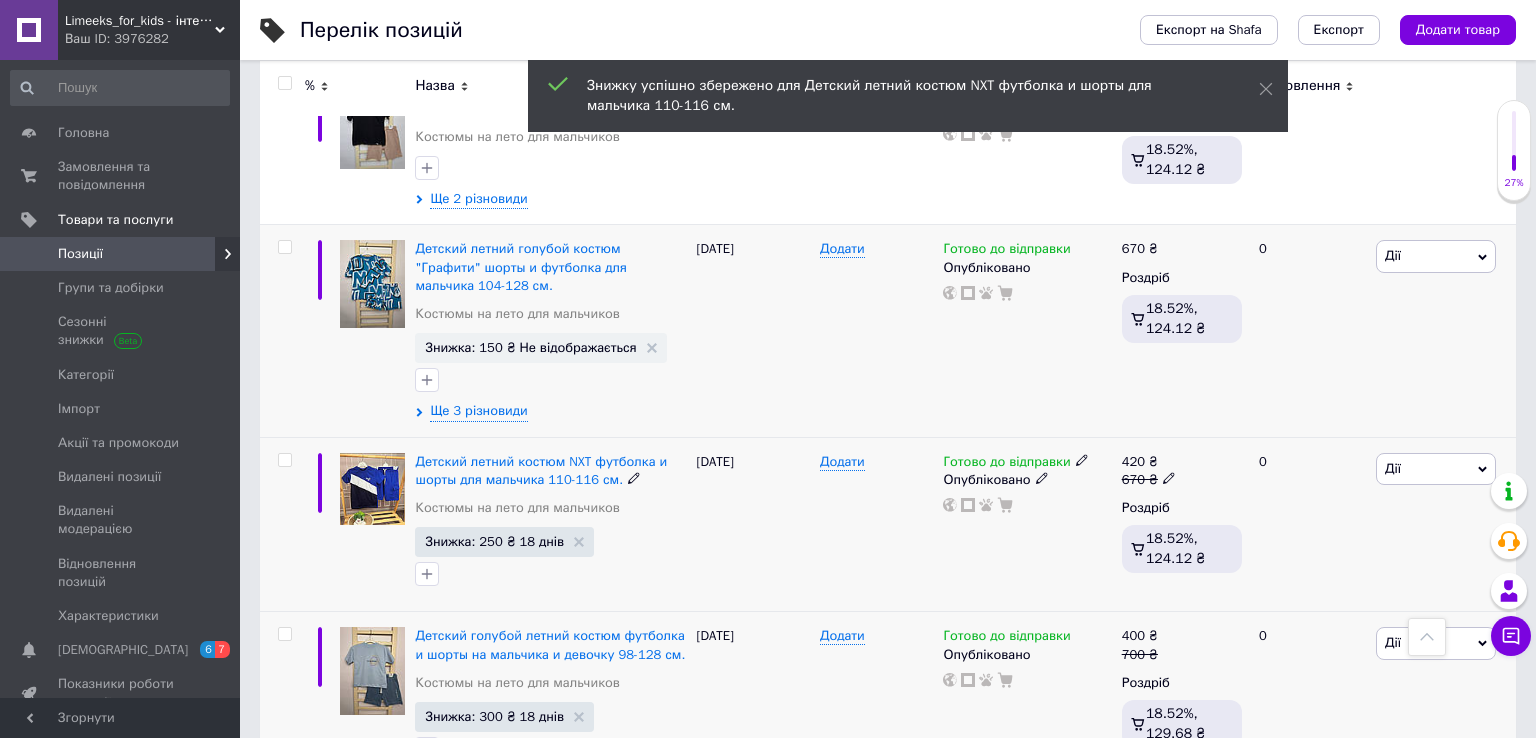 scroll, scrollTop: 1388, scrollLeft: 0, axis: vertical 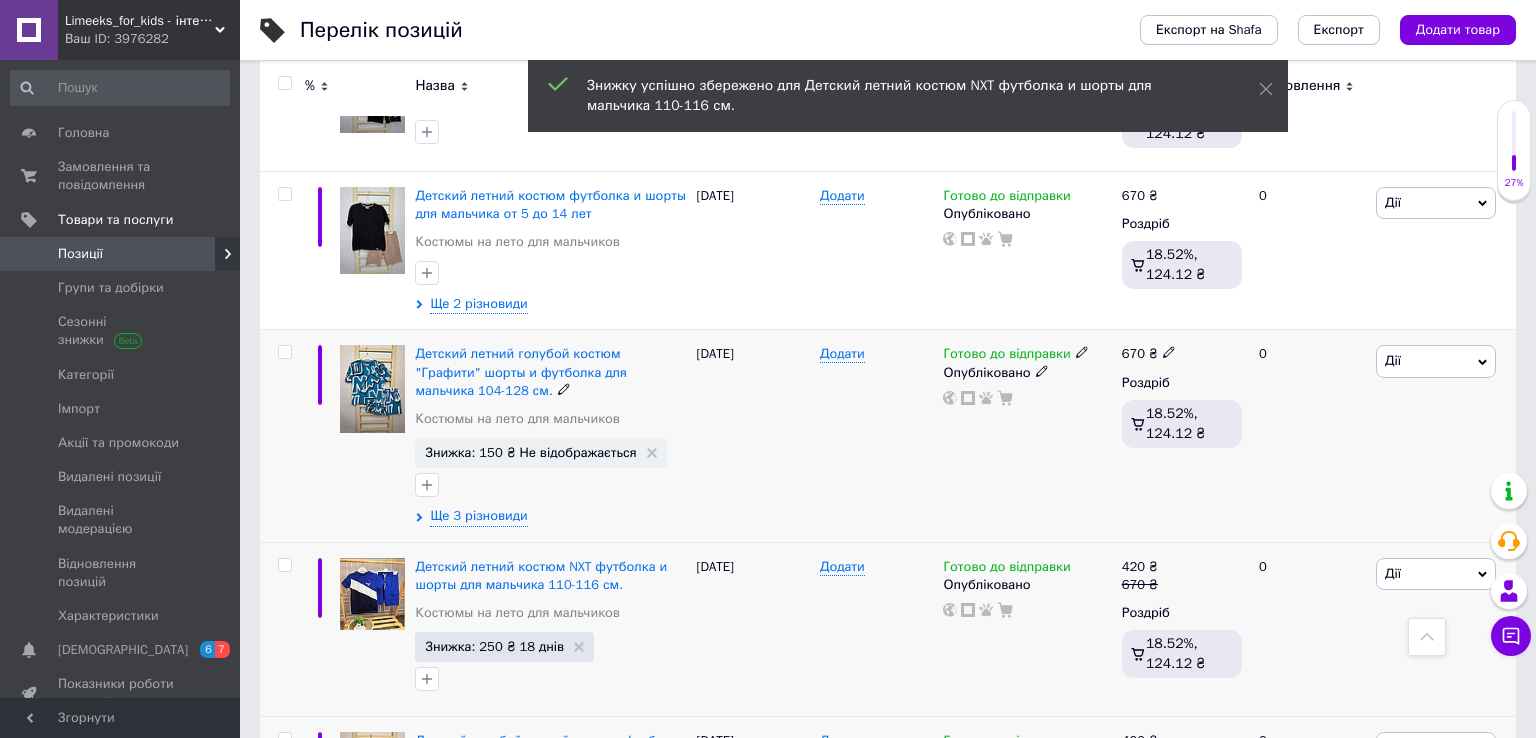 click on "Дії" at bounding box center [1436, 361] 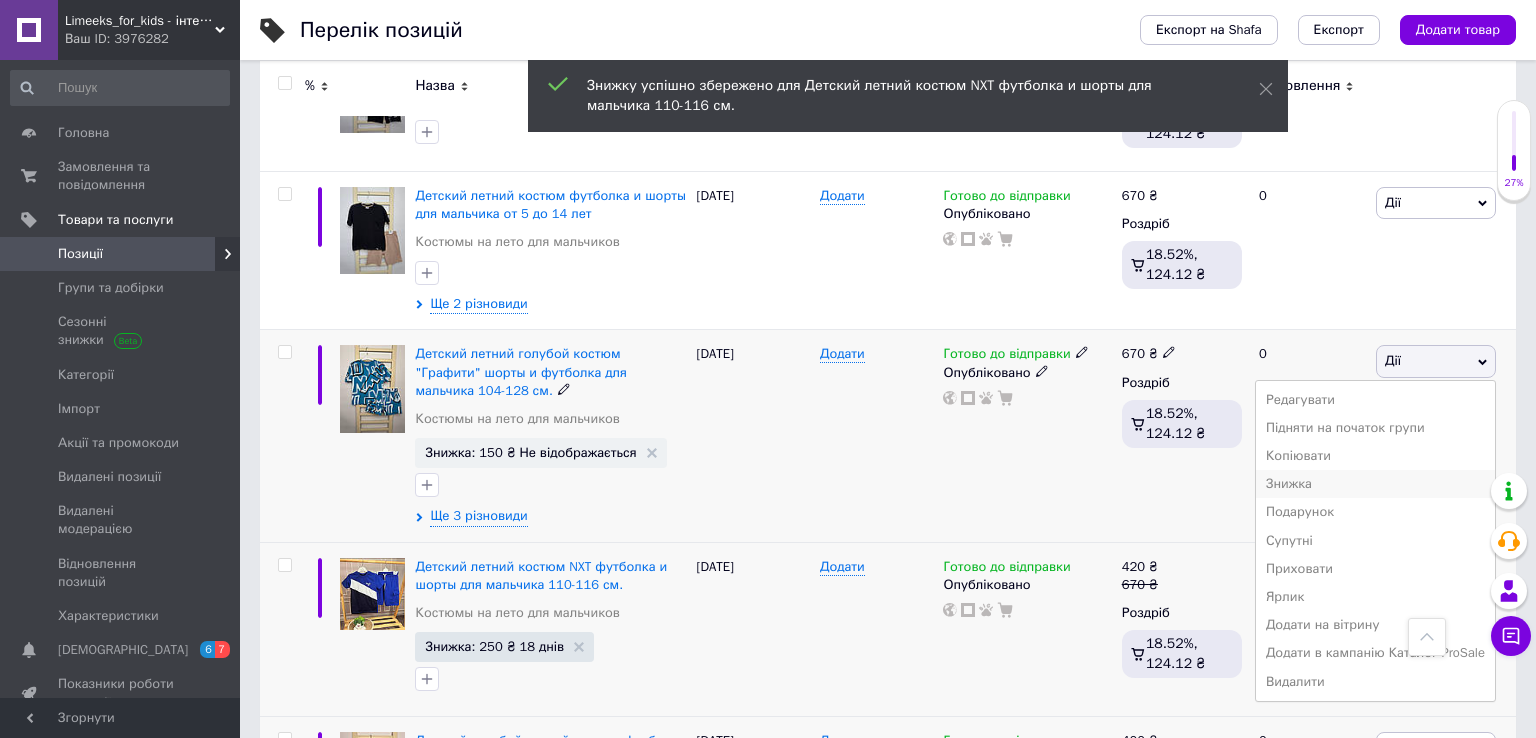click on "Знижка" at bounding box center [1375, 484] 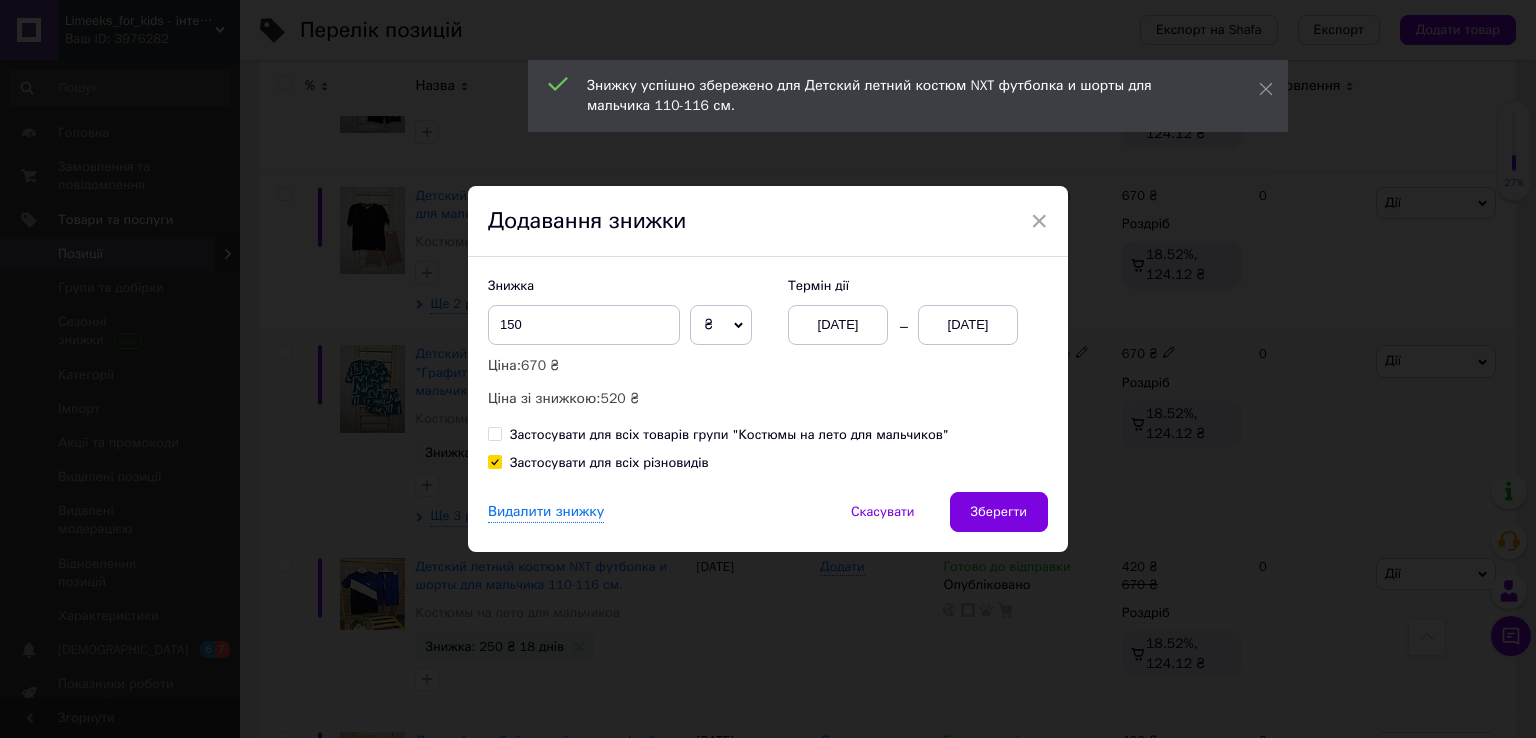 click on "[DATE]" at bounding box center [968, 325] 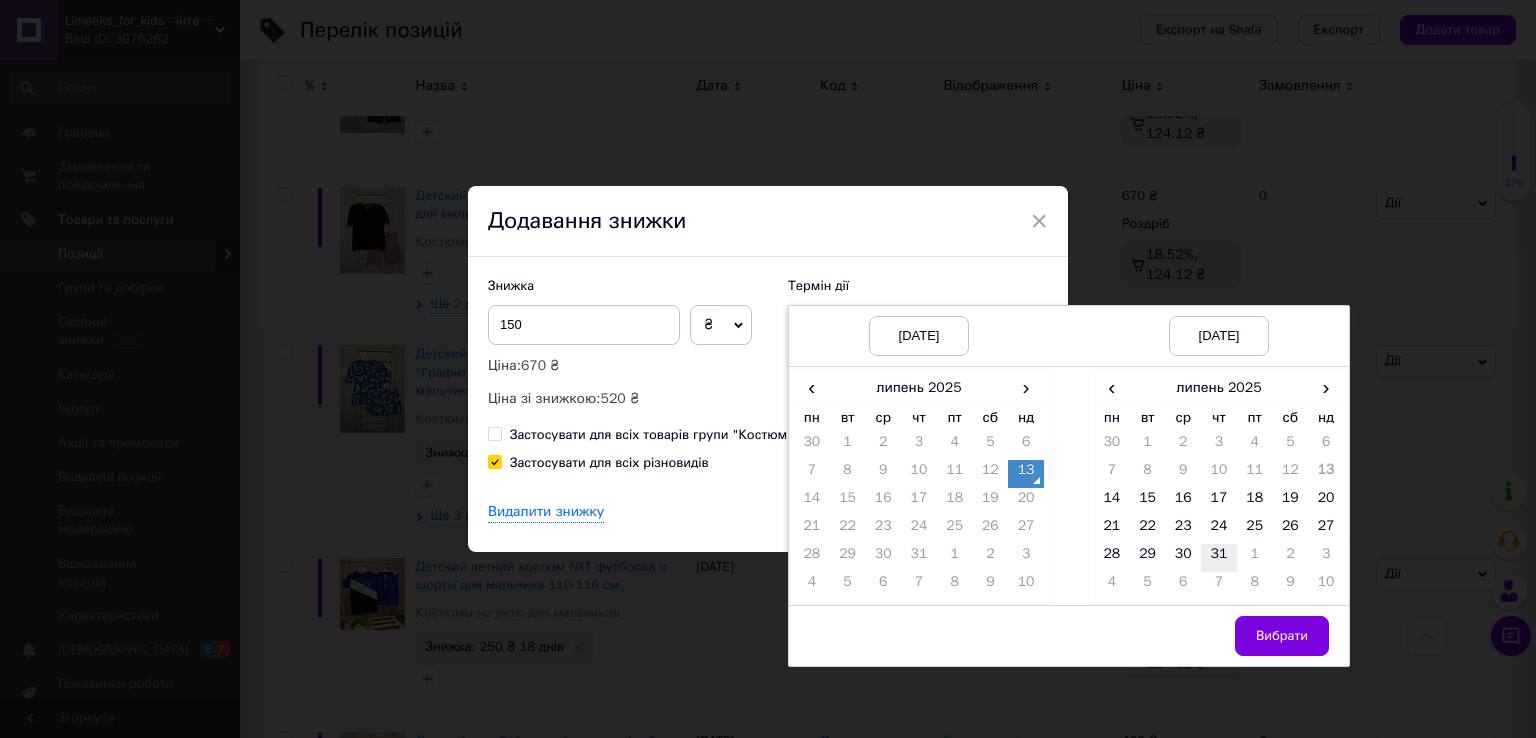 click on "31" at bounding box center (1219, 558) 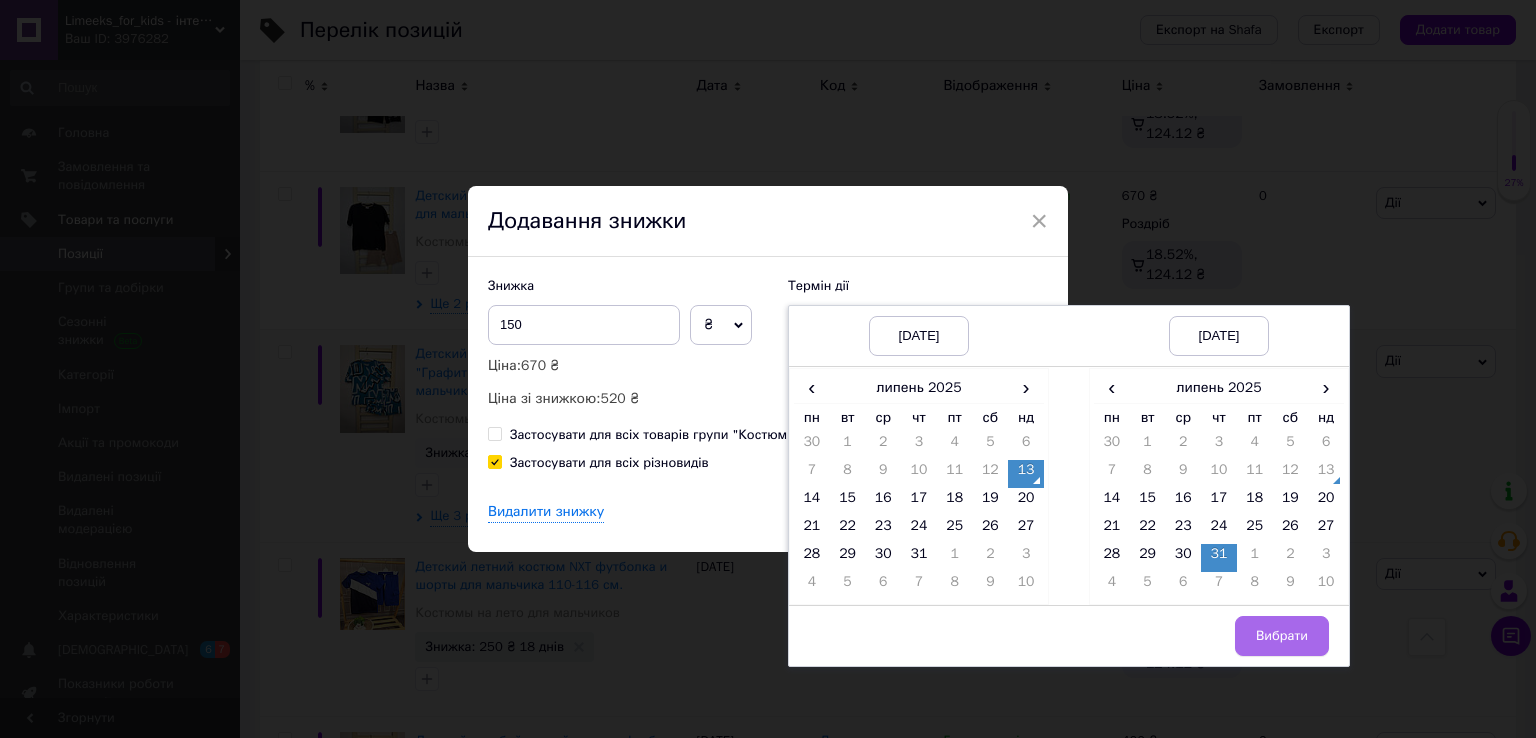 click on "Вибрати" at bounding box center [1282, 636] 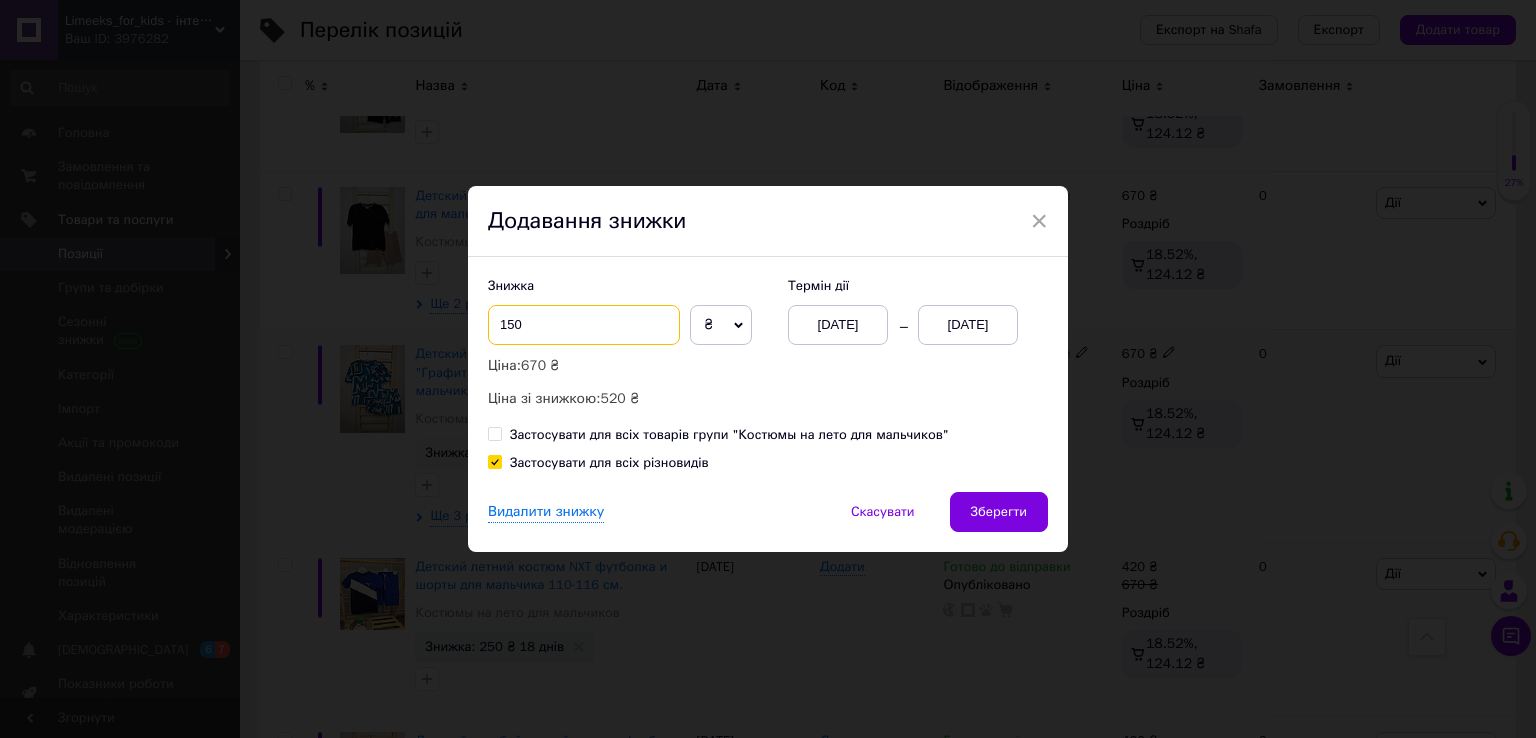 click on "150" at bounding box center [584, 325] 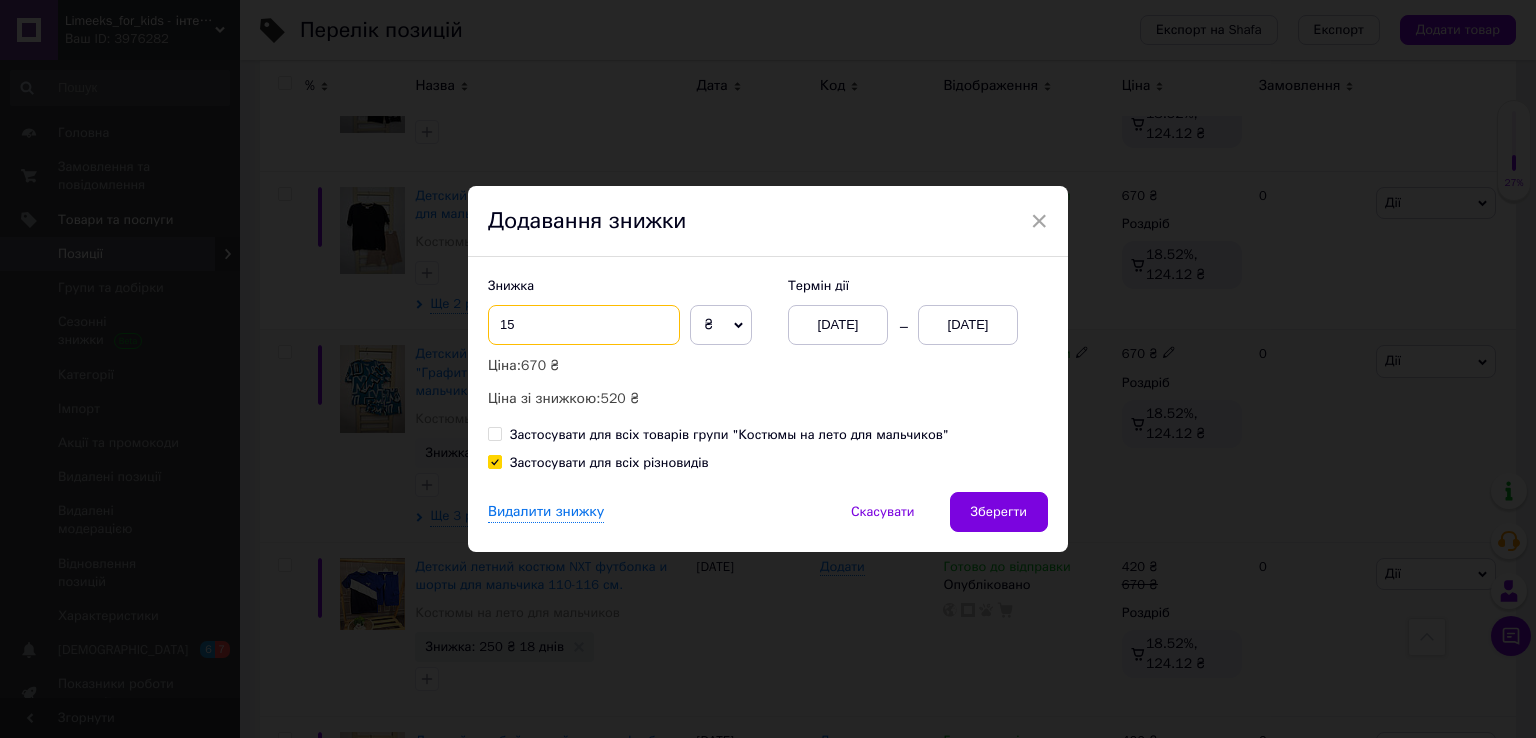 type on "1" 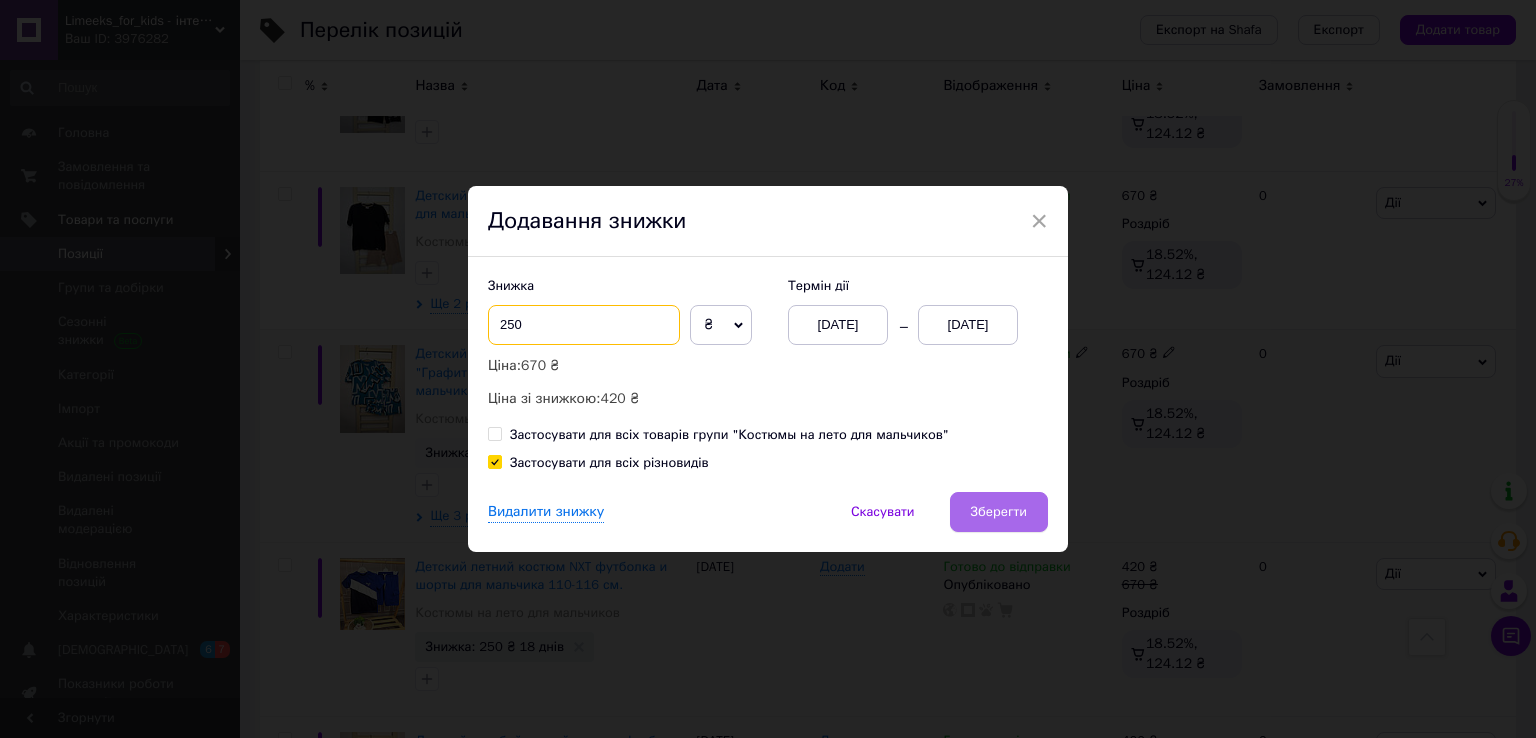 type on "250" 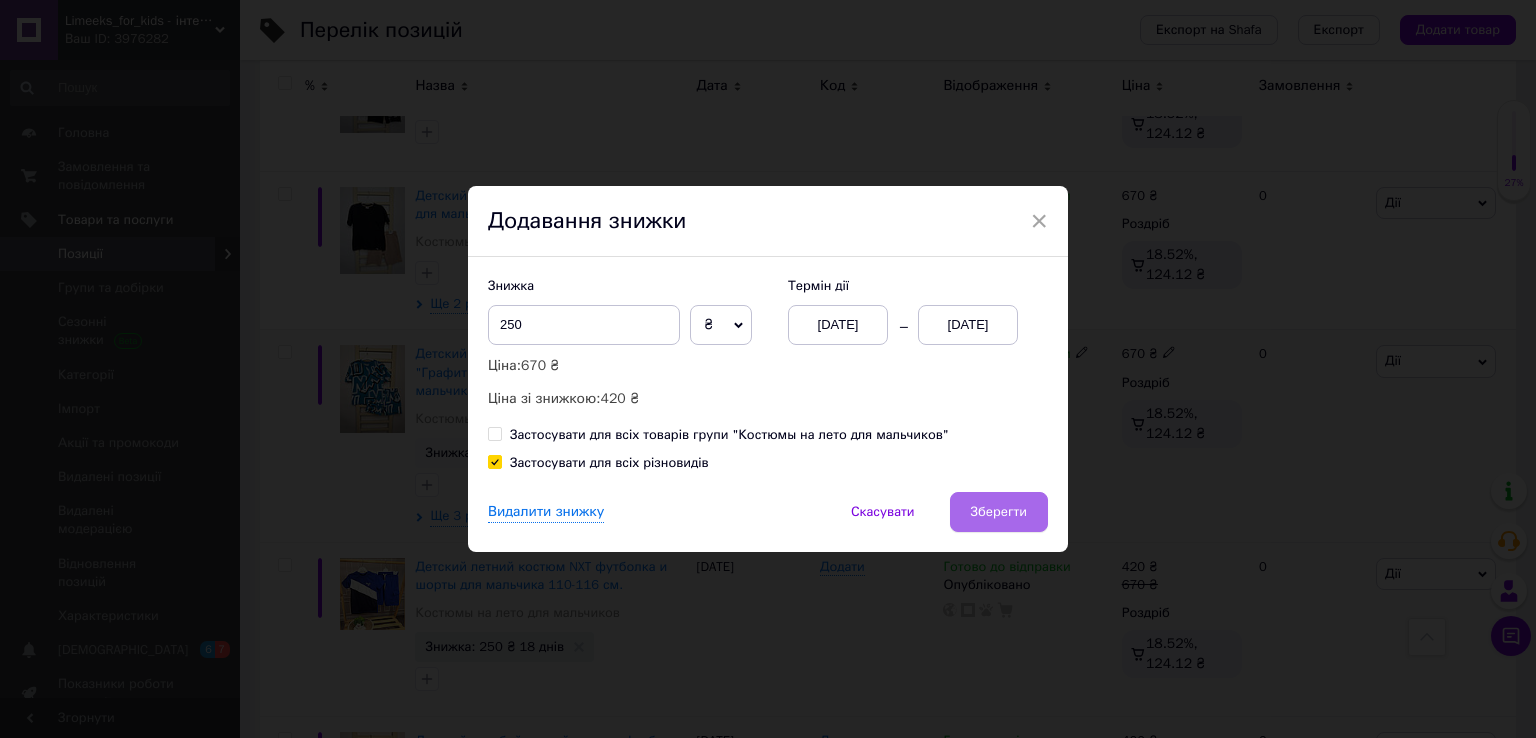 click on "Зберегти" at bounding box center [999, 512] 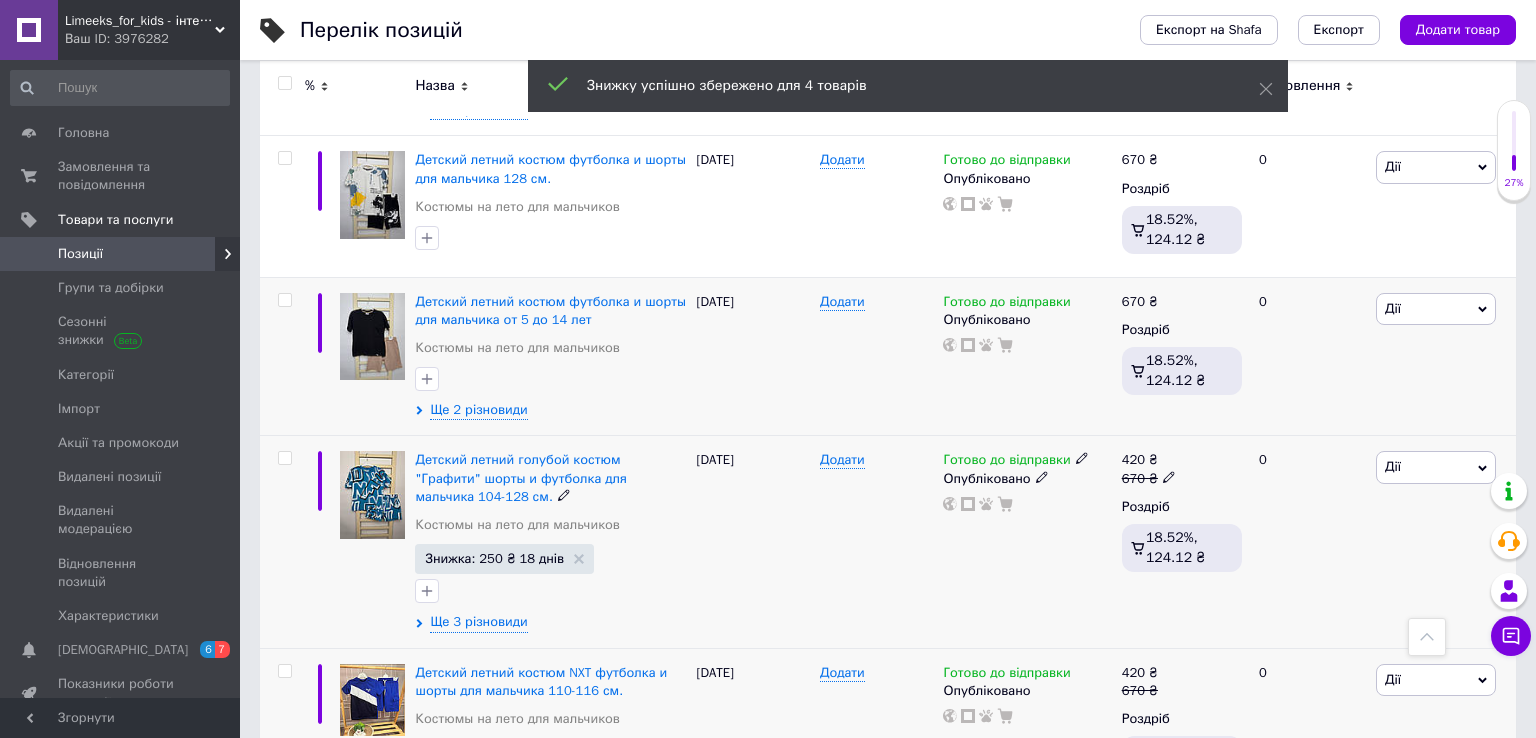 scroll, scrollTop: 1176, scrollLeft: 0, axis: vertical 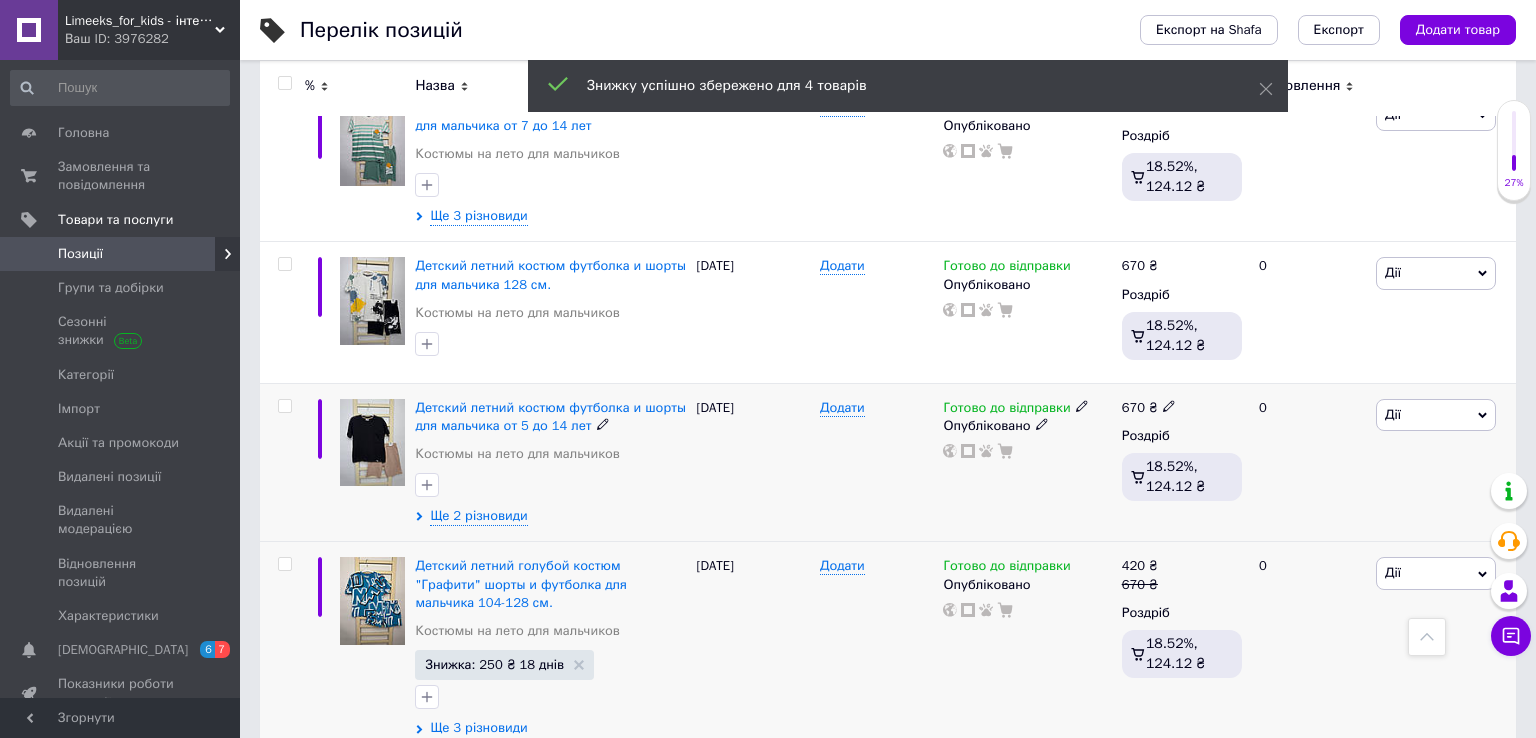 click on "Дії" at bounding box center [1436, 415] 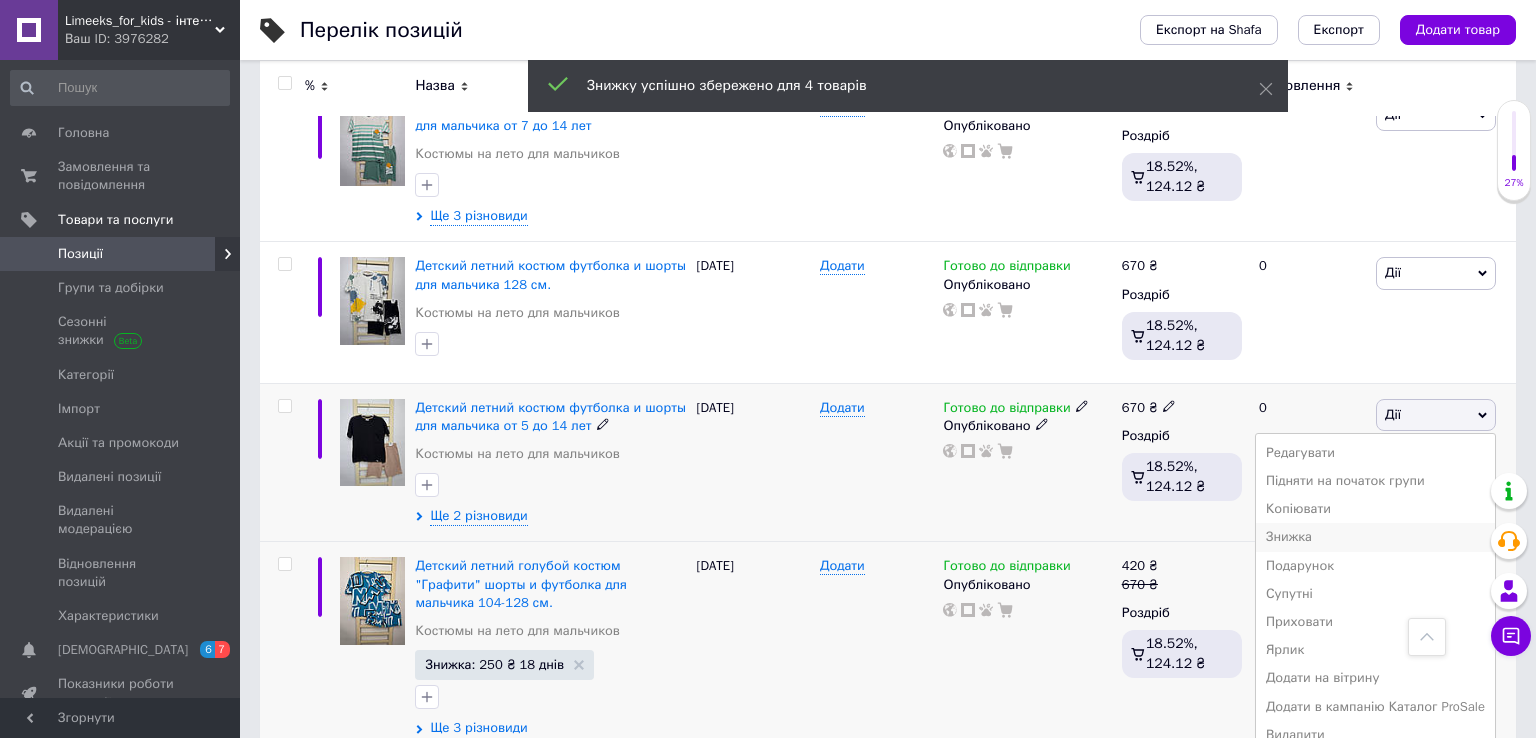 click on "Знижка" at bounding box center [1375, 537] 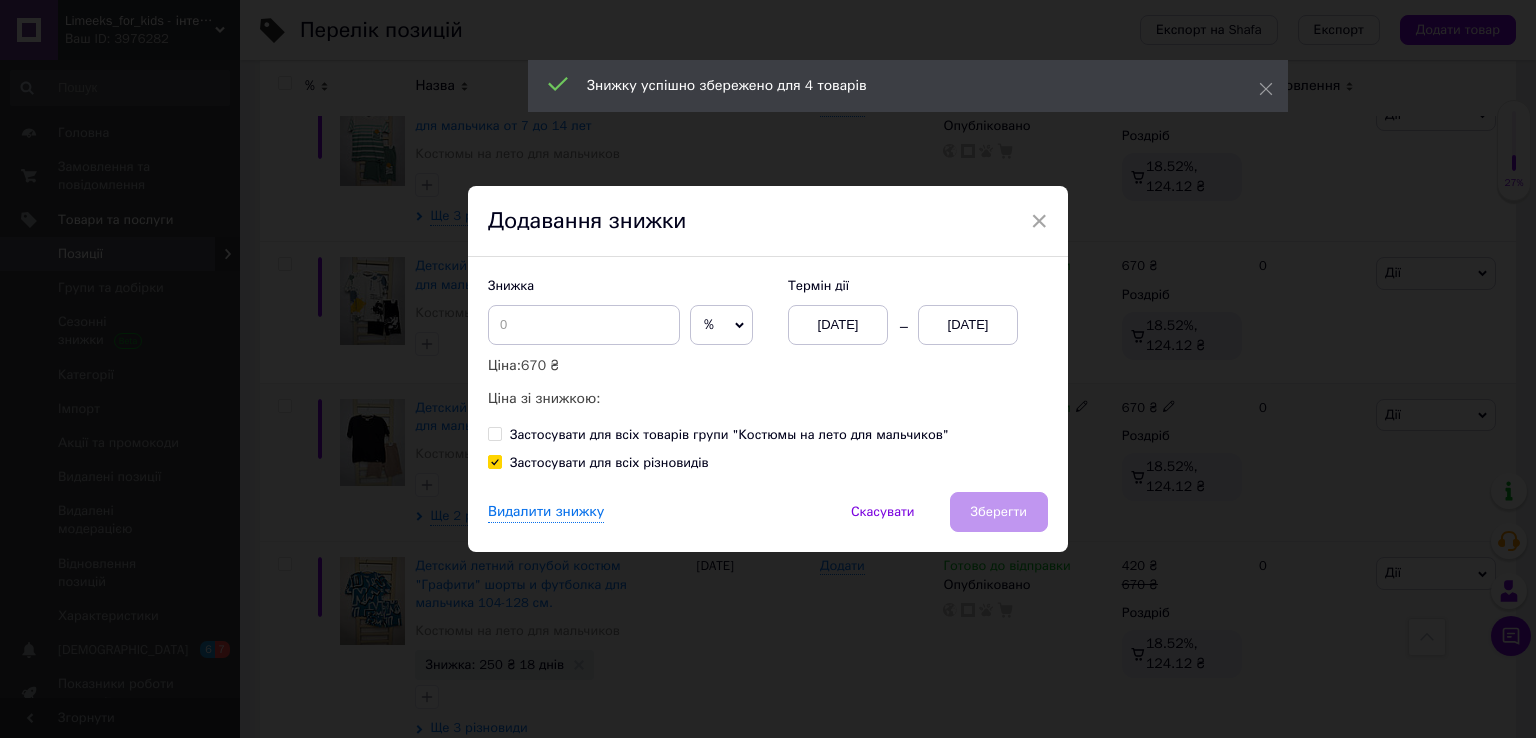 click on "[DATE]" at bounding box center [968, 325] 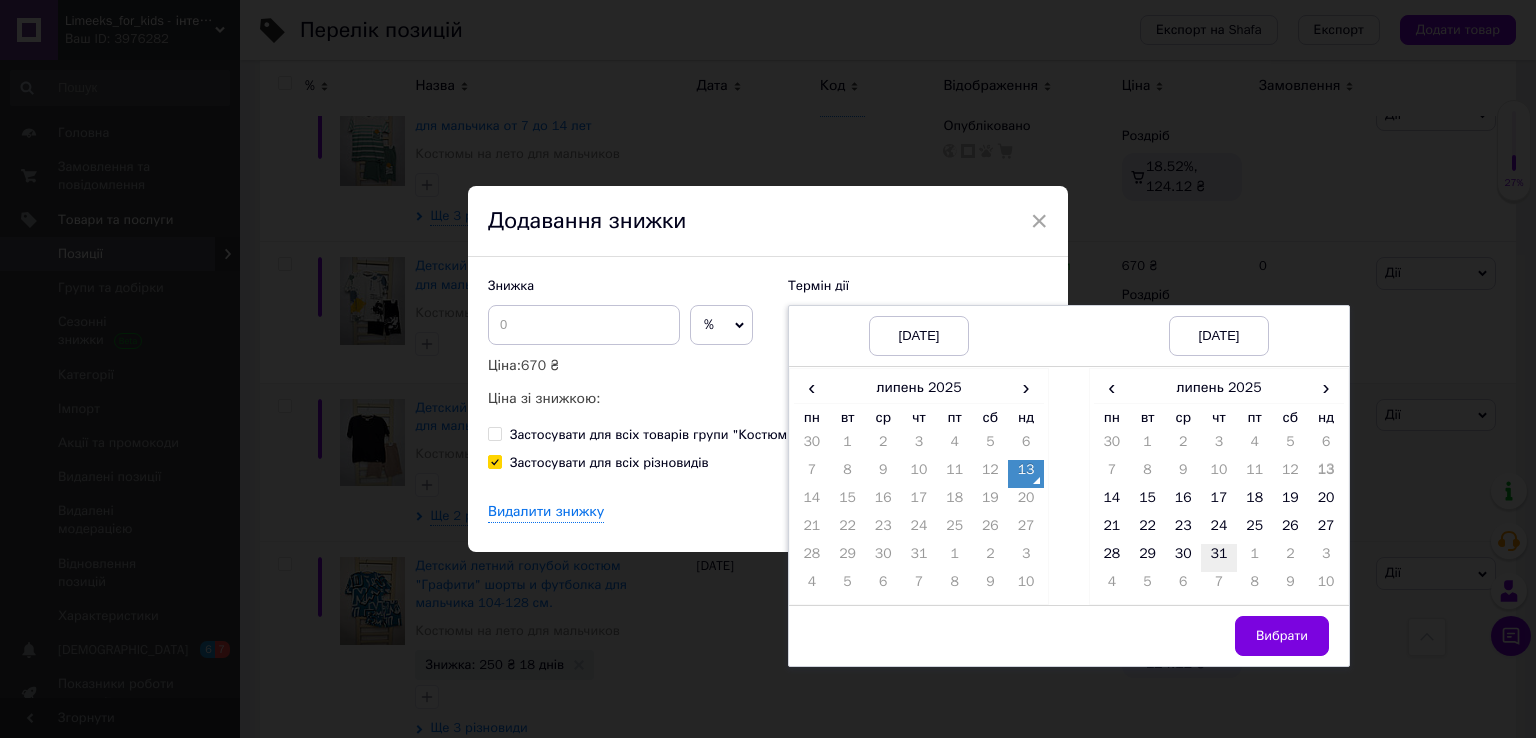 click on "31" at bounding box center (1219, 558) 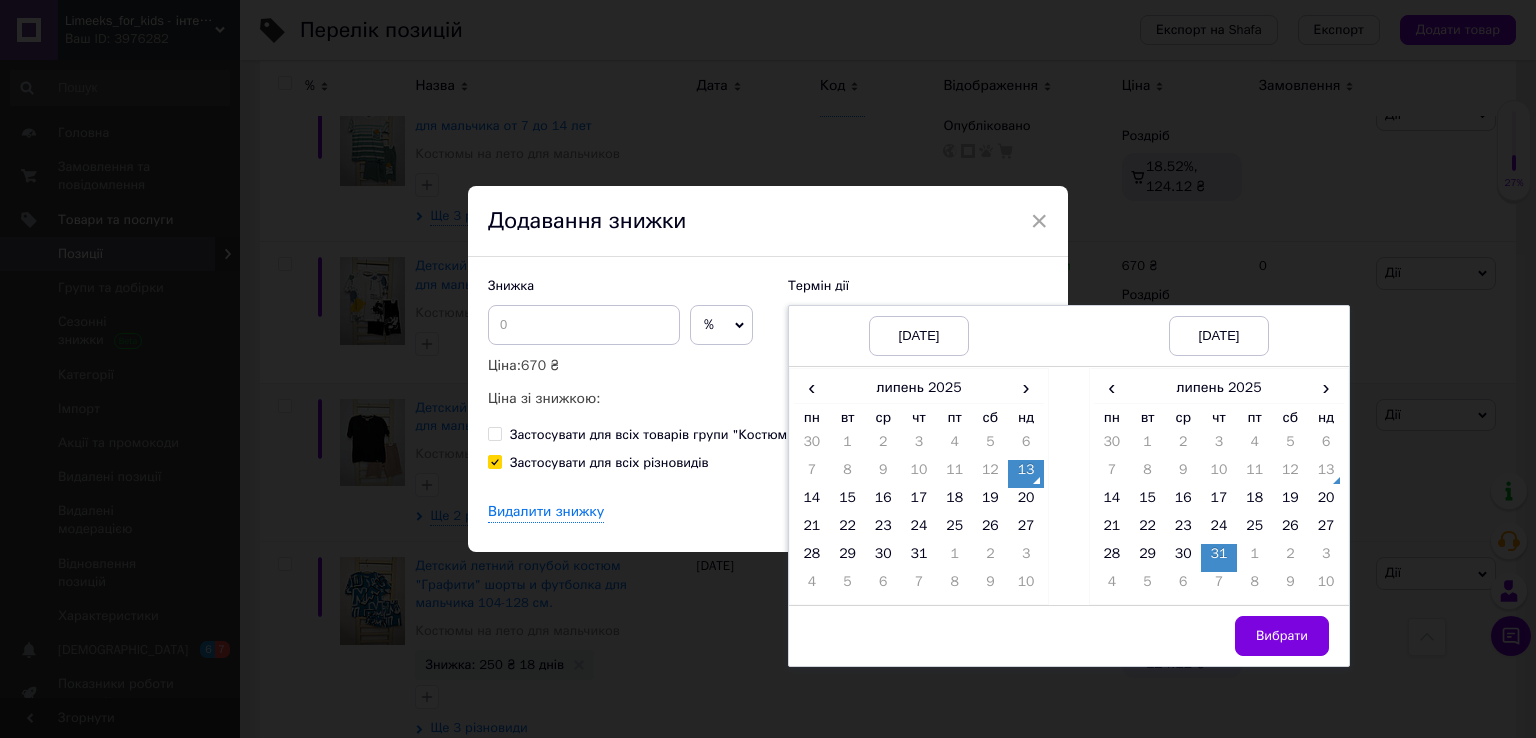 drag, startPoint x: 1274, startPoint y: 638, endPoint x: 1215, endPoint y: 602, distance: 69.115845 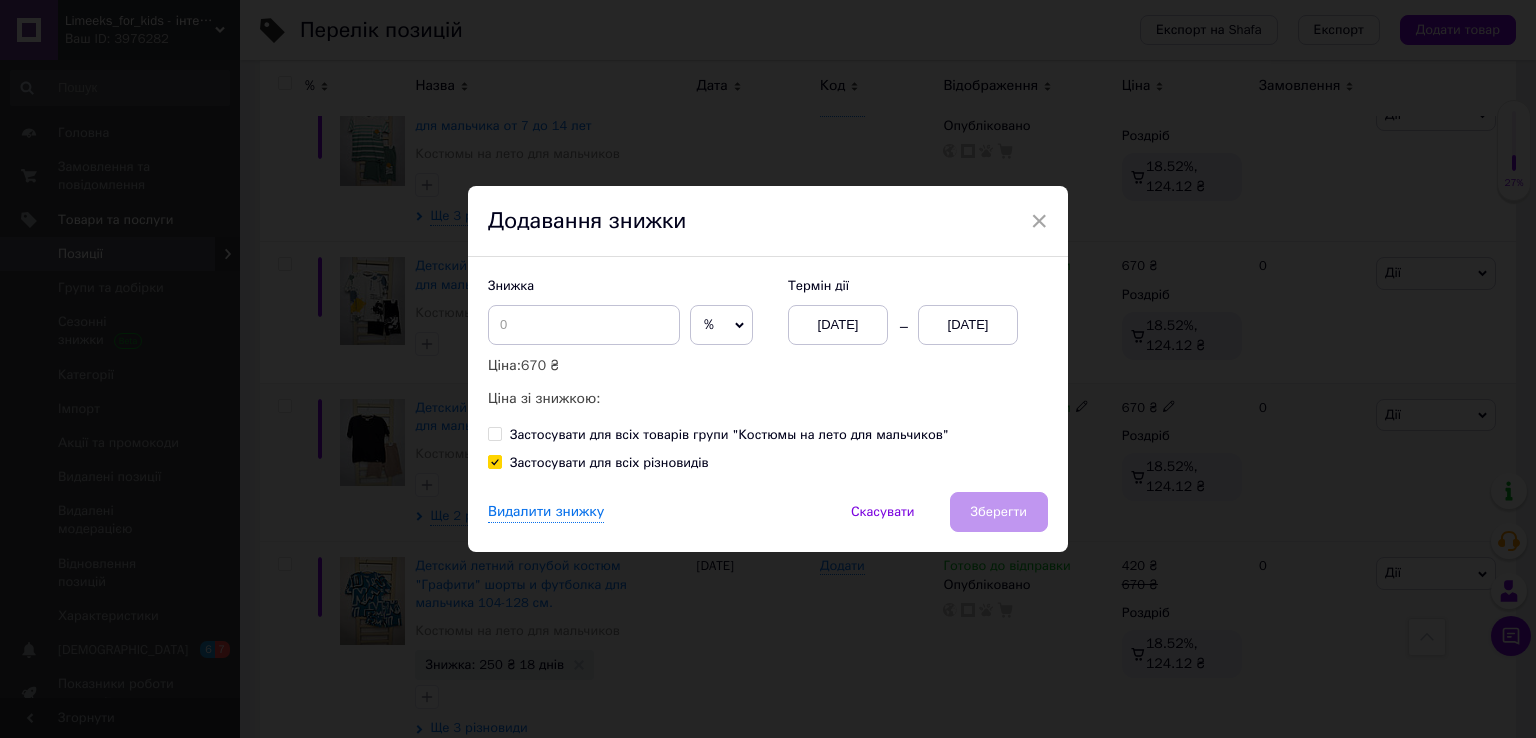 click on "%" at bounding box center (709, 324) 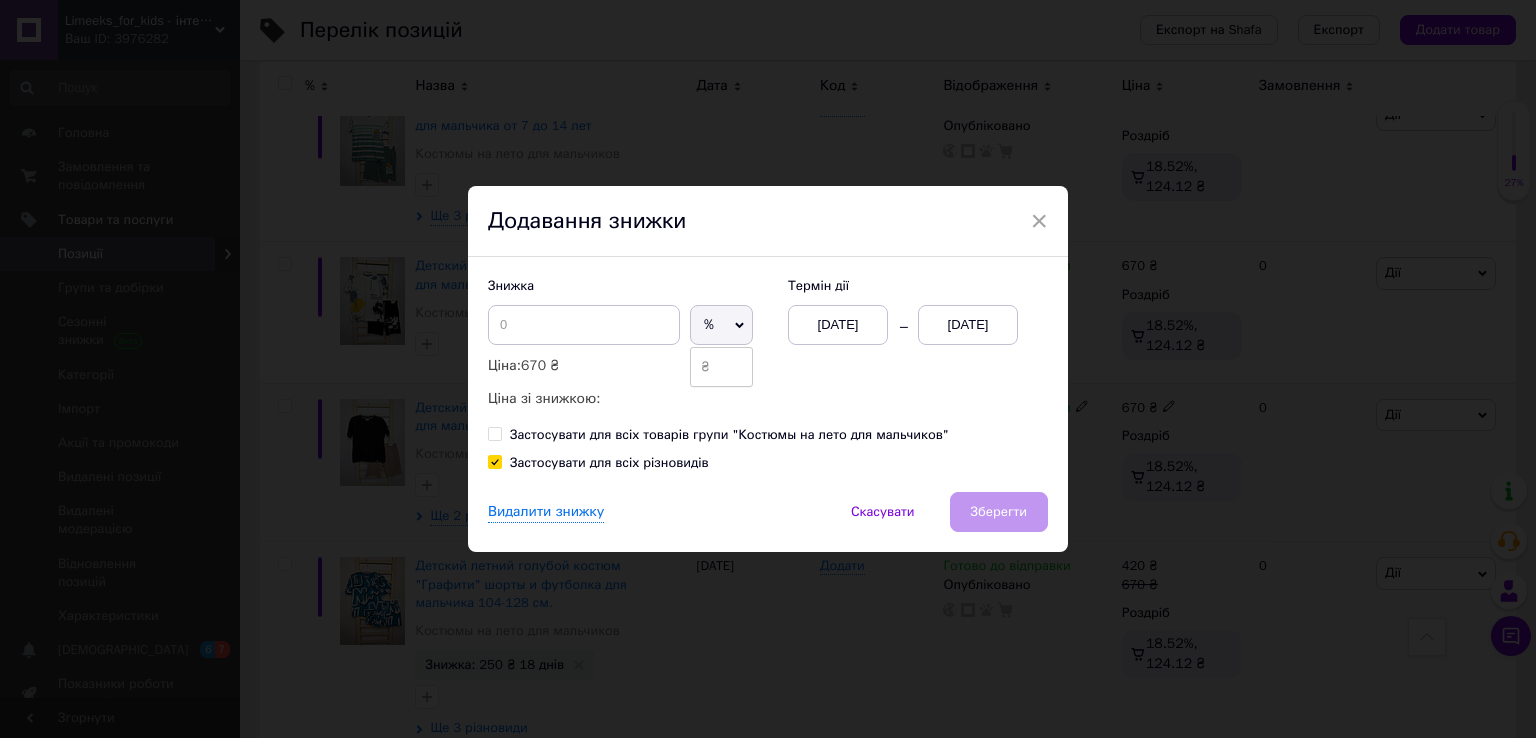 click on "₴" at bounding box center (721, 367) 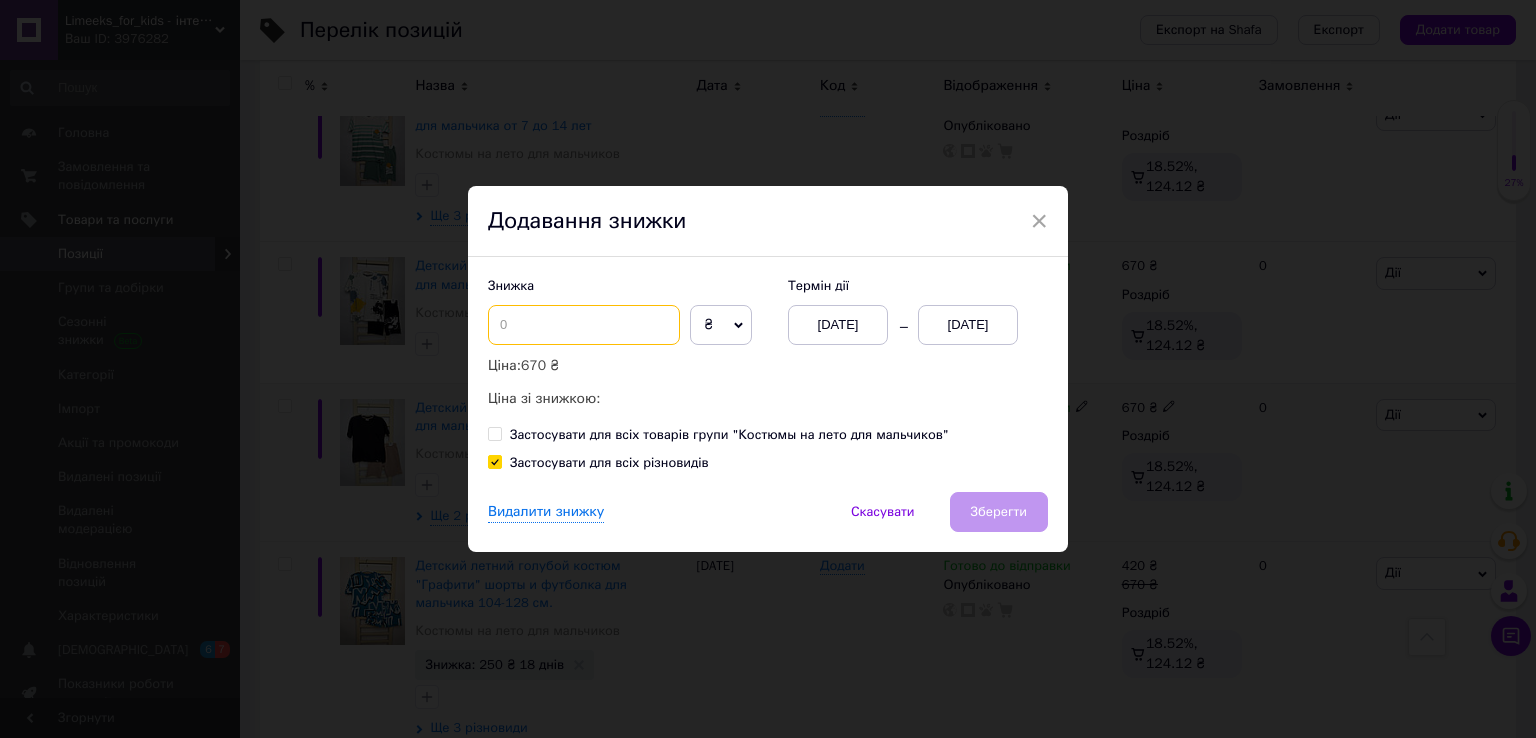 click at bounding box center [584, 325] 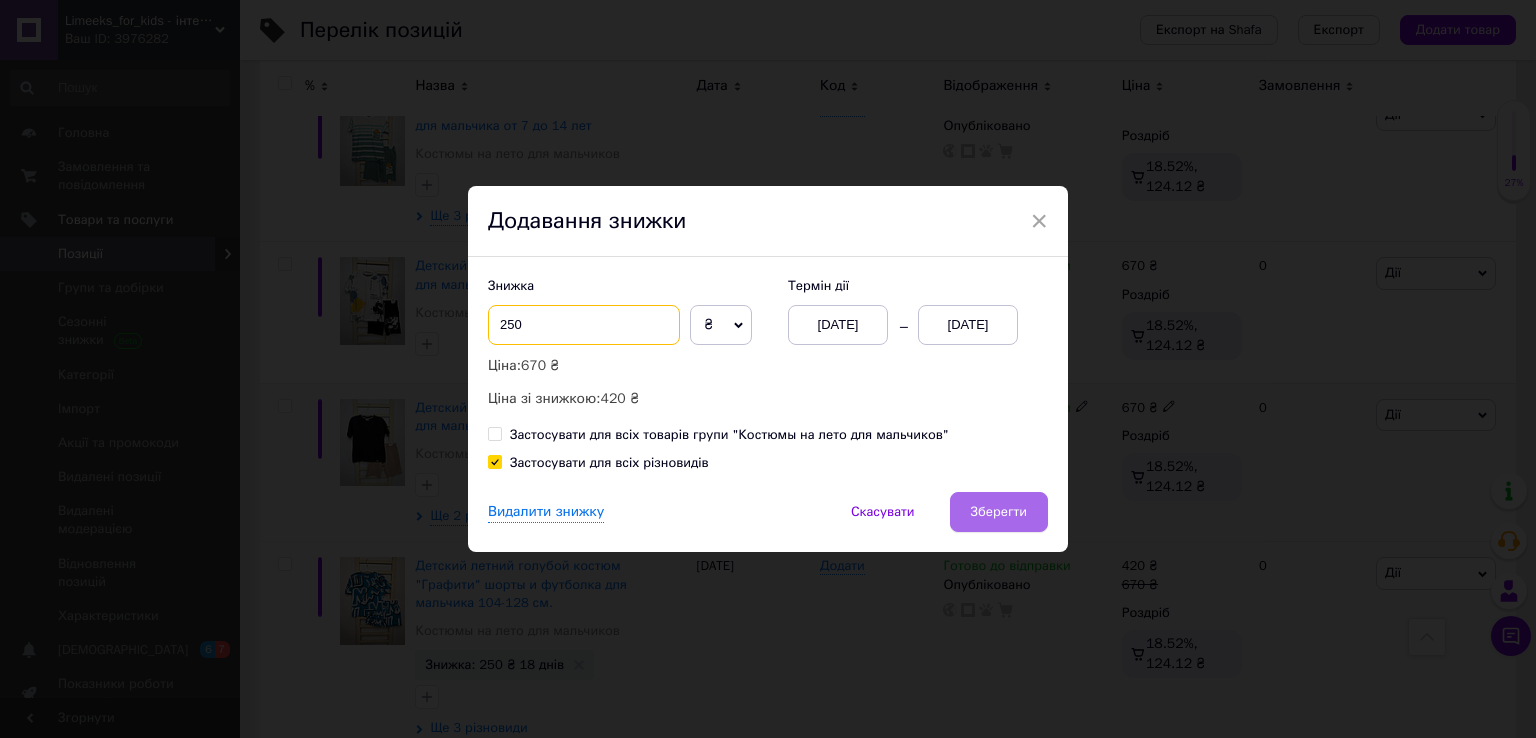 type on "250" 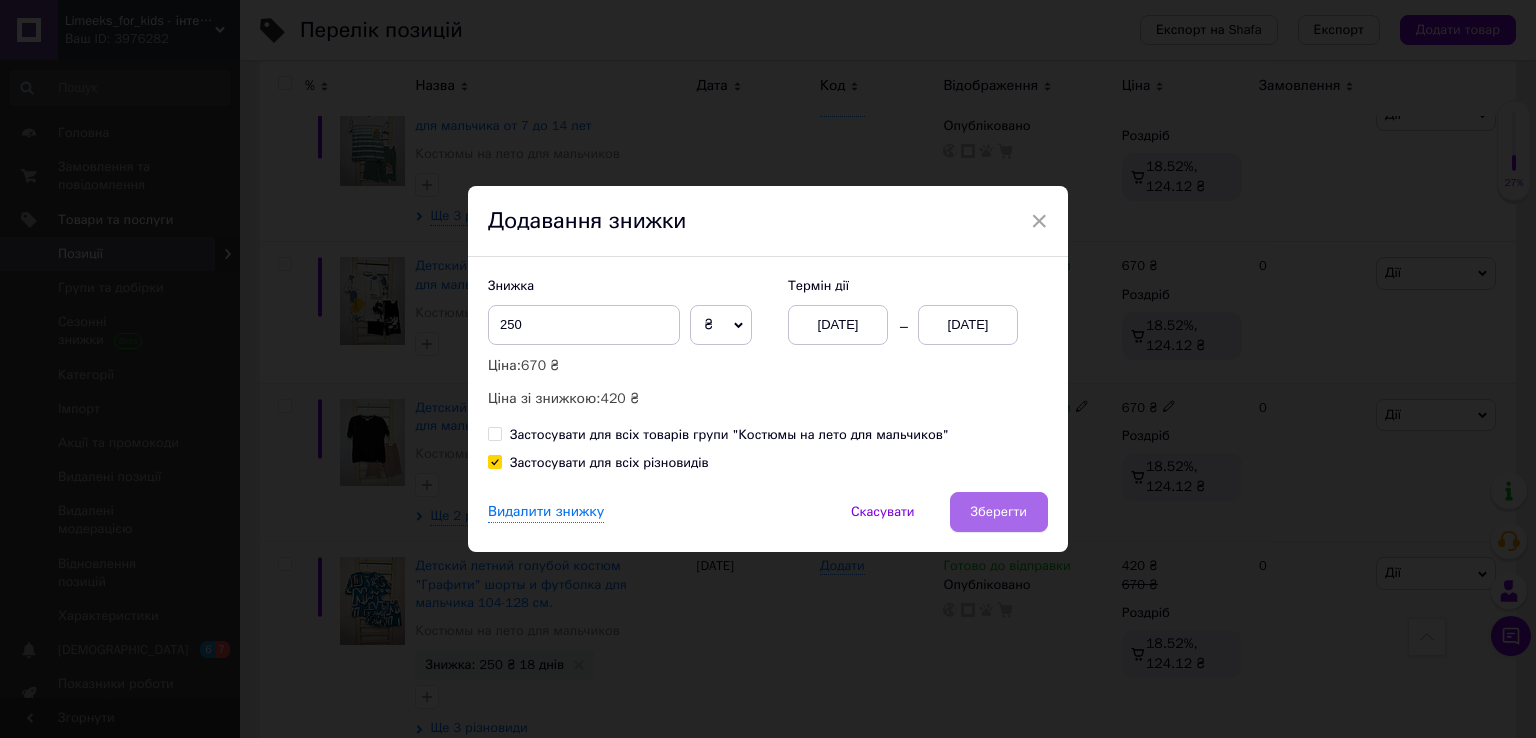click on "Зберегти" at bounding box center (999, 512) 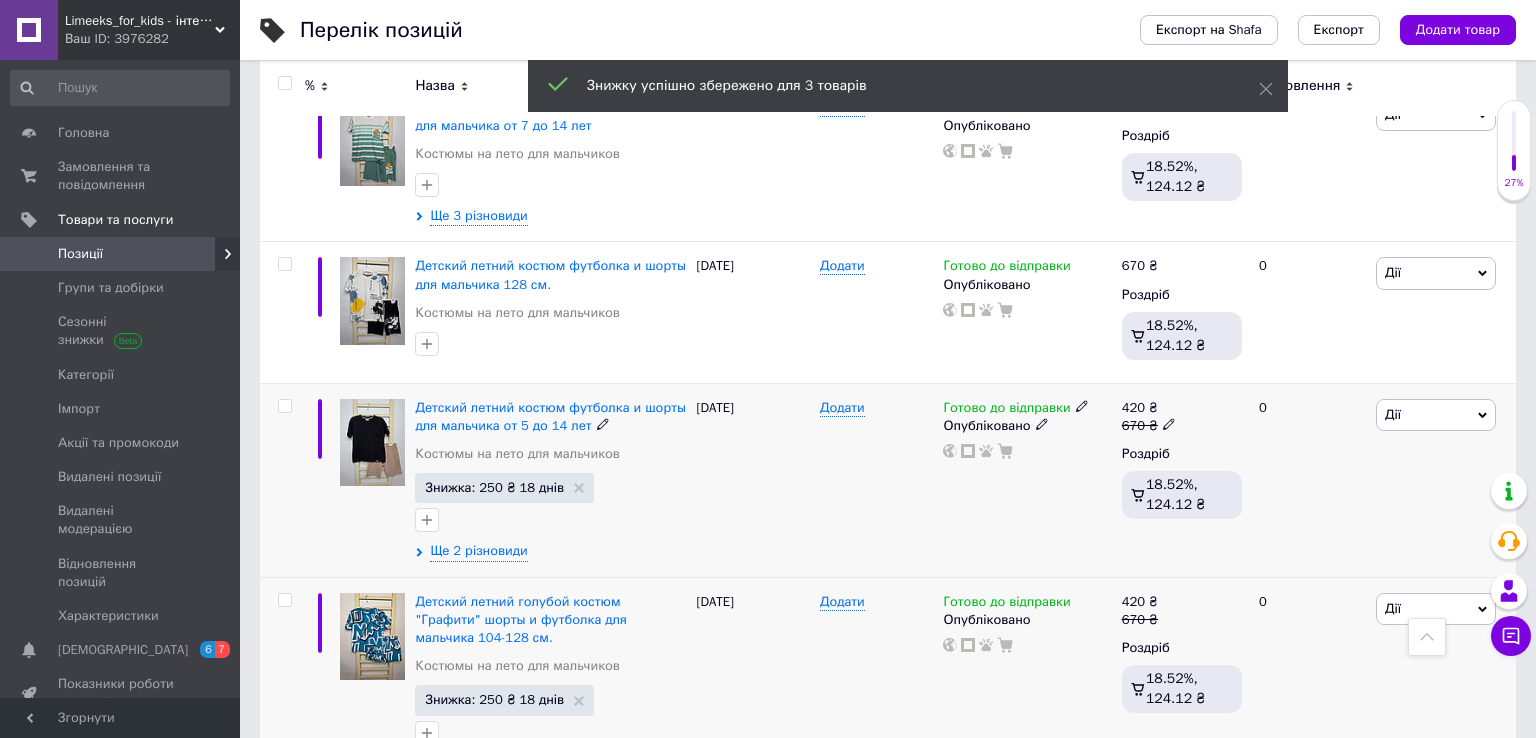 scroll, scrollTop: 1071, scrollLeft: 0, axis: vertical 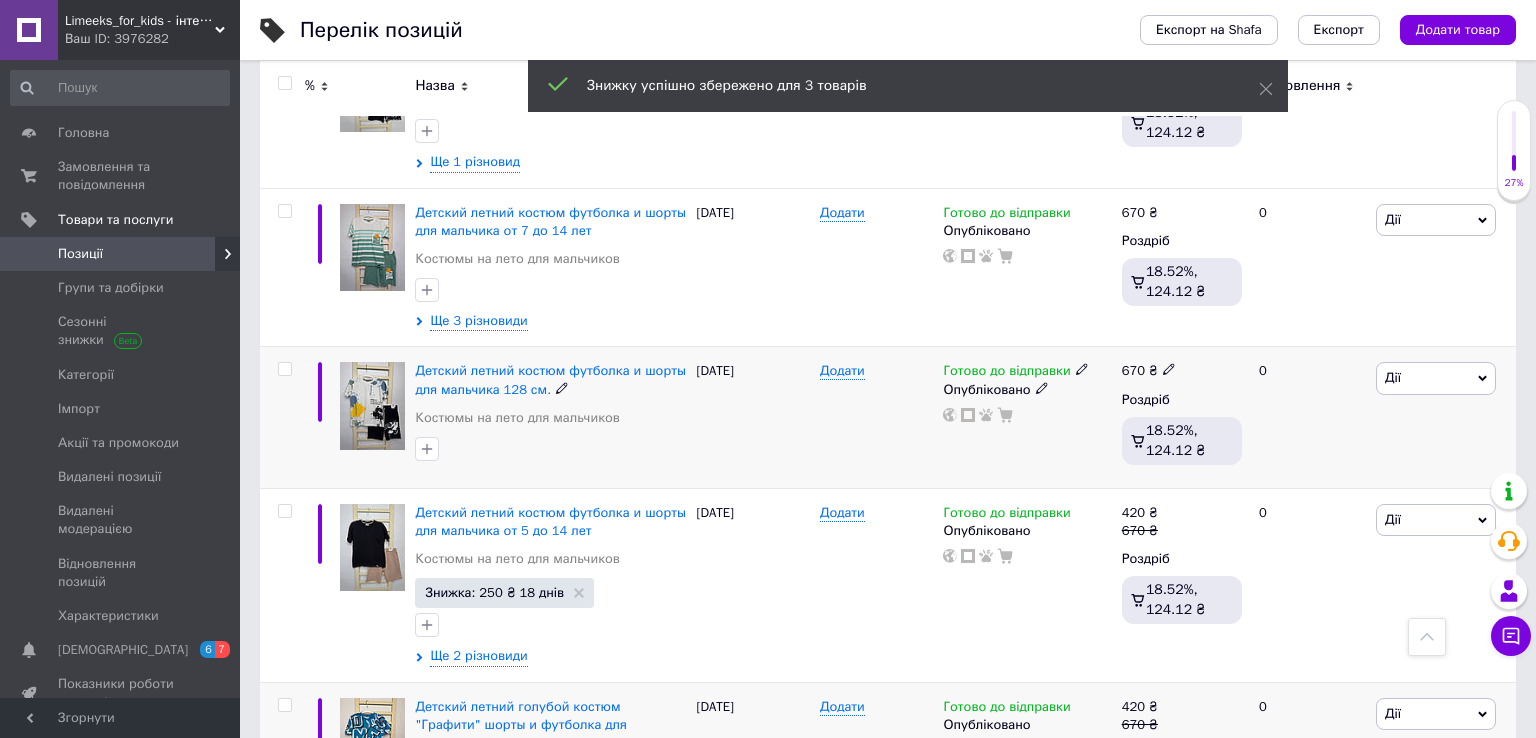 click on "0" at bounding box center [1309, 417] 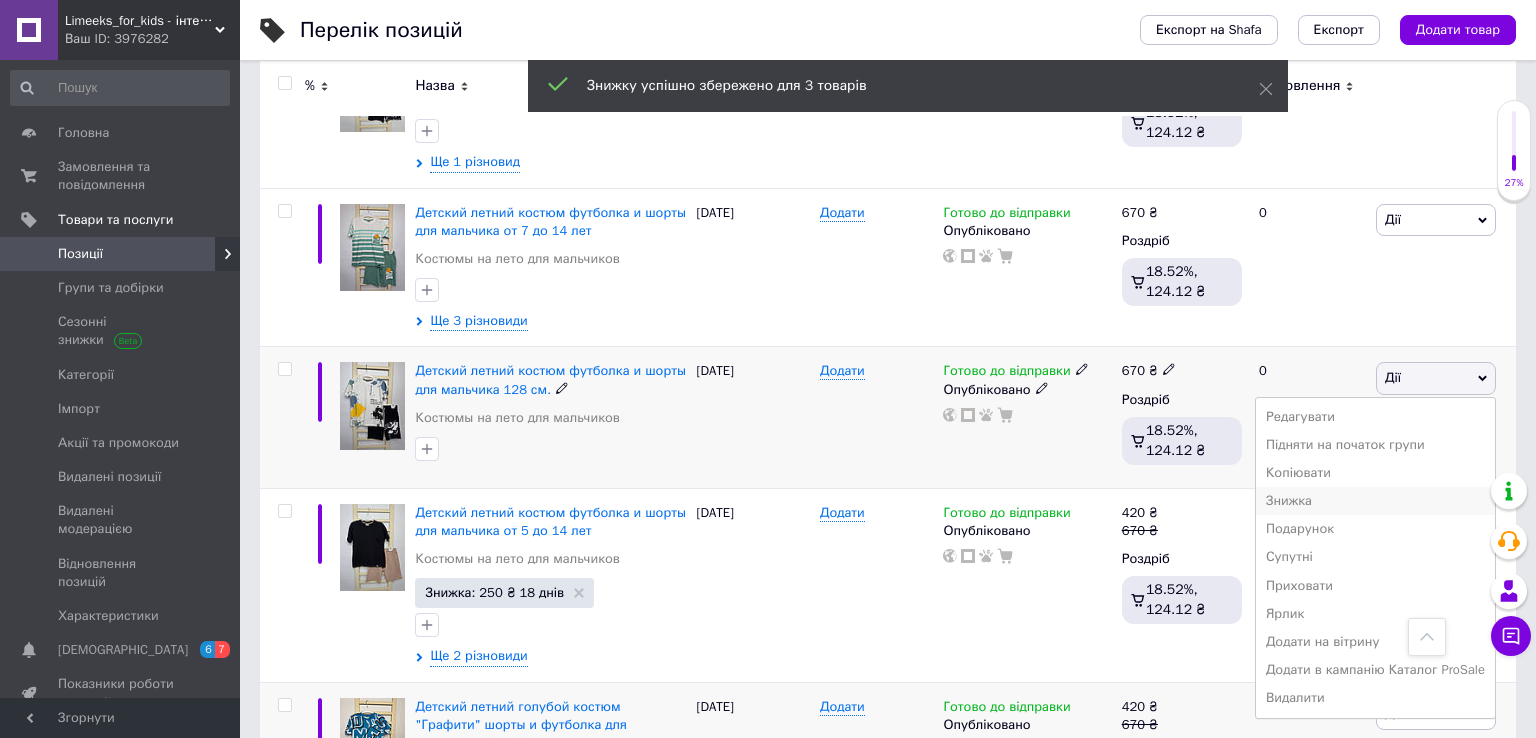click on "Знижка" at bounding box center (1375, 501) 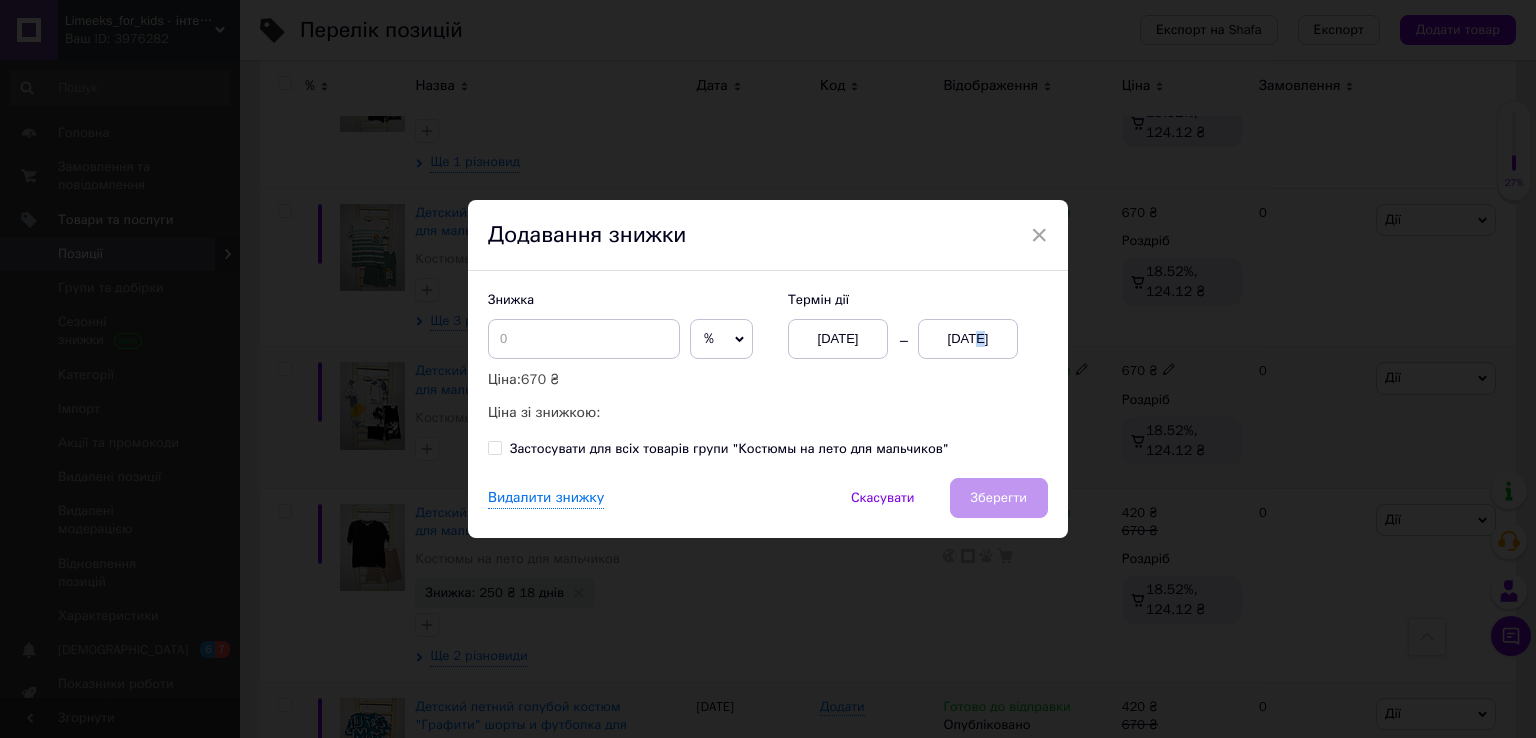 click on "[DATE]" at bounding box center (968, 339) 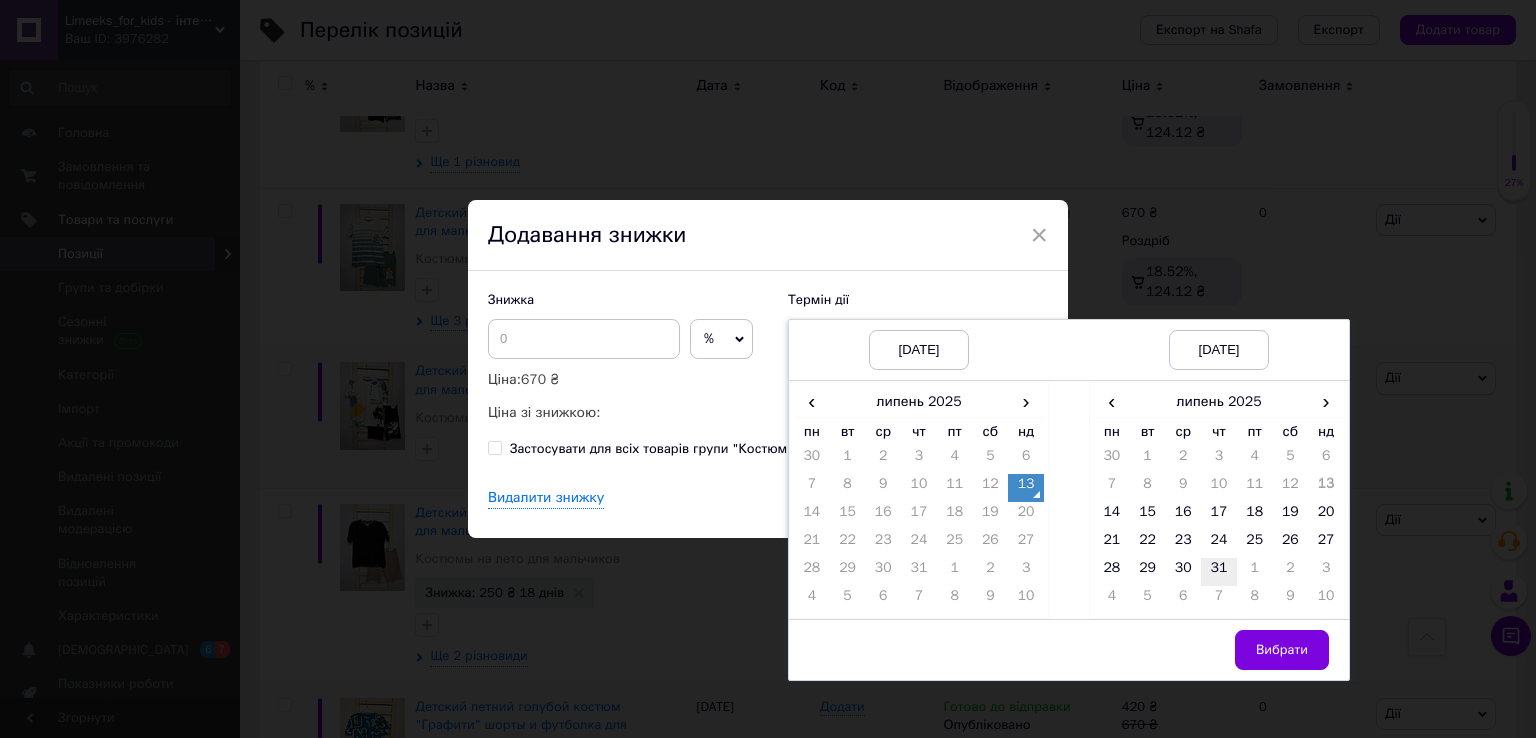 click on "31" at bounding box center (1219, 572) 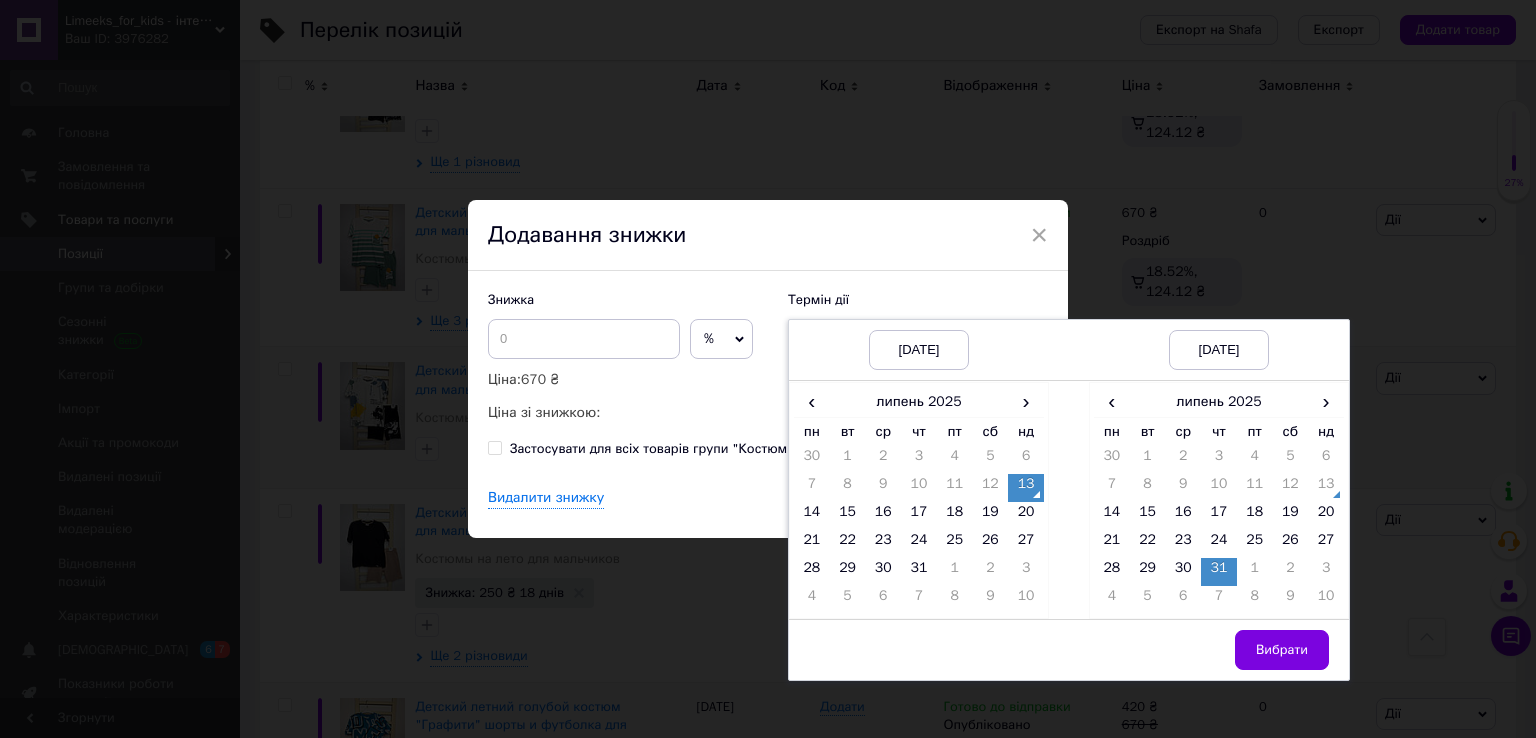 click on "Вибрати" at bounding box center [1282, 650] 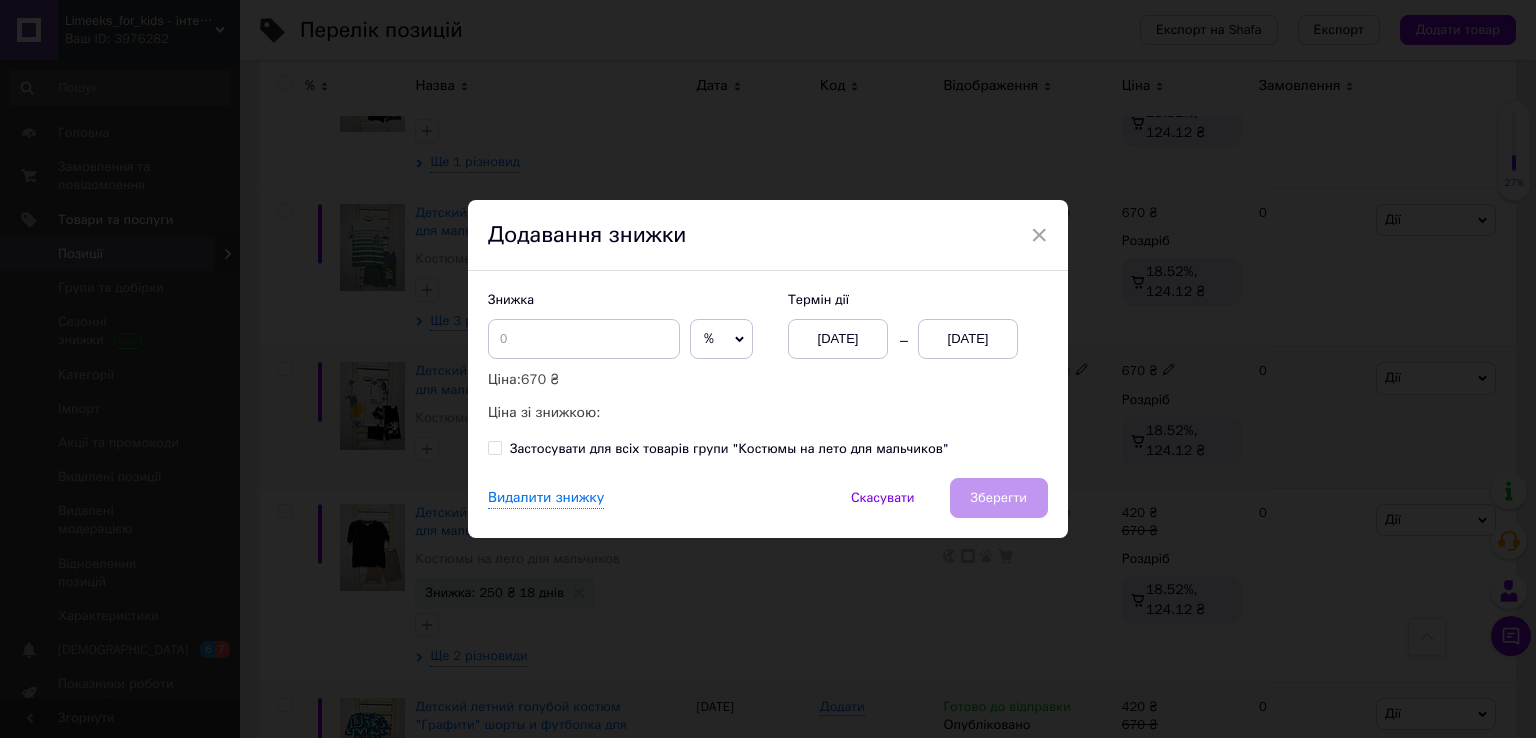 click on "%" at bounding box center (721, 339) 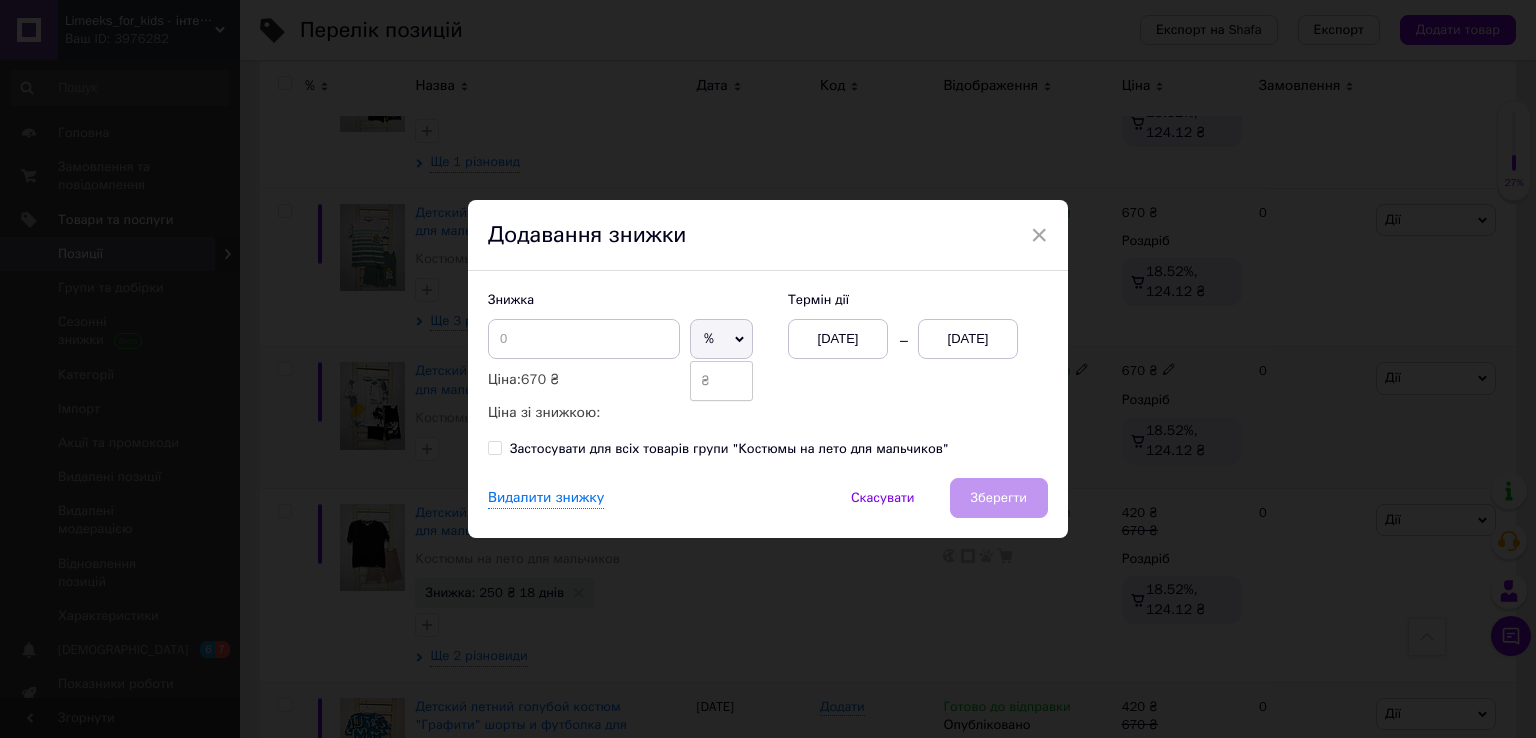 click on "₴" at bounding box center (721, 381) 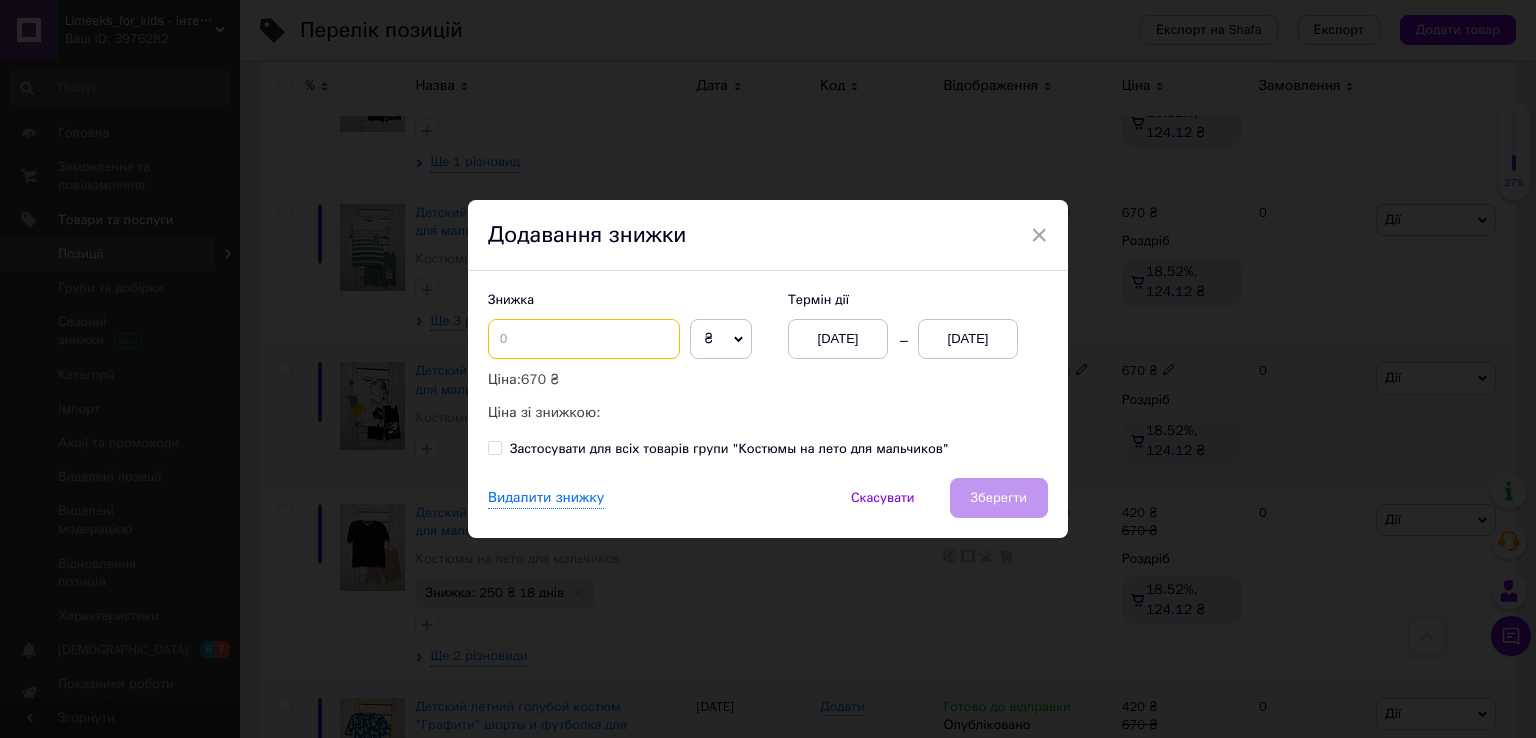 click at bounding box center [584, 339] 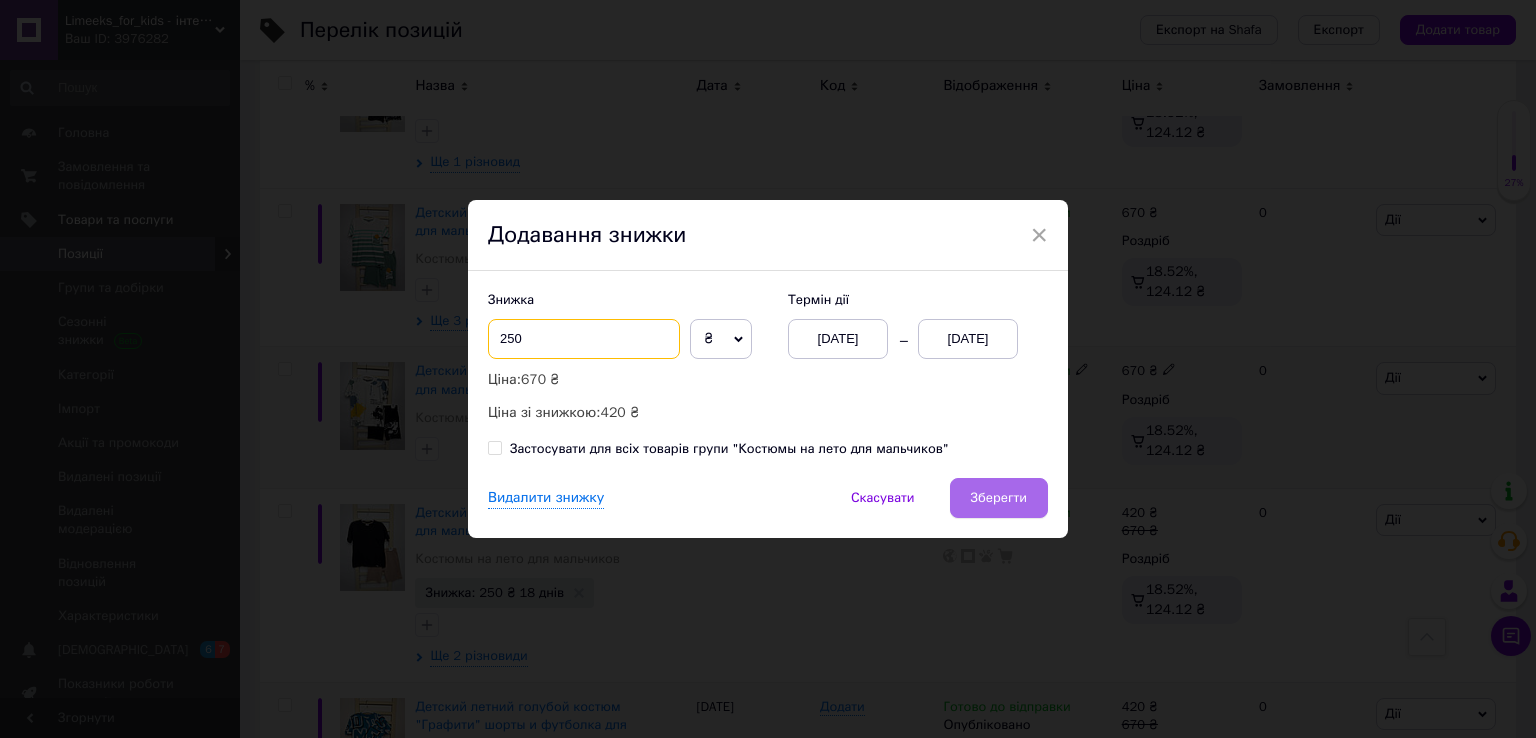 type on "250" 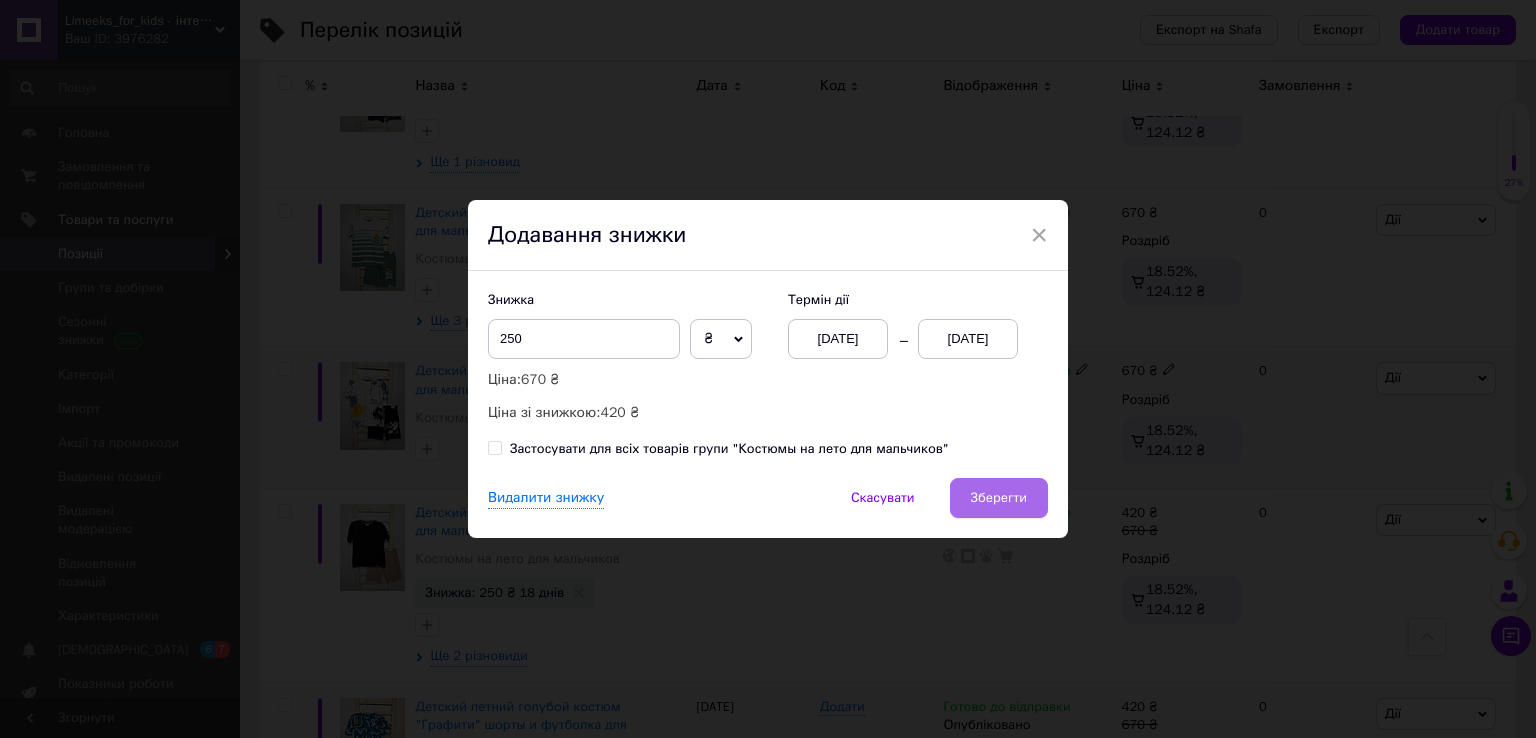 click on "Зберегти" at bounding box center [999, 498] 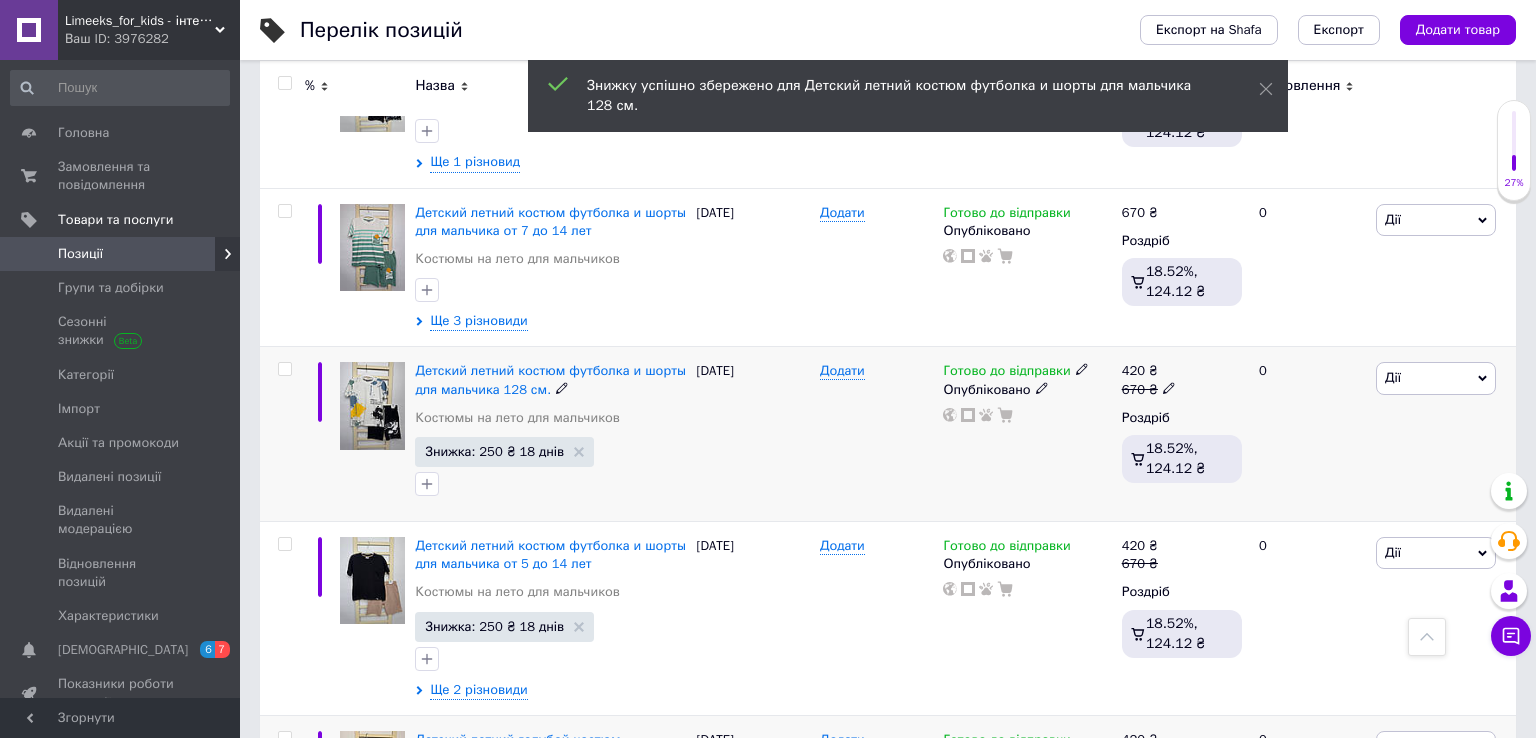 scroll, scrollTop: 860, scrollLeft: 0, axis: vertical 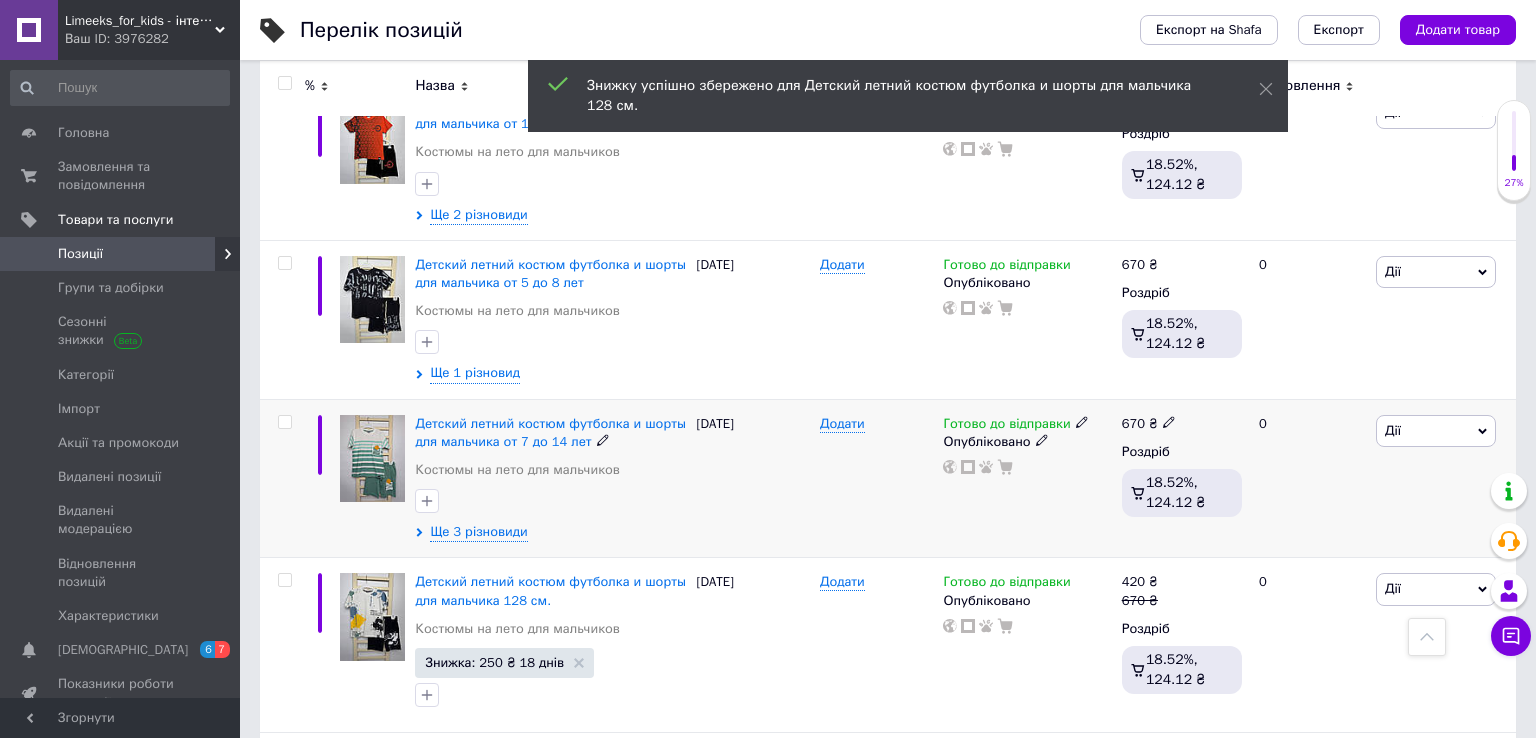 click on "Дії" at bounding box center (1436, 431) 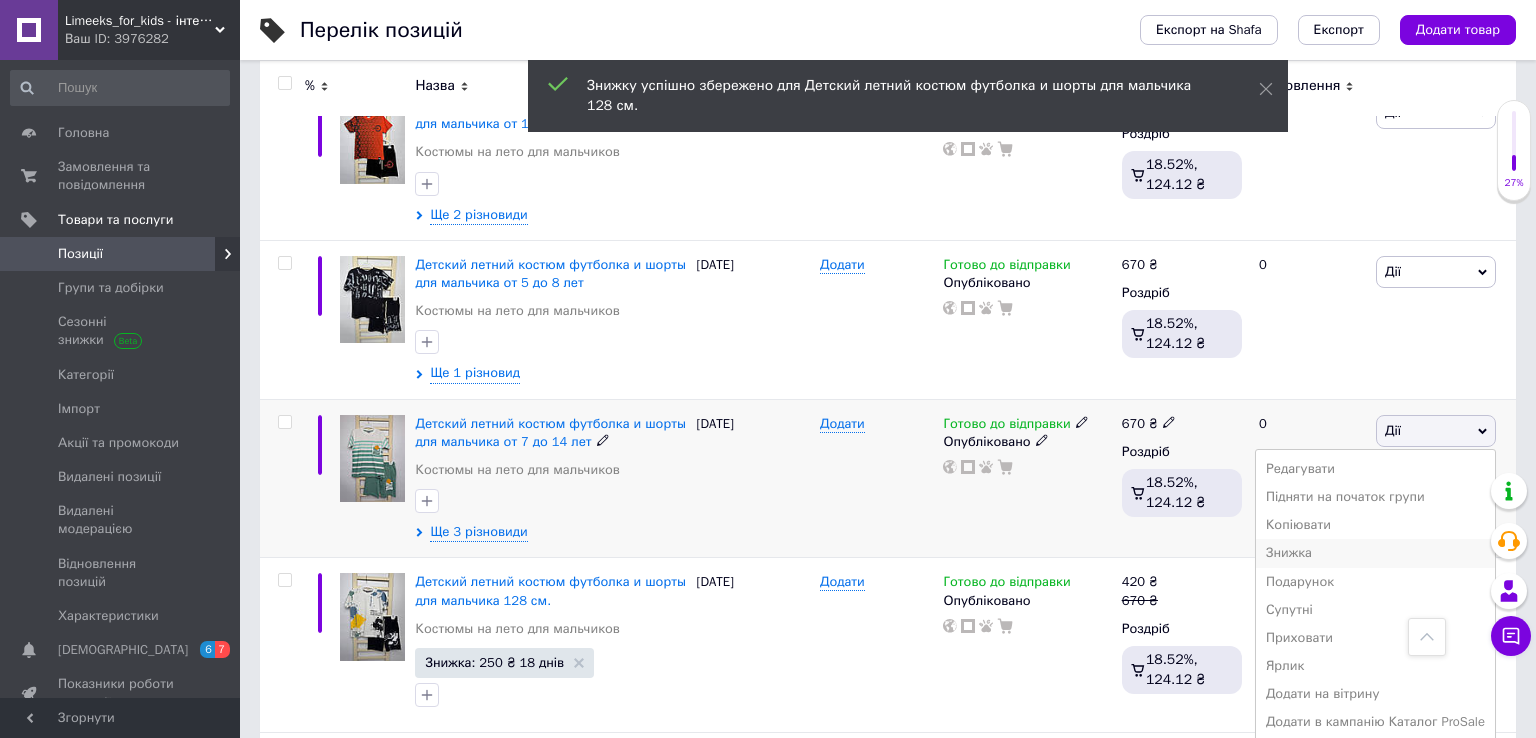 click on "Знижка" at bounding box center (1375, 553) 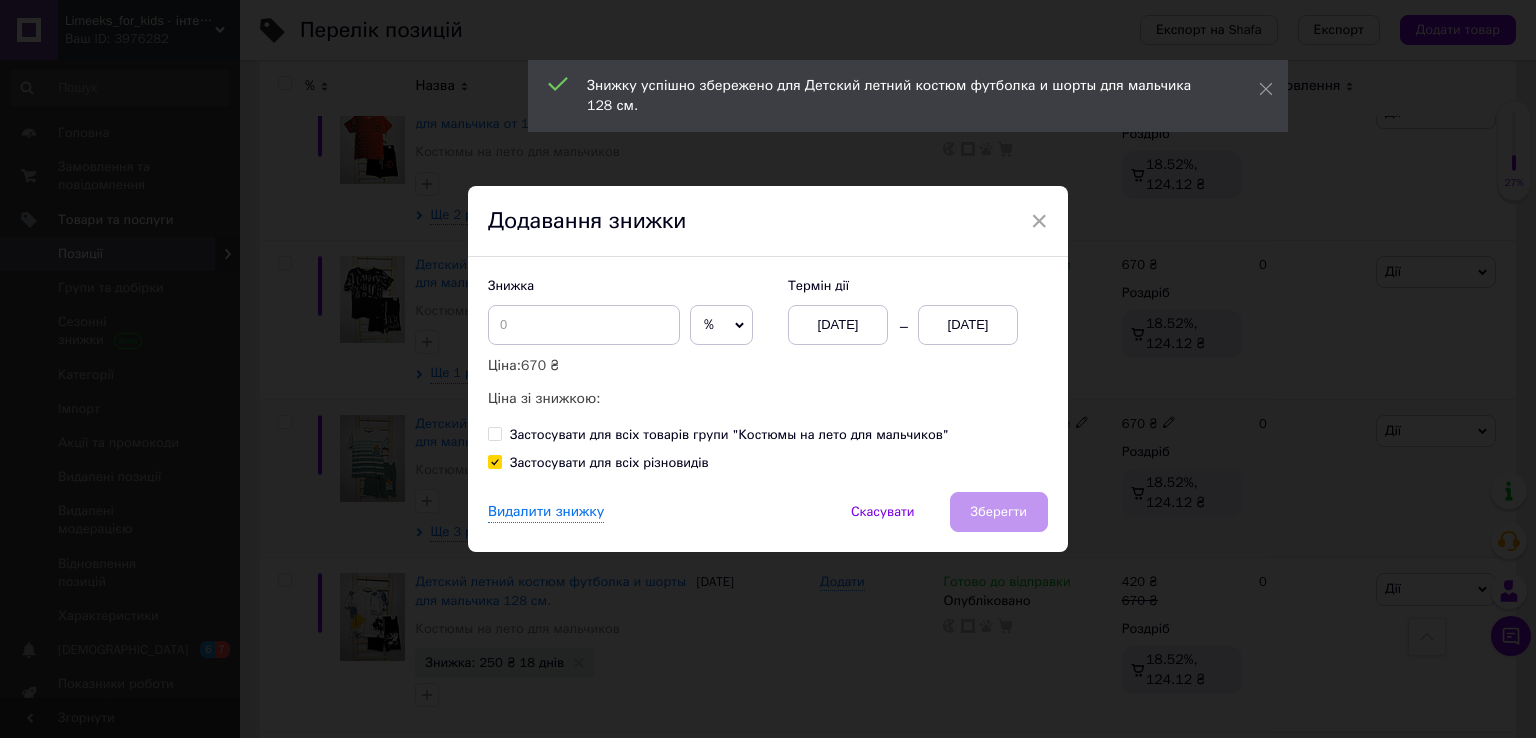 click on "[DATE]" at bounding box center (968, 325) 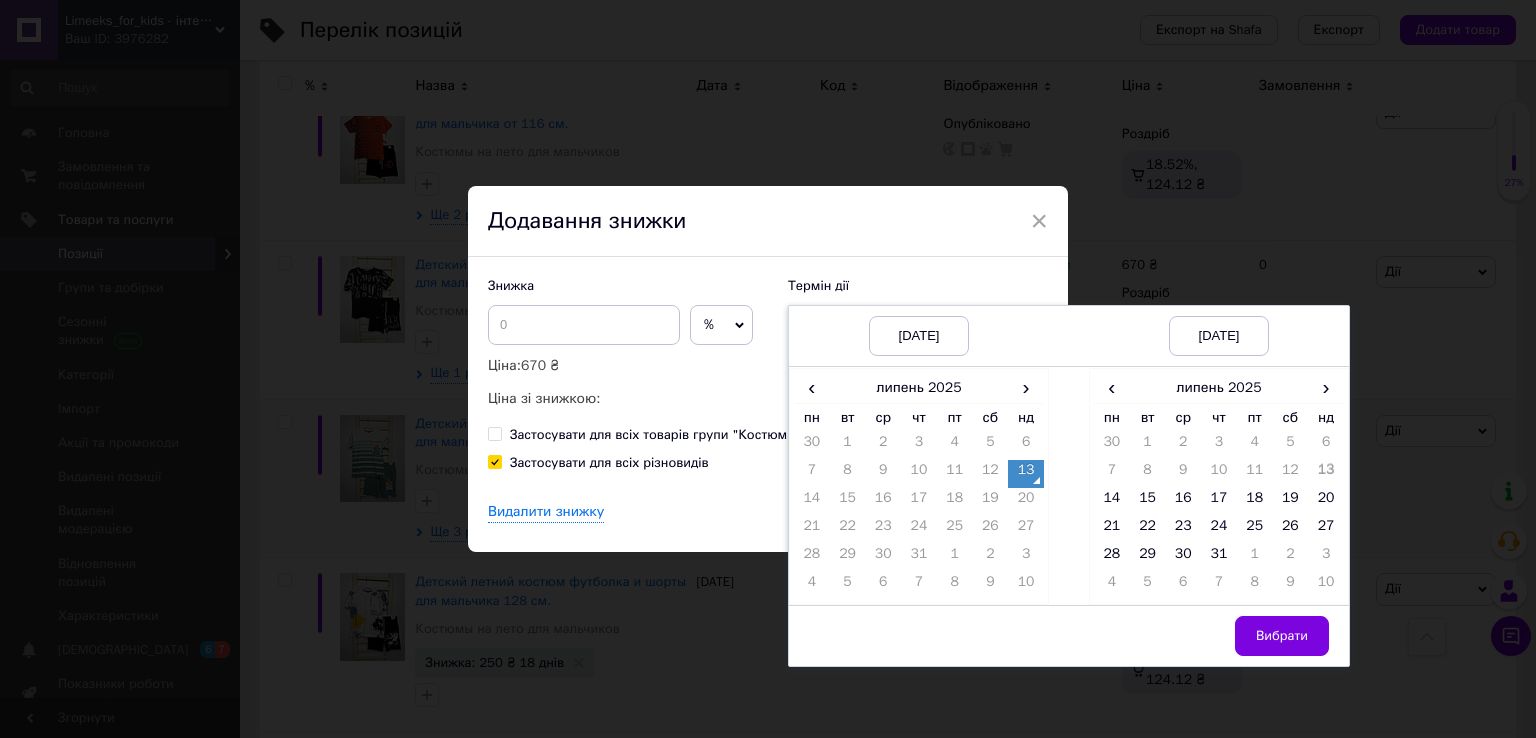 drag, startPoint x: 1218, startPoint y: 550, endPoint x: 1267, endPoint y: 600, distance: 70.00714 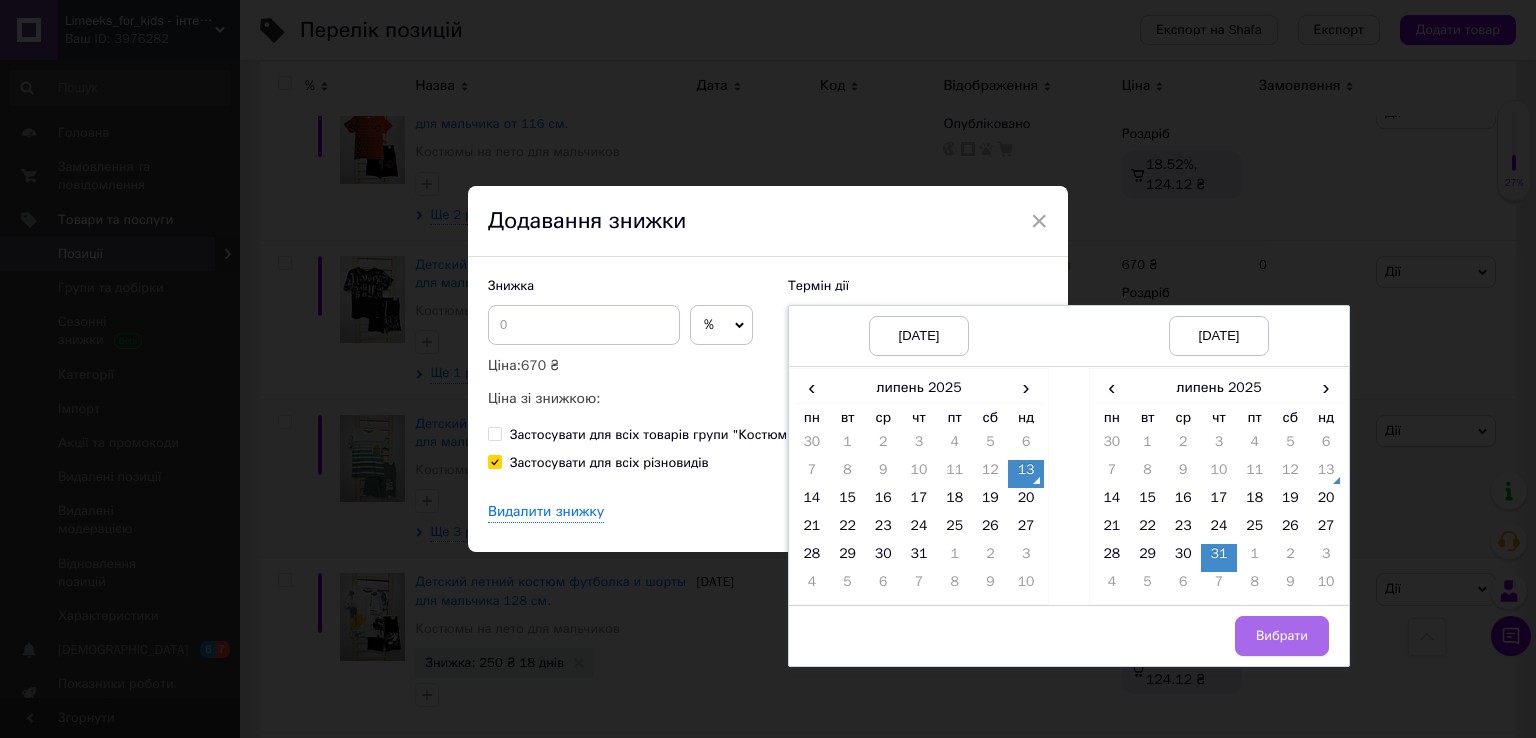 click on "Вибрати" at bounding box center [1282, 636] 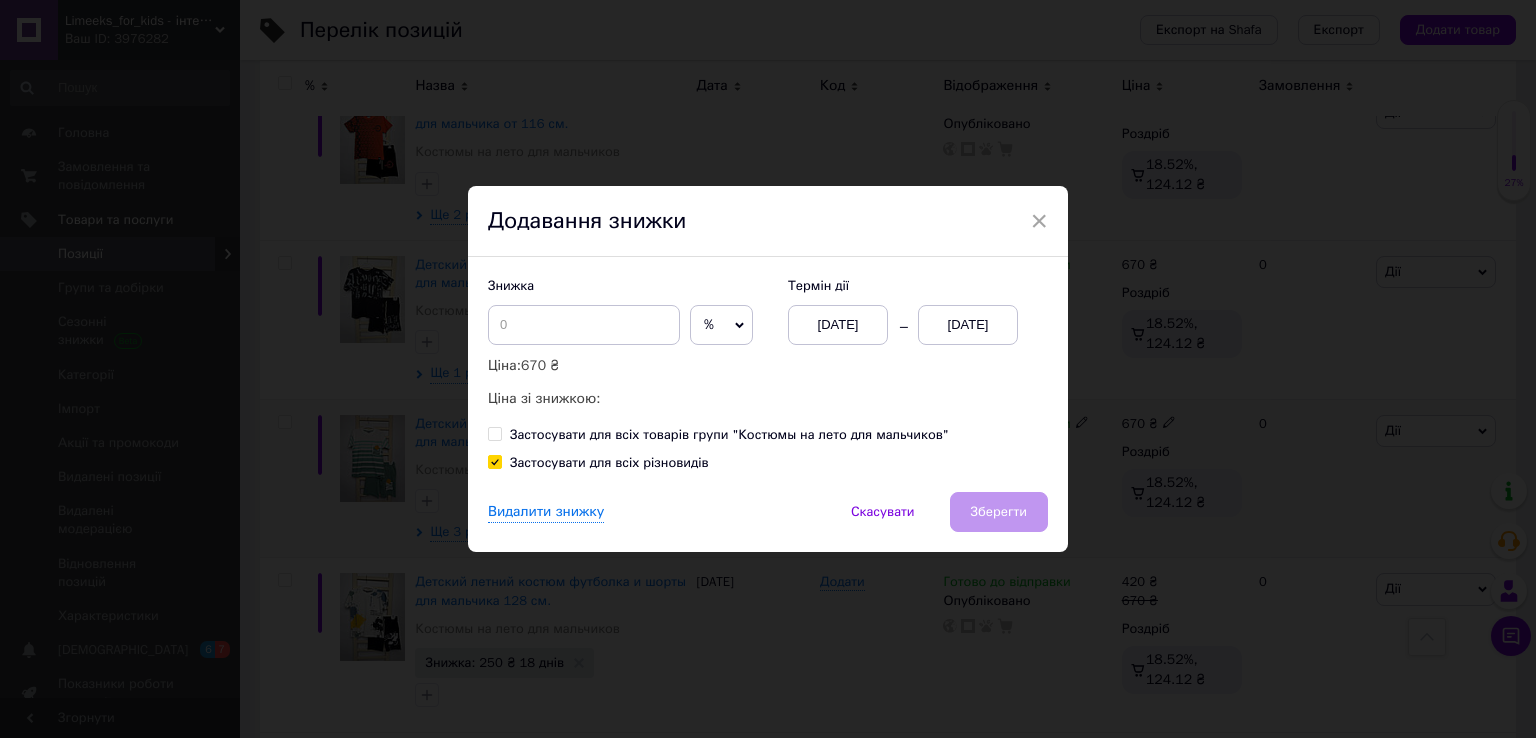click on "%" at bounding box center (721, 325) 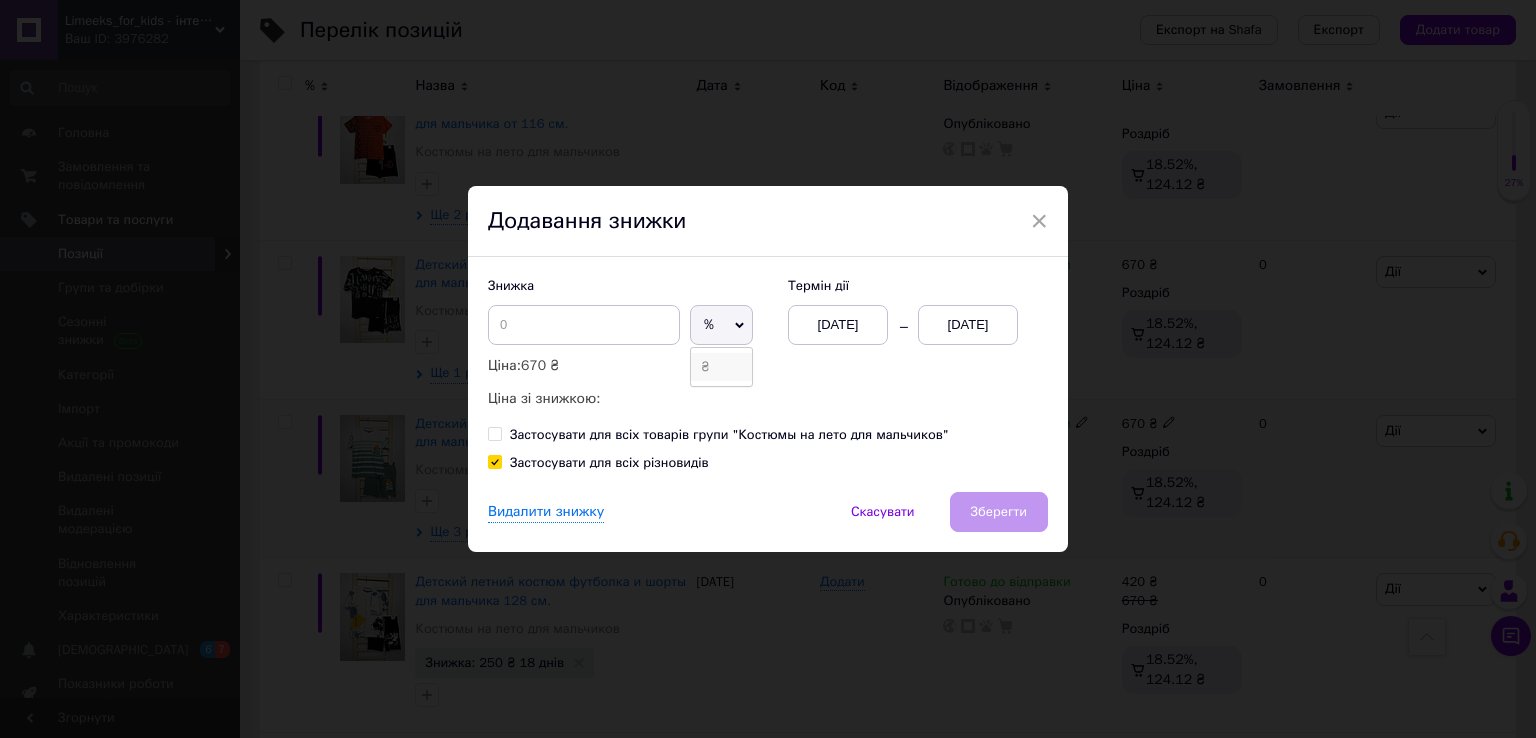 click on "₴" at bounding box center (721, 367) 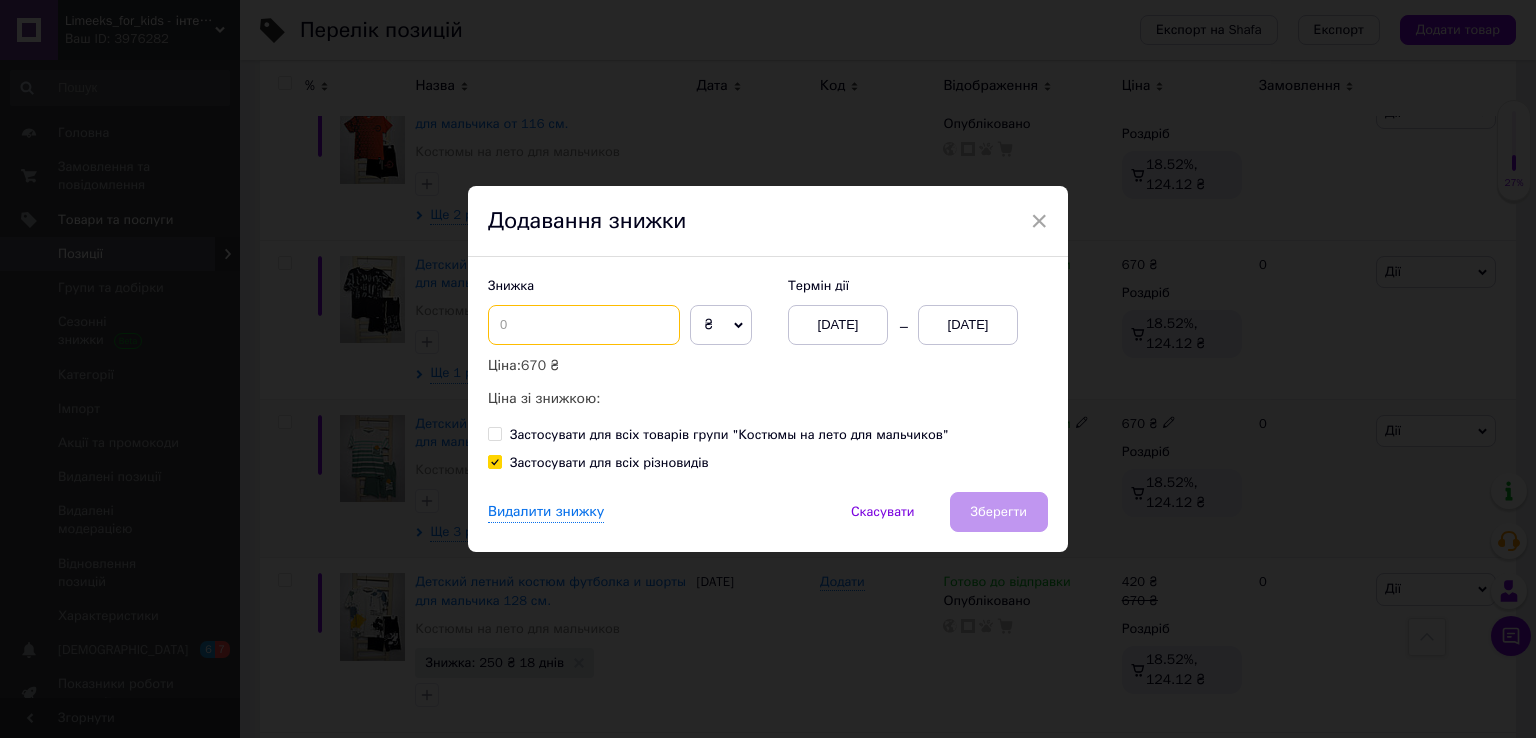 click at bounding box center (584, 325) 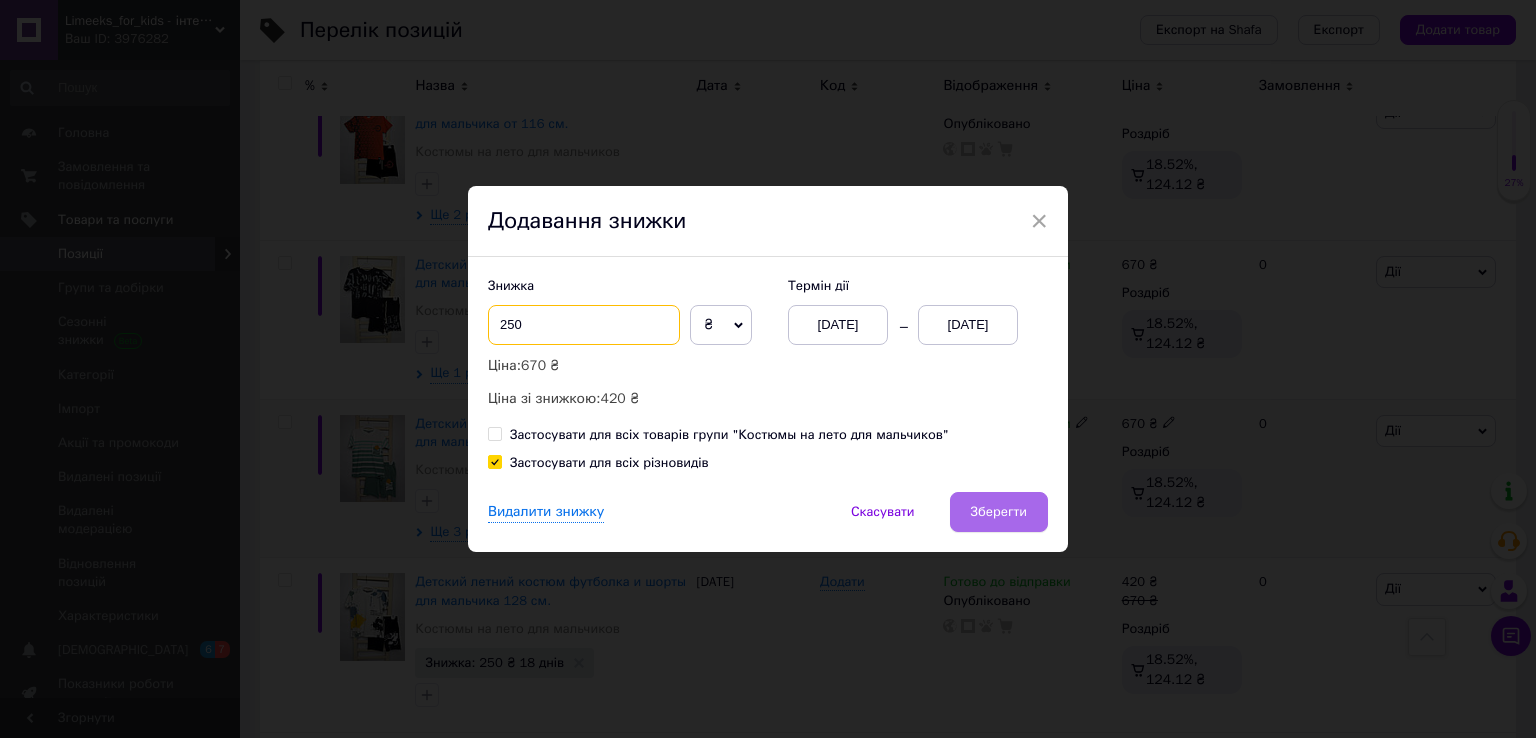 type on "250" 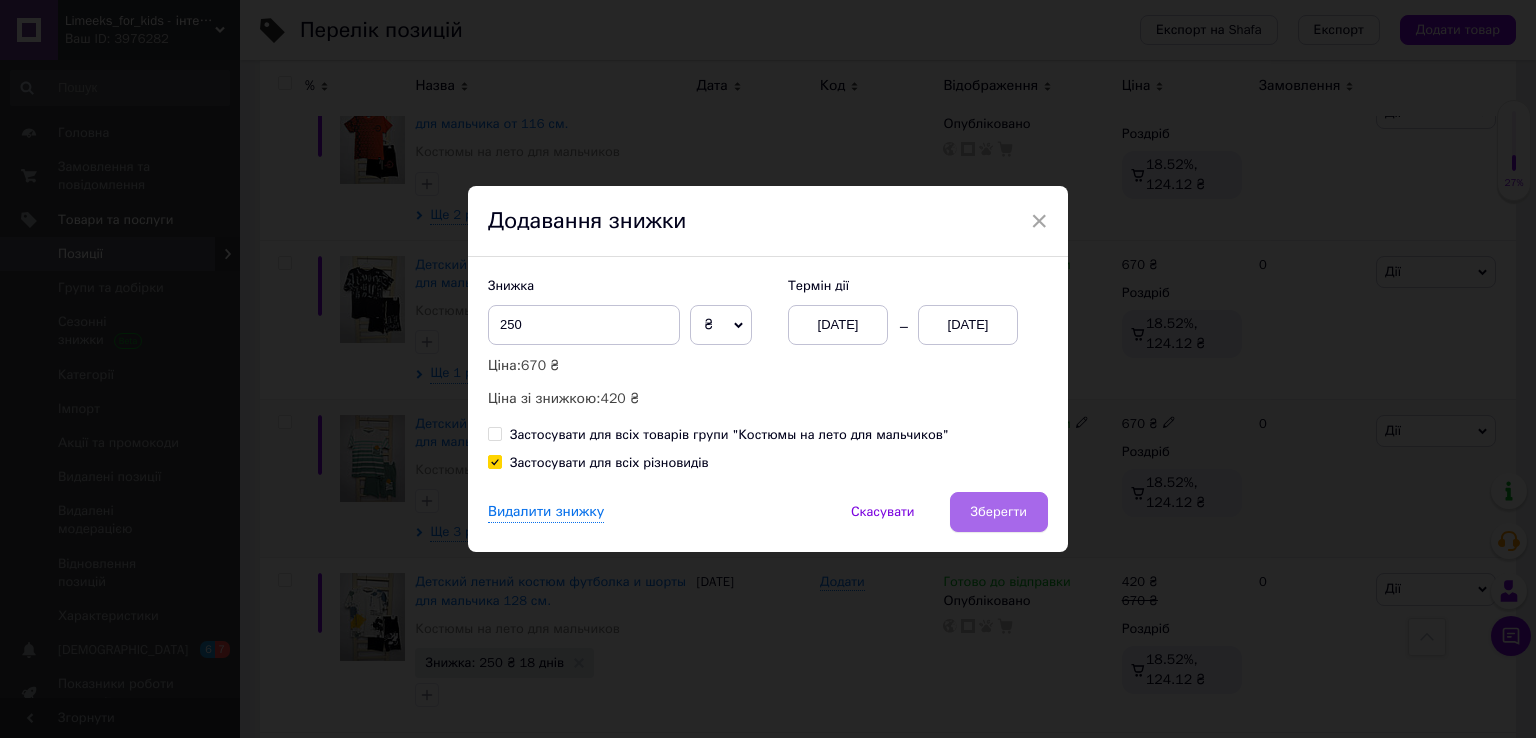 click on "Зберегти" at bounding box center [999, 512] 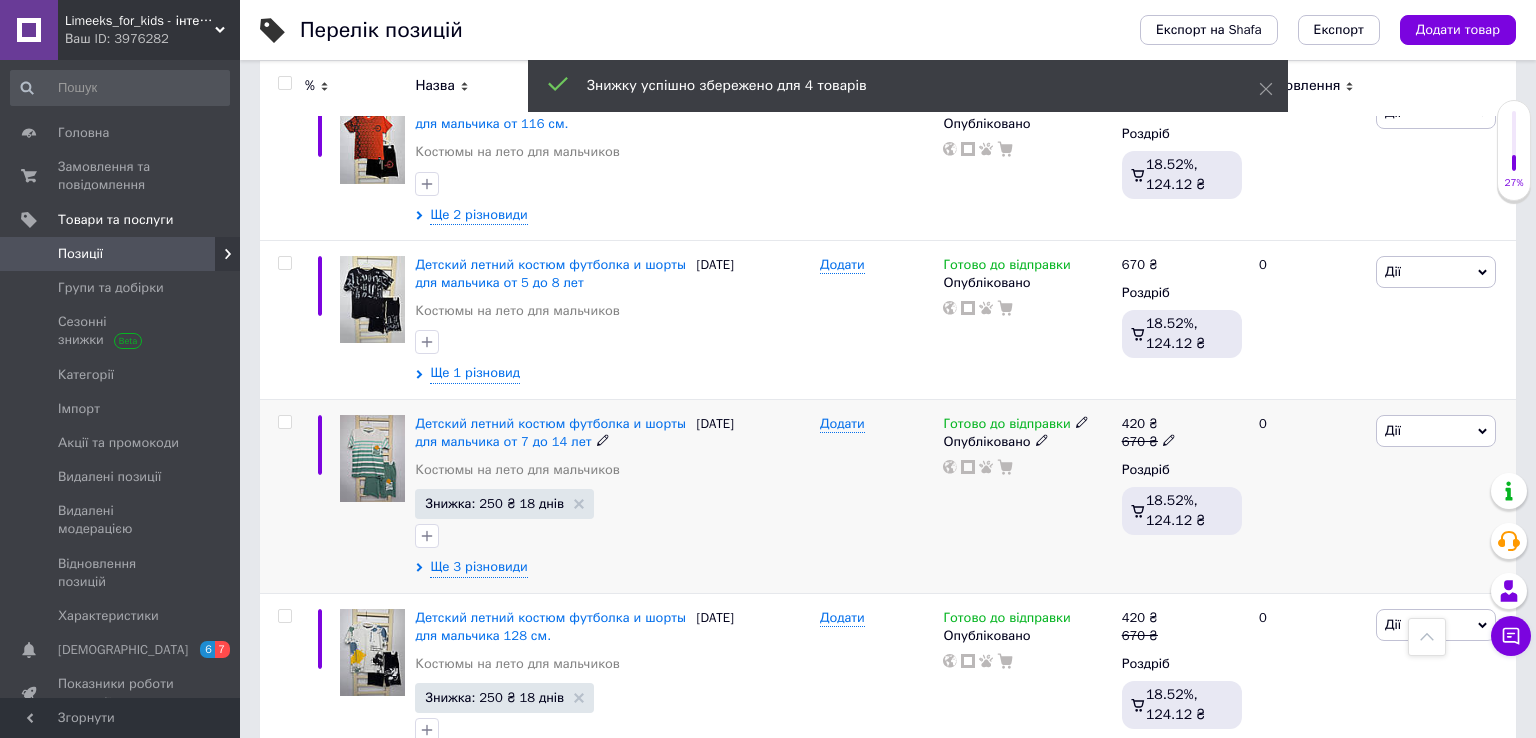 scroll, scrollTop: 754, scrollLeft: 0, axis: vertical 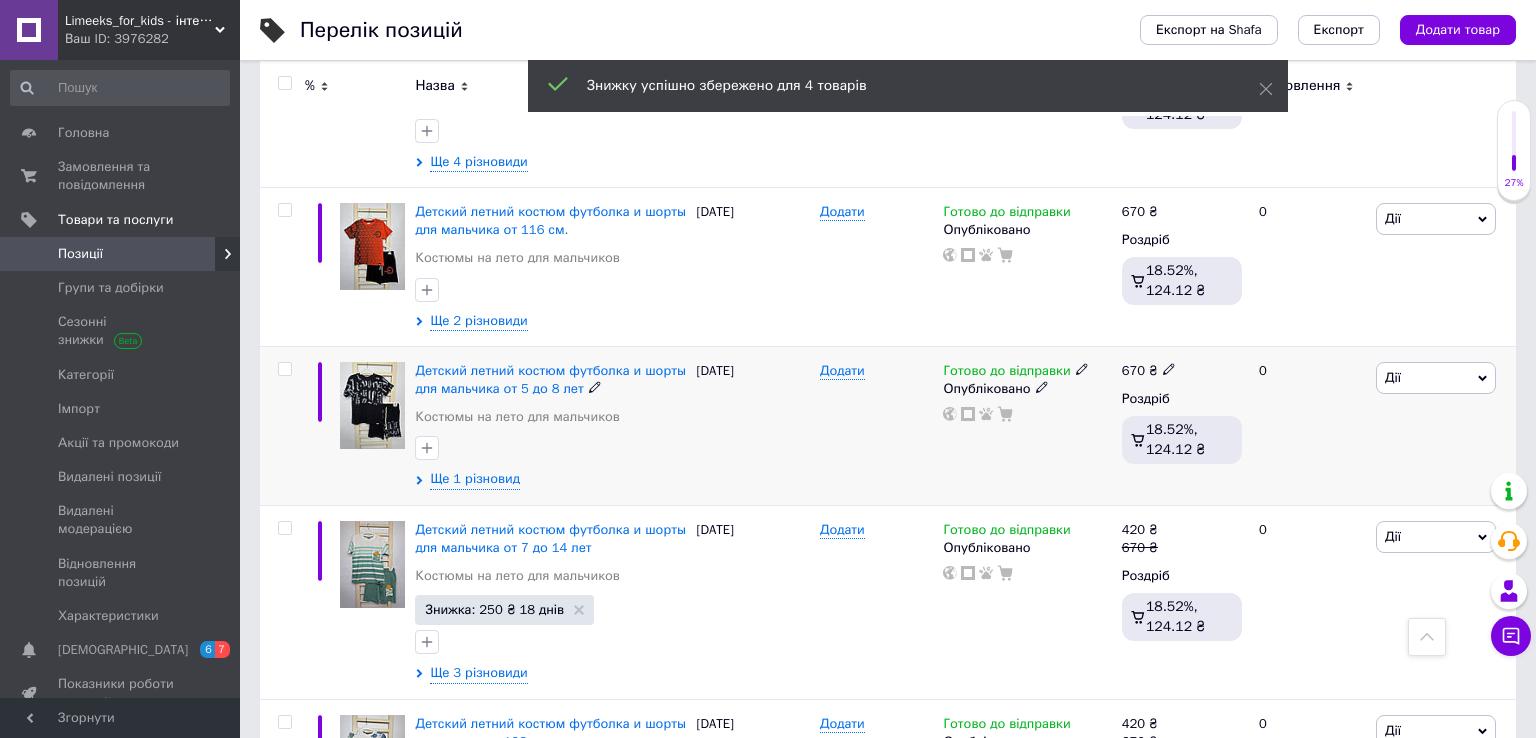 click on "Дії" at bounding box center [1436, 378] 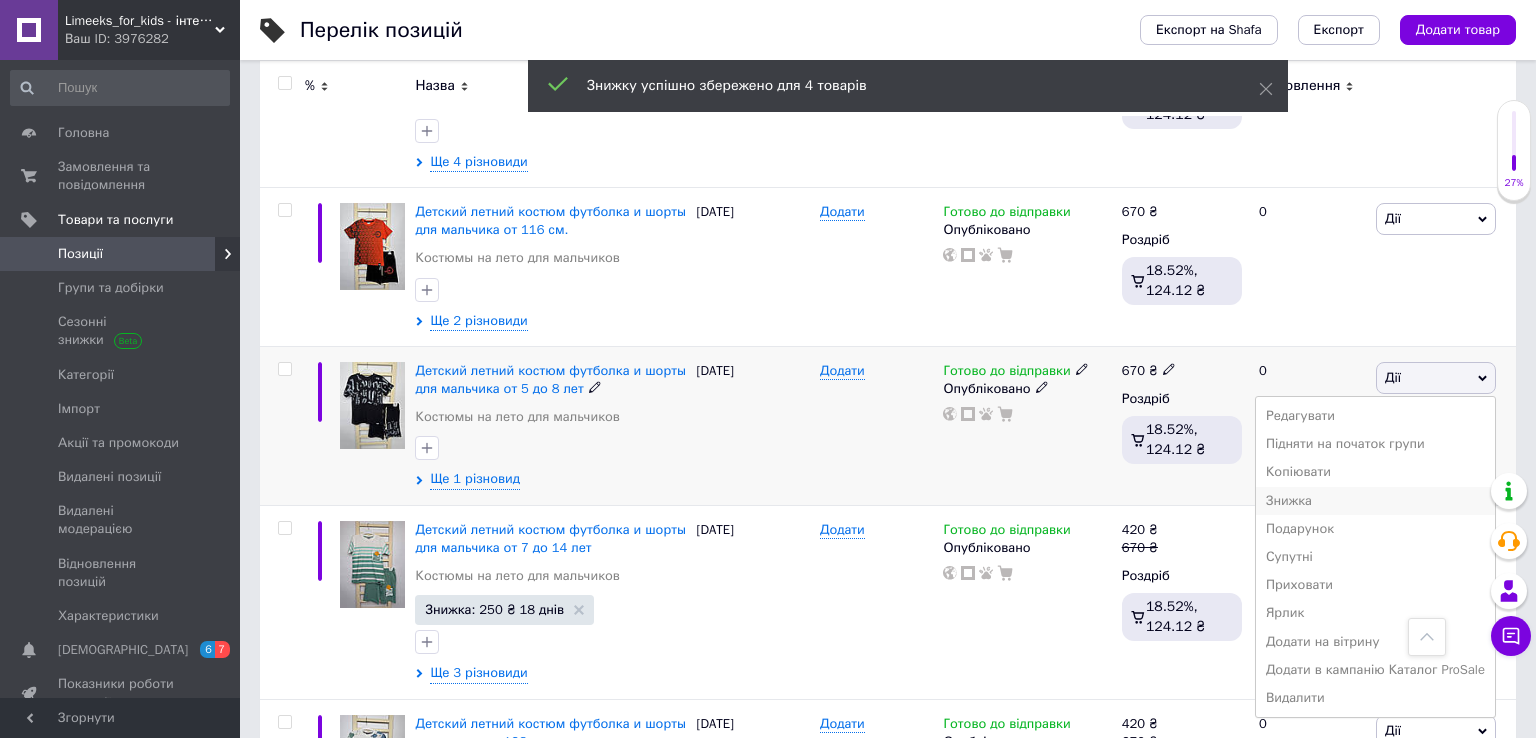 click on "Знижка" at bounding box center [1375, 501] 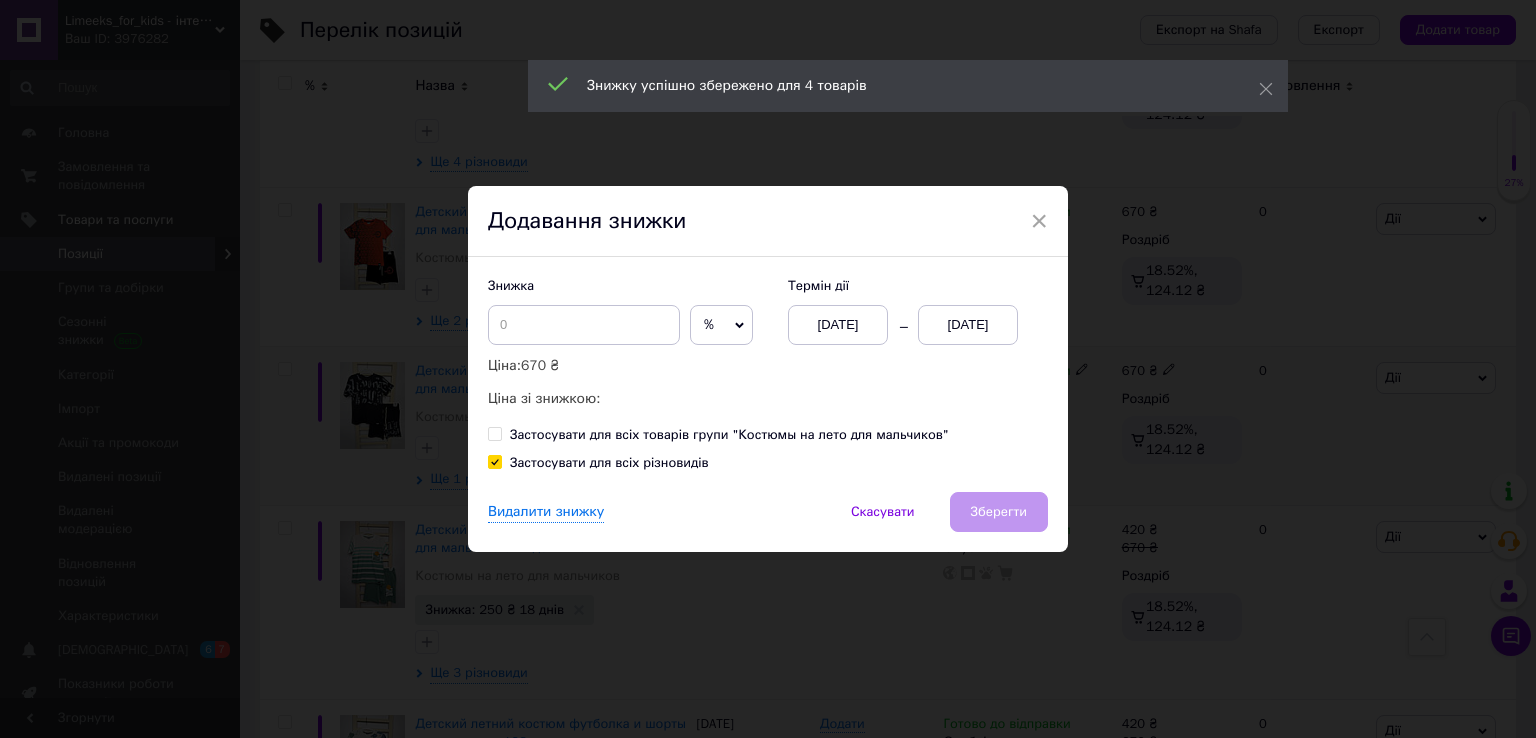 click on "[DATE]" at bounding box center (968, 325) 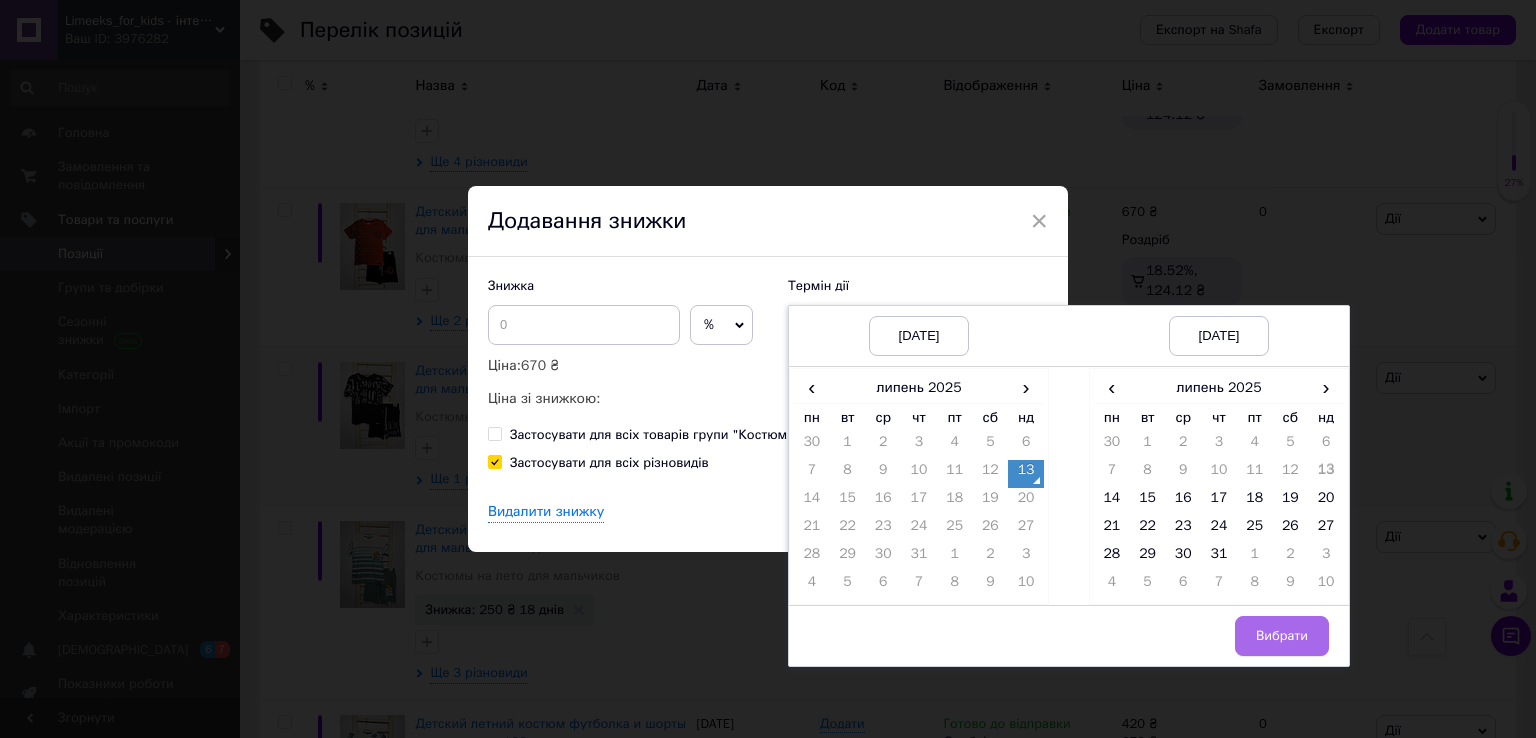 drag, startPoint x: 1207, startPoint y: 546, endPoint x: 1275, endPoint y: 620, distance: 100.49876 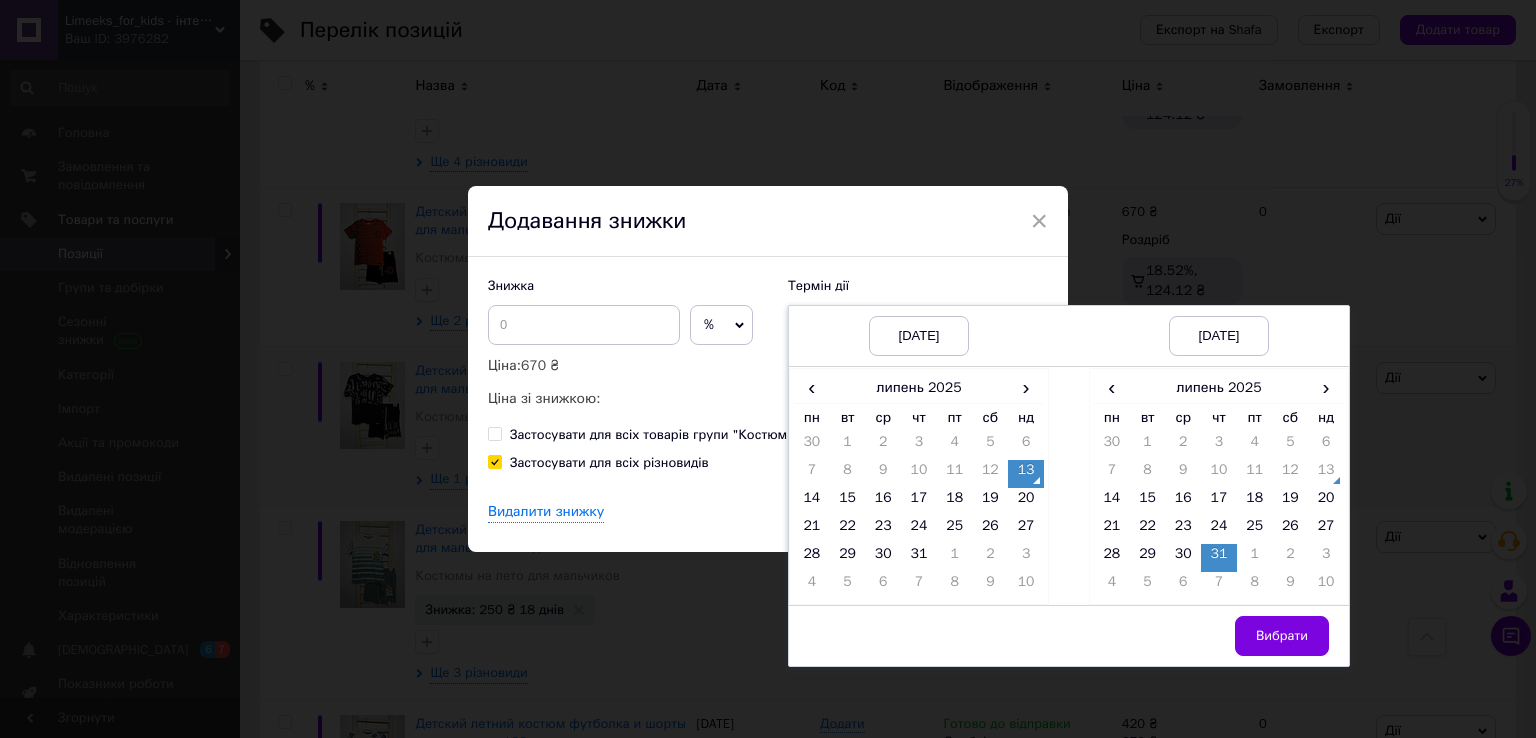 drag, startPoint x: 1278, startPoint y: 625, endPoint x: 1188, endPoint y: 579, distance: 101.07423 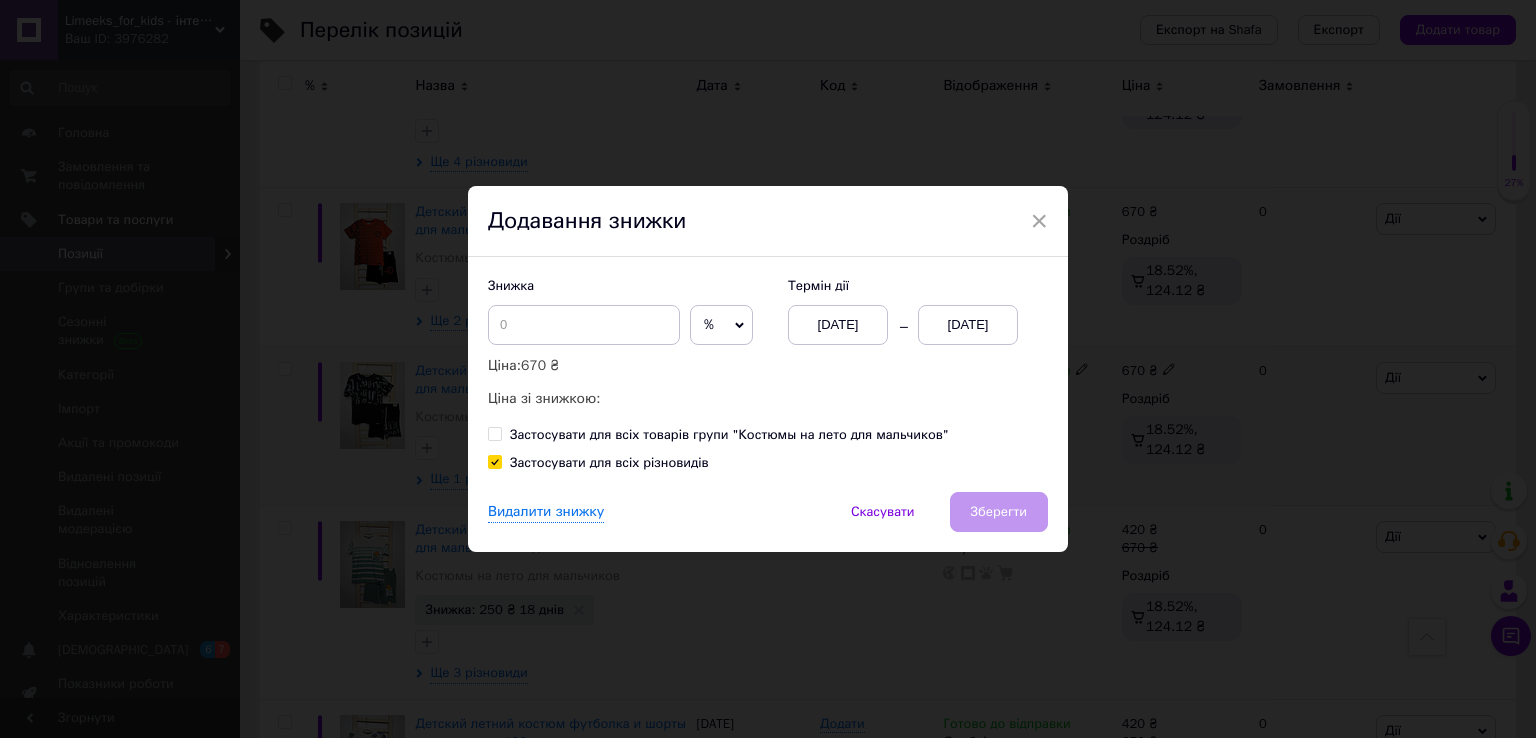 drag, startPoint x: 698, startPoint y: 312, endPoint x: 726, endPoint y: 342, distance: 41.036568 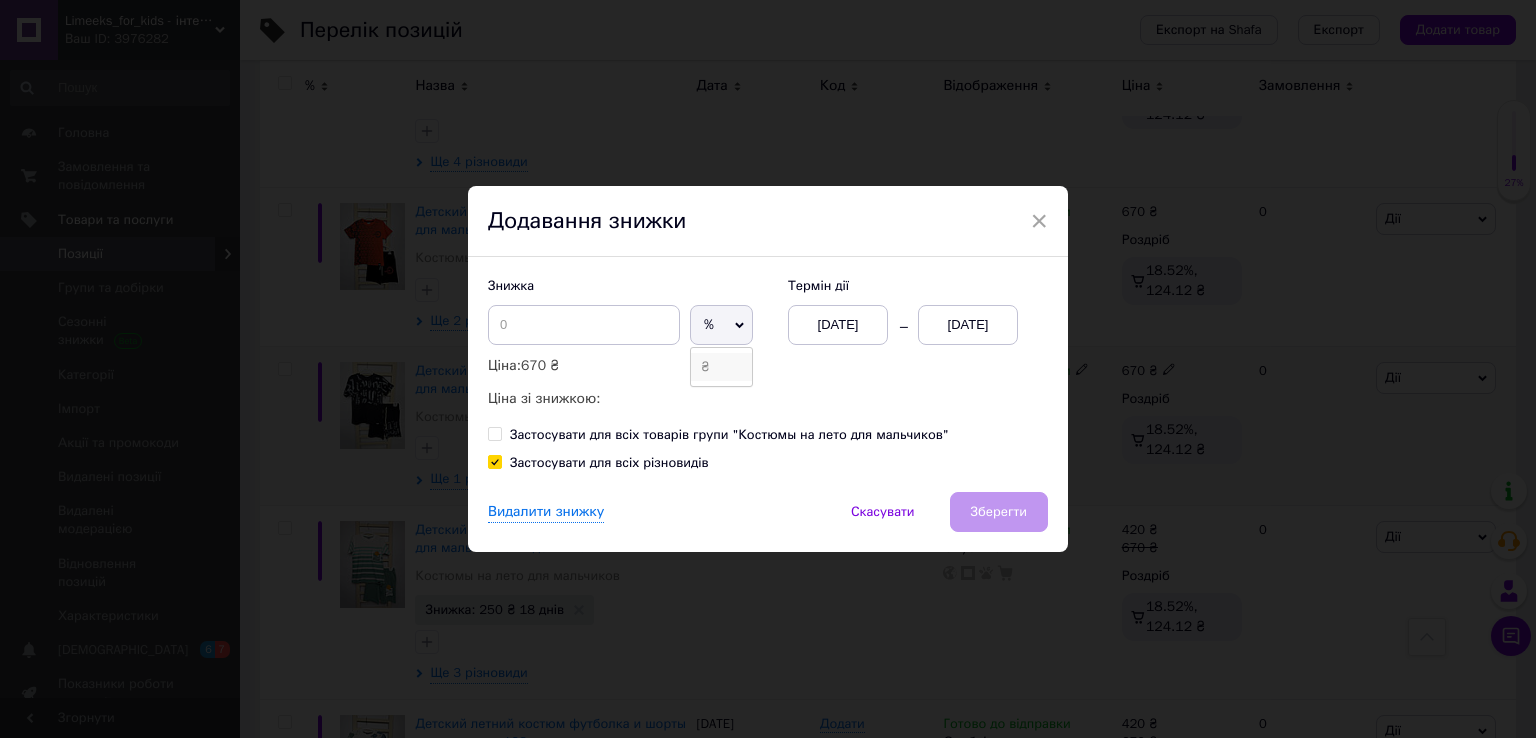 drag, startPoint x: 716, startPoint y: 366, endPoint x: 558, endPoint y: 318, distance: 165.13025 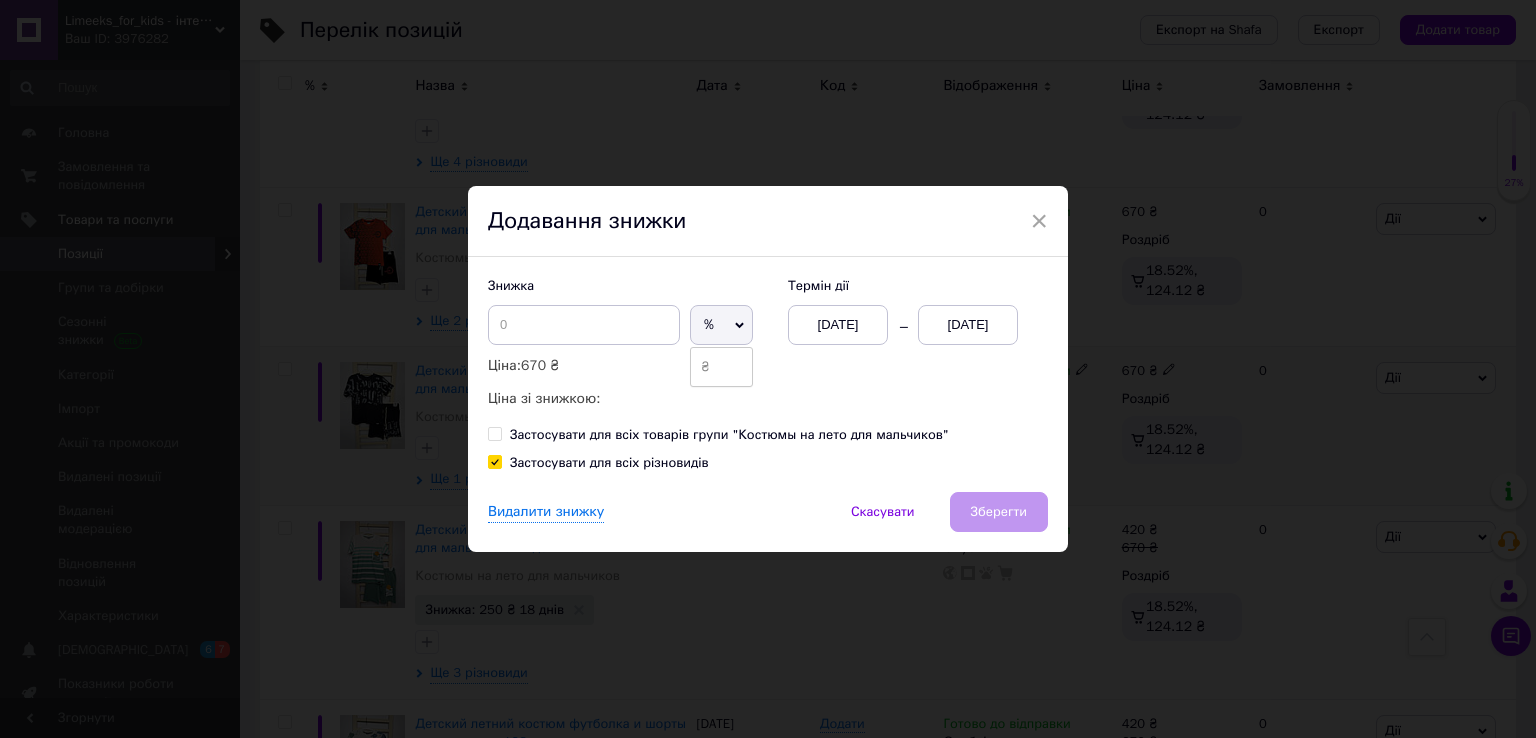 click on "₴" at bounding box center [721, 367] 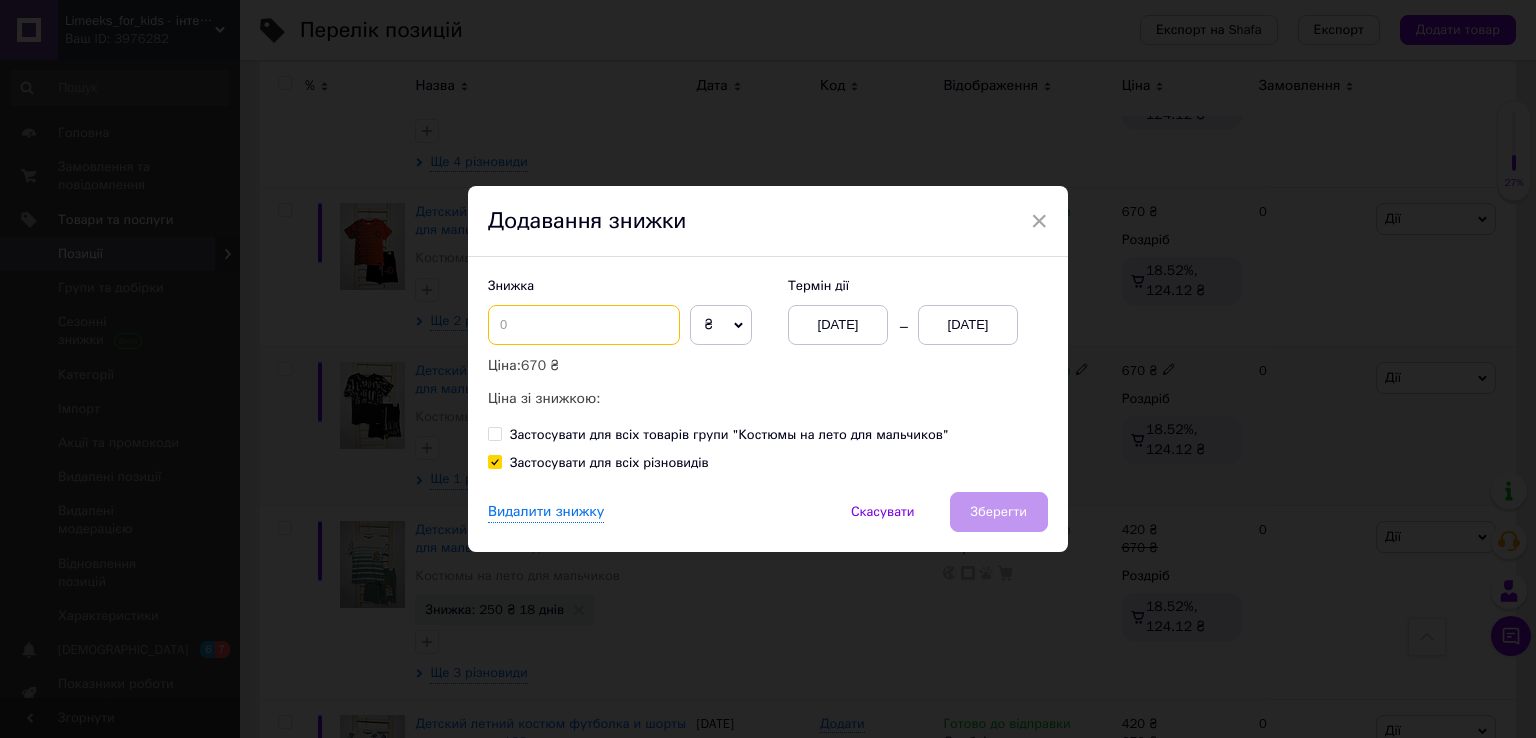 click at bounding box center [584, 325] 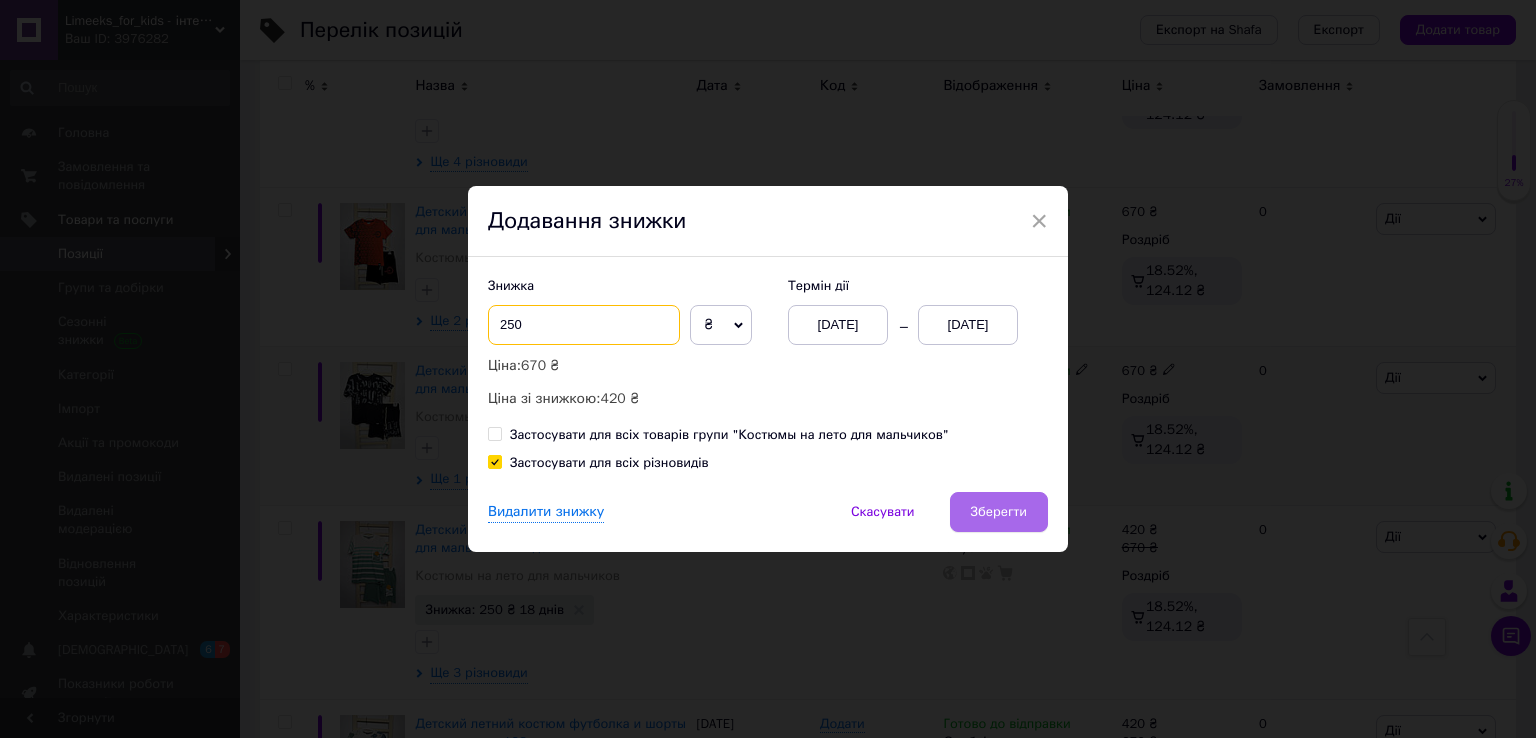 type on "250" 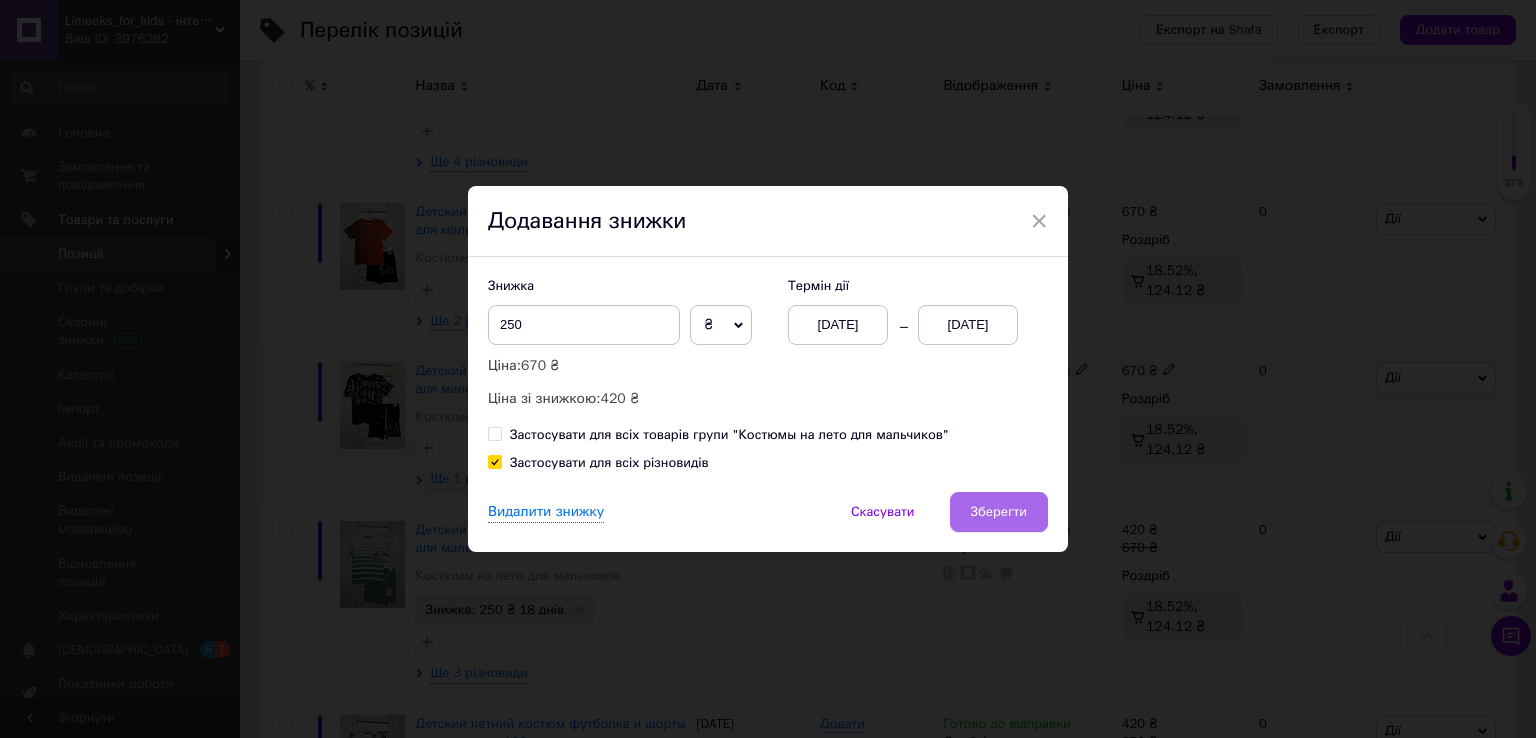 click on "Зберегти" at bounding box center [999, 512] 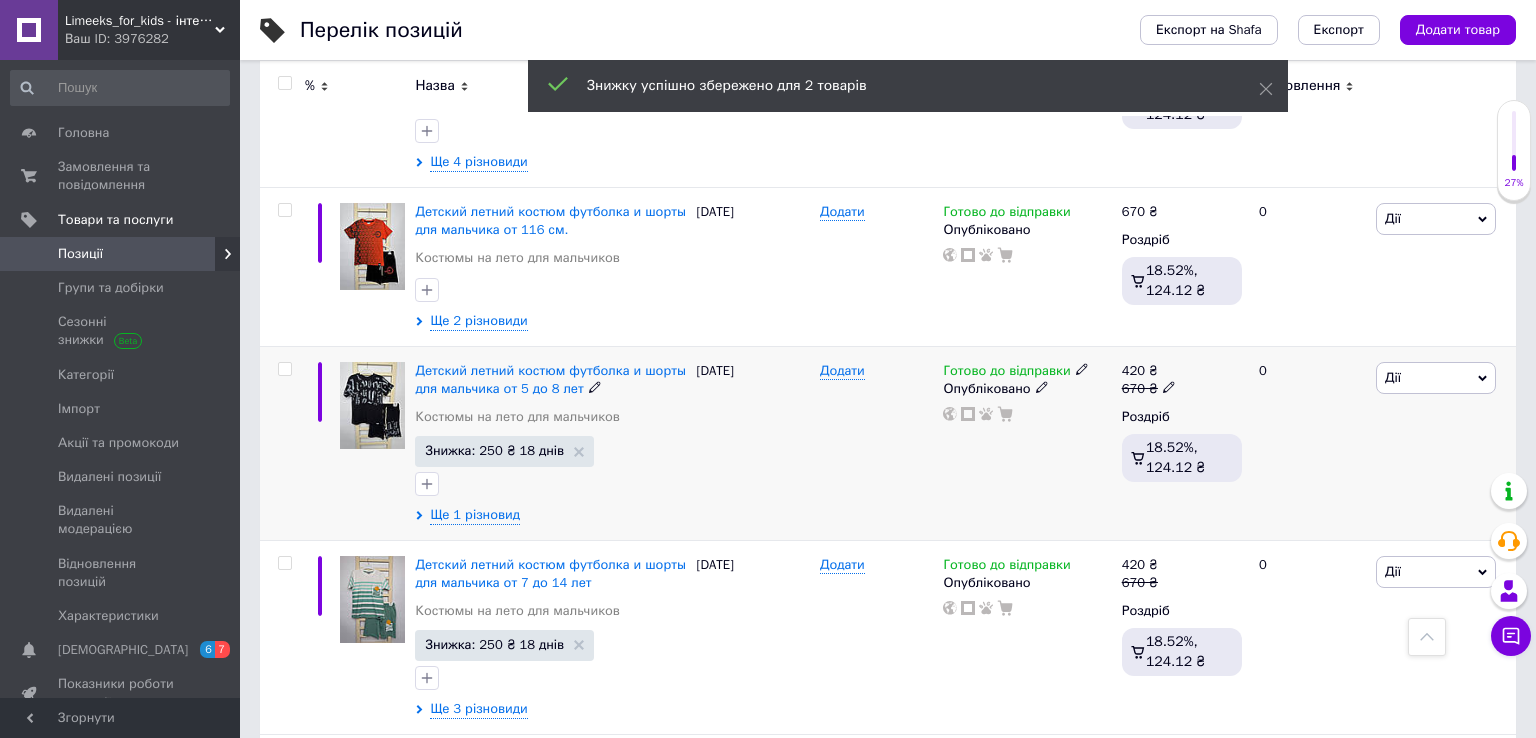 scroll, scrollTop: 543, scrollLeft: 0, axis: vertical 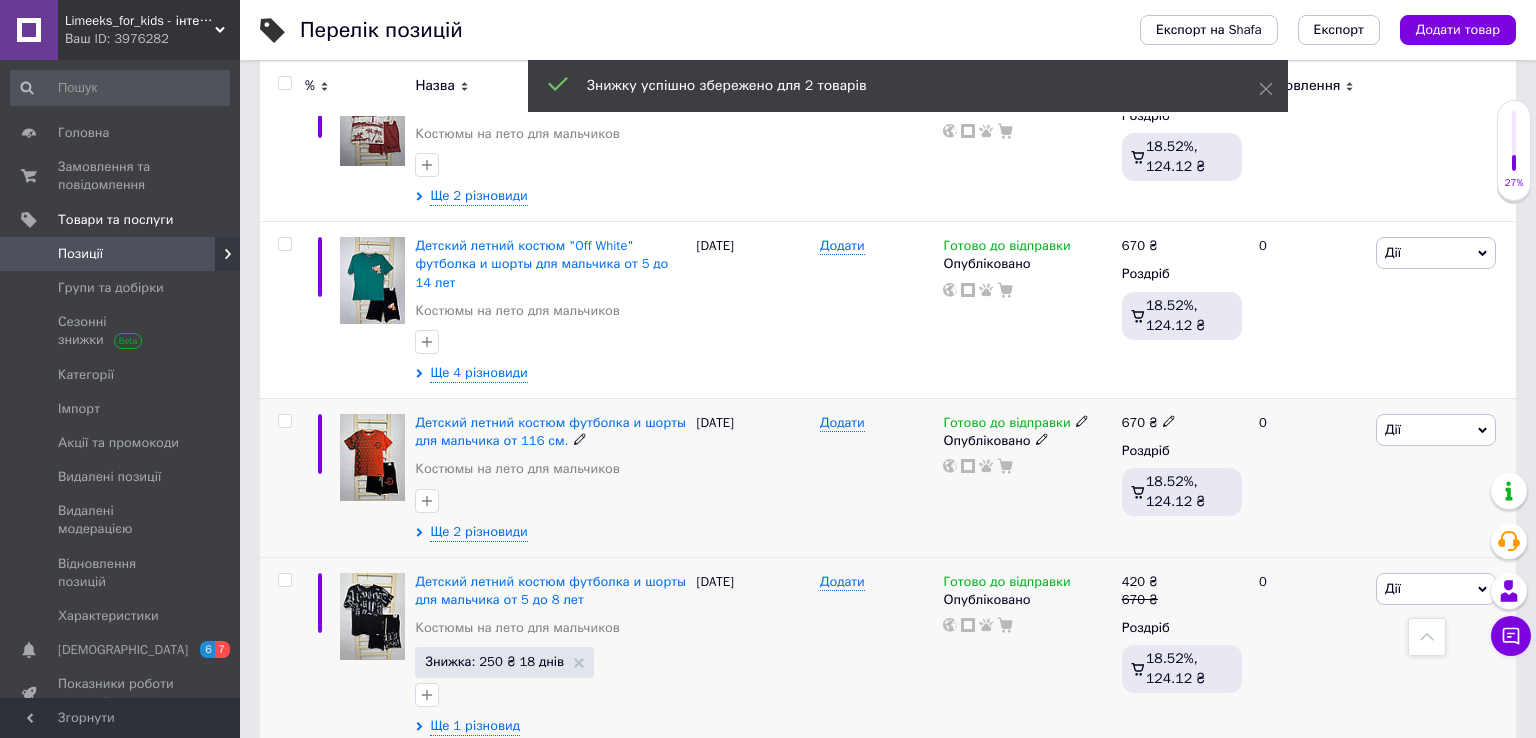 click on "Дії" at bounding box center [1436, 430] 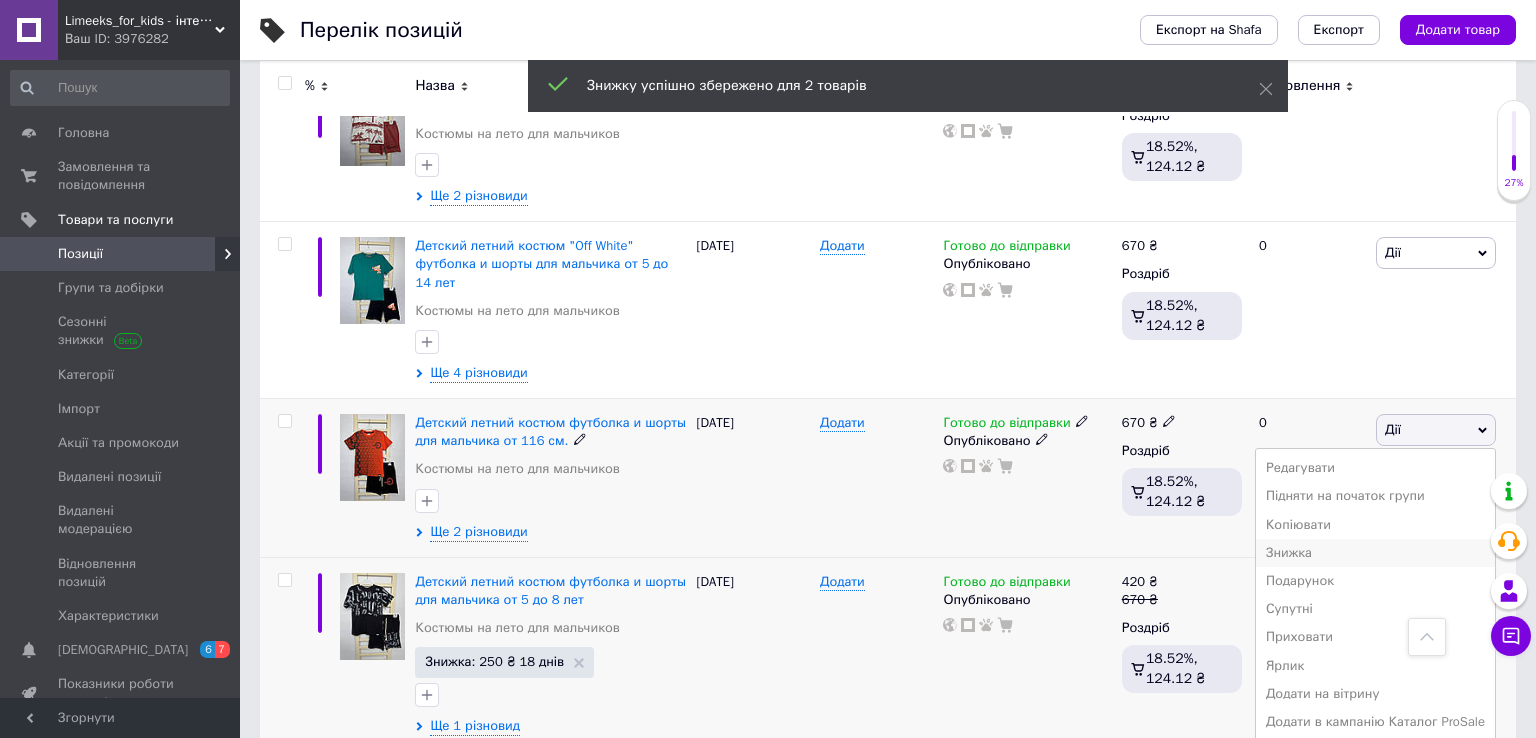 click on "Знижка" at bounding box center (1375, 553) 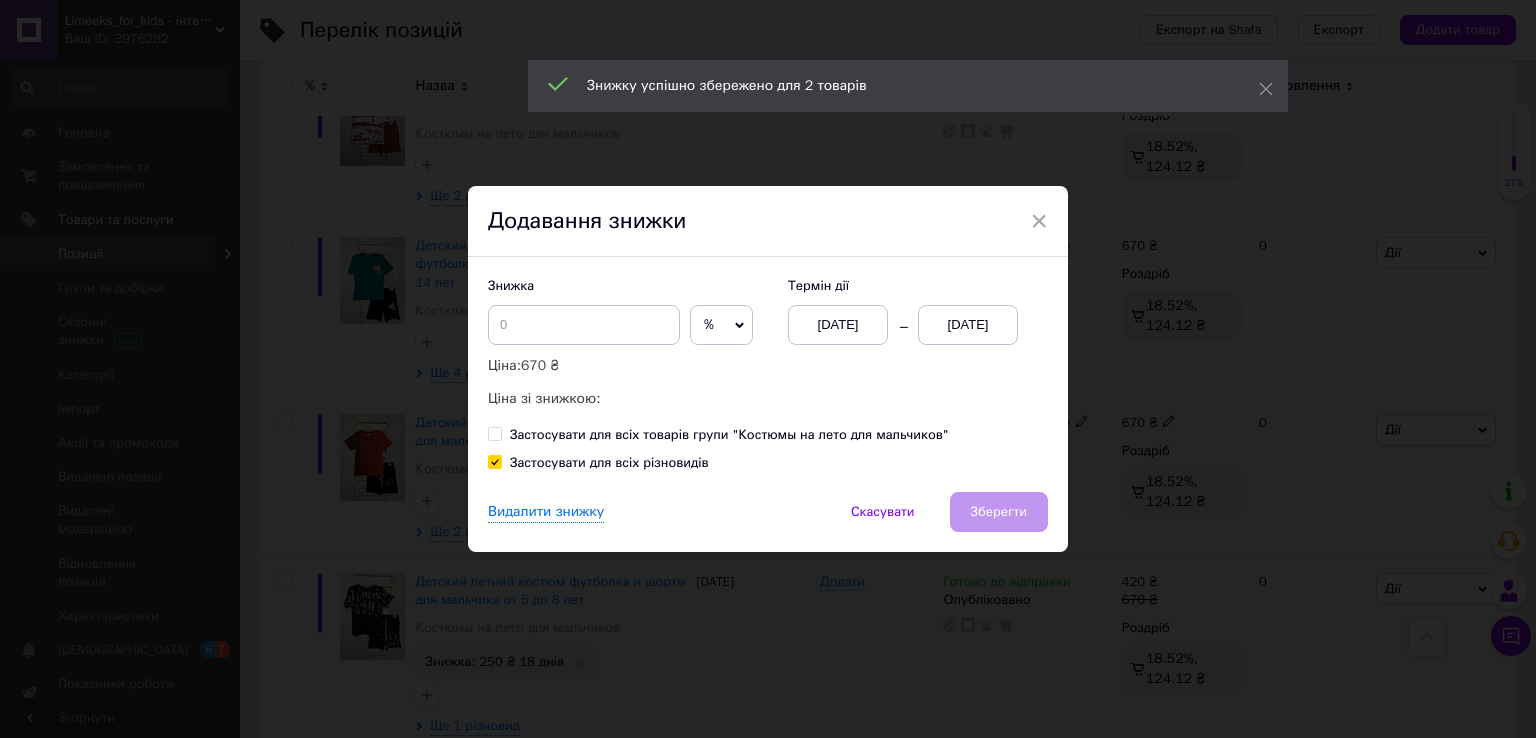 click on "[DATE]" at bounding box center [968, 325] 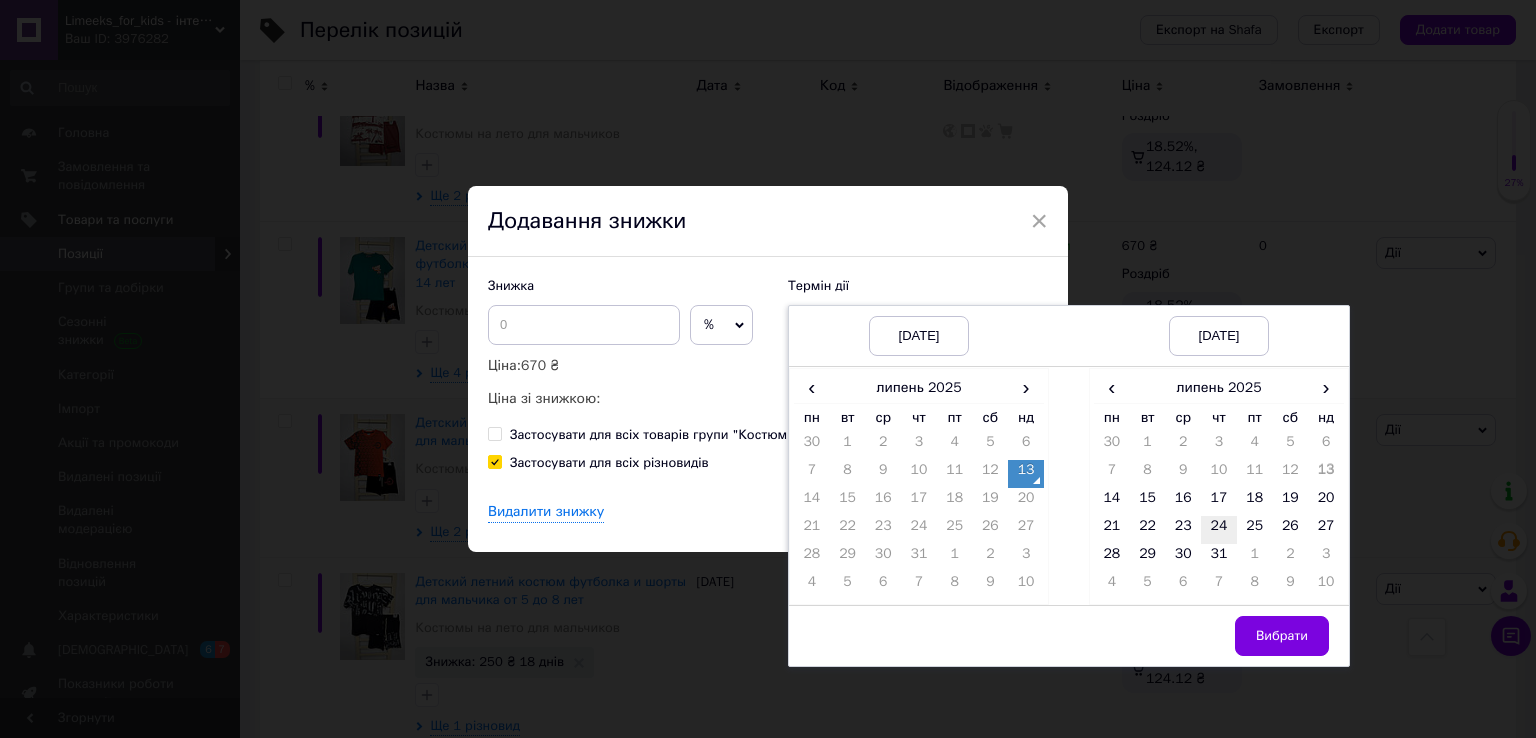 click on "24" at bounding box center [1219, 530] 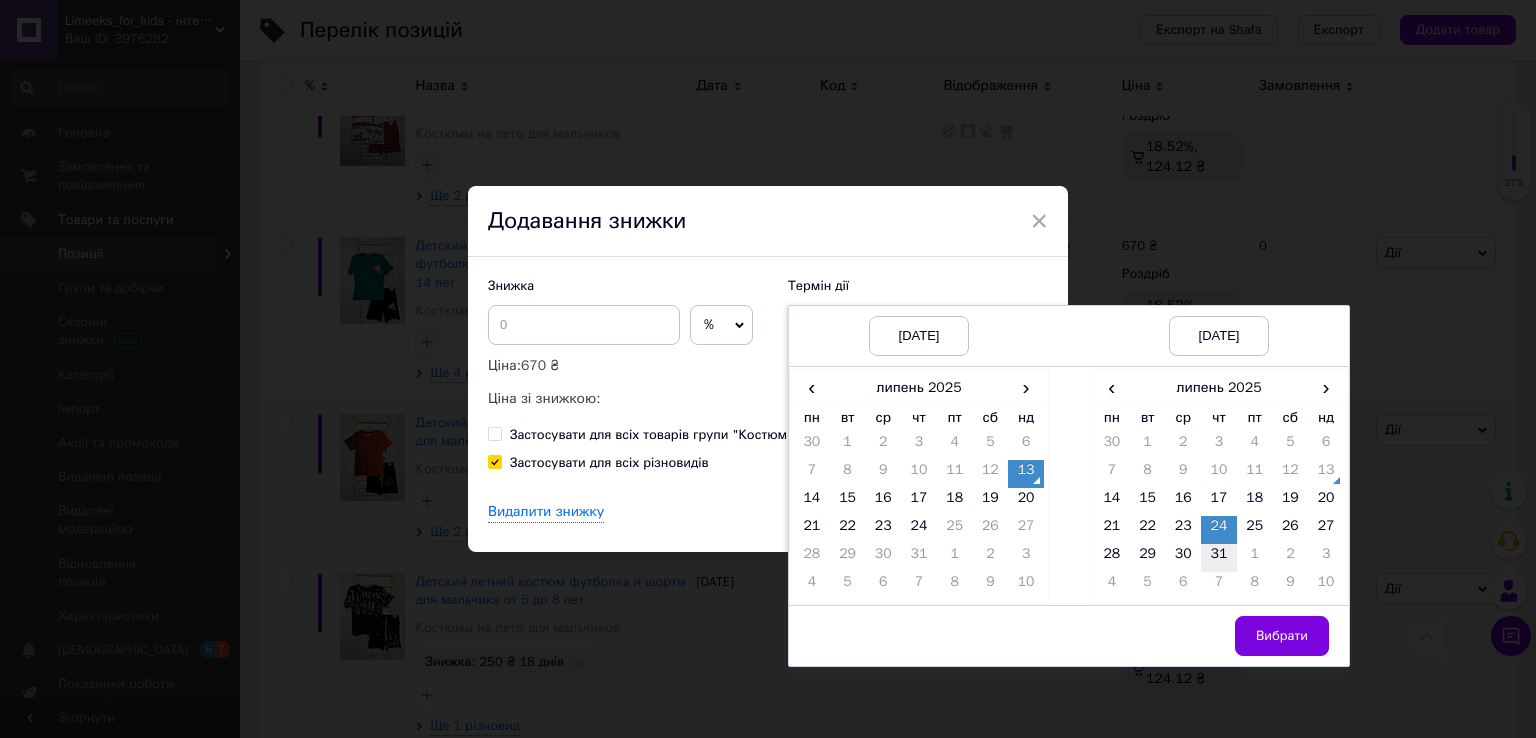 click on "31" at bounding box center (1219, 558) 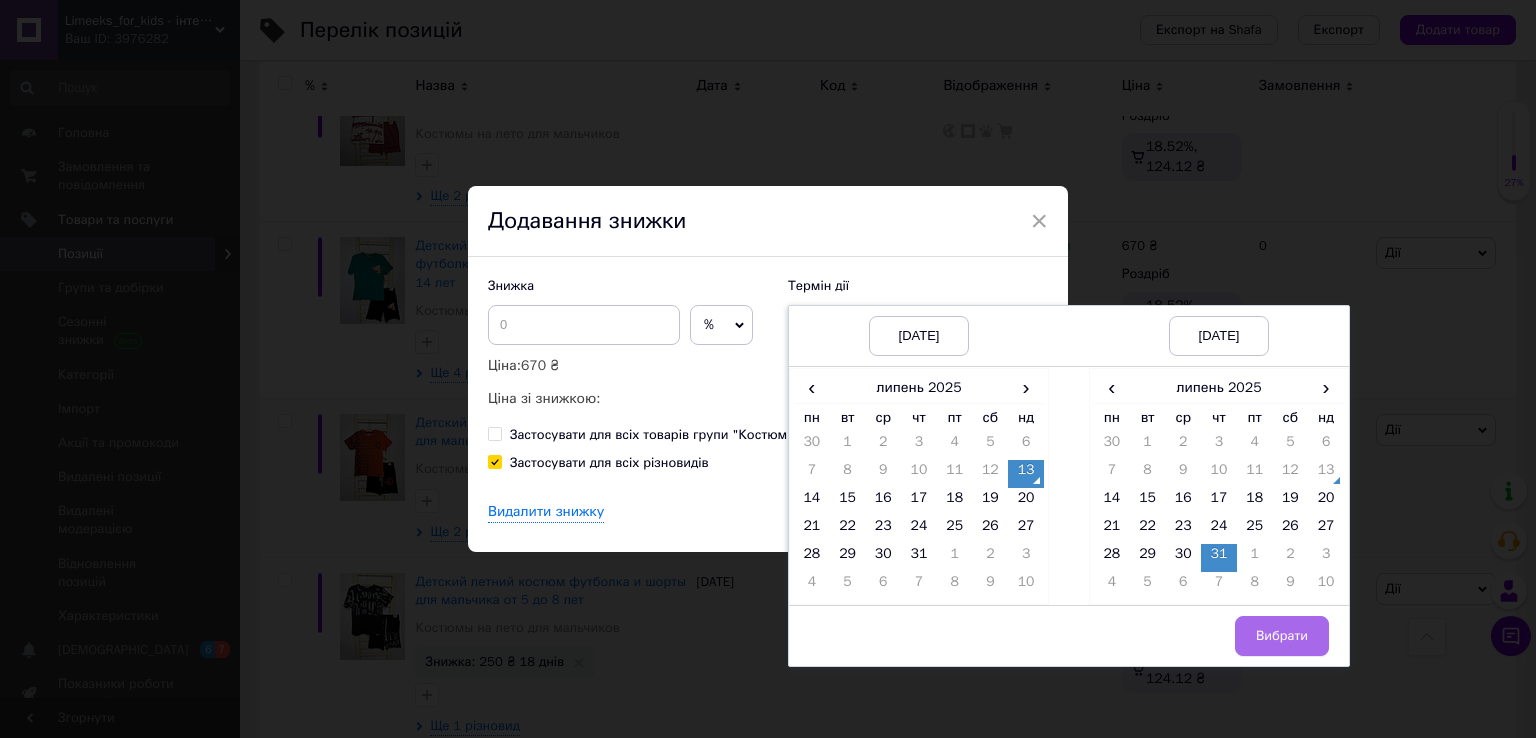 click on "Вибрати" at bounding box center (1282, 636) 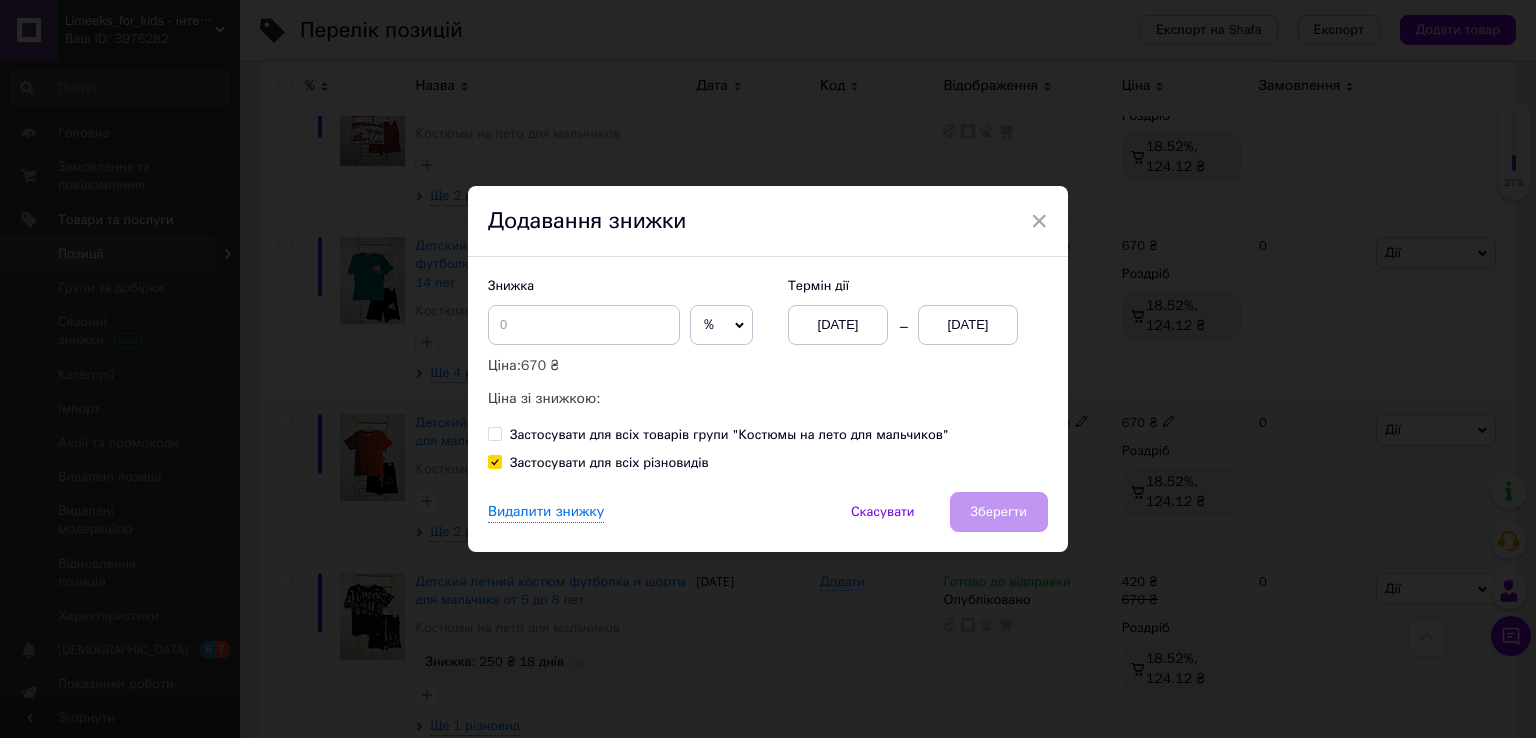 drag, startPoint x: 729, startPoint y: 337, endPoint x: 732, endPoint y: 386, distance: 49.09175 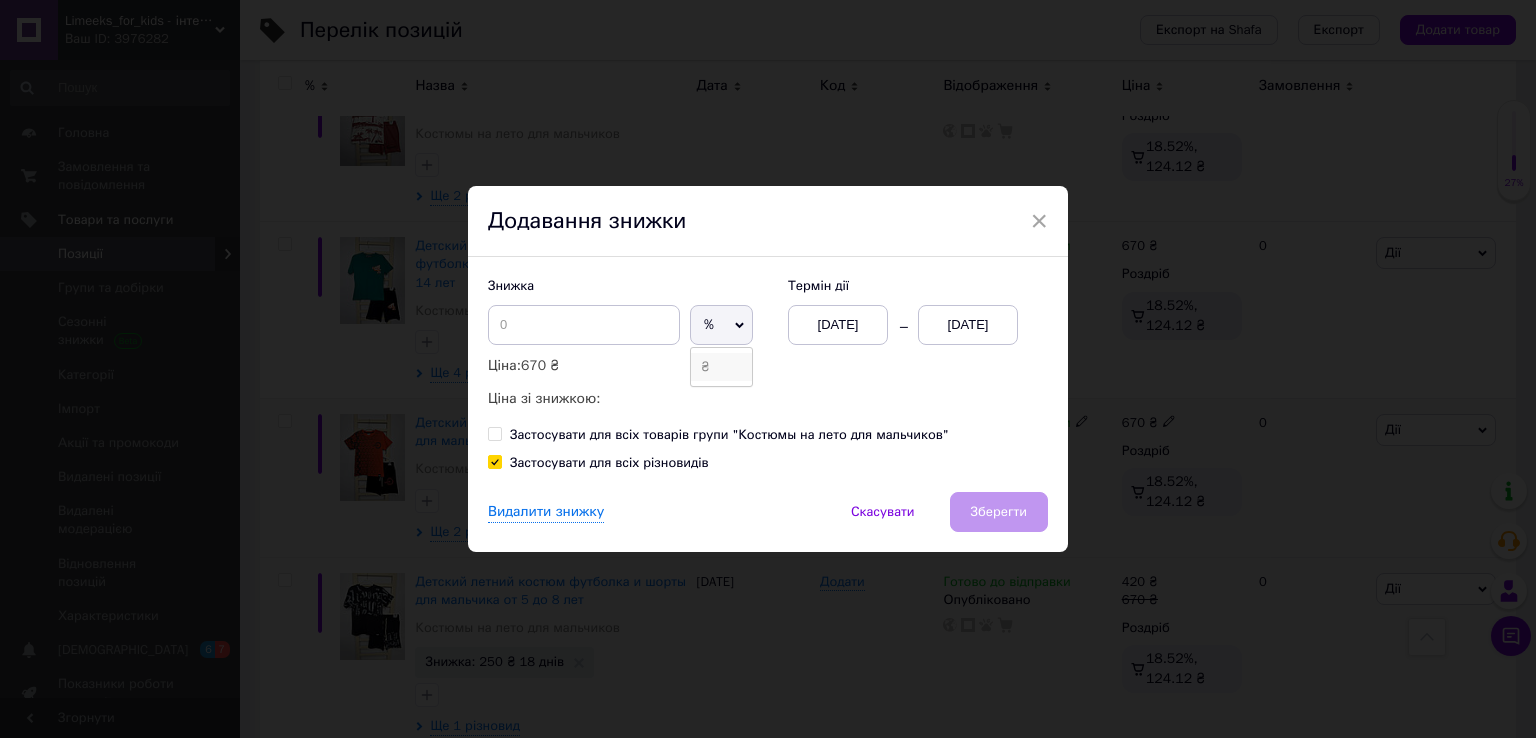 click on "₴" at bounding box center [721, 367] 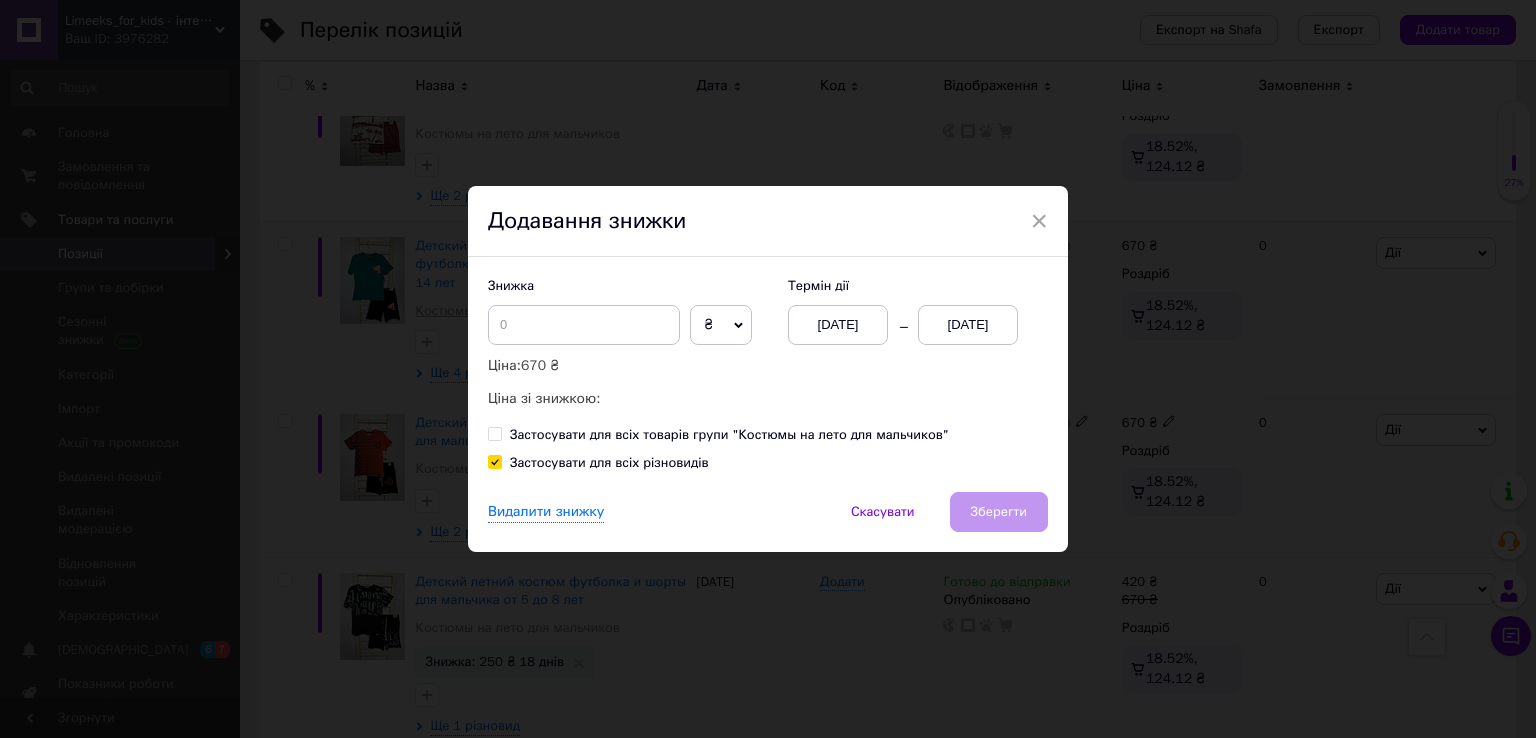 drag, startPoint x: 461, startPoint y: 294, endPoint x: 483, endPoint y: 304, distance: 24.166092 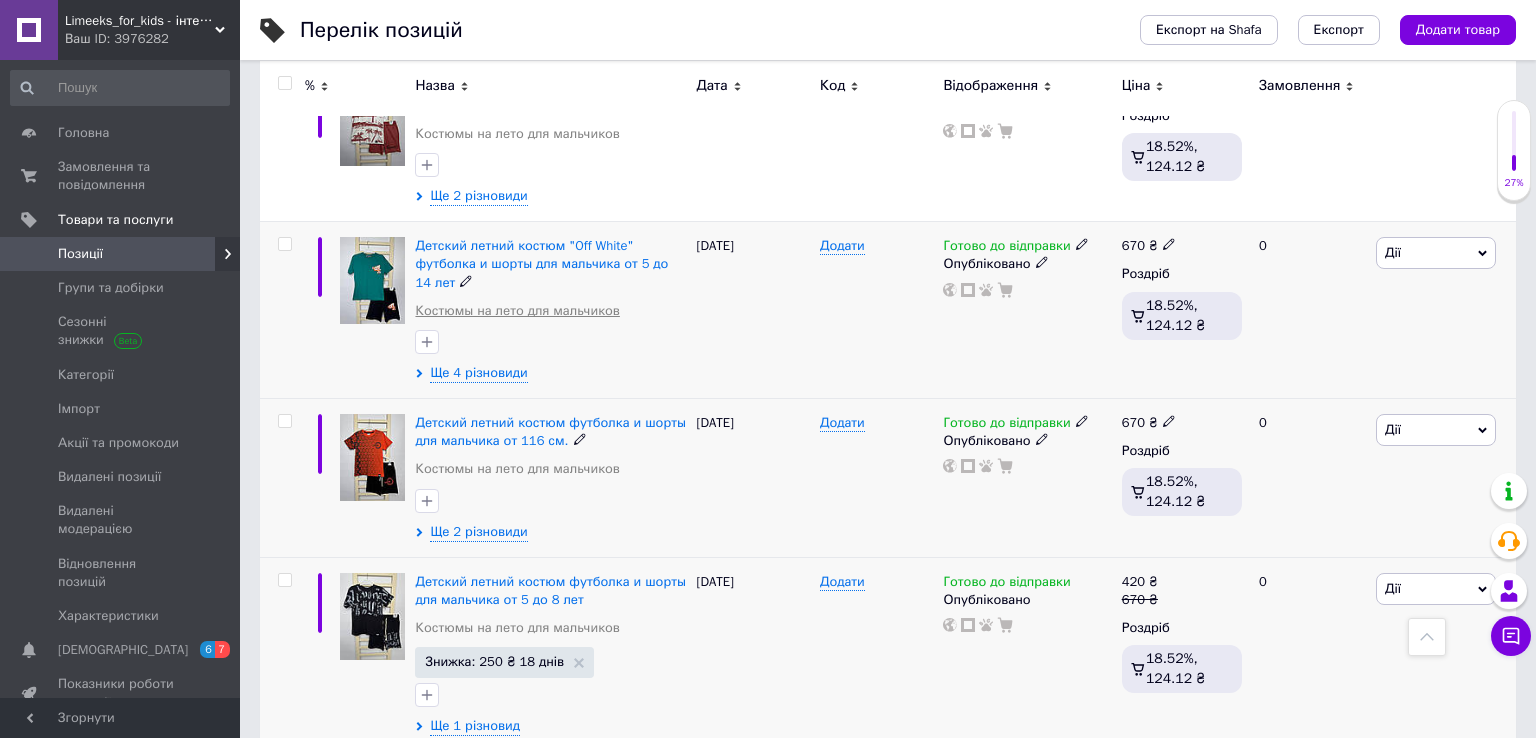 click on "Костюмы на лето для мальчиков" at bounding box center [517, 311] 